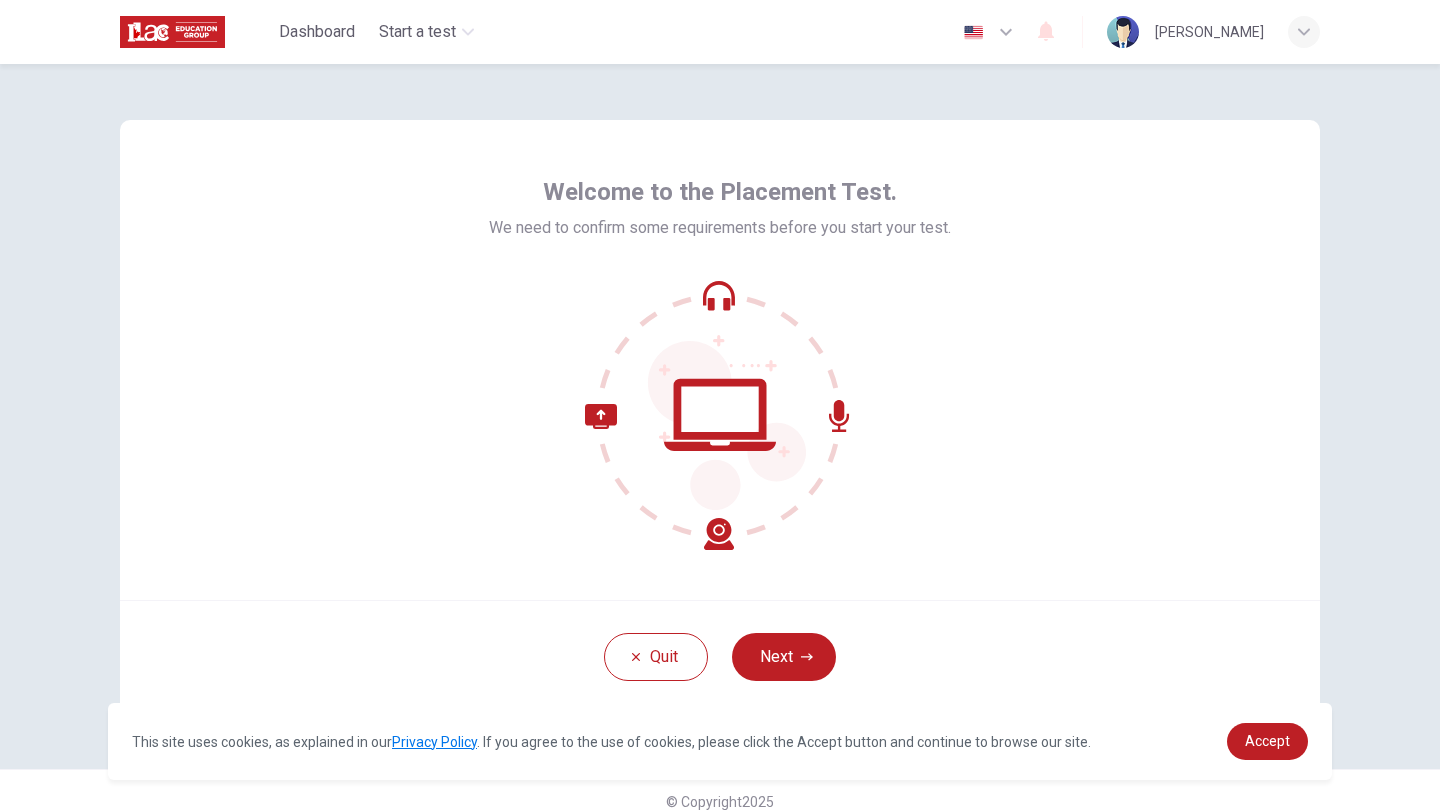 scroll, scrollTop: 0, scrollLeft: 0, axis: both 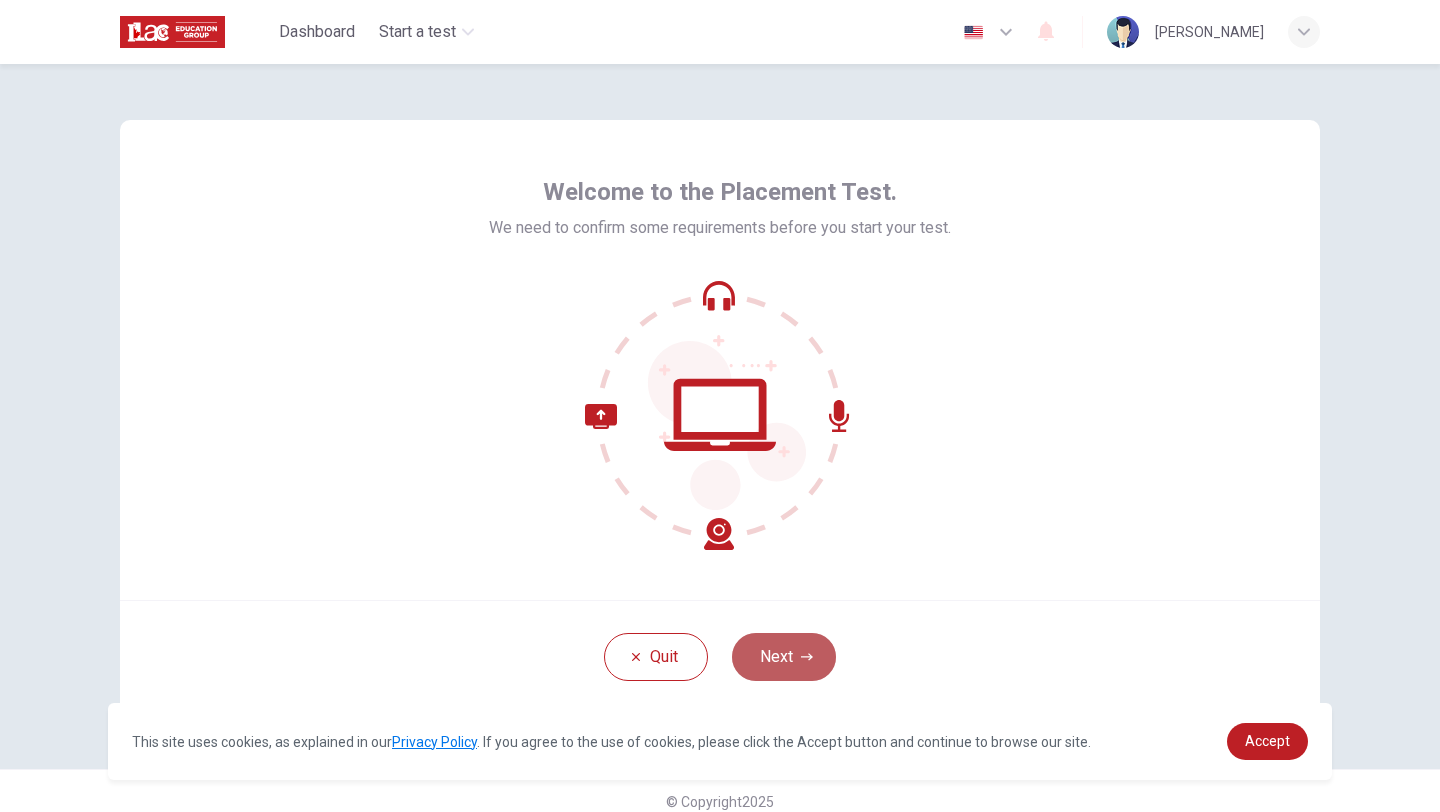 click on "Next" at bounding box center (784, 657) 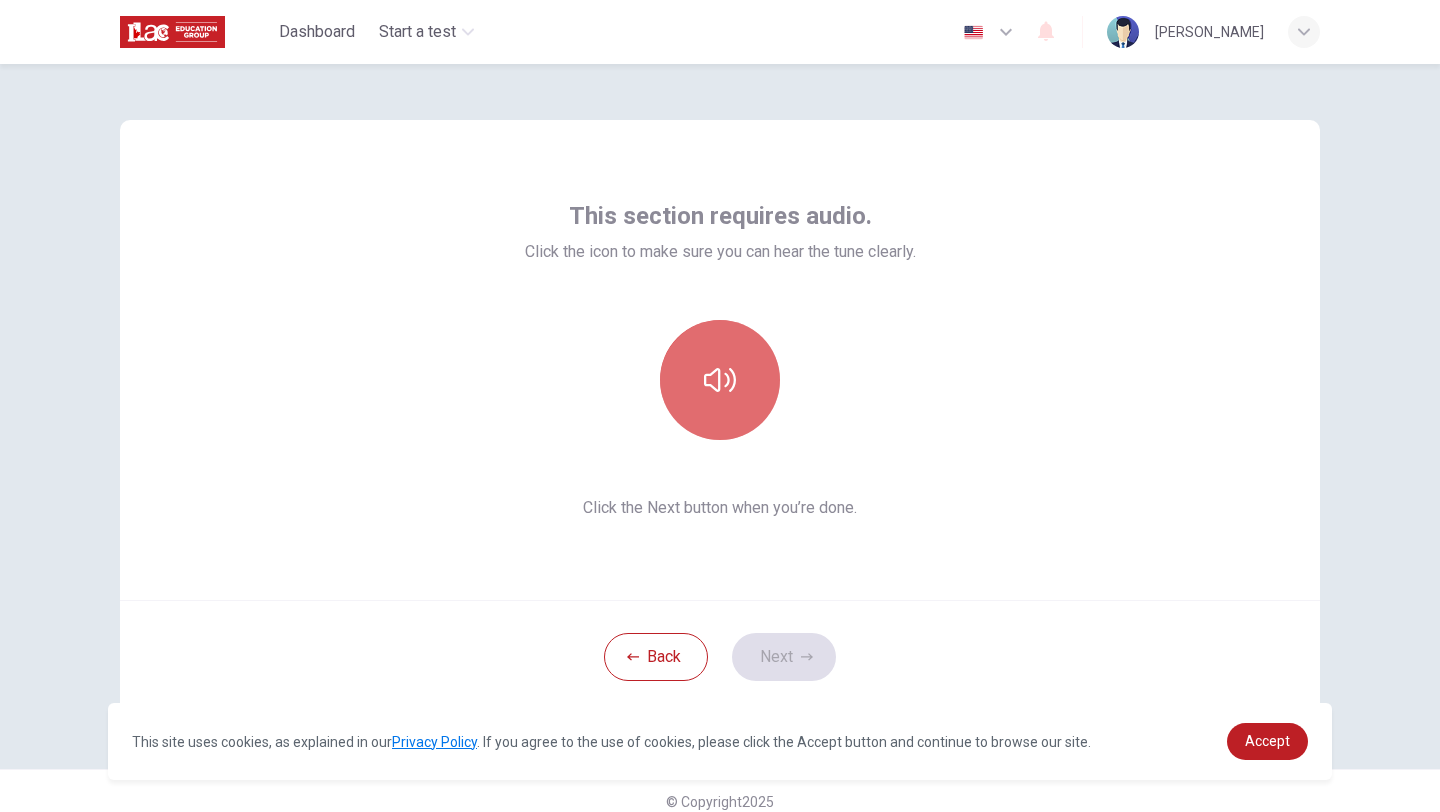 click 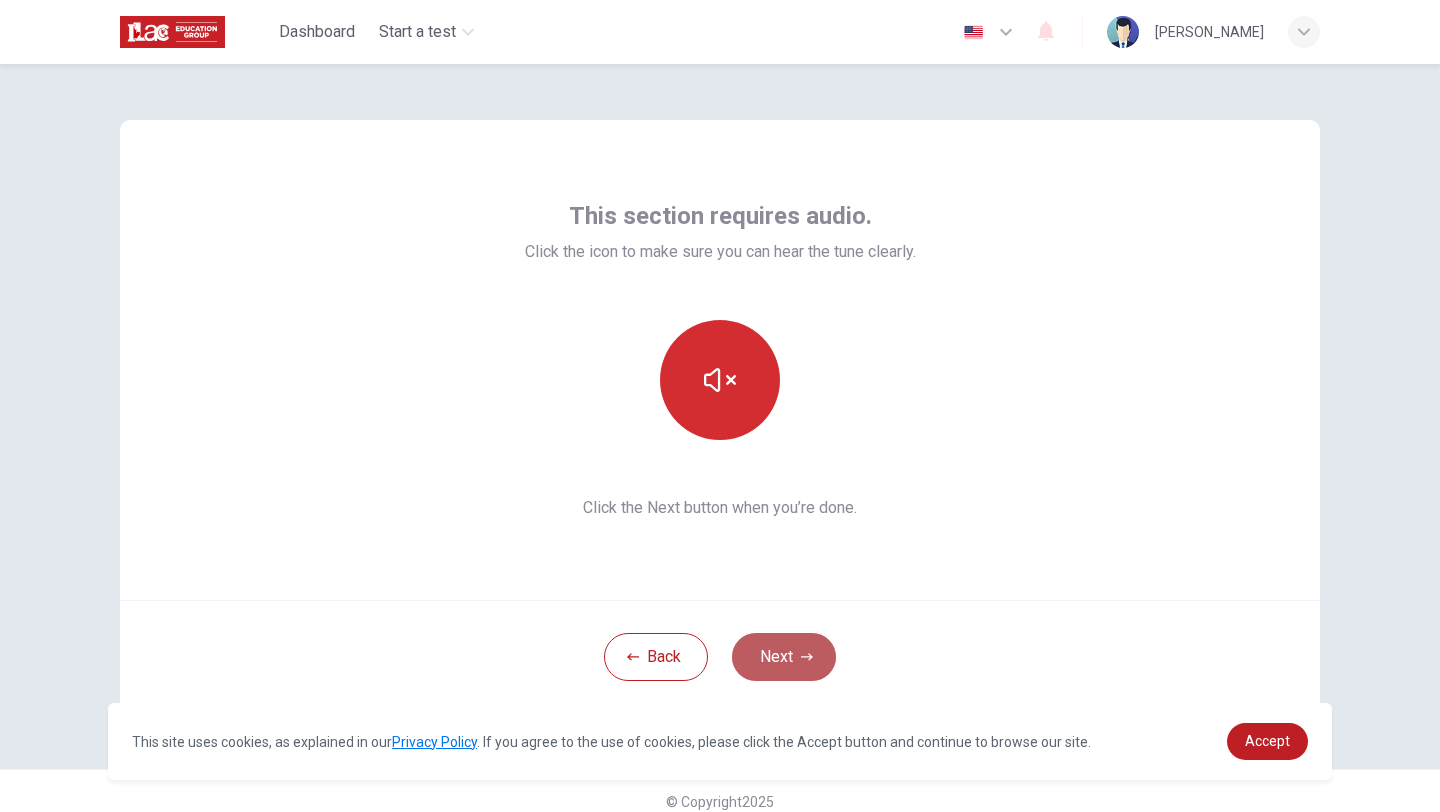 click on "Next" at bounding box center [784, 657] 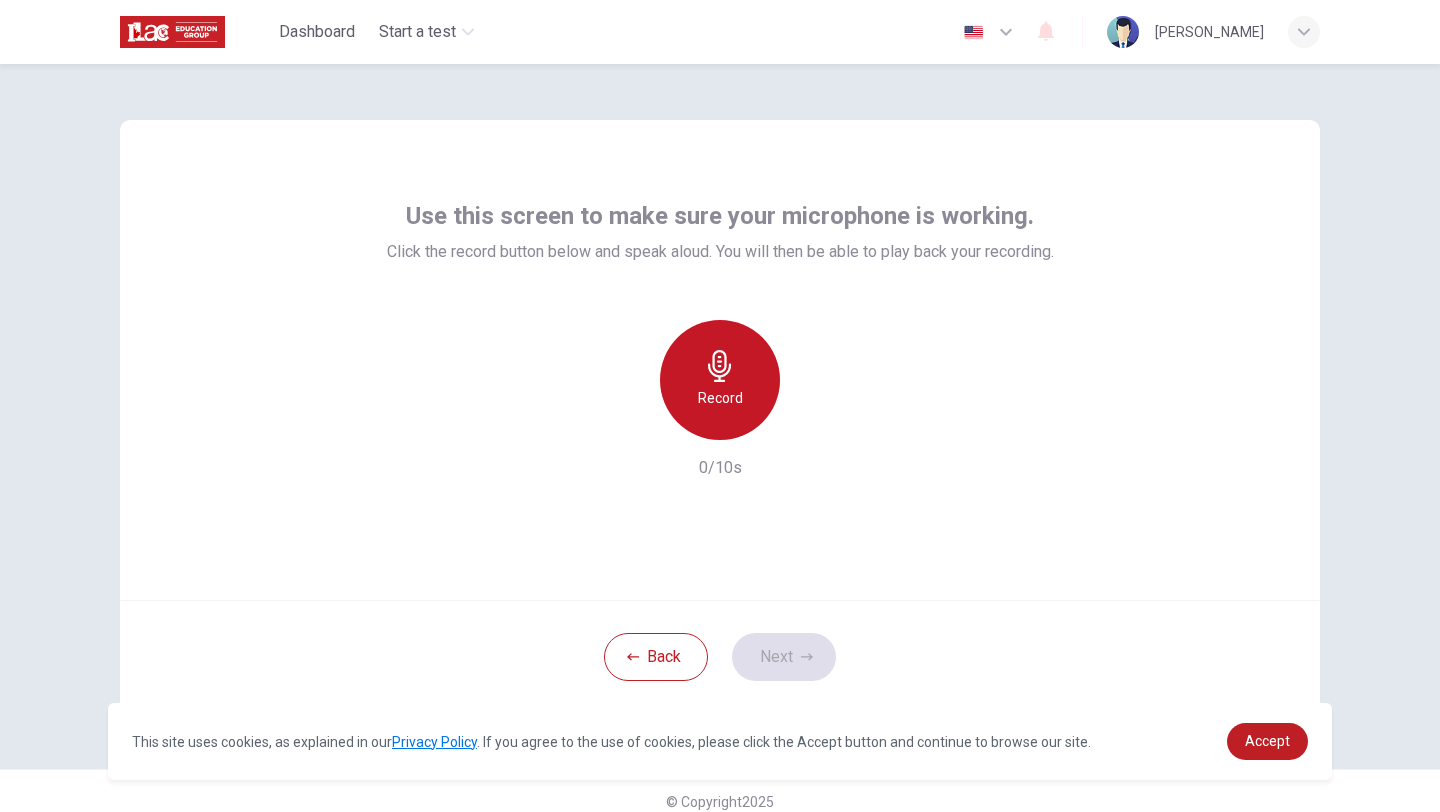 click on "Record" at bounding box center [720, 380] 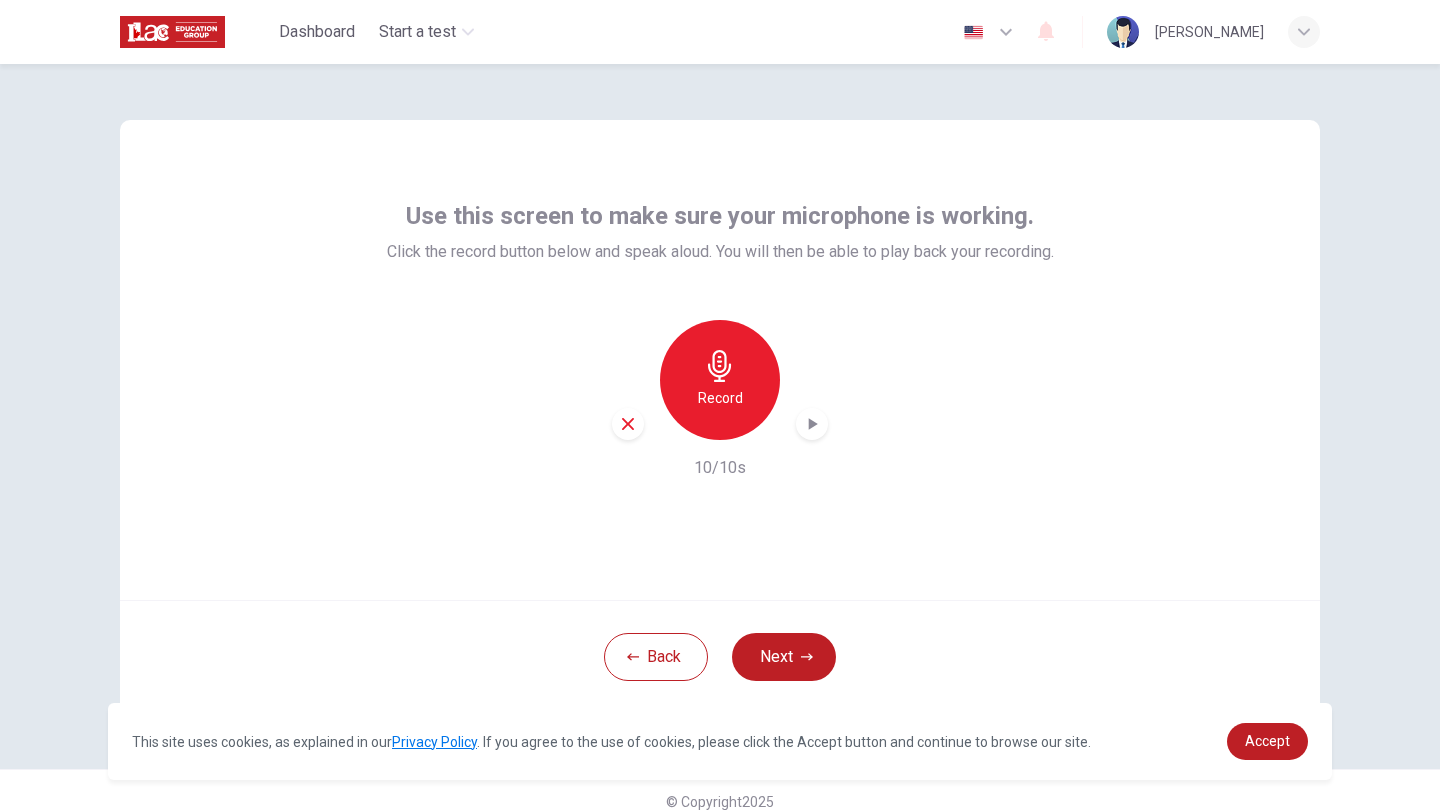 click 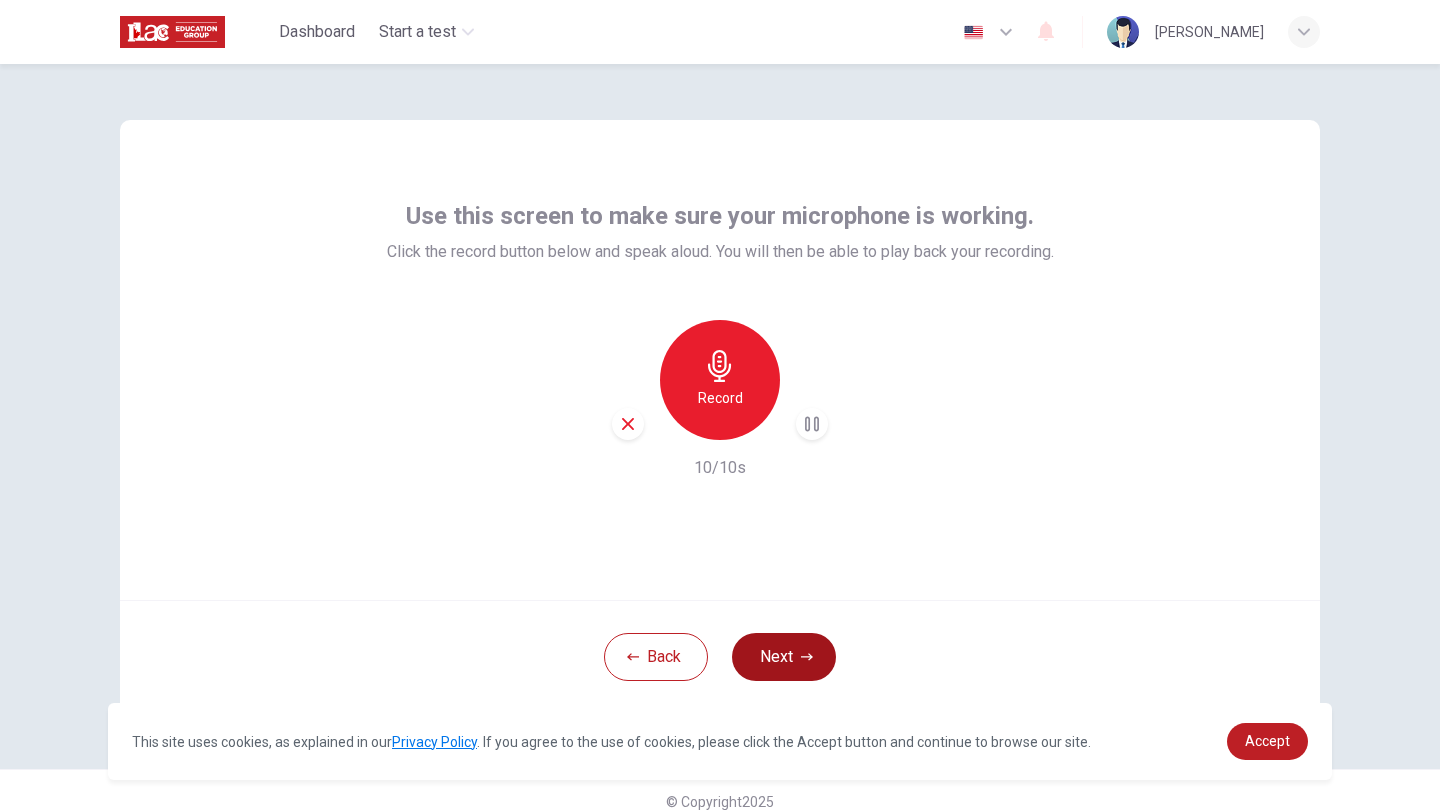 click on "Next" at bounding box center [784, 657] 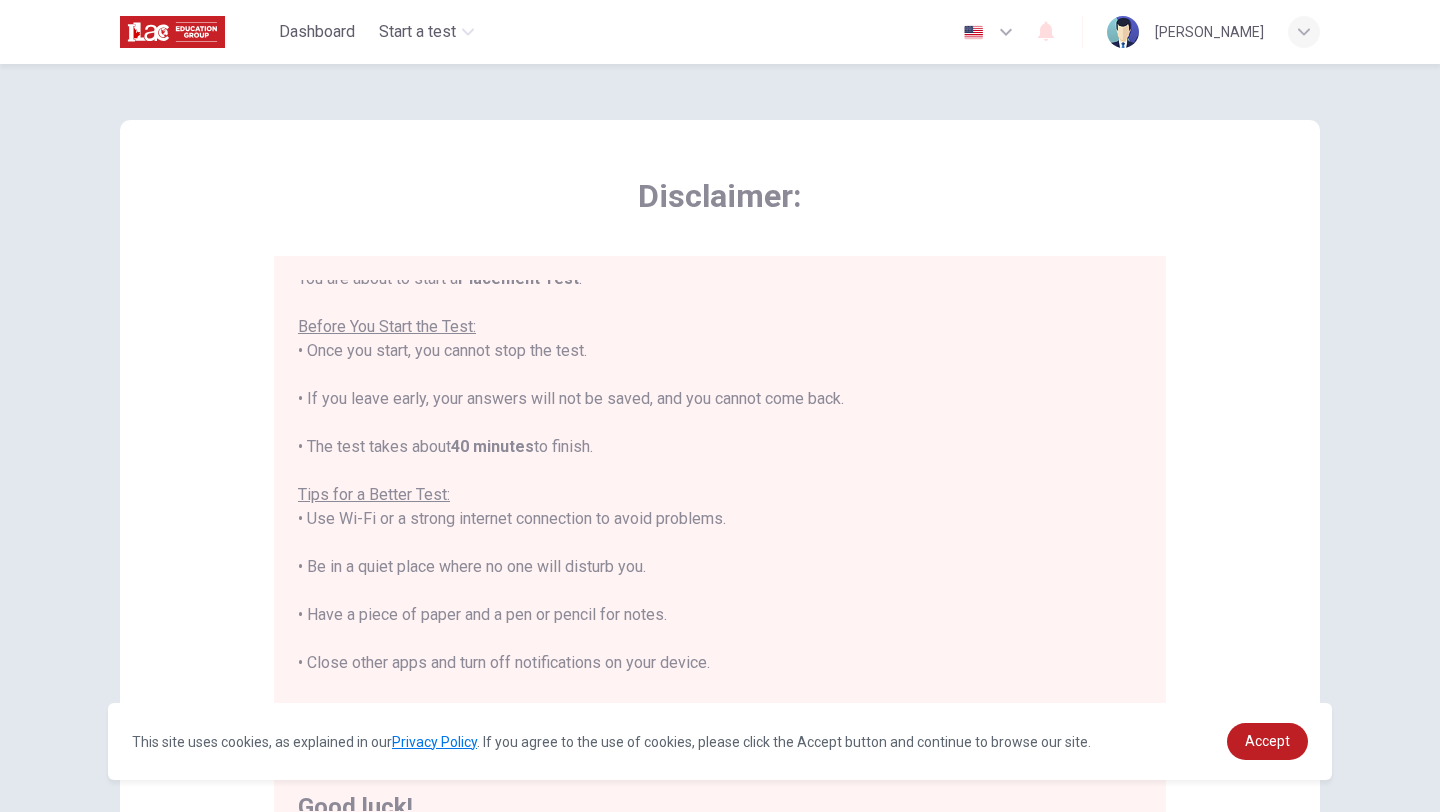 scroll, scrollTop: 23, scrollLeft: 0, axis: vertical 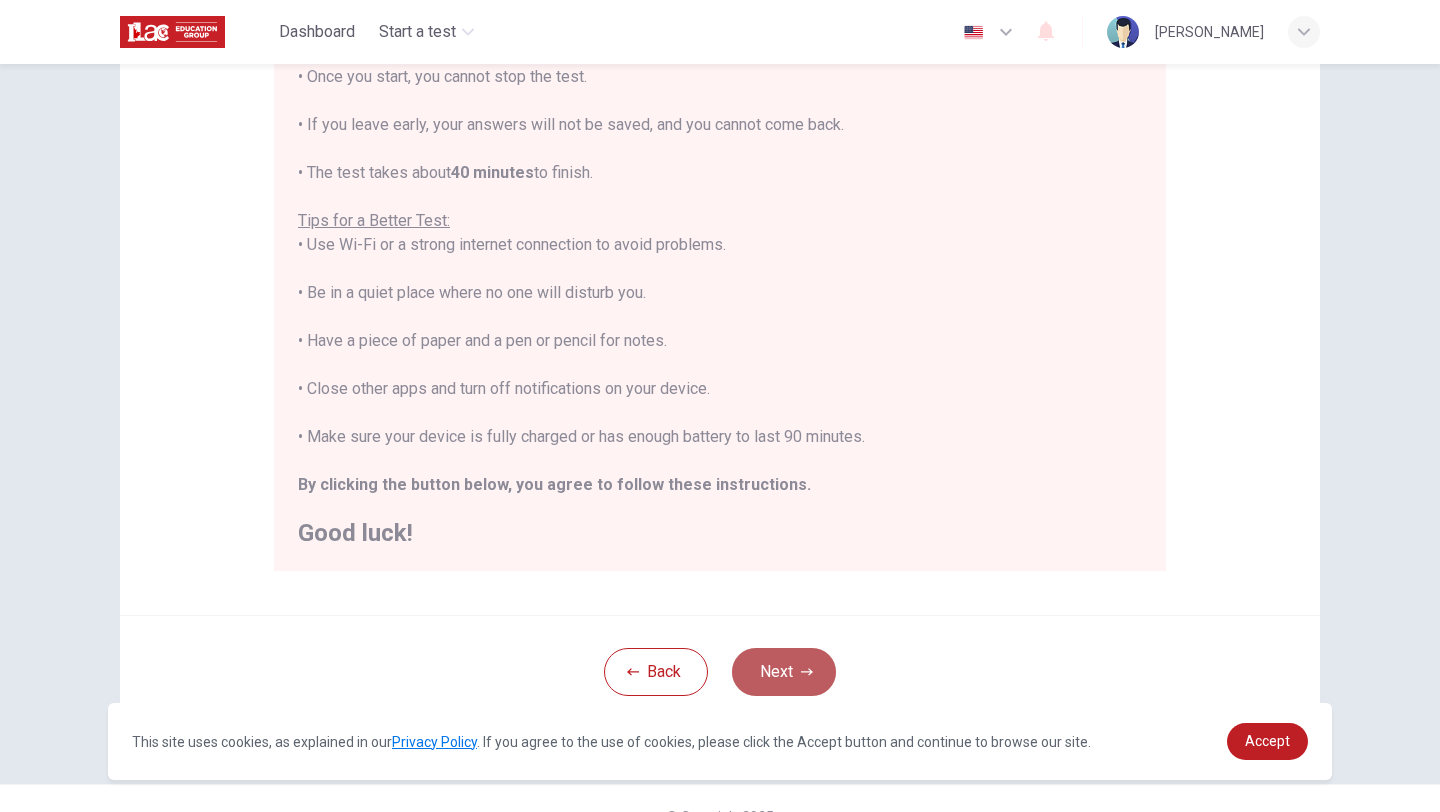 click on "Next" at bounding box center (784, 672) 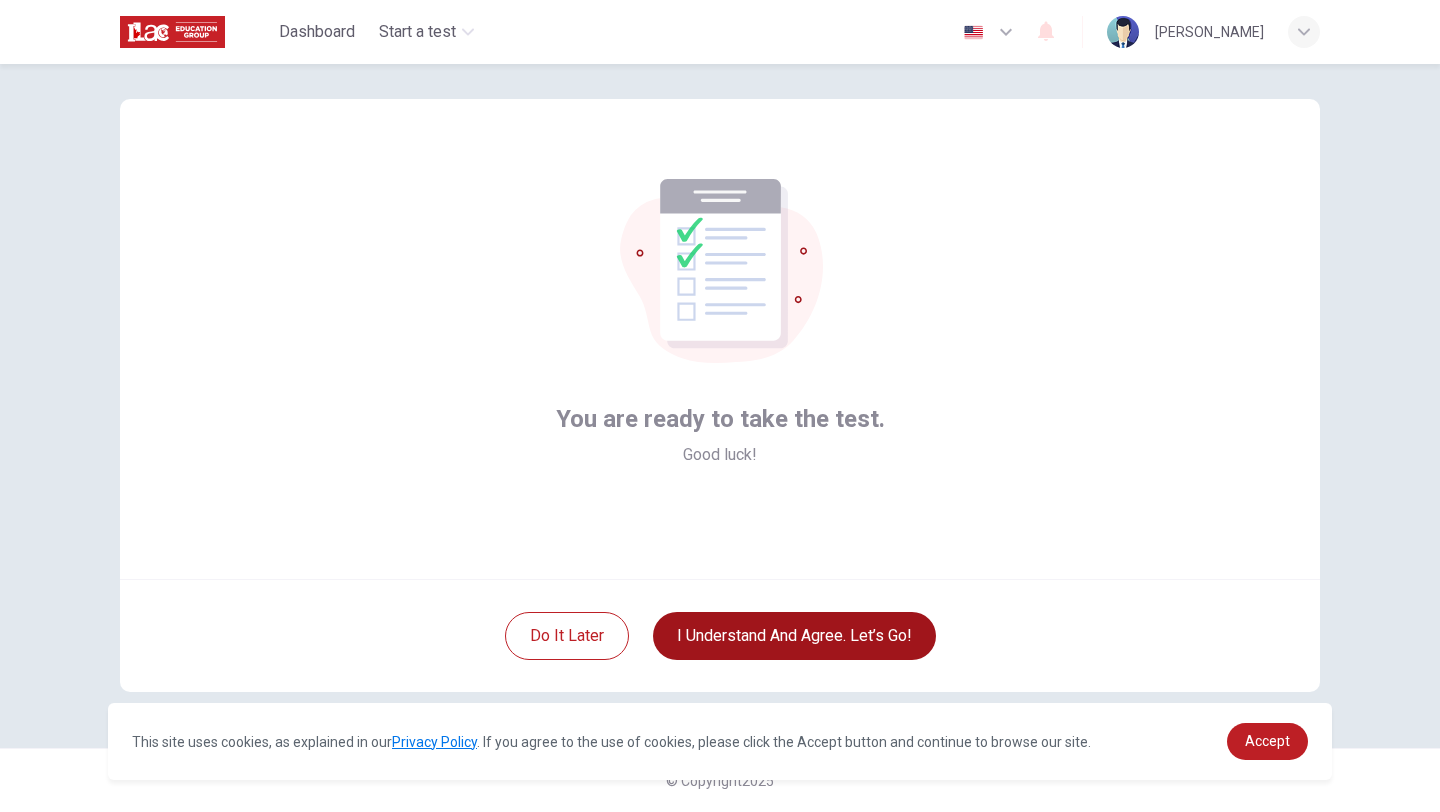 scroll, scrollTop: 21, scrollLeft: 0, axis: vertical 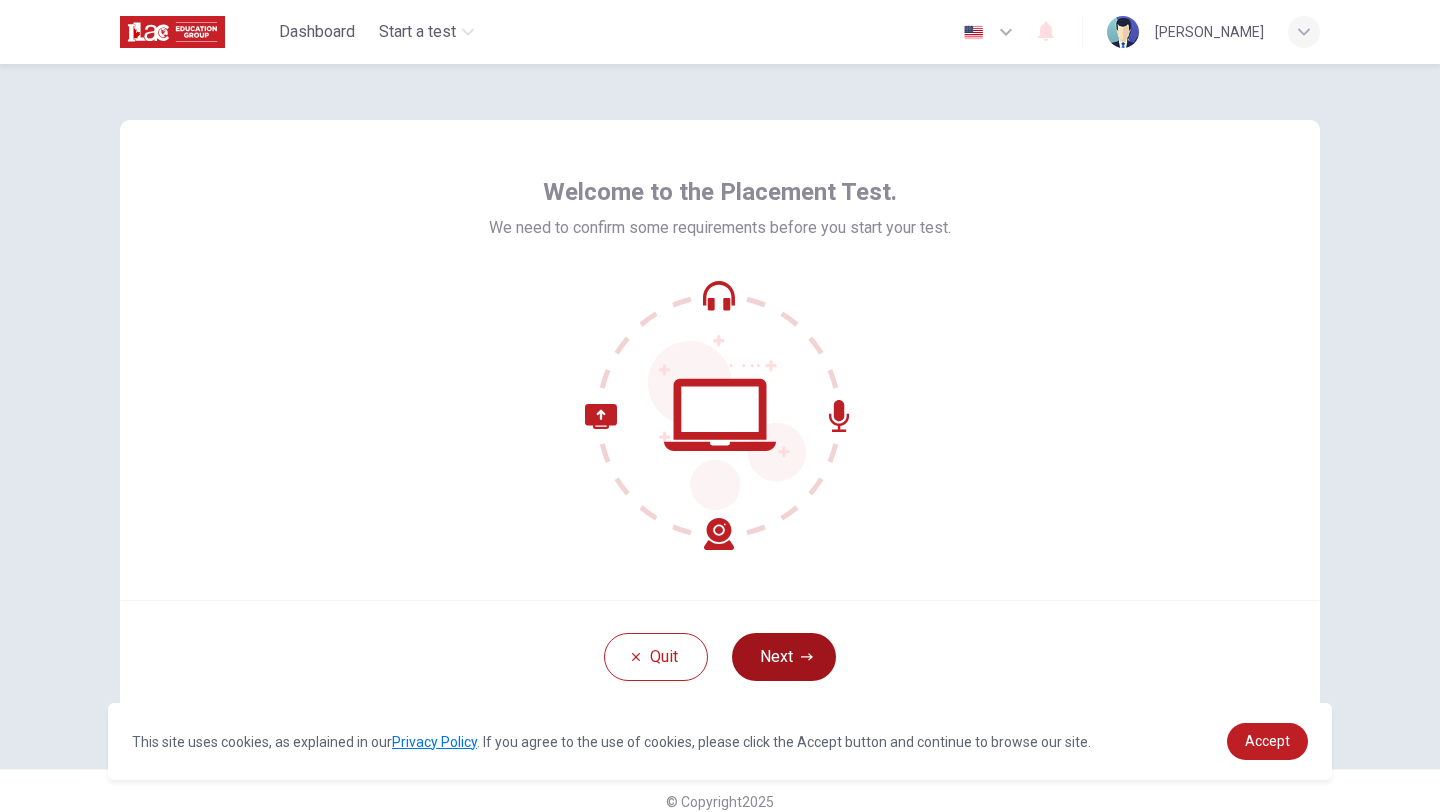 click on "Next" at bounding box center [784, 657] 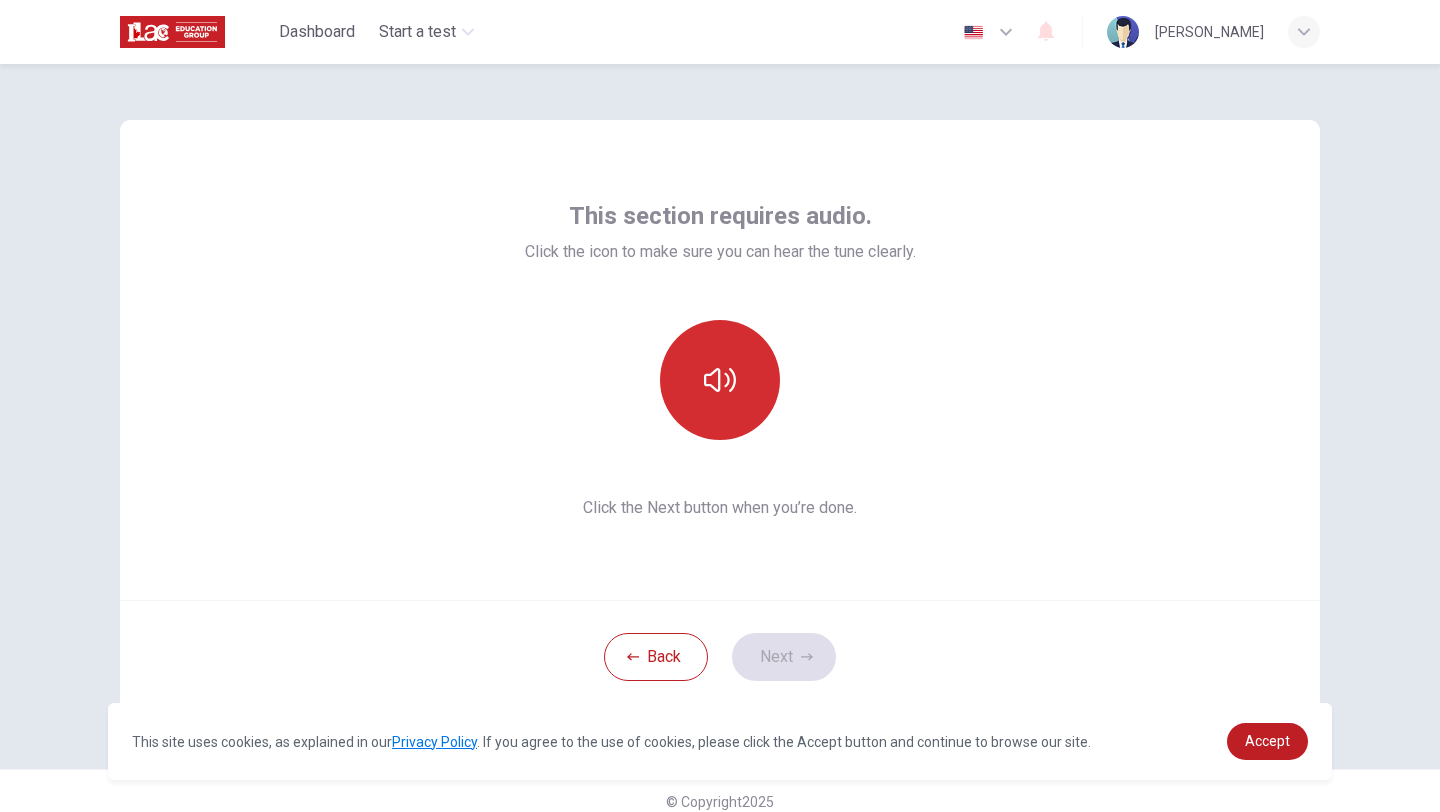click at bounding box center [720, 380] 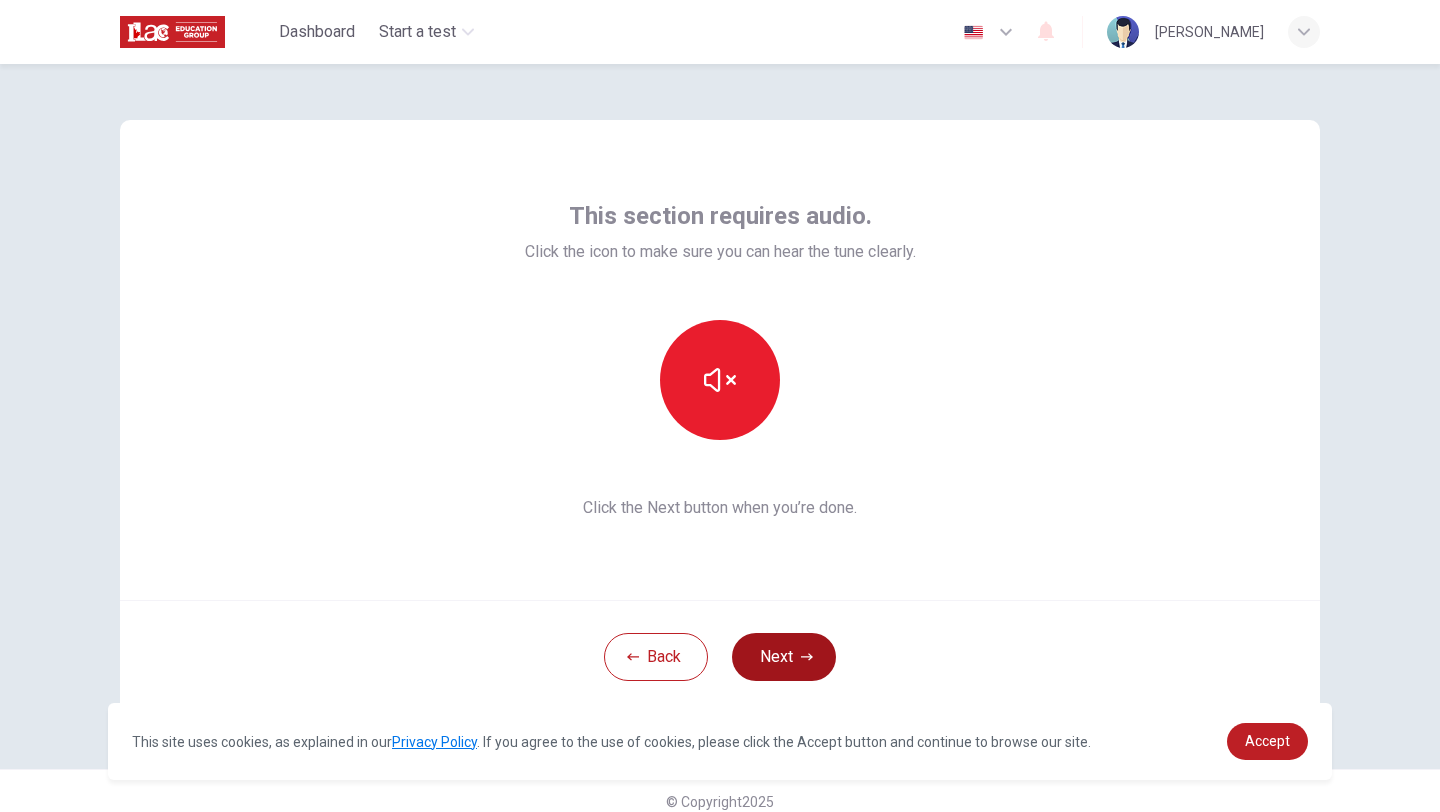 click on "Next" at bounding box center (784, 657) 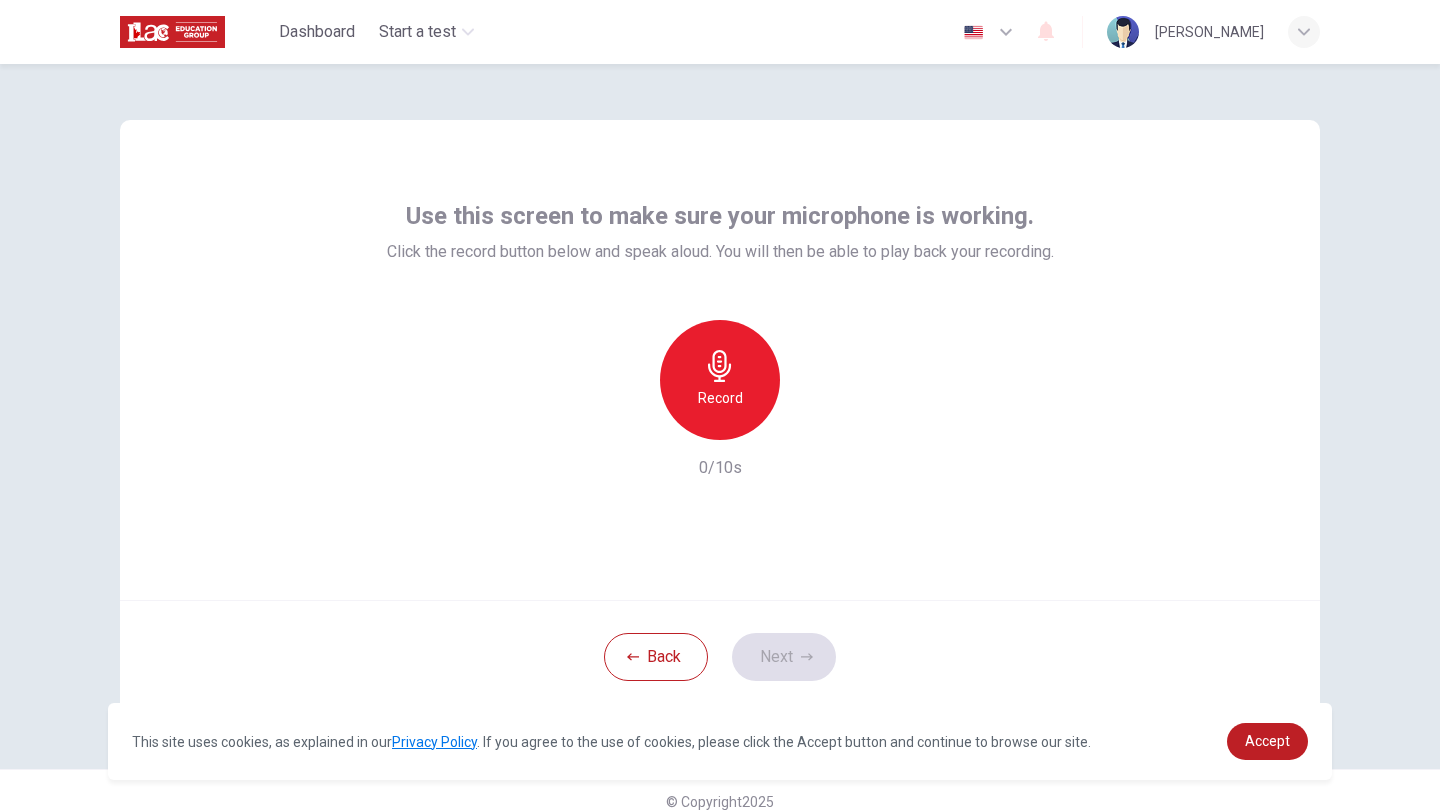 click on "Record" at bounding box center [720, 380] 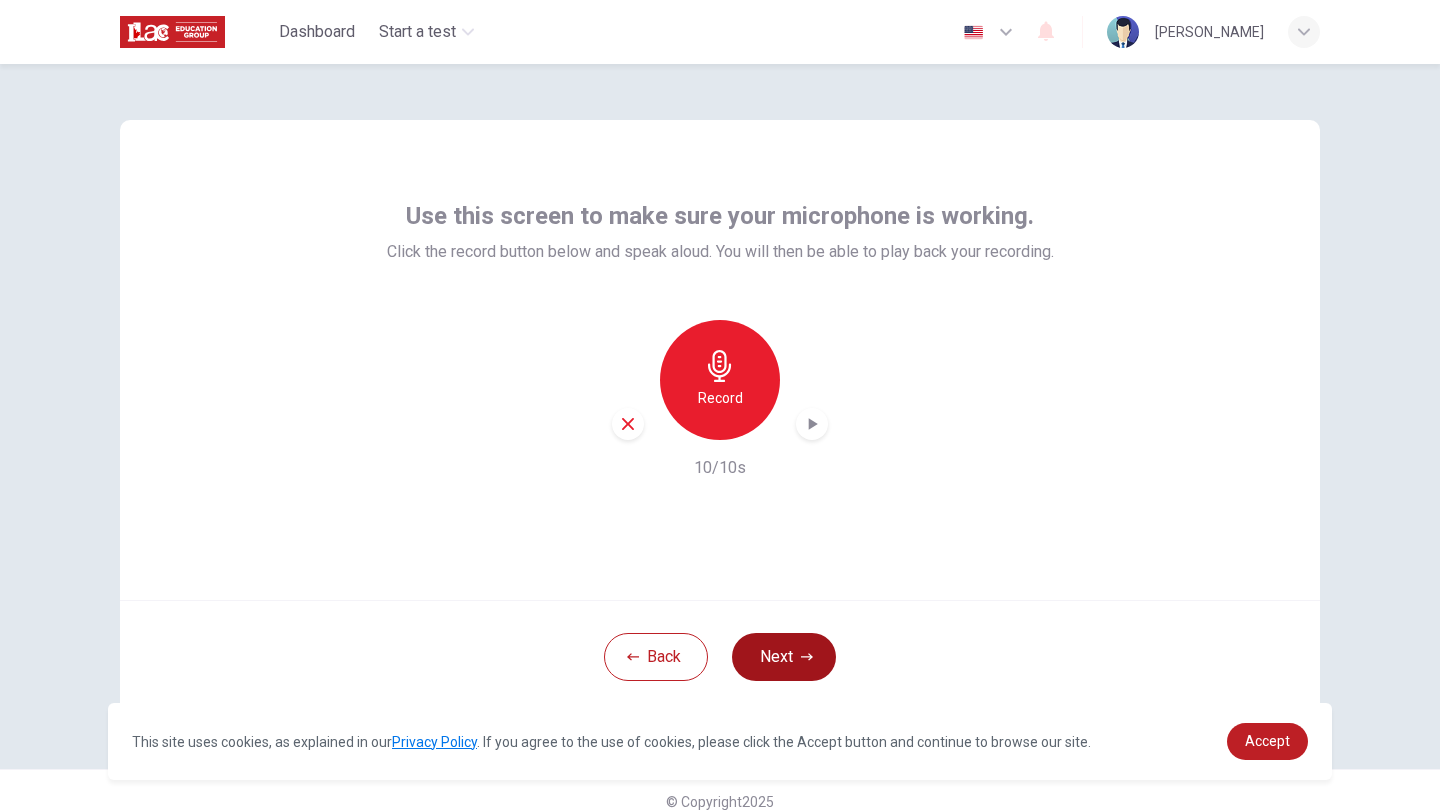 click on "Next" at bounding box center [784, 657] 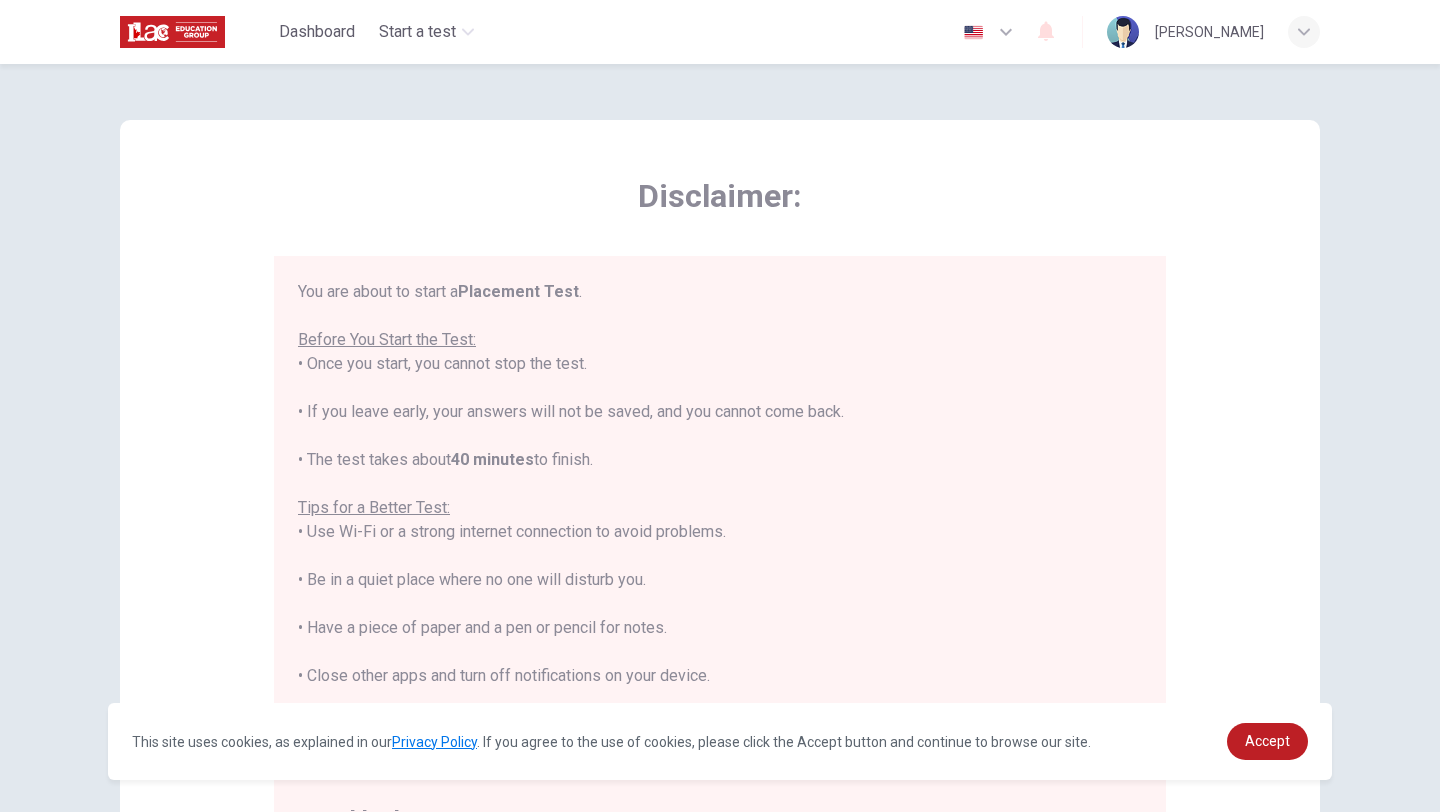scroll, scrollTop: 23, scrollLeft: 0, axis: vertical 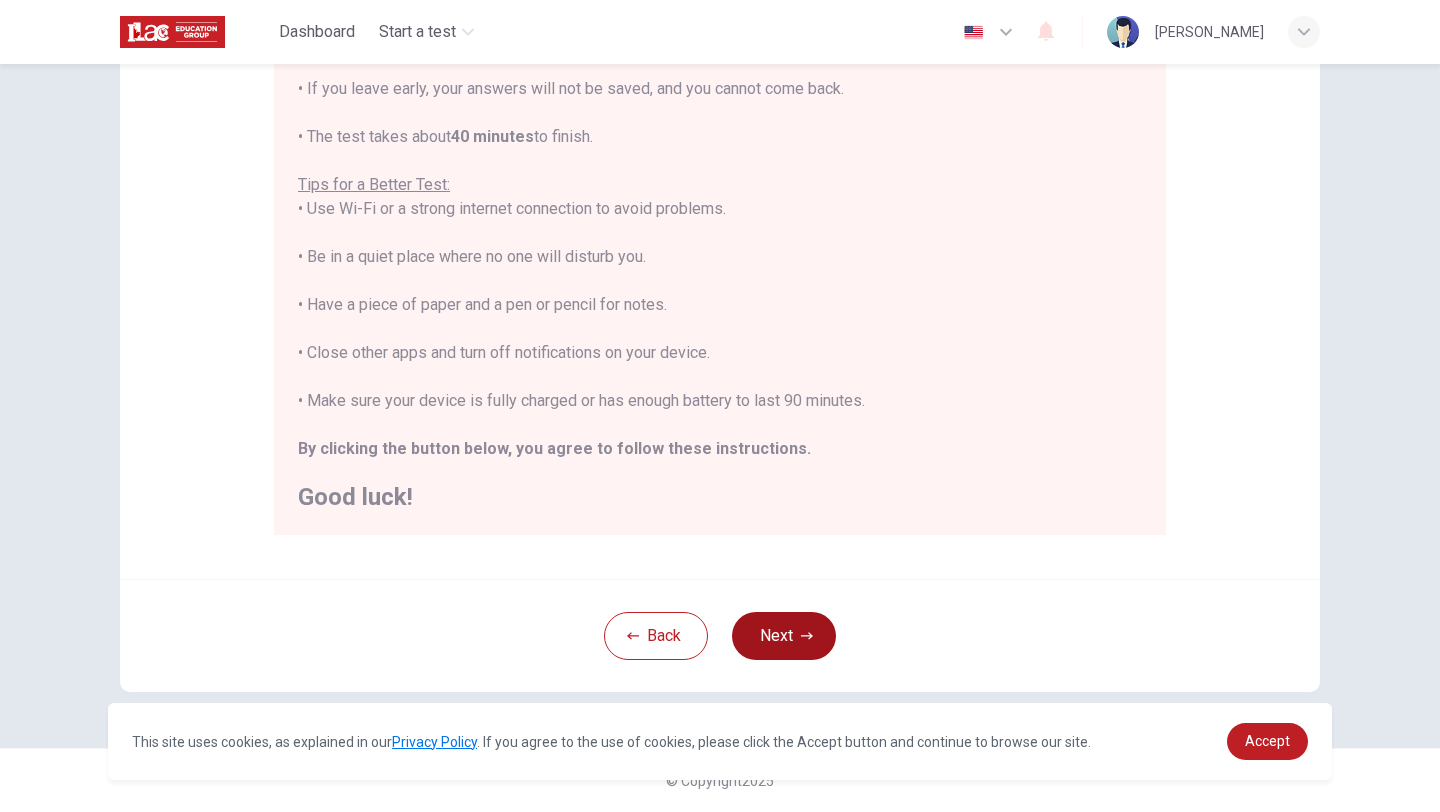 click on "Next" at bounding box center [784, 636] 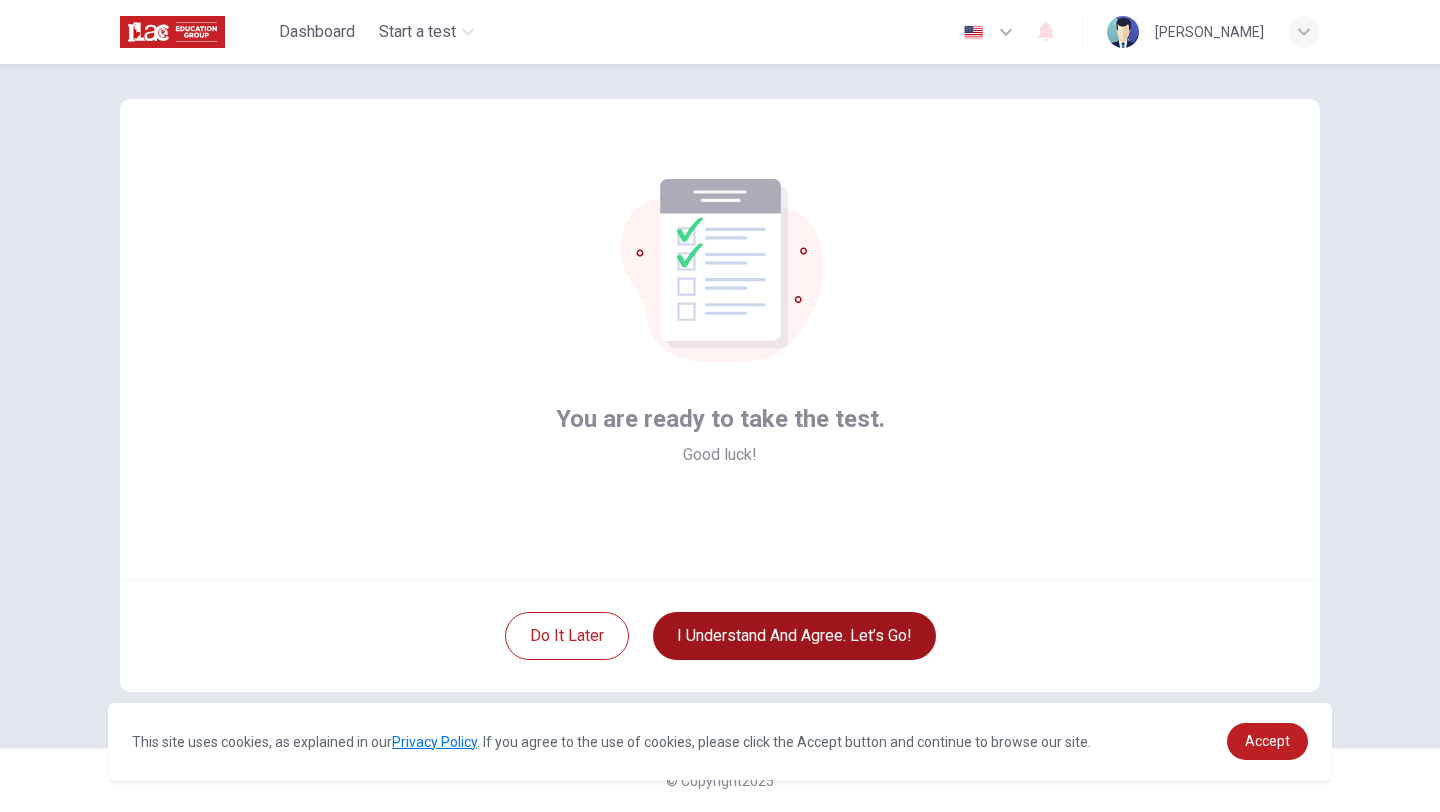 scroll, scrollTop: 21, scrollLeft: 0, axis: vertical 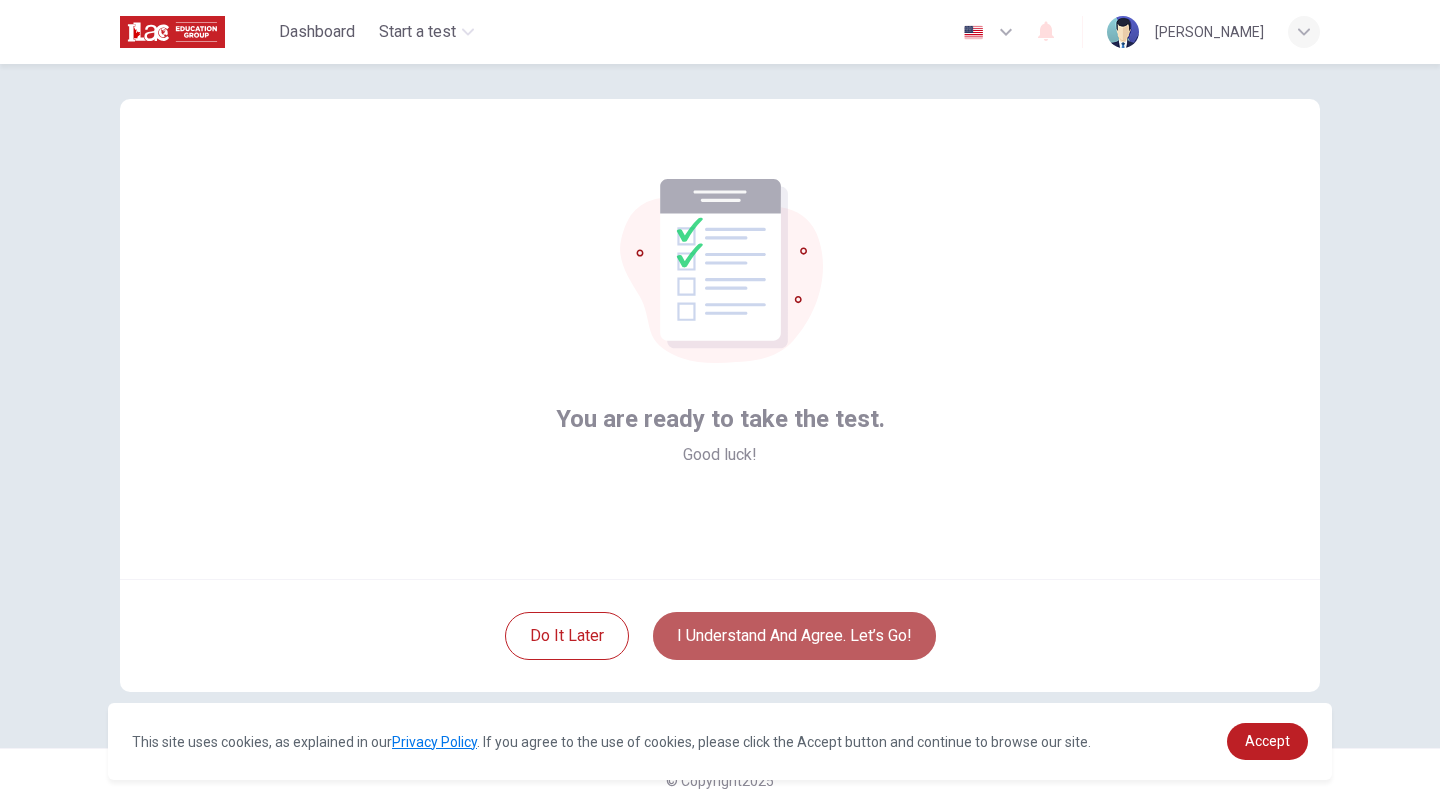 click on "I understand and agree. Let’s go!" at bounding box center (794, 636) 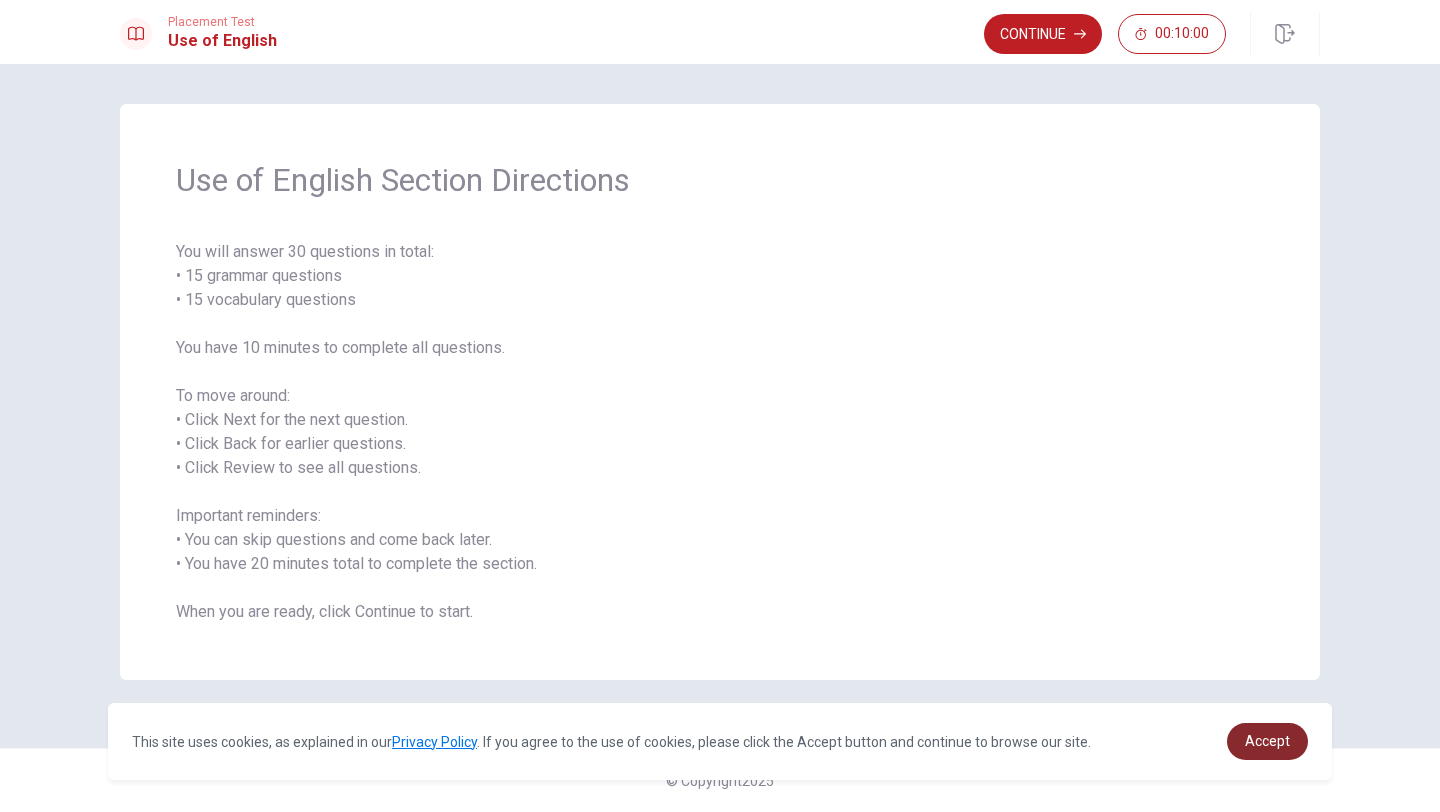 click on "Accept" at bounding box center (1267, 741) 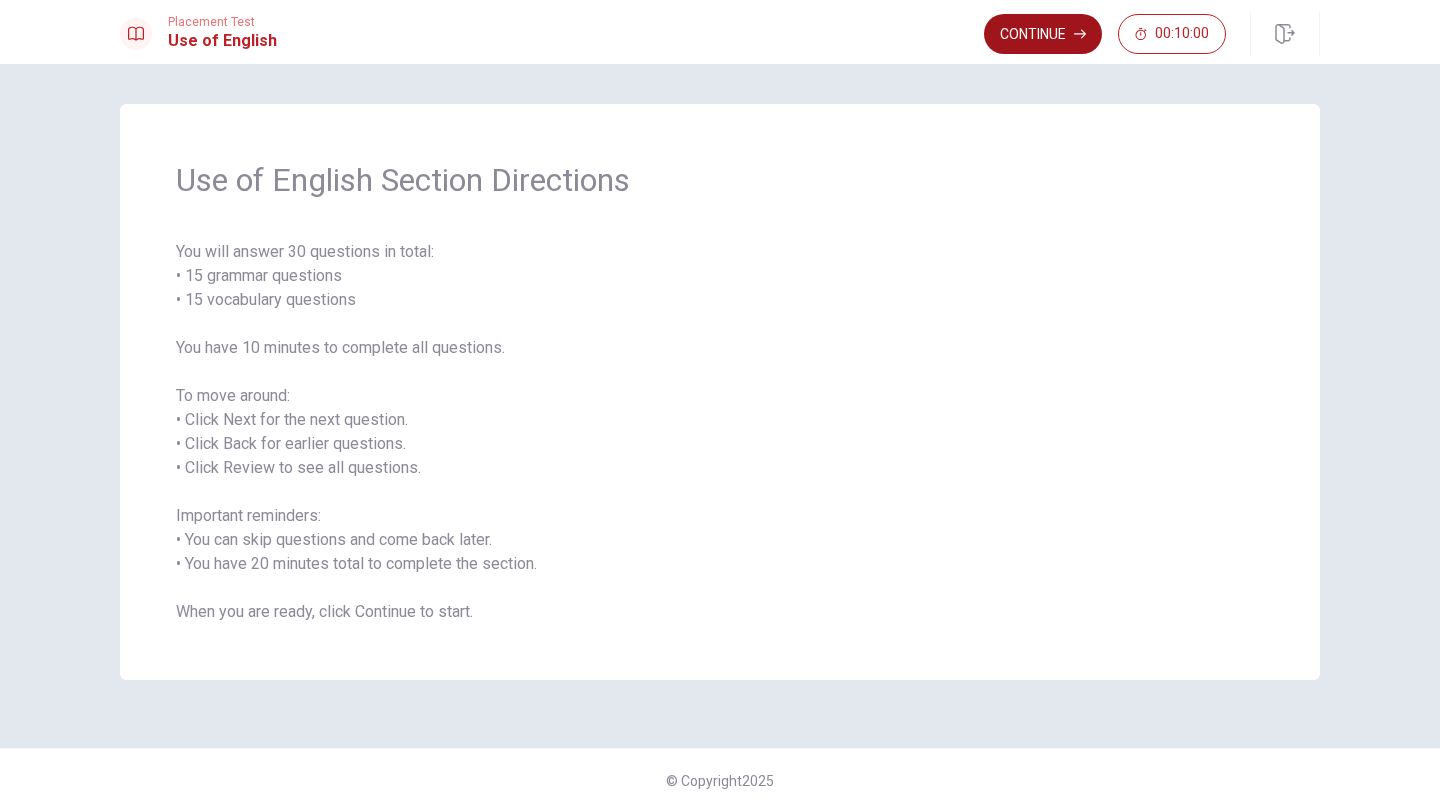 click on "Continue" at bounding box center (1043, 34) 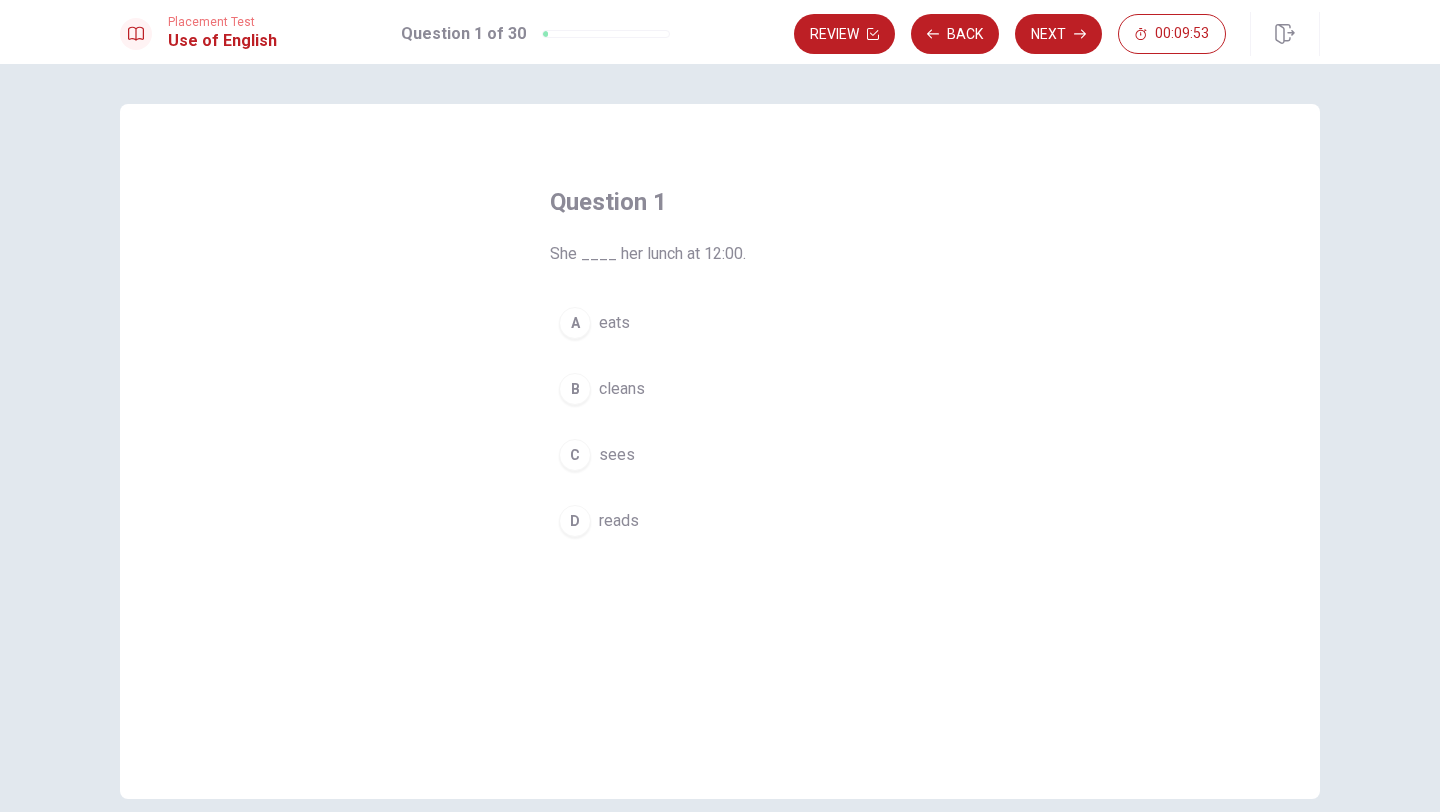 click on "A" at bounding box center [575, 323] 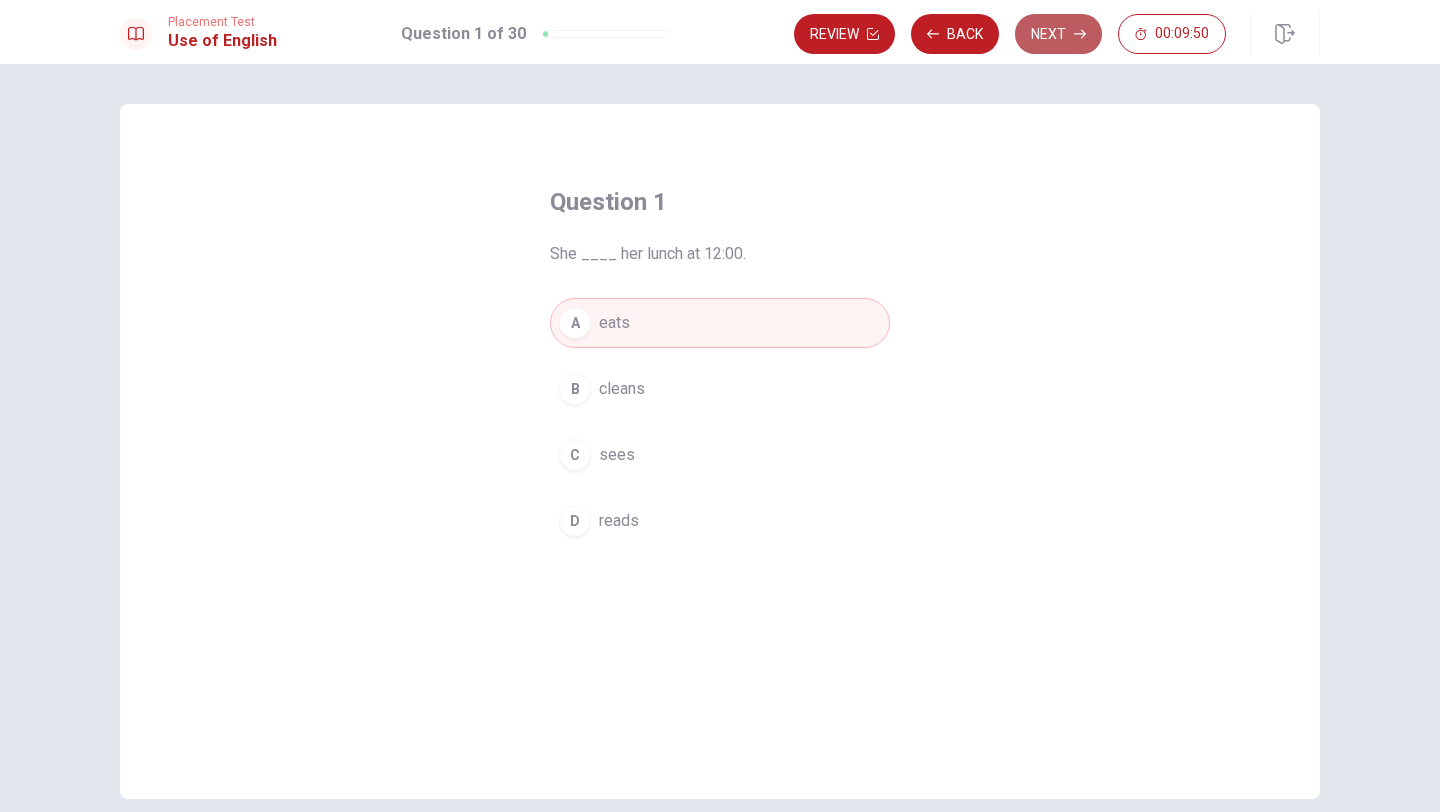 click on "Next" at bounding box center (1058, 34) 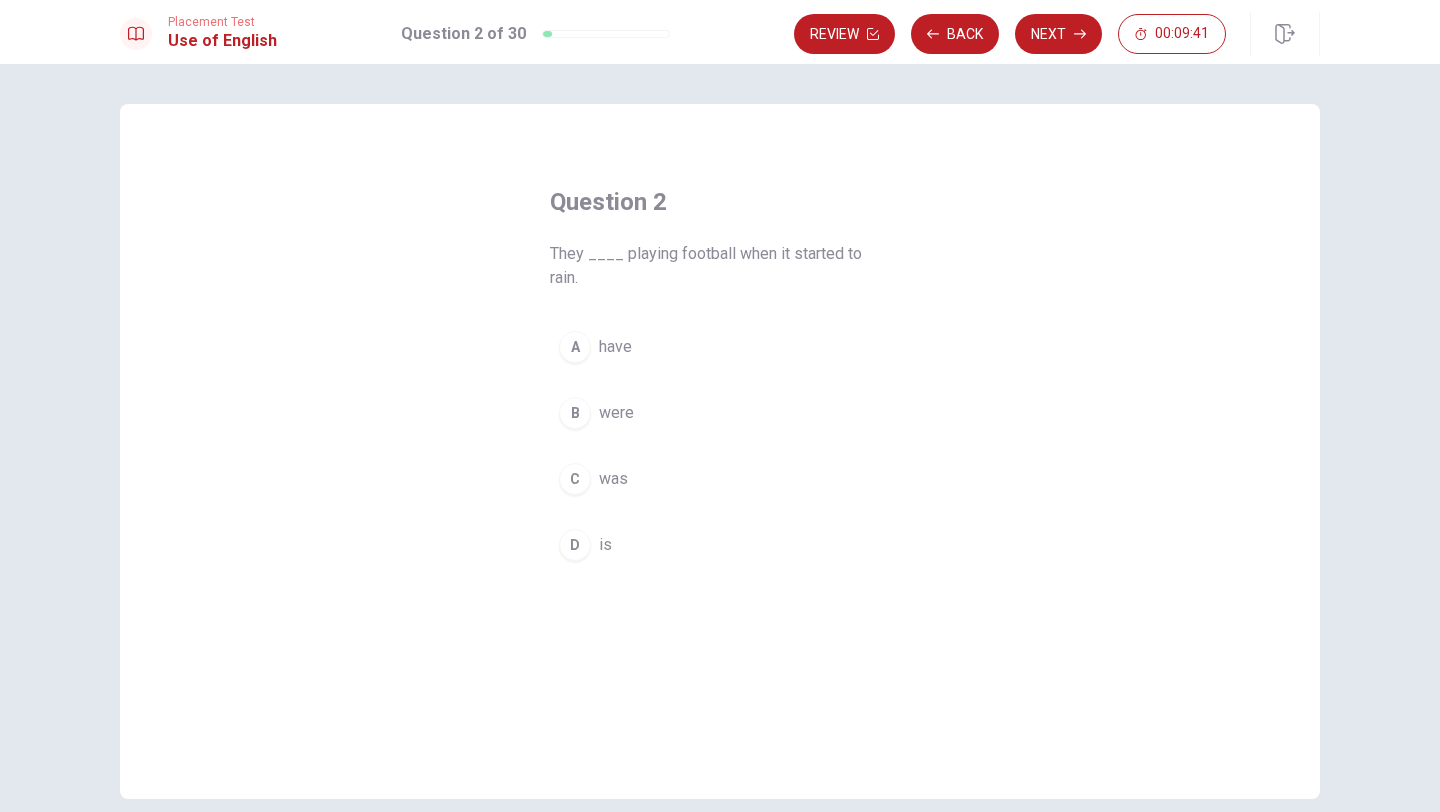 click on "B" at bounding box center [575, 413] 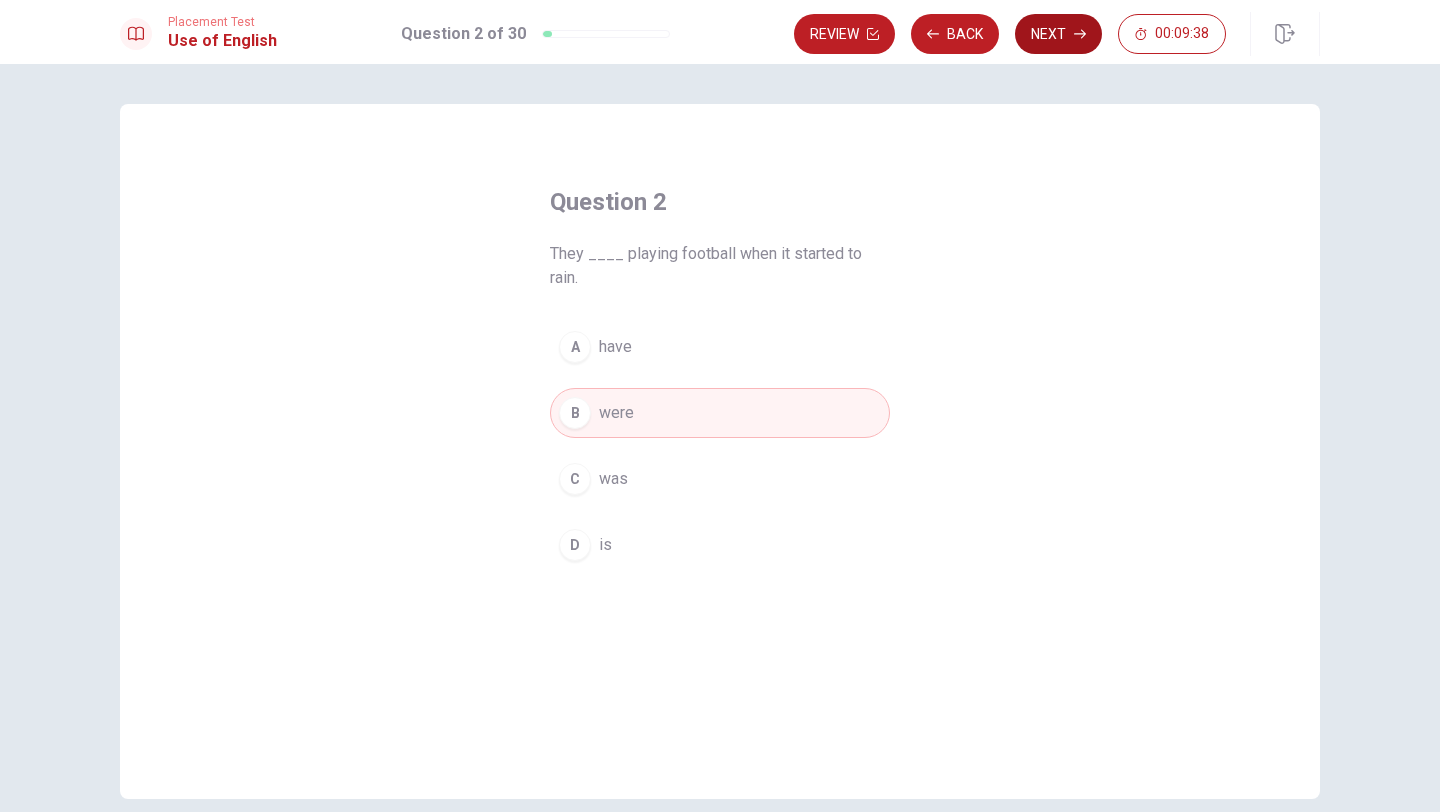 click on "Next" at bounding box center (1058, 34) 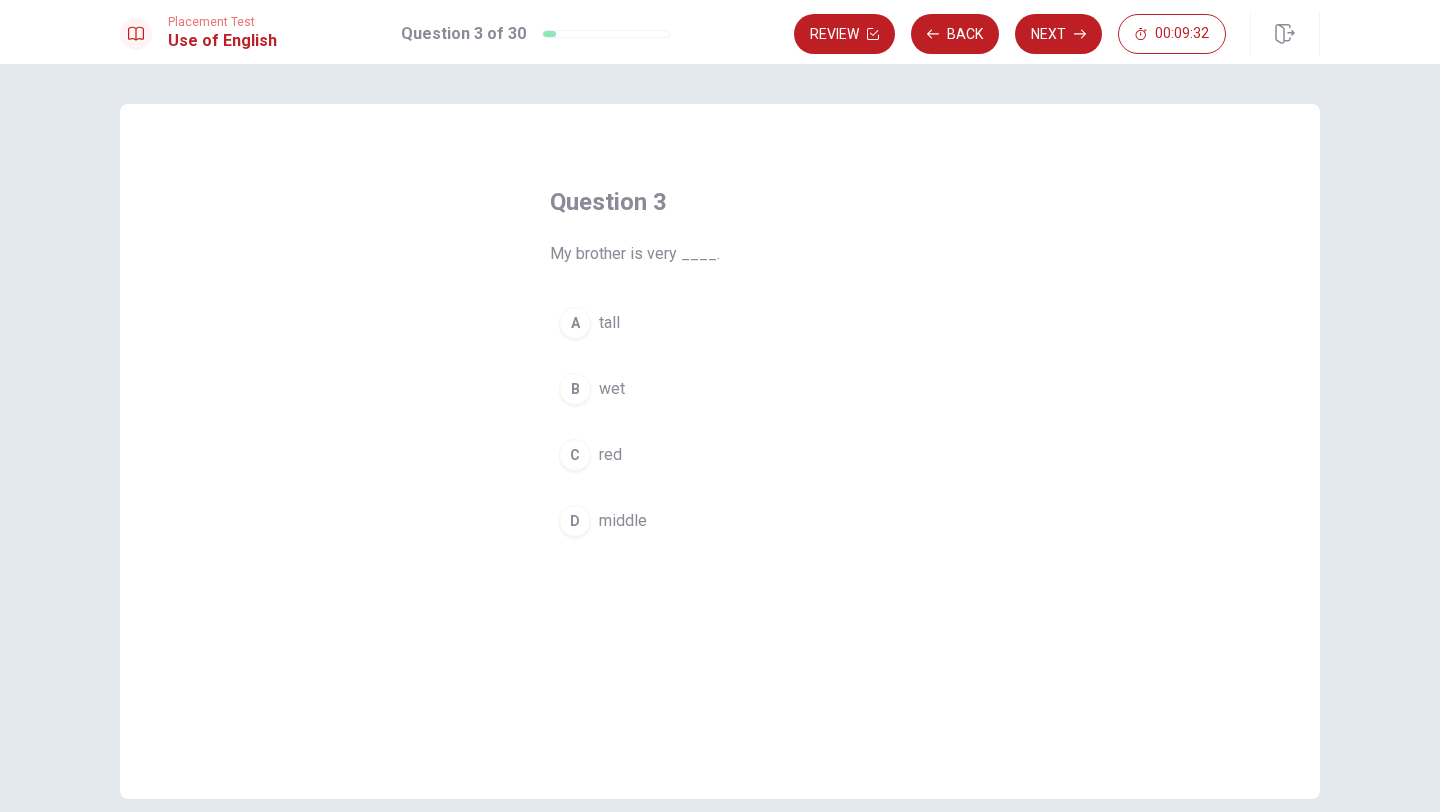 click on "A" at bounding box center (575, 323) 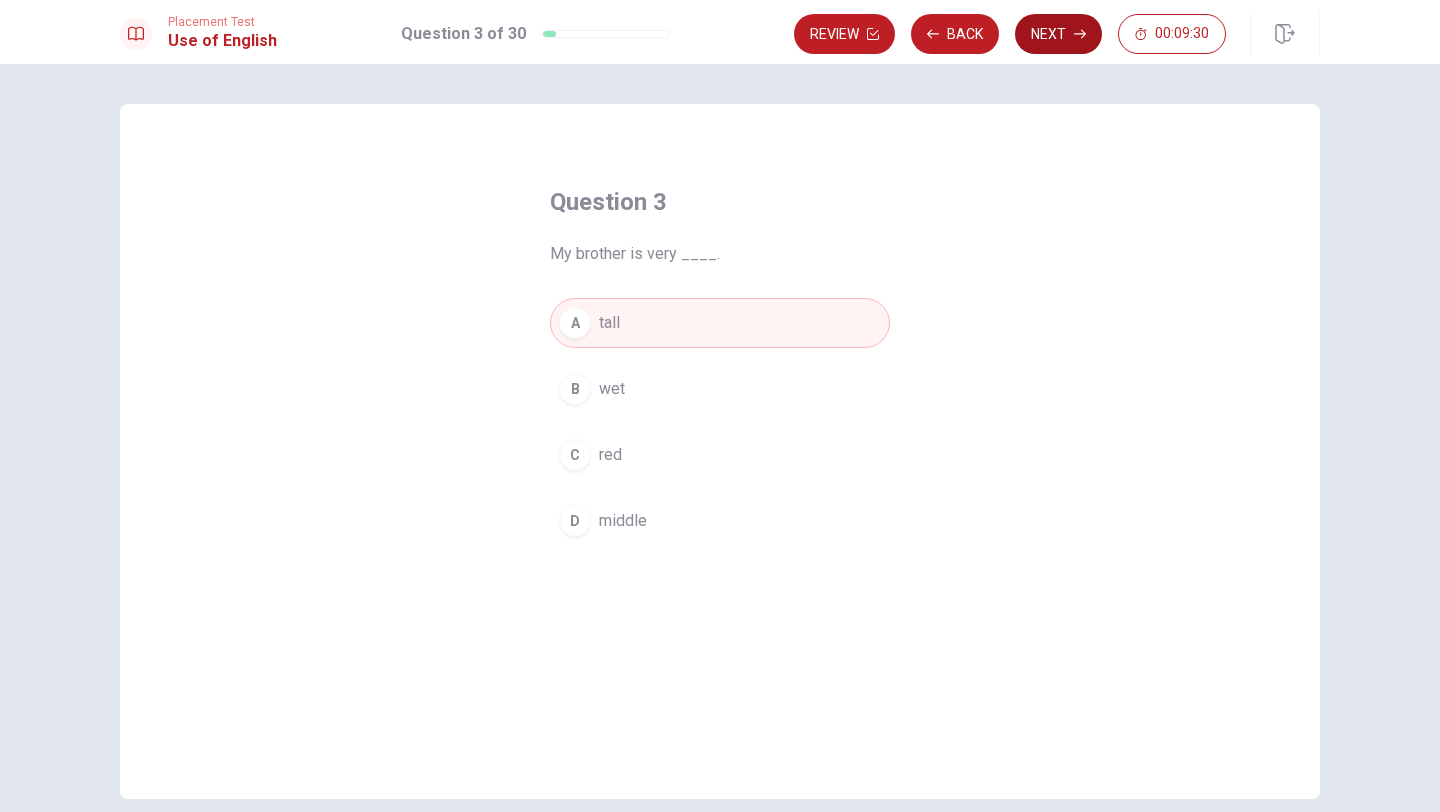 click on "Next" at bounding box center (1058, 34) 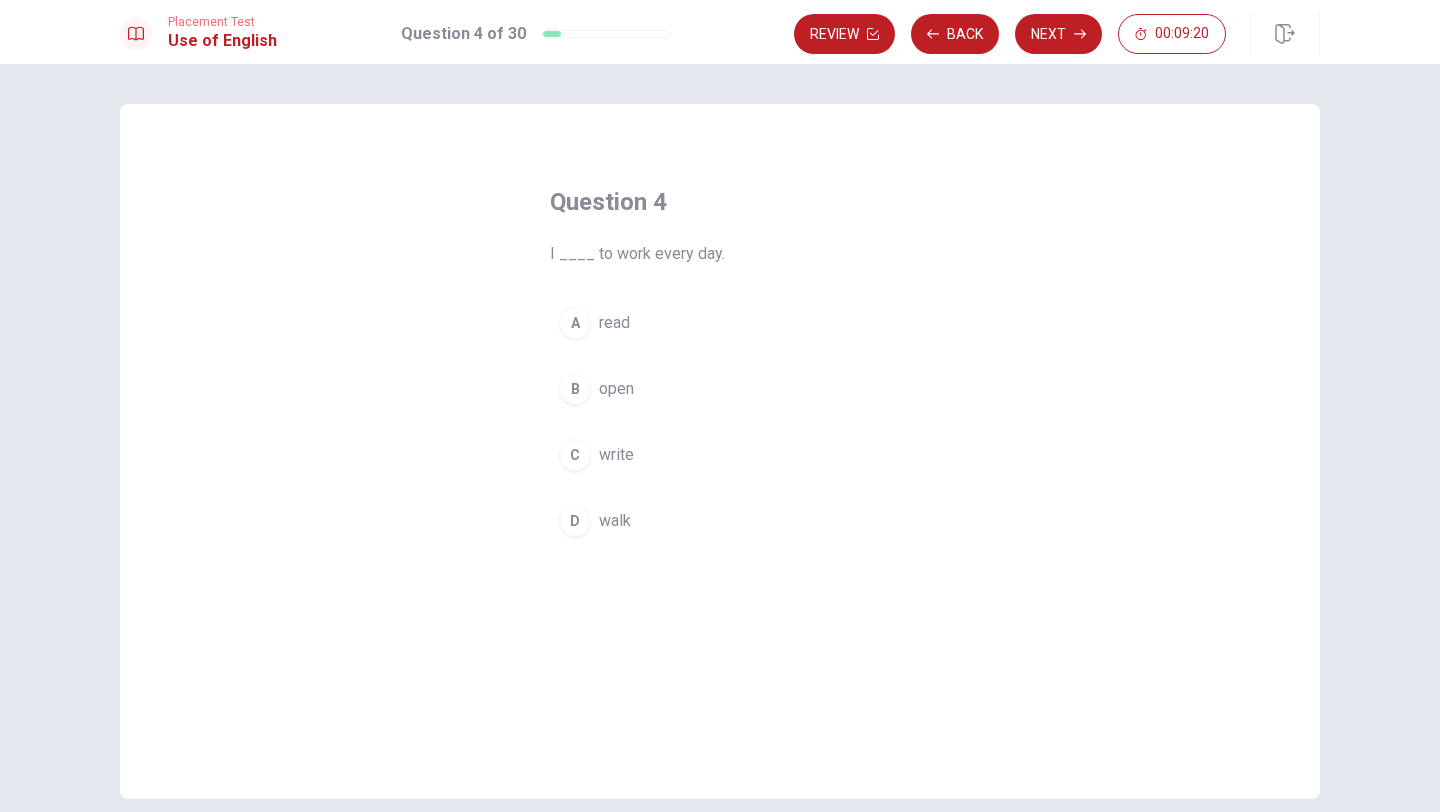 click on "D" at bounding box center [575, 521] 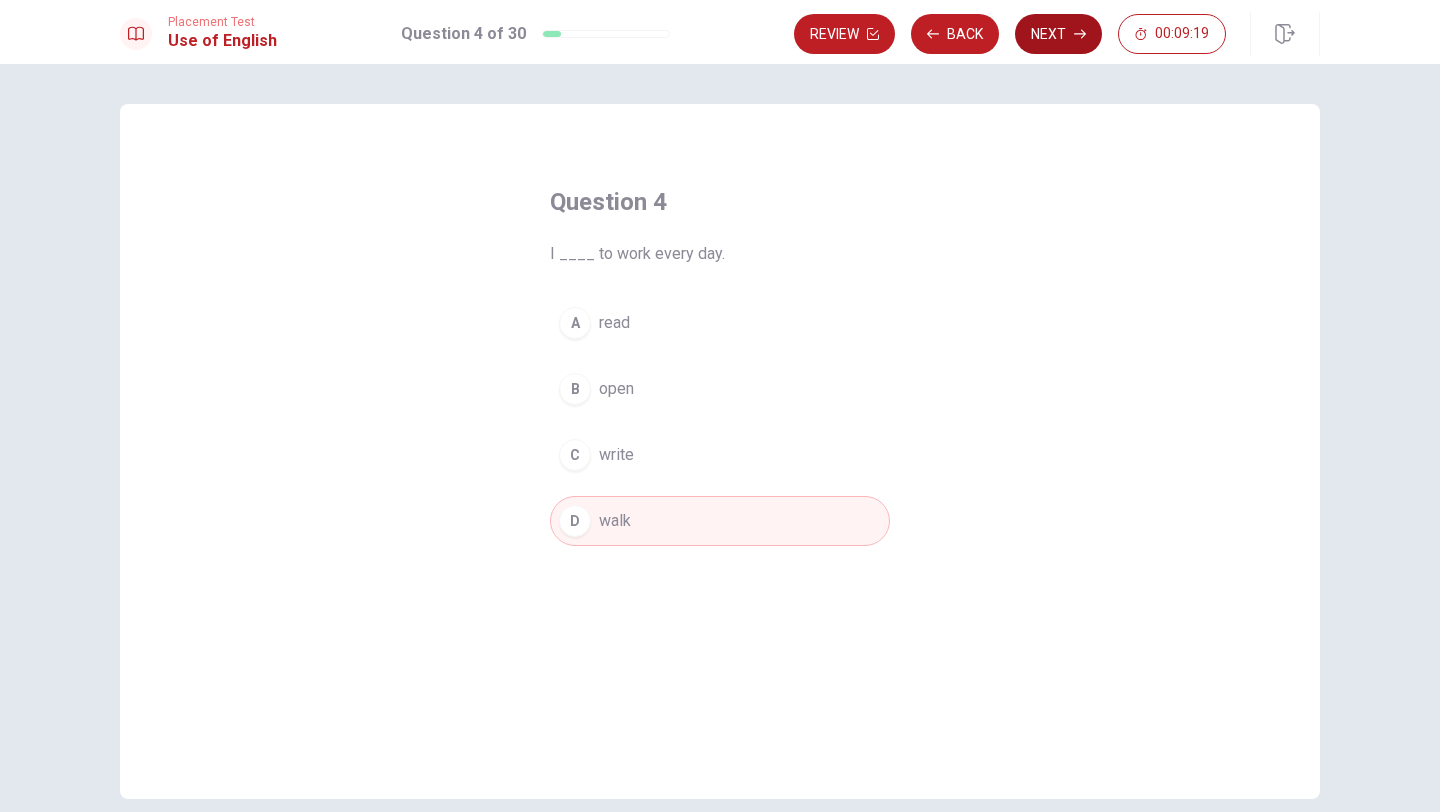 click on "Next" at bounding box center (1058, 34) 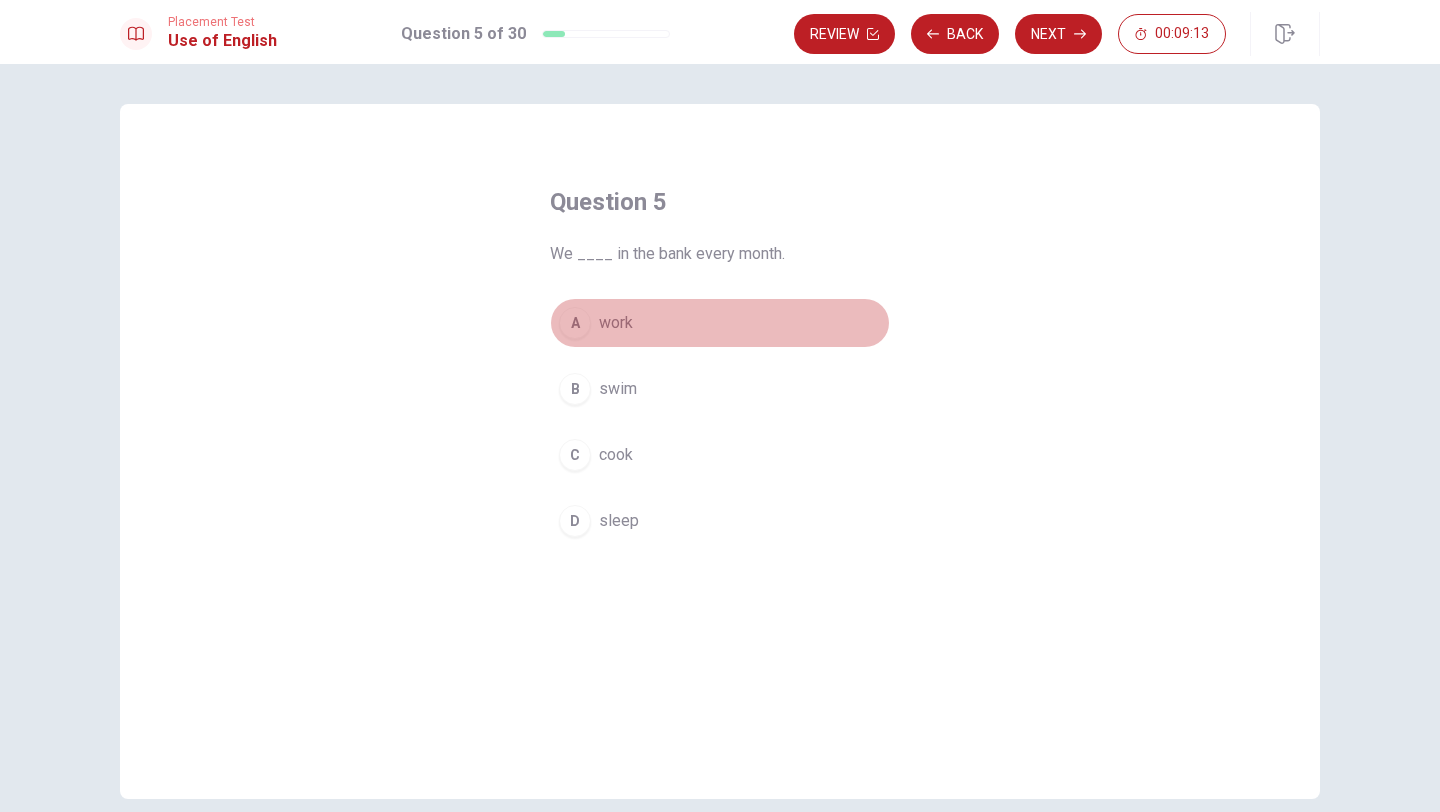 click on "A" at bounding box center (575, 323) 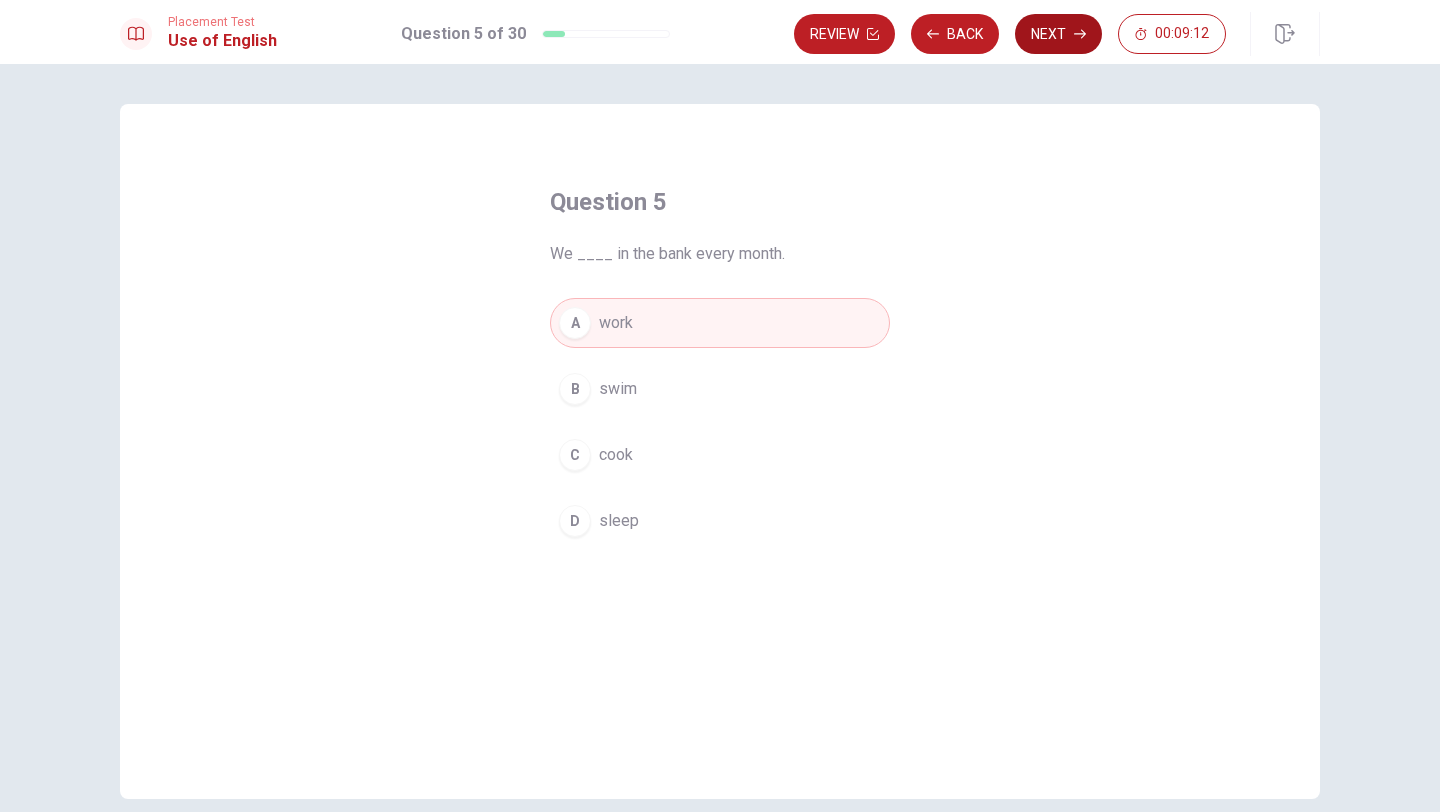 click on "Next" at bounding box center [1058, 34] 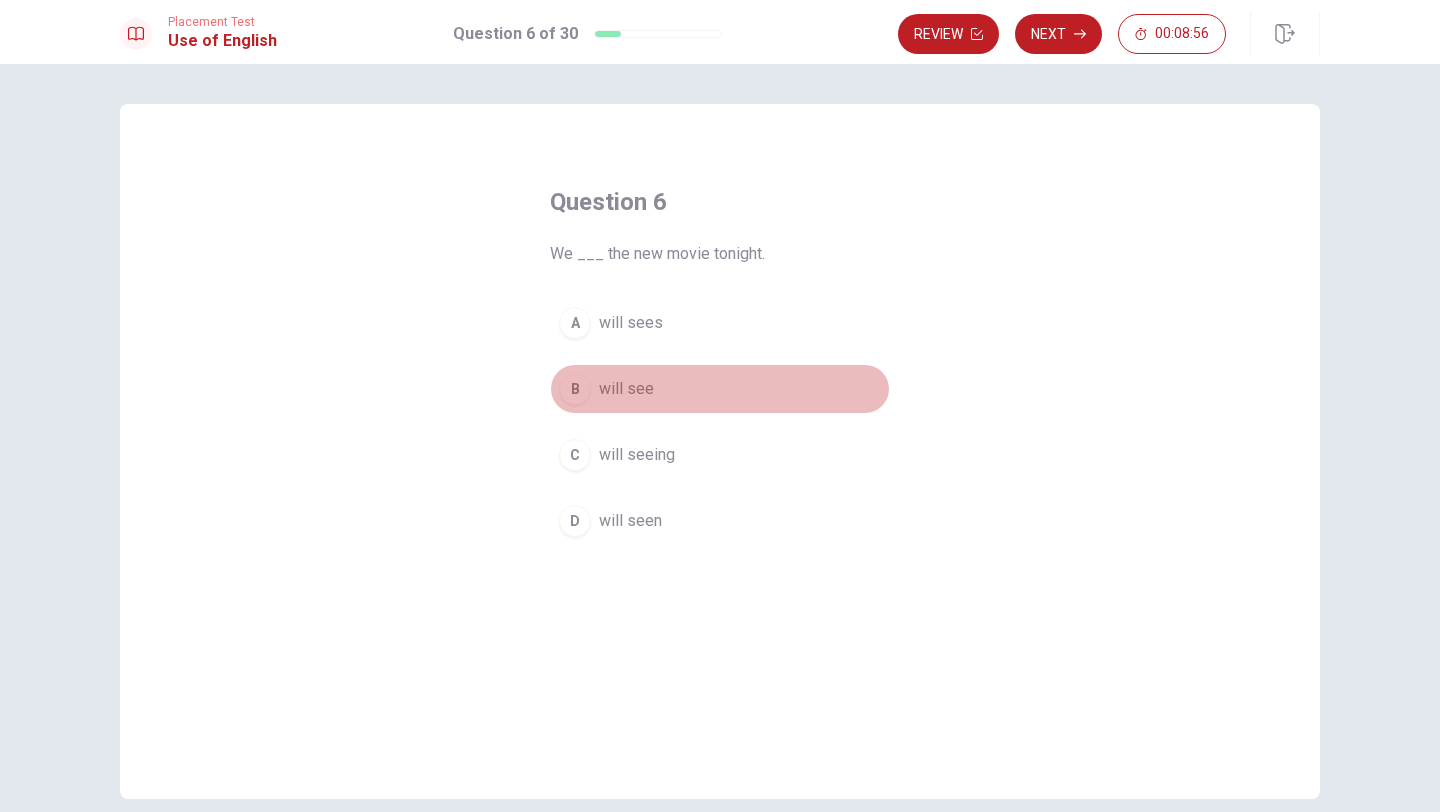 click on "B" at bounding box center (575, 389) 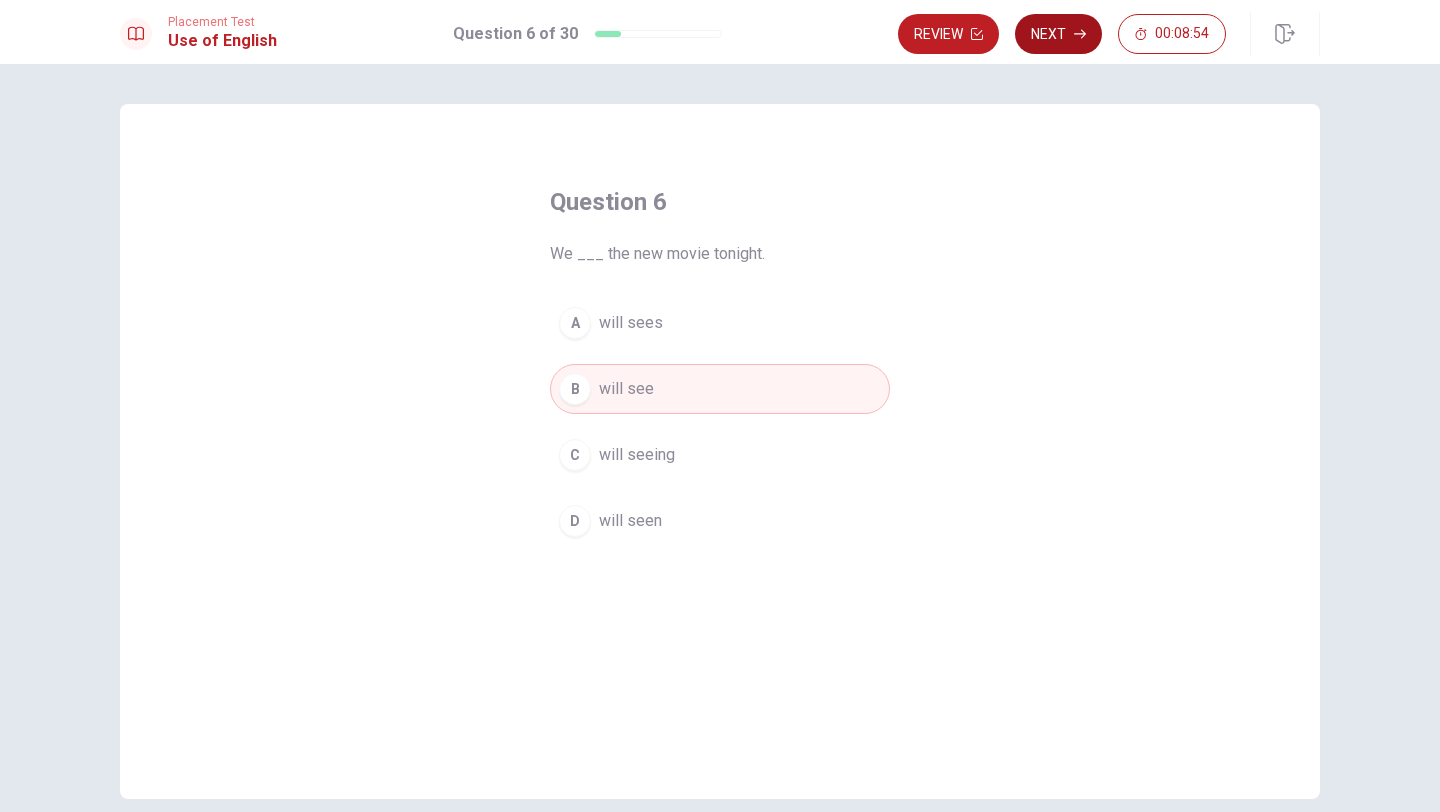 click on "Next" at bounding box center (1058, 34) 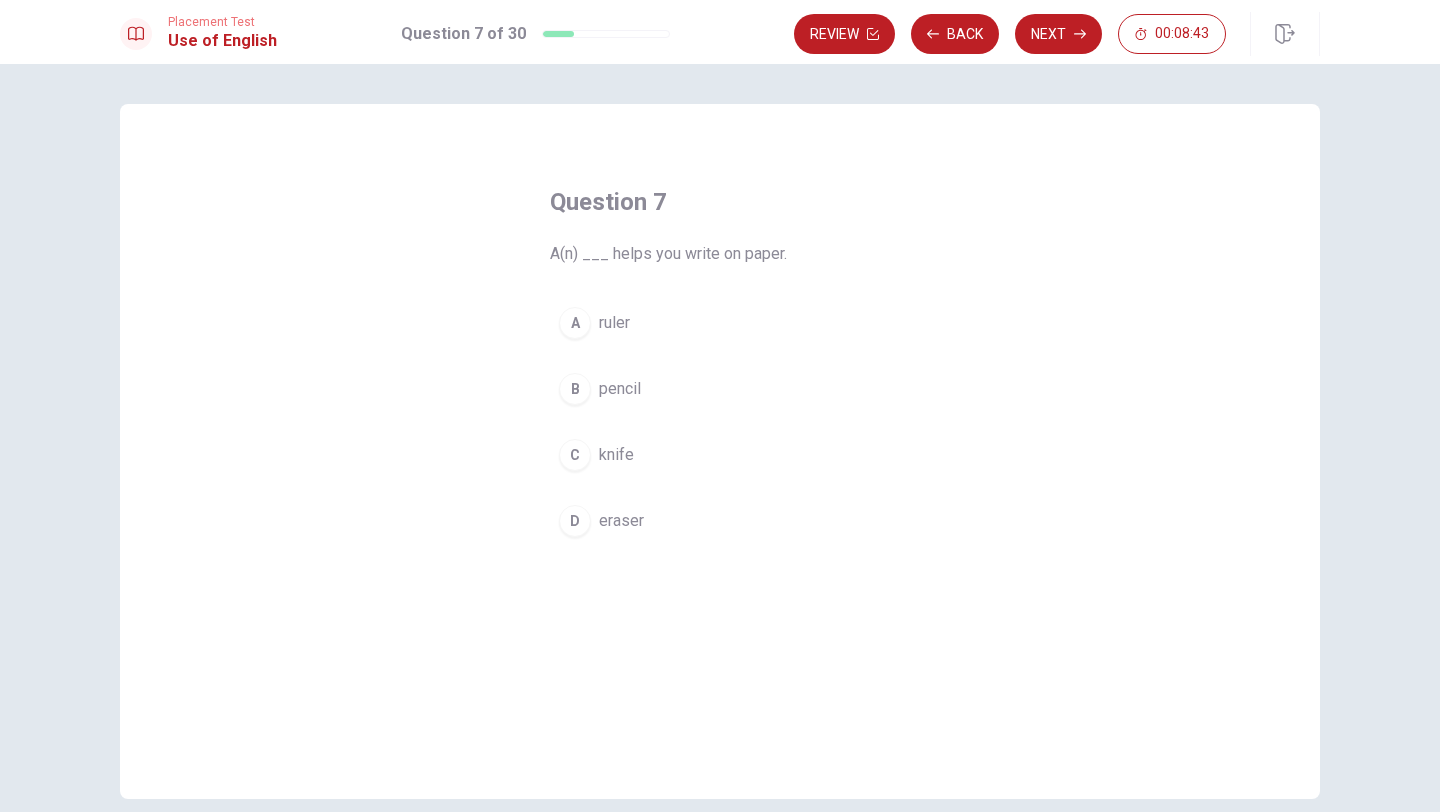 click on "C" at bounding box center (575, 455) 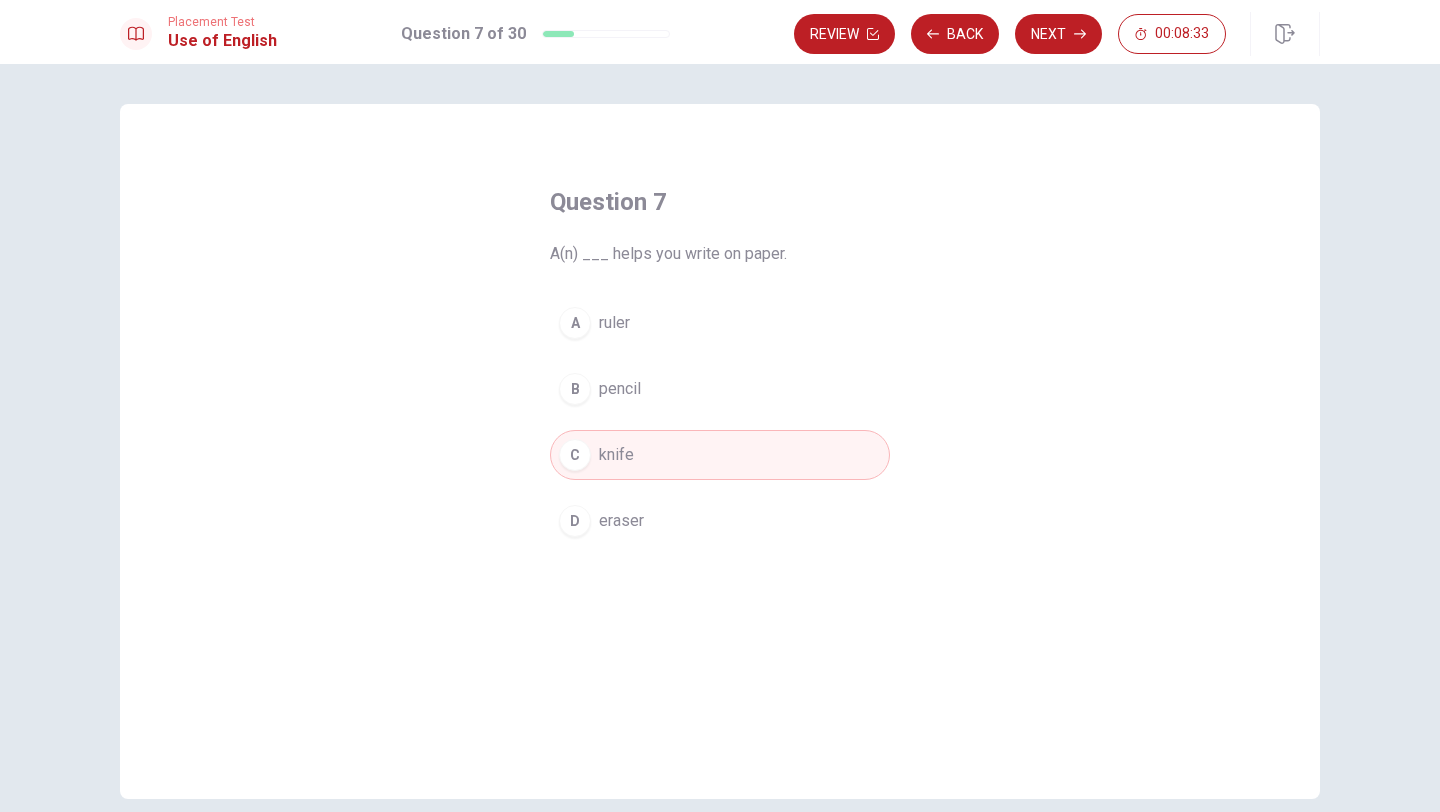 click on "B" at bounding box center (575, 389) 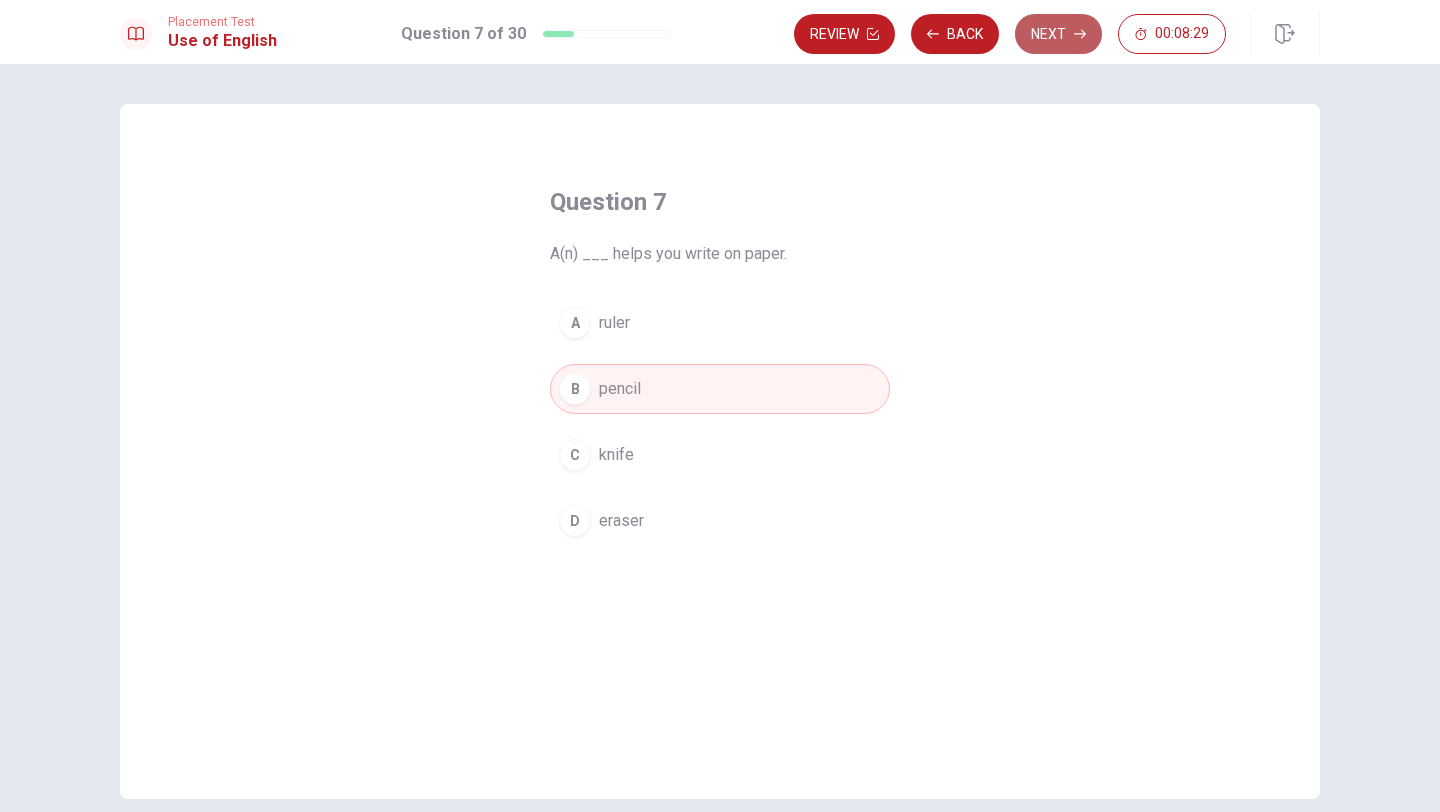 click on "Next" at bounding box center (1058, 34) 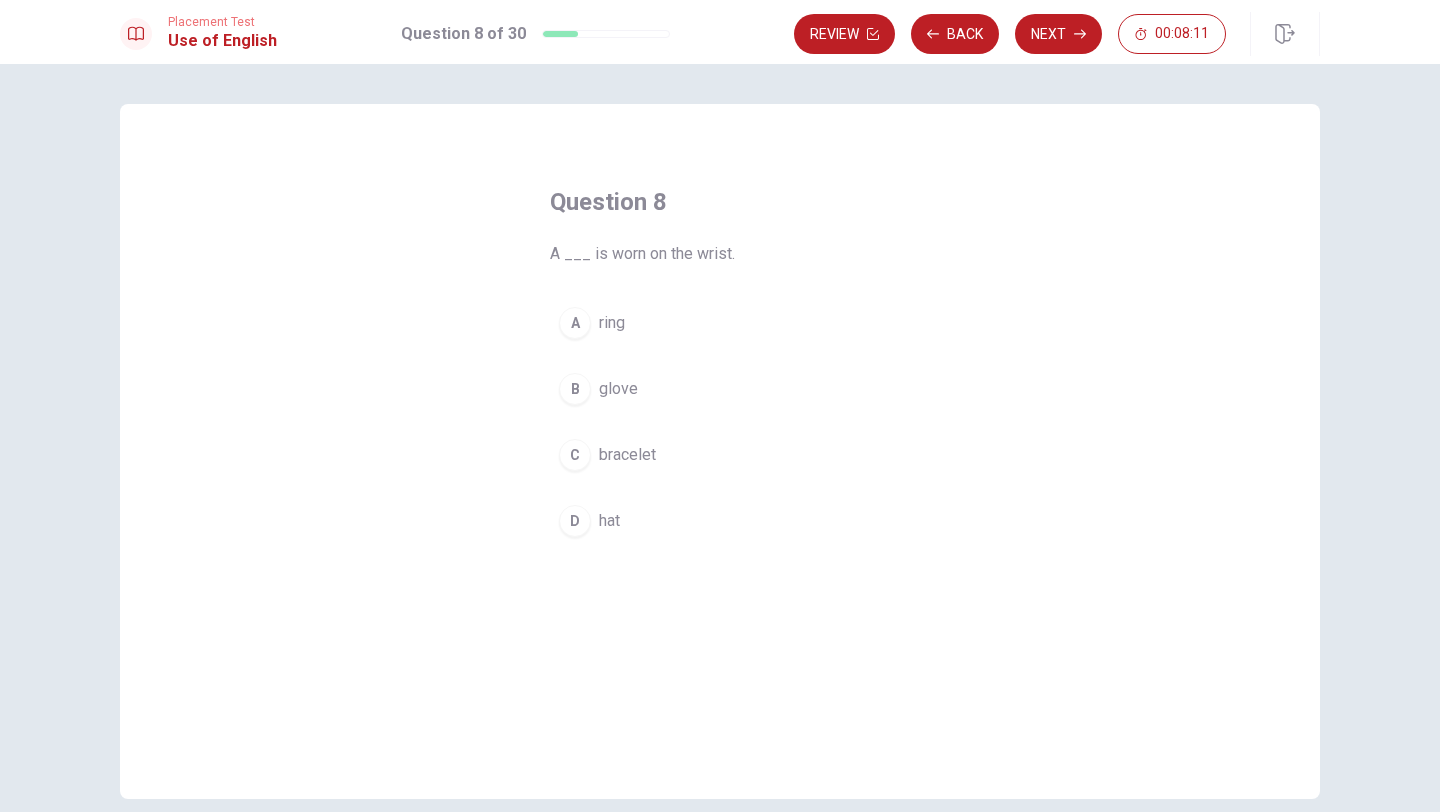 click on "C" at bounding box center (575, 455) 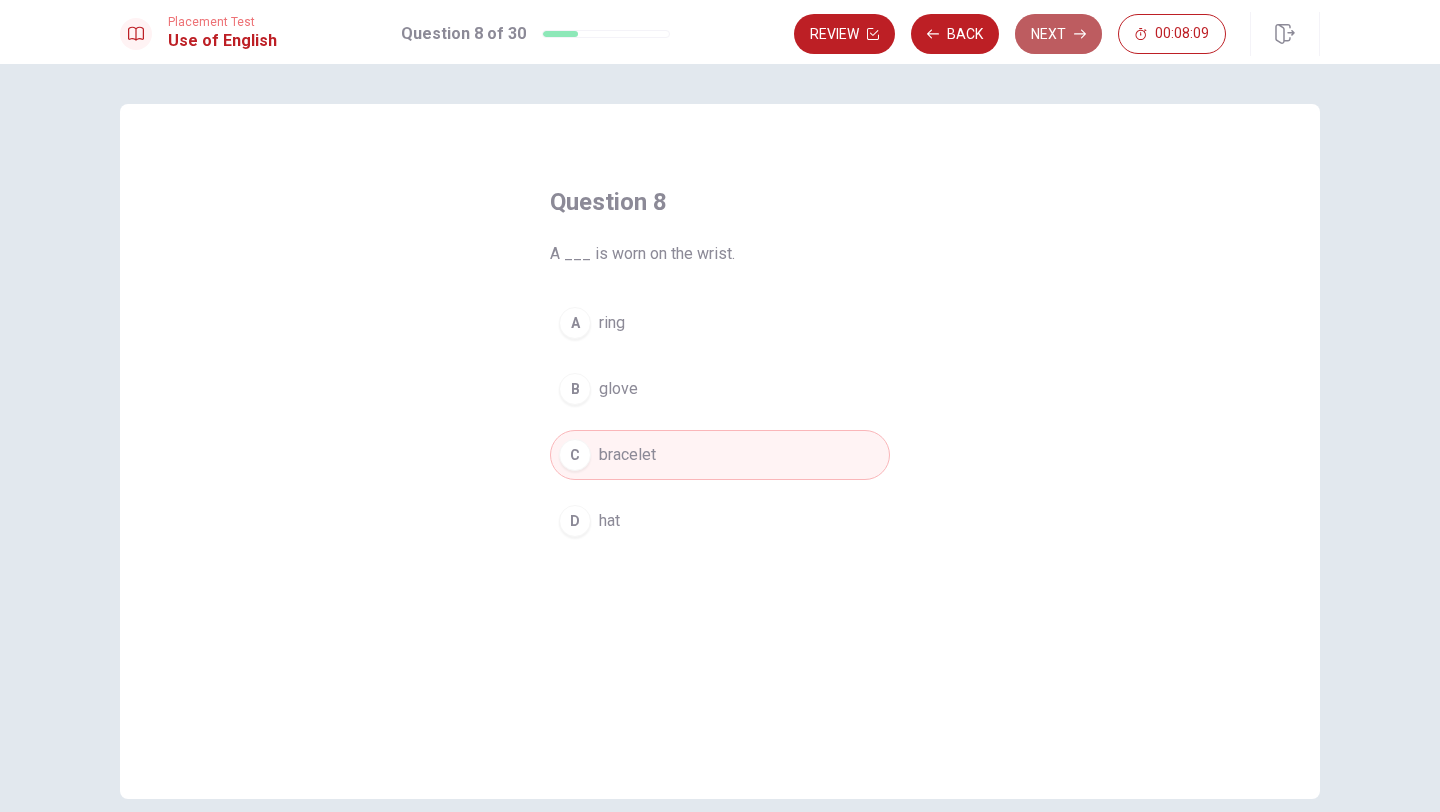 click on "Next" at bounding box center (1058, 34) 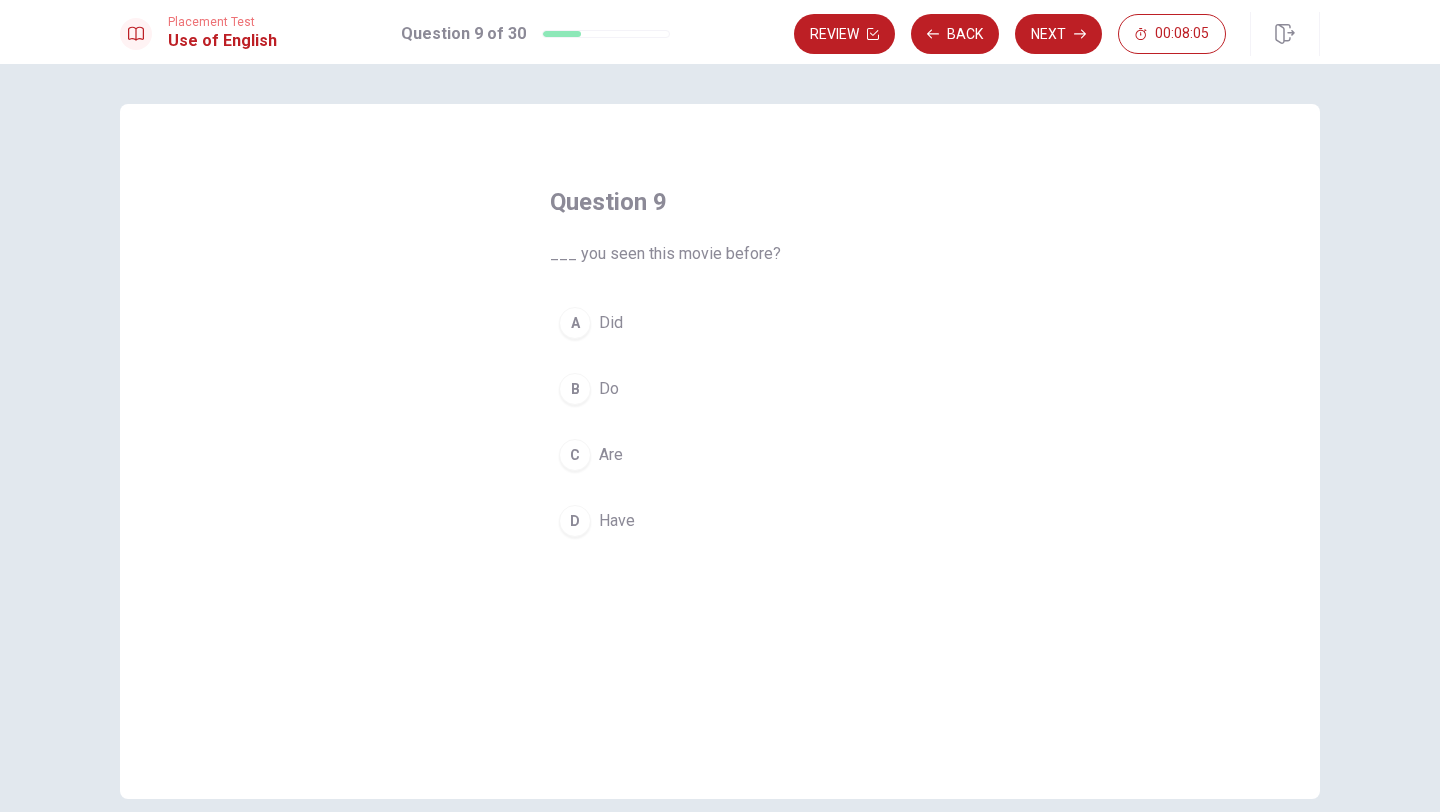 click on "D" at bounding box center (575, 521) 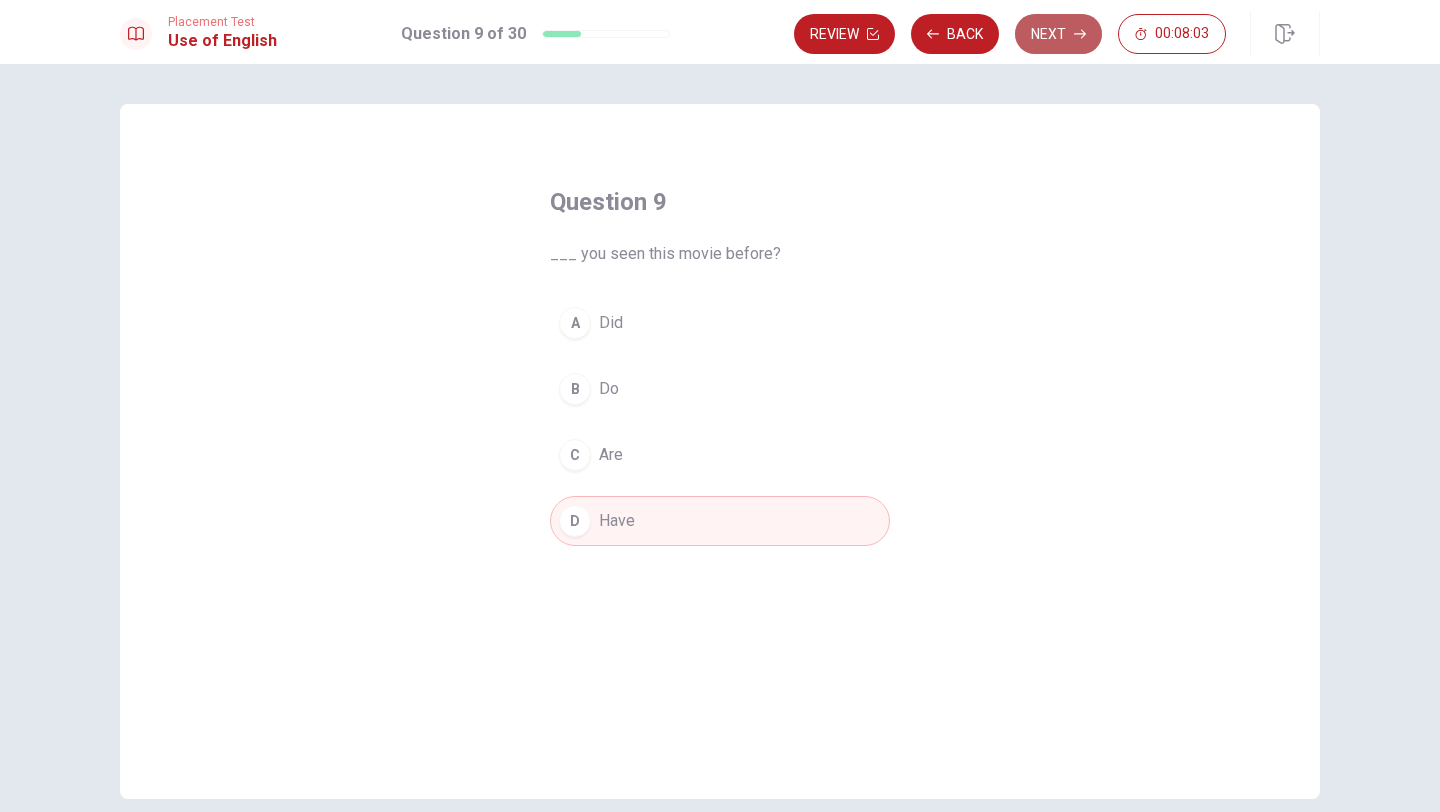 click on "Next" at bounding box center (1058, 34) 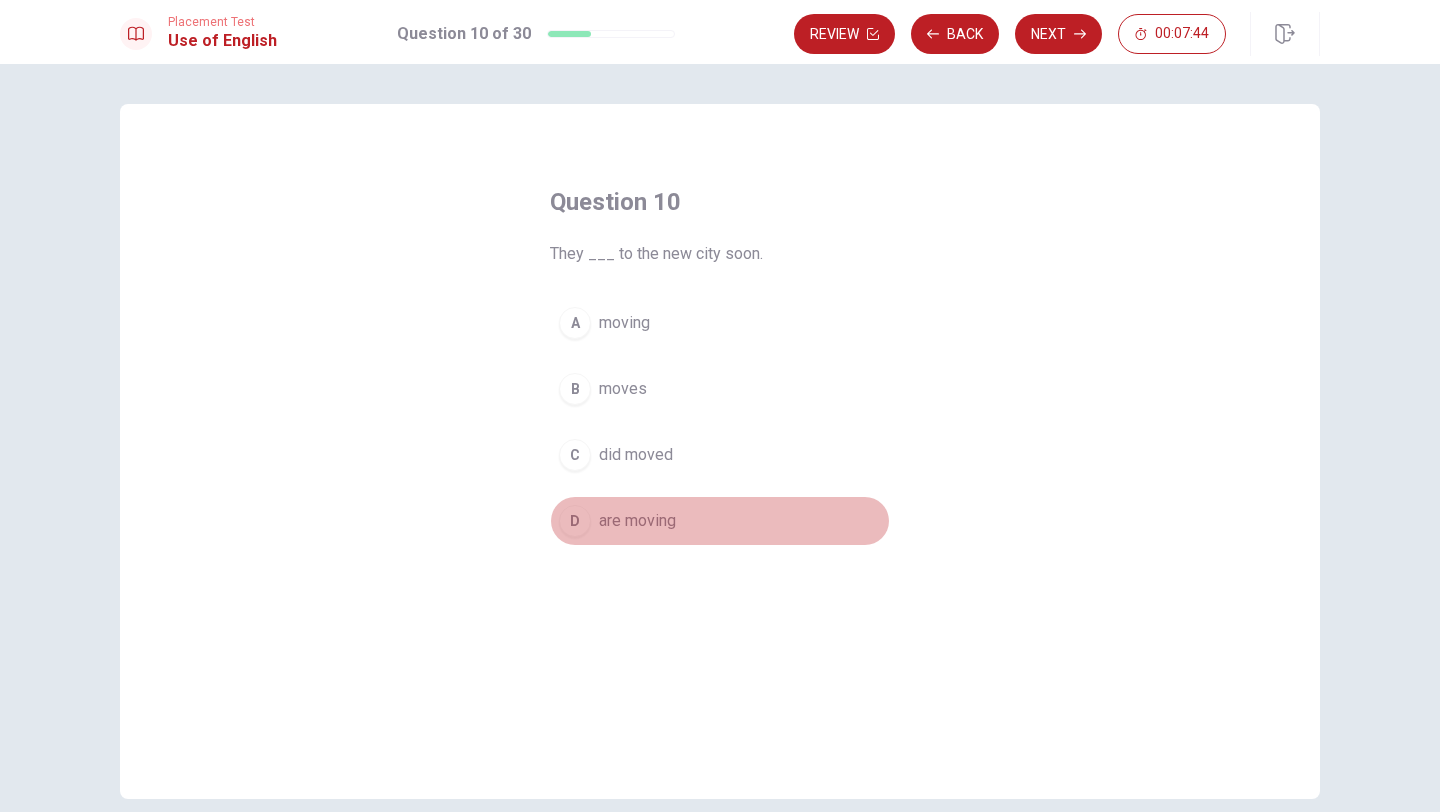 click on "D" at bounding box center (575, 521) 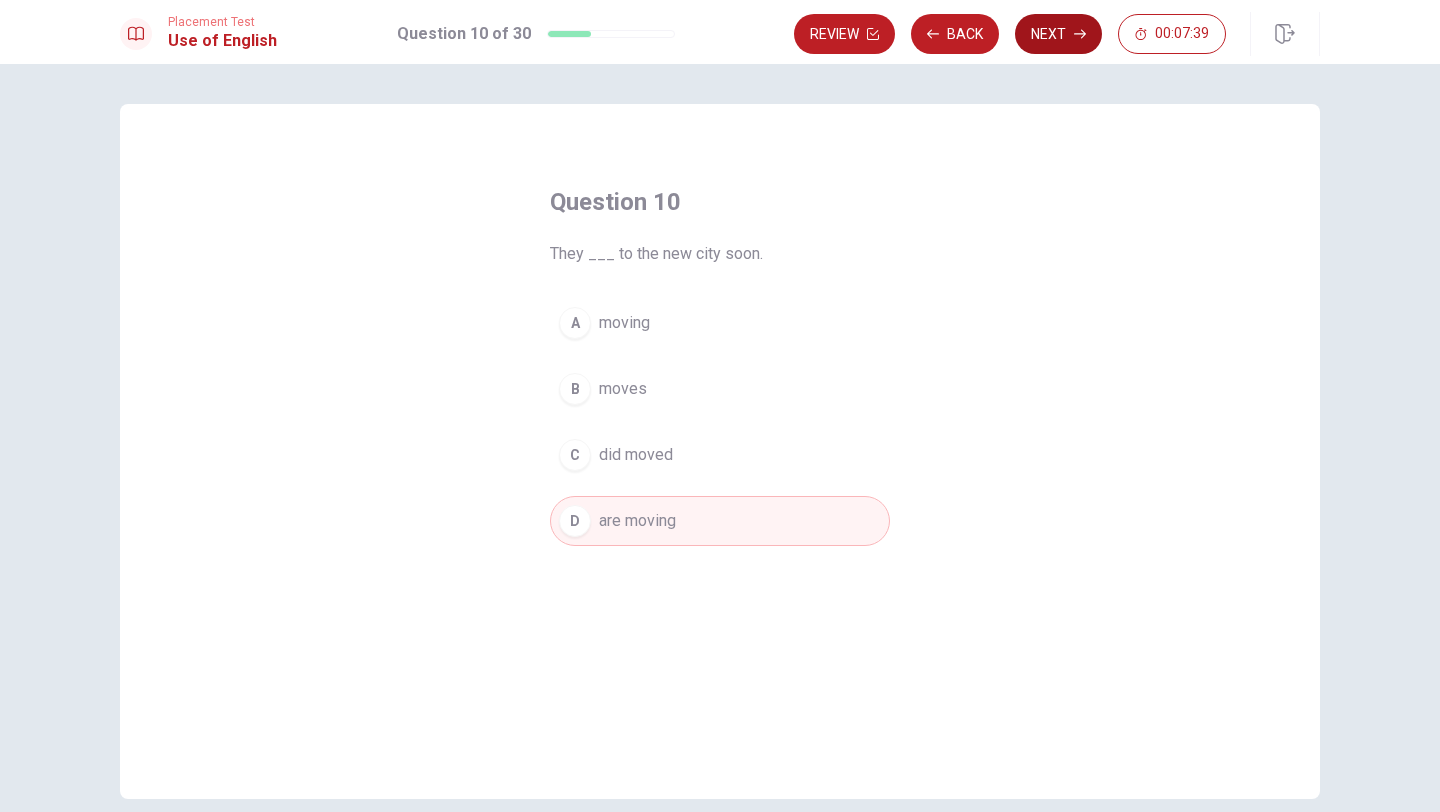 click on "Next" at bounding box center [1058, 34] 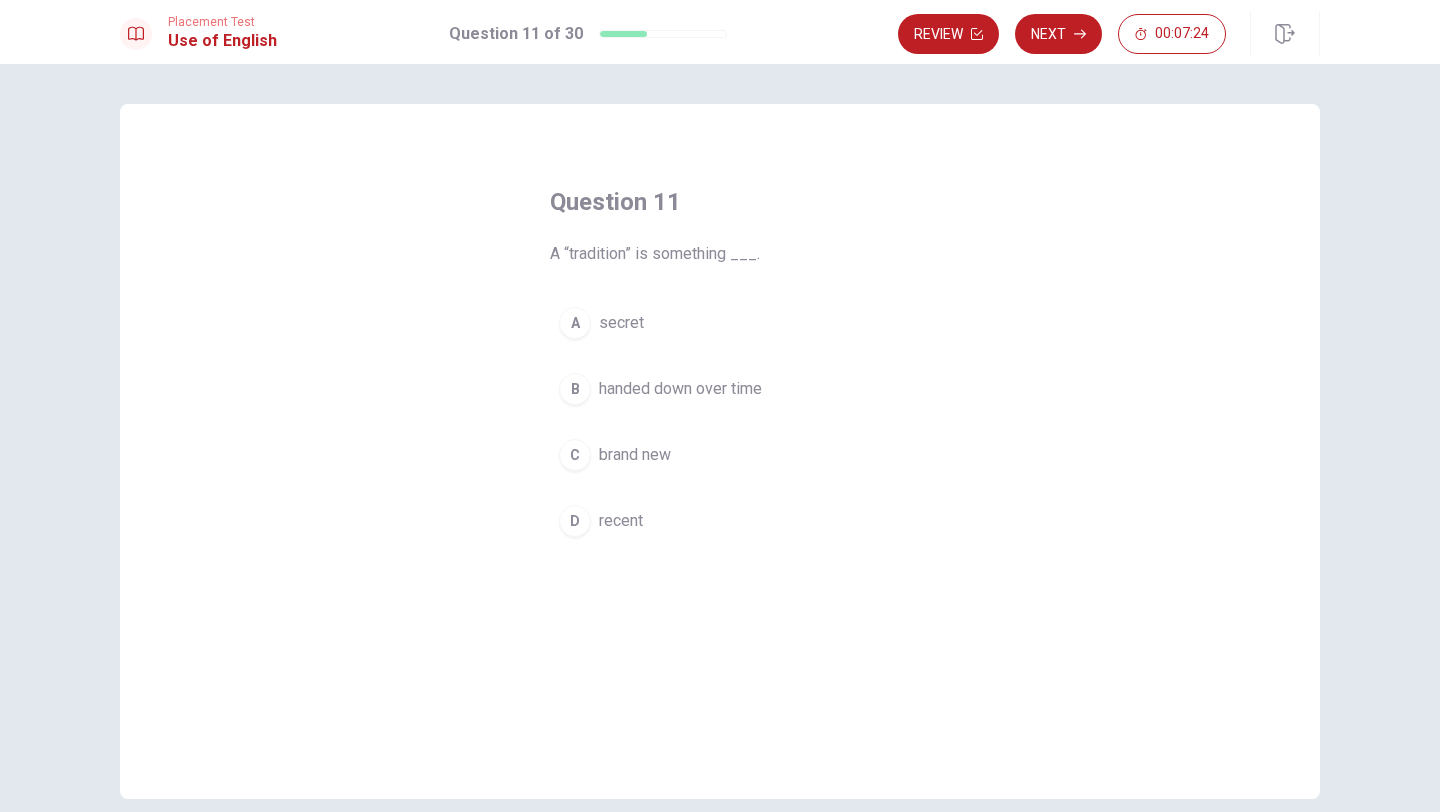 click on "B" at bounding box center [575, 389] 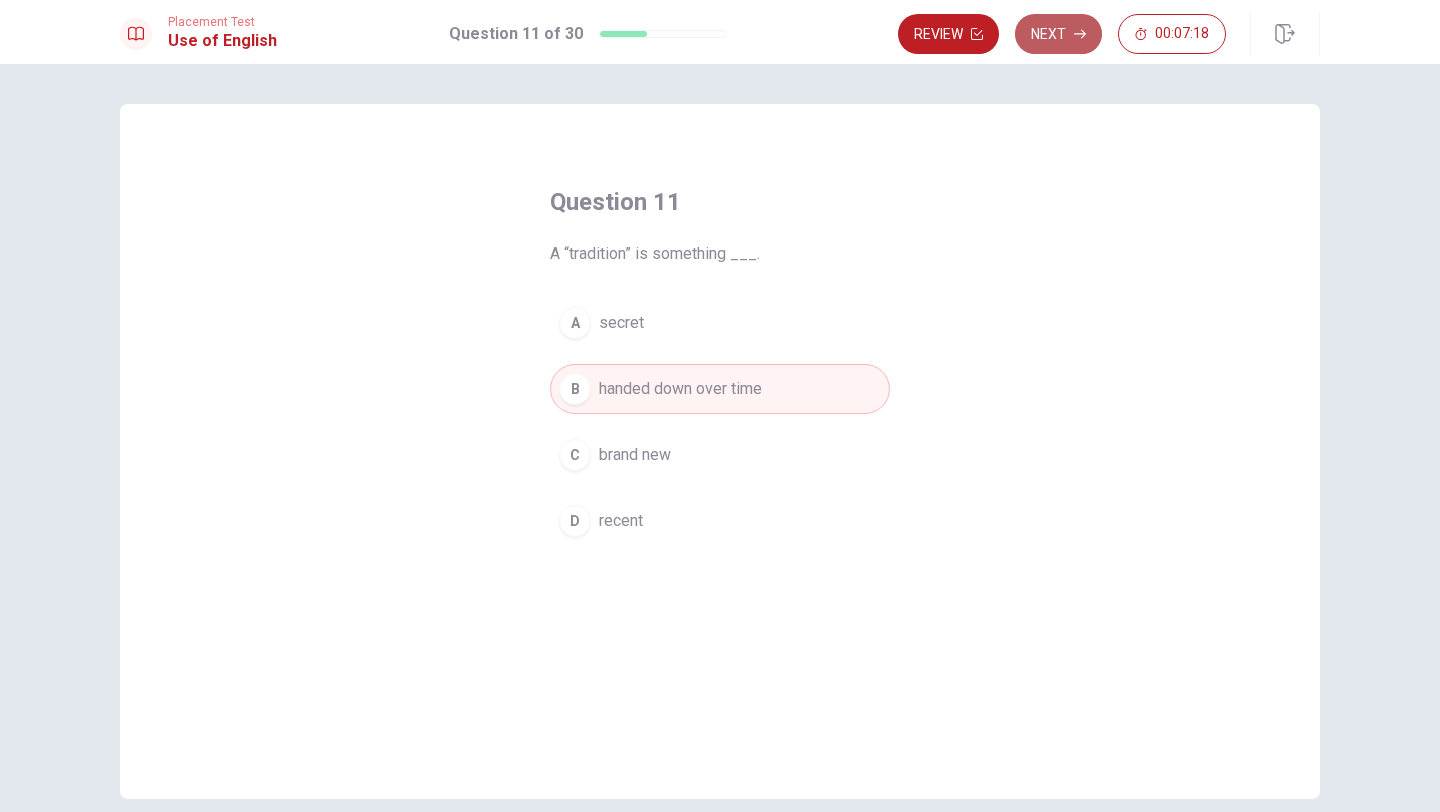 click on "Next" at bounding box center [1058, 34] 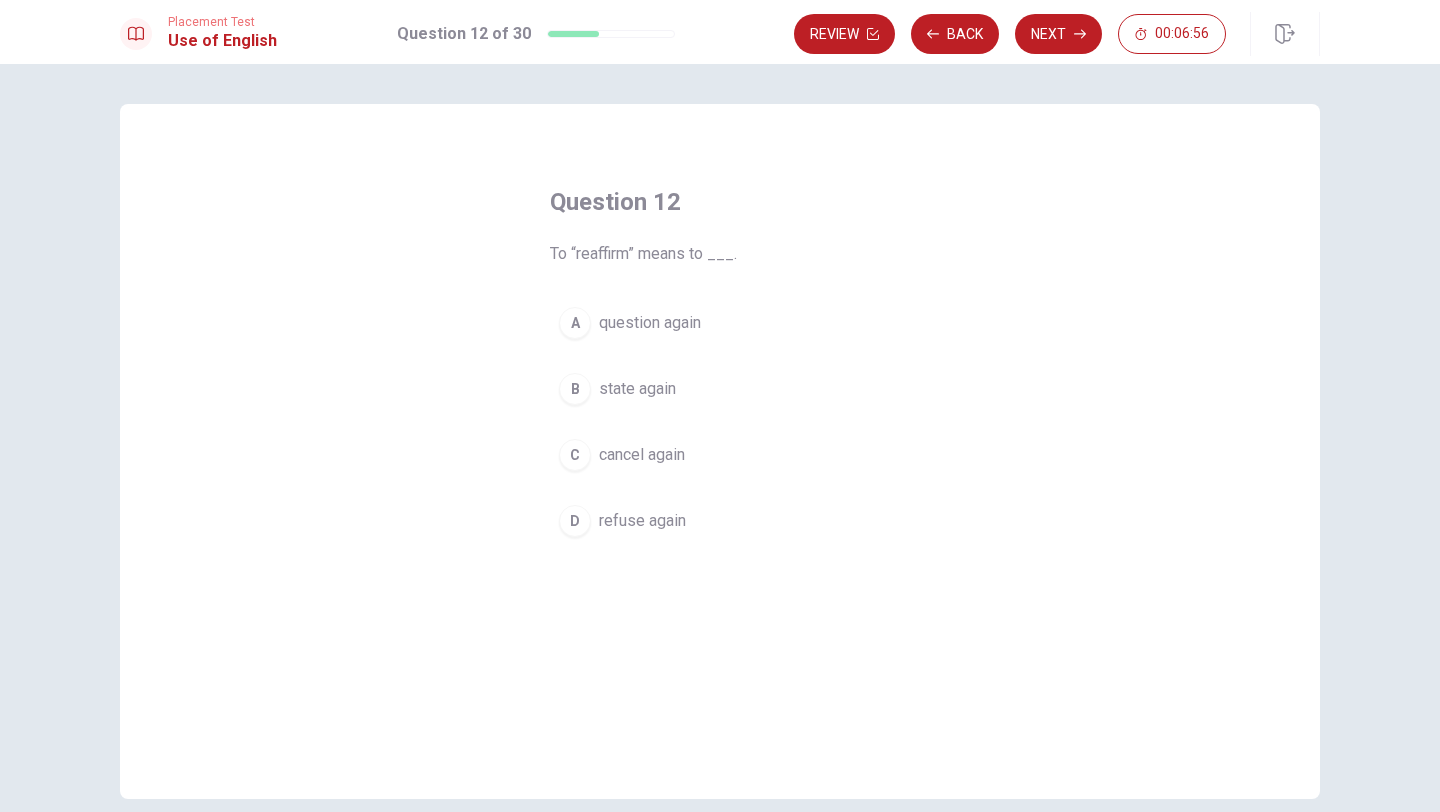 click on "A" at bounding box center [575, 323] 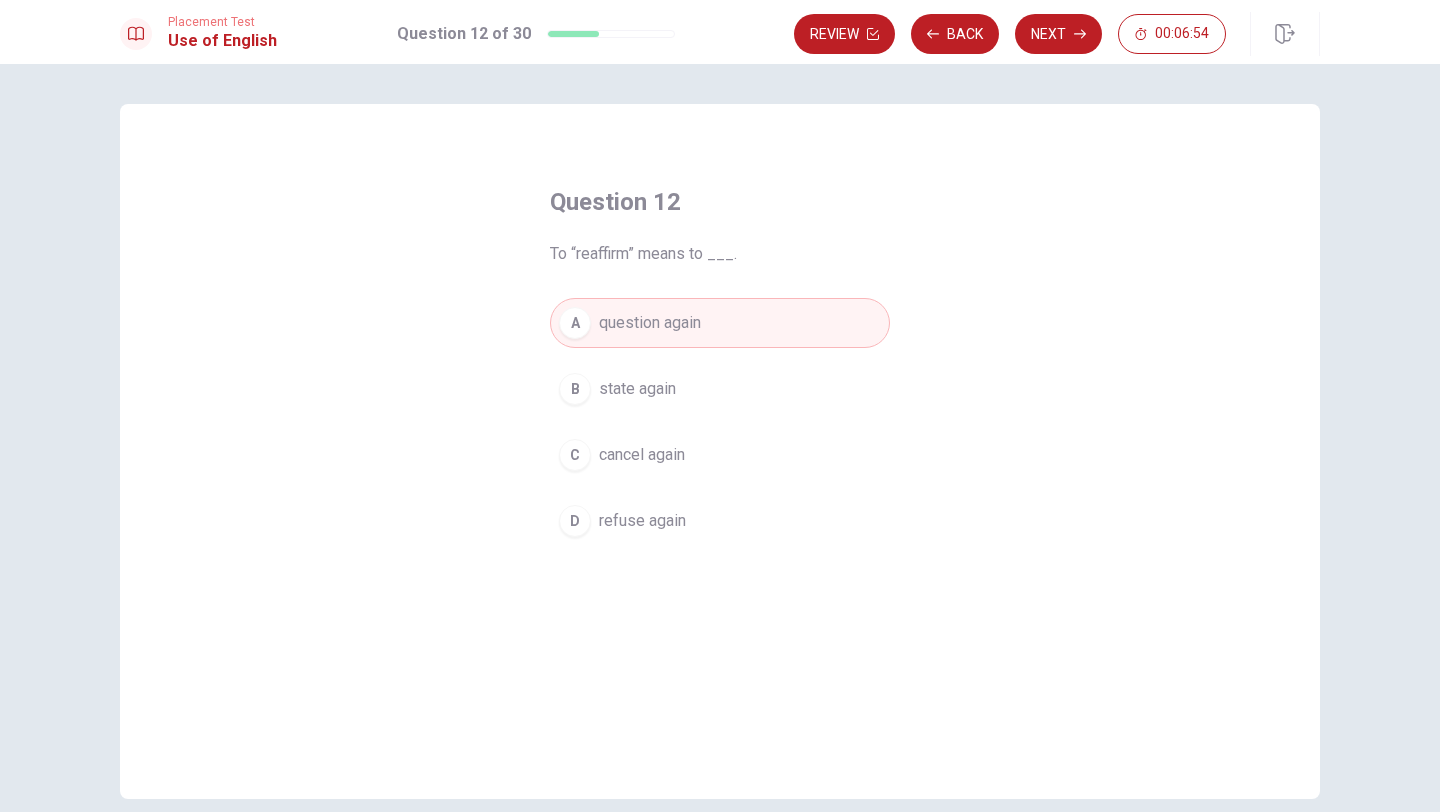 click on "C" at bounding box center (575, 455) 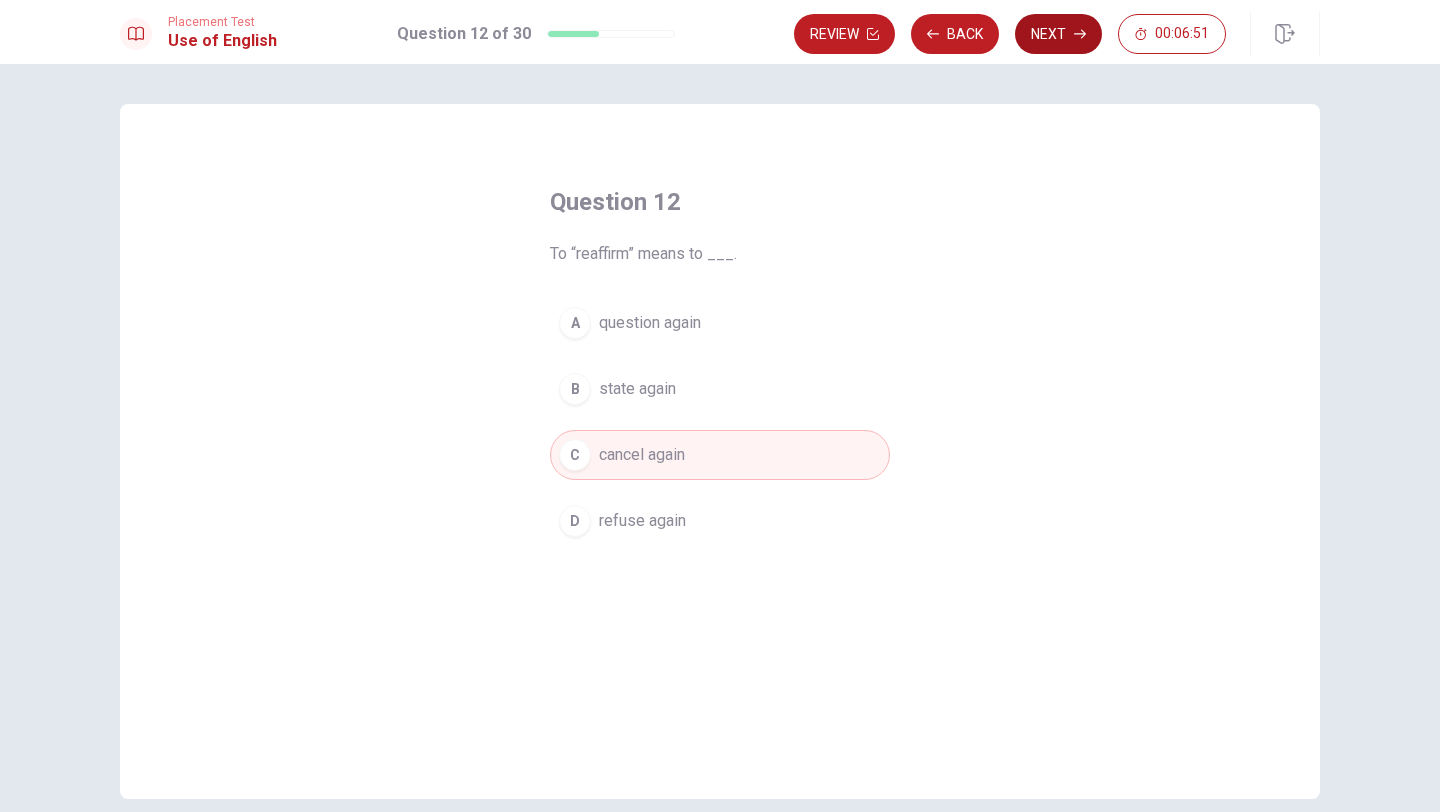 click on "Next" at bounding box center [1058, 34] 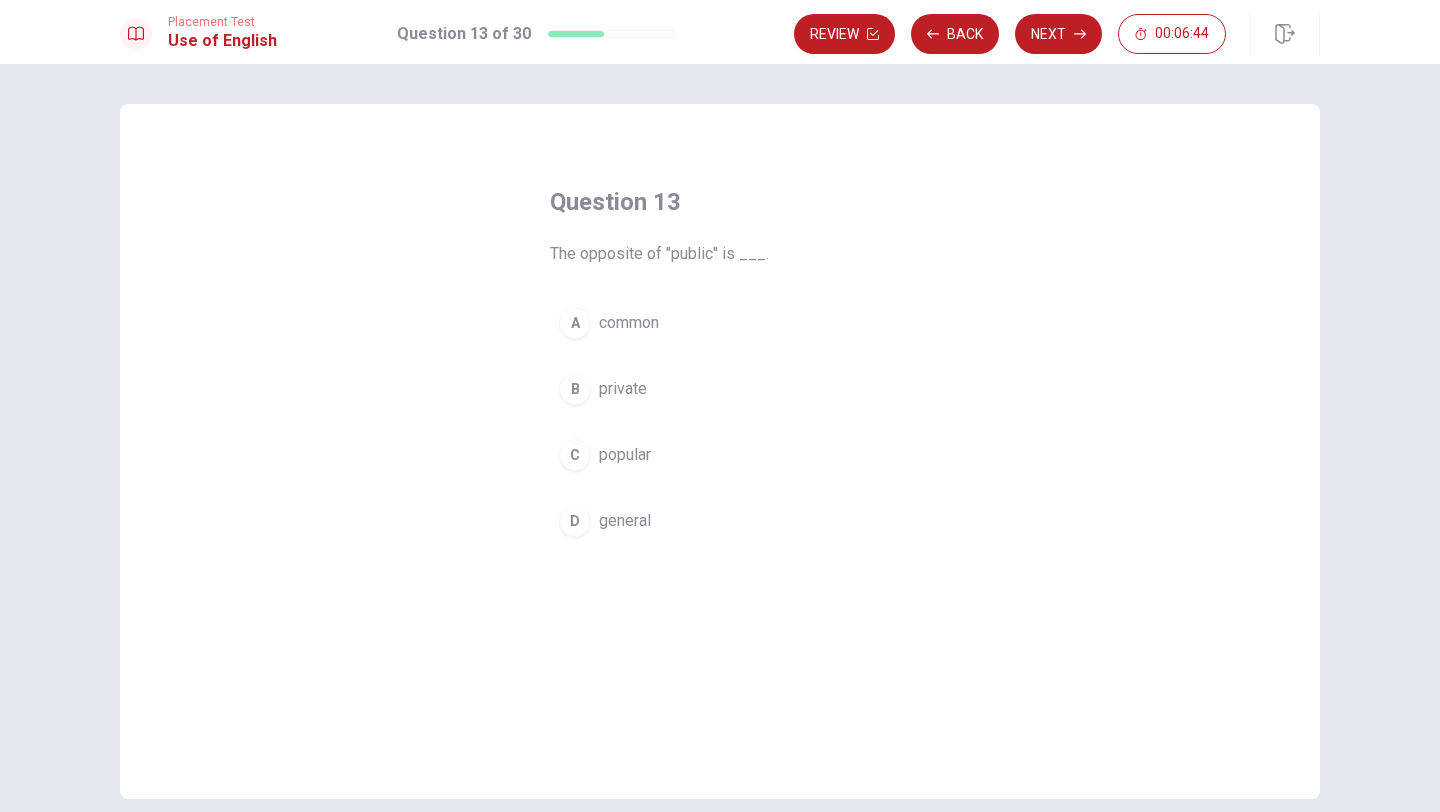 click on "A" at bounding box center [575, 323] 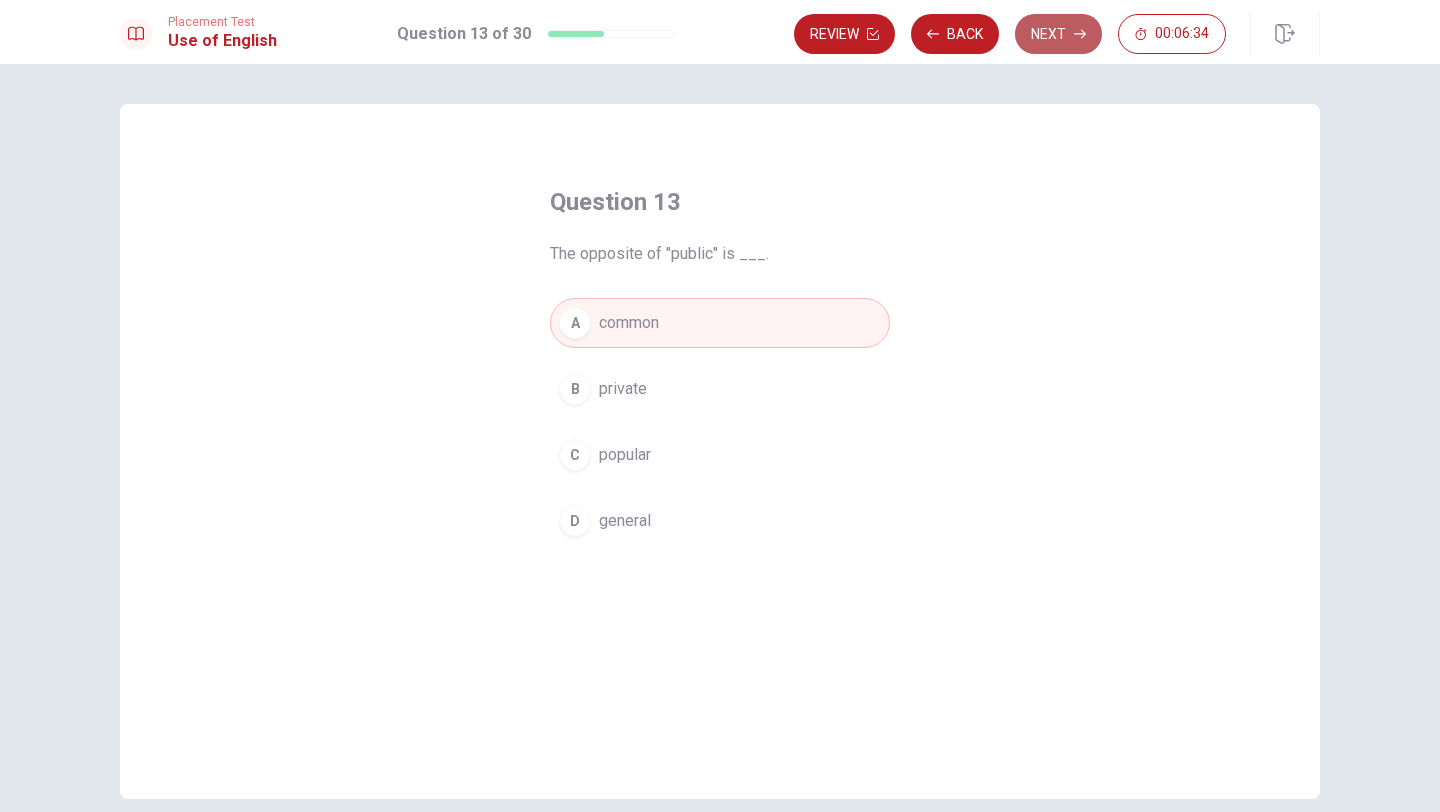 click on "Next" at bounding box center (1058, 34) 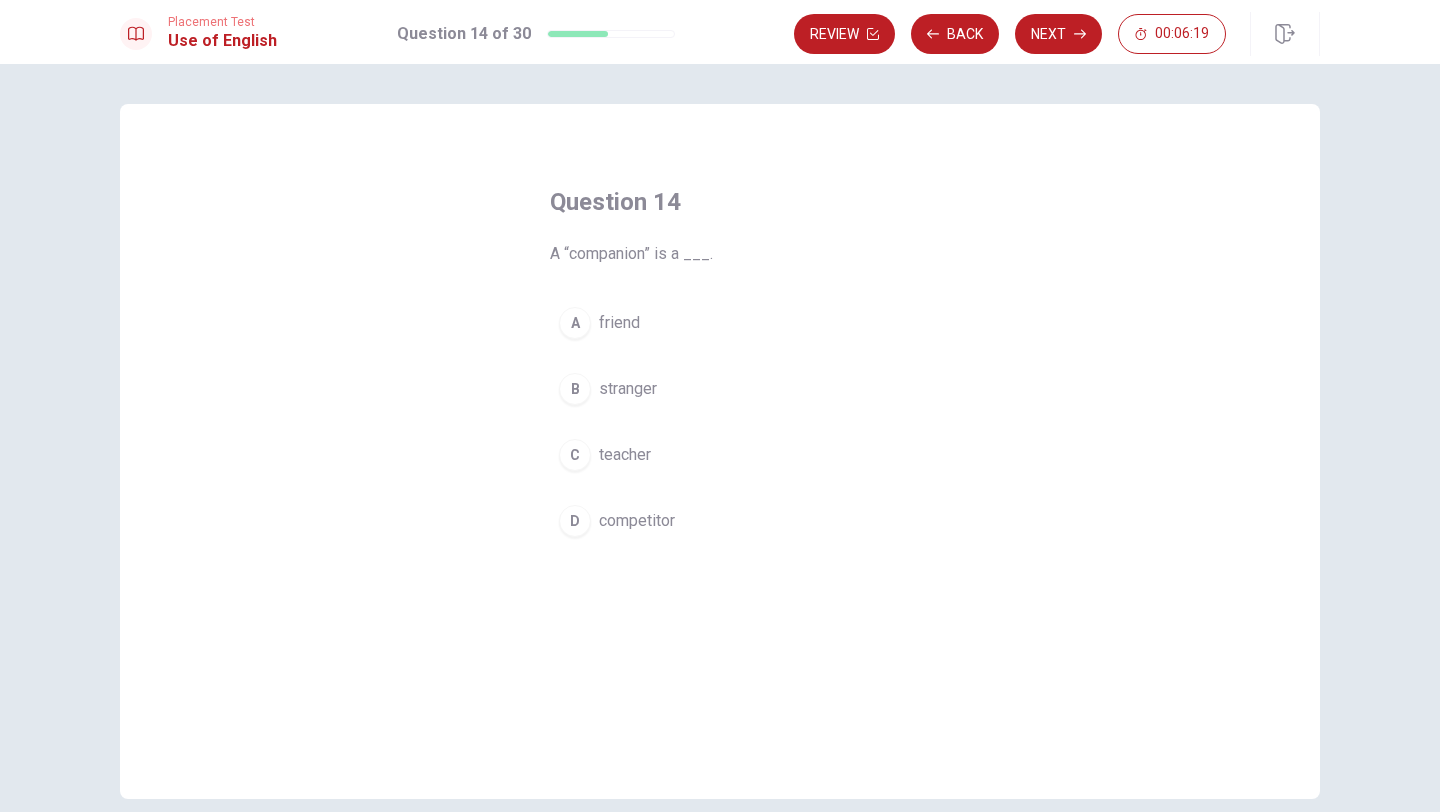 click on "D" at bounding box center [575, 521] 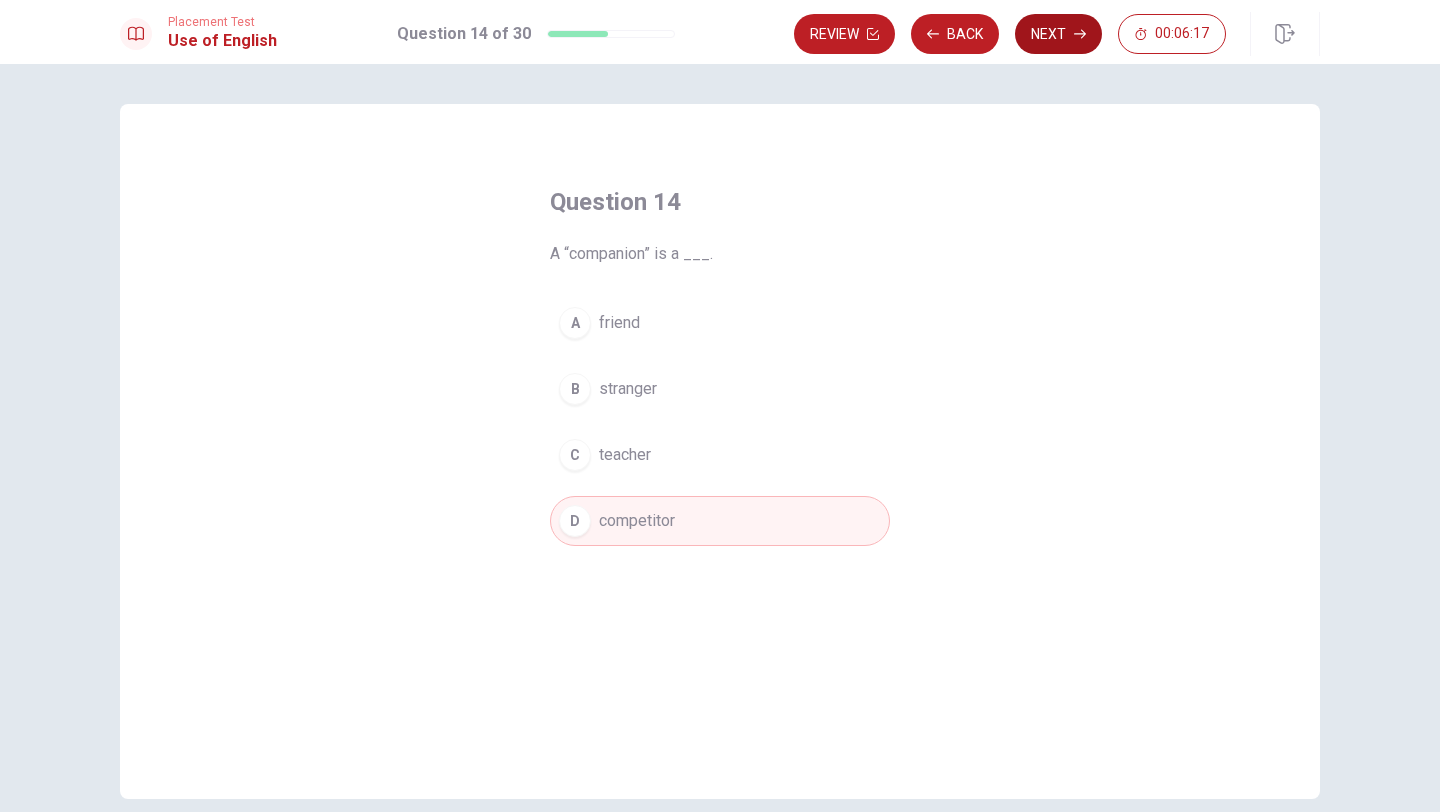 click on "Next" at bounding box center [1058, 34] 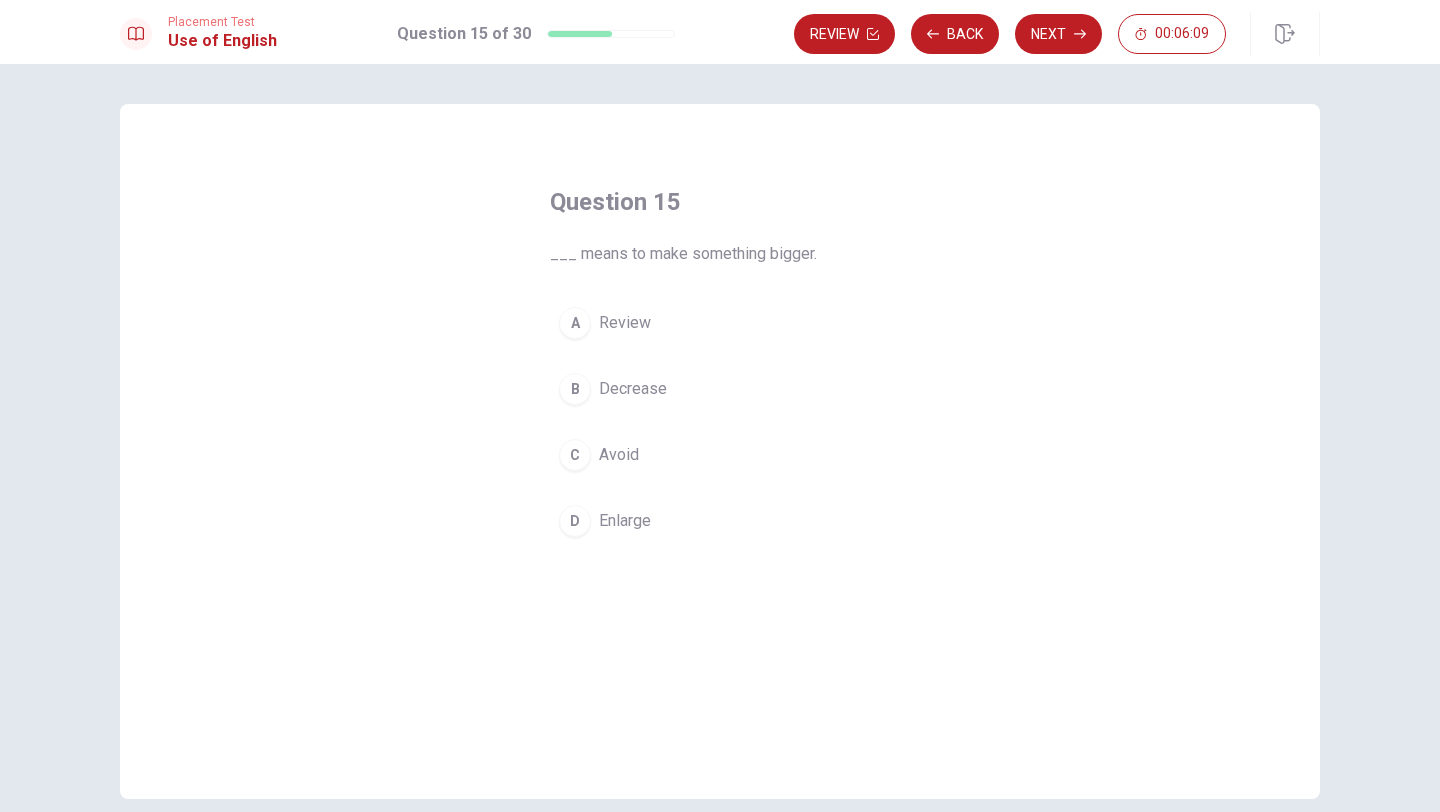 click on "B" at bounding box center [575, 389] 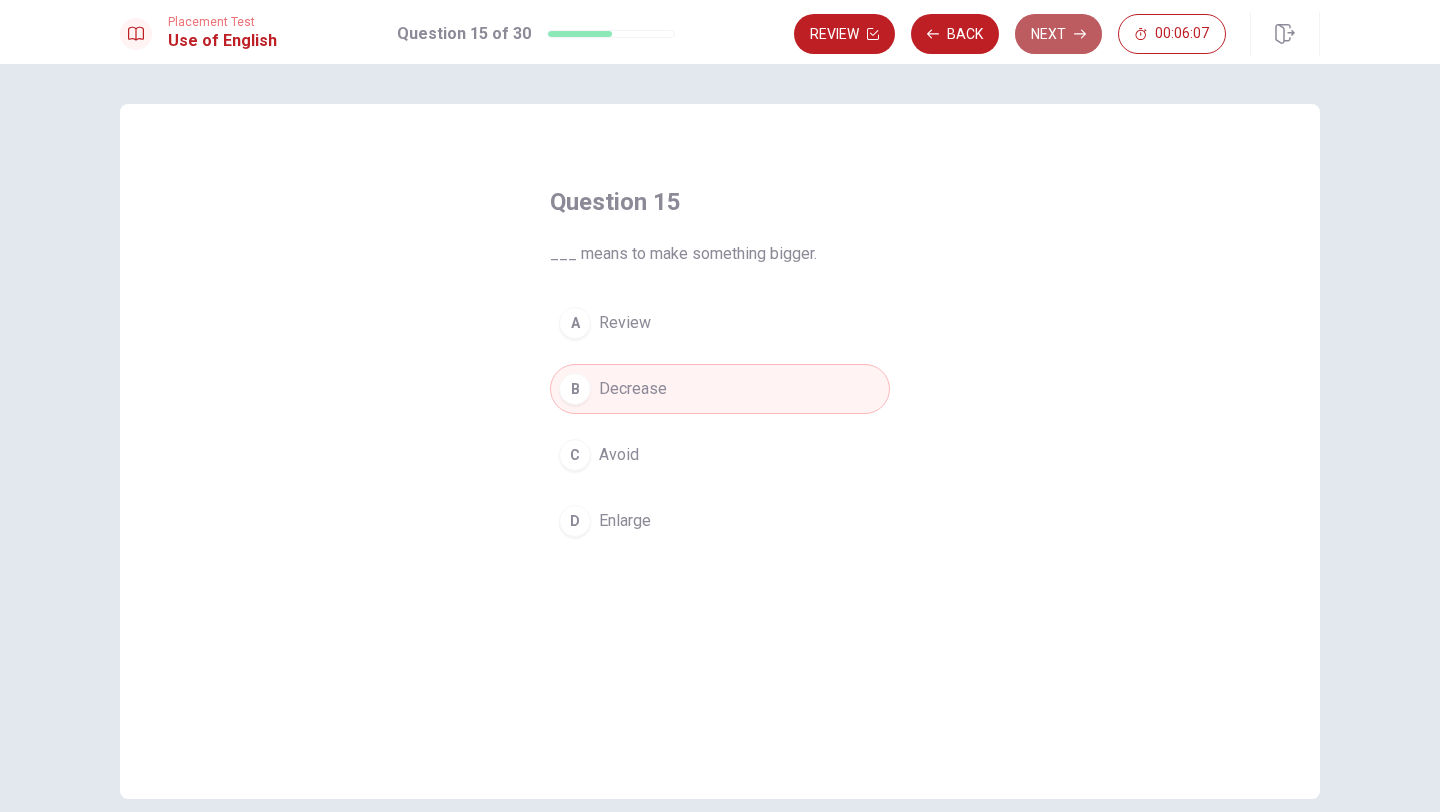click on "Next" at bounding box center [1058, 34] 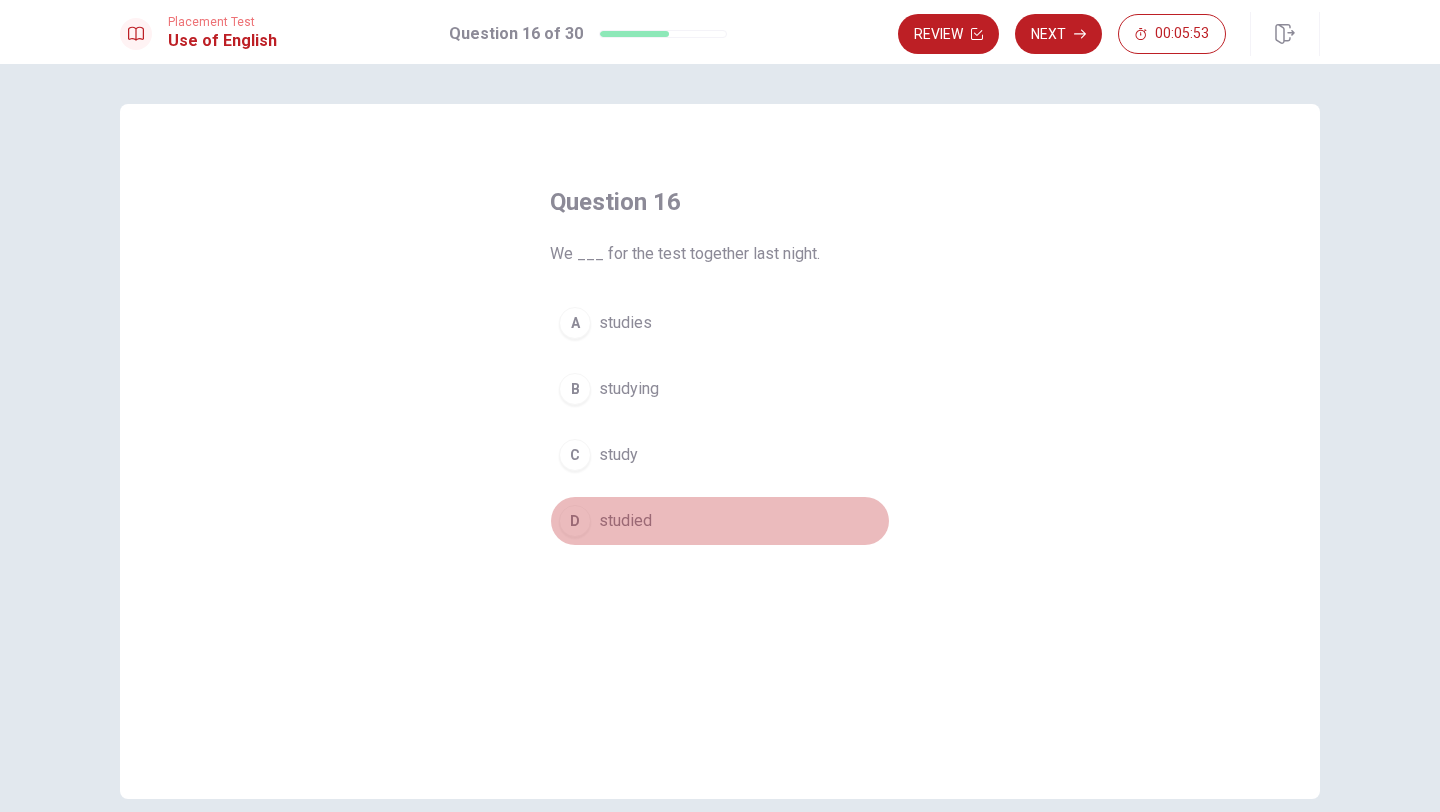 click on "D" at bounding box center (575, 521) 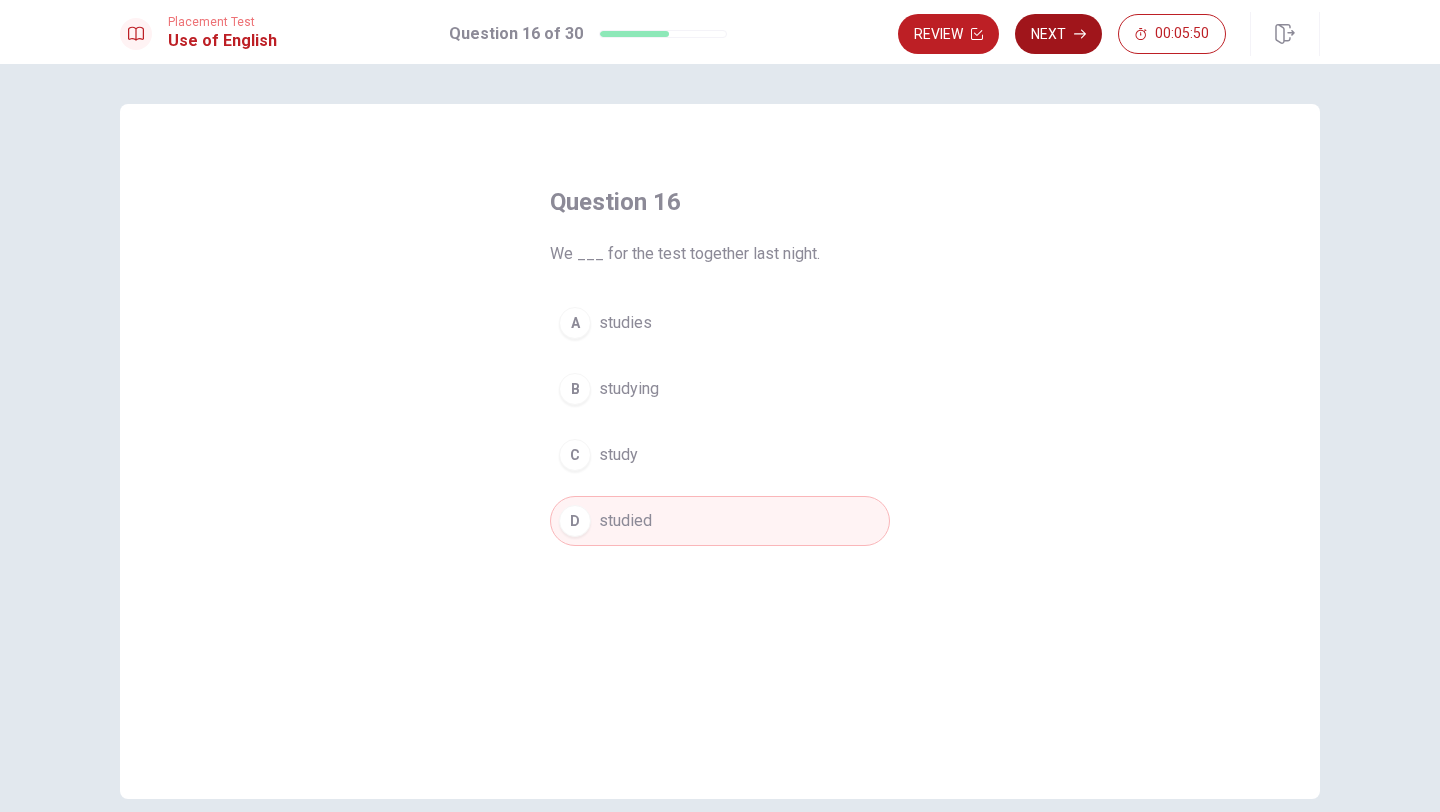 click on "Next" at bounding box center (1058, 34) 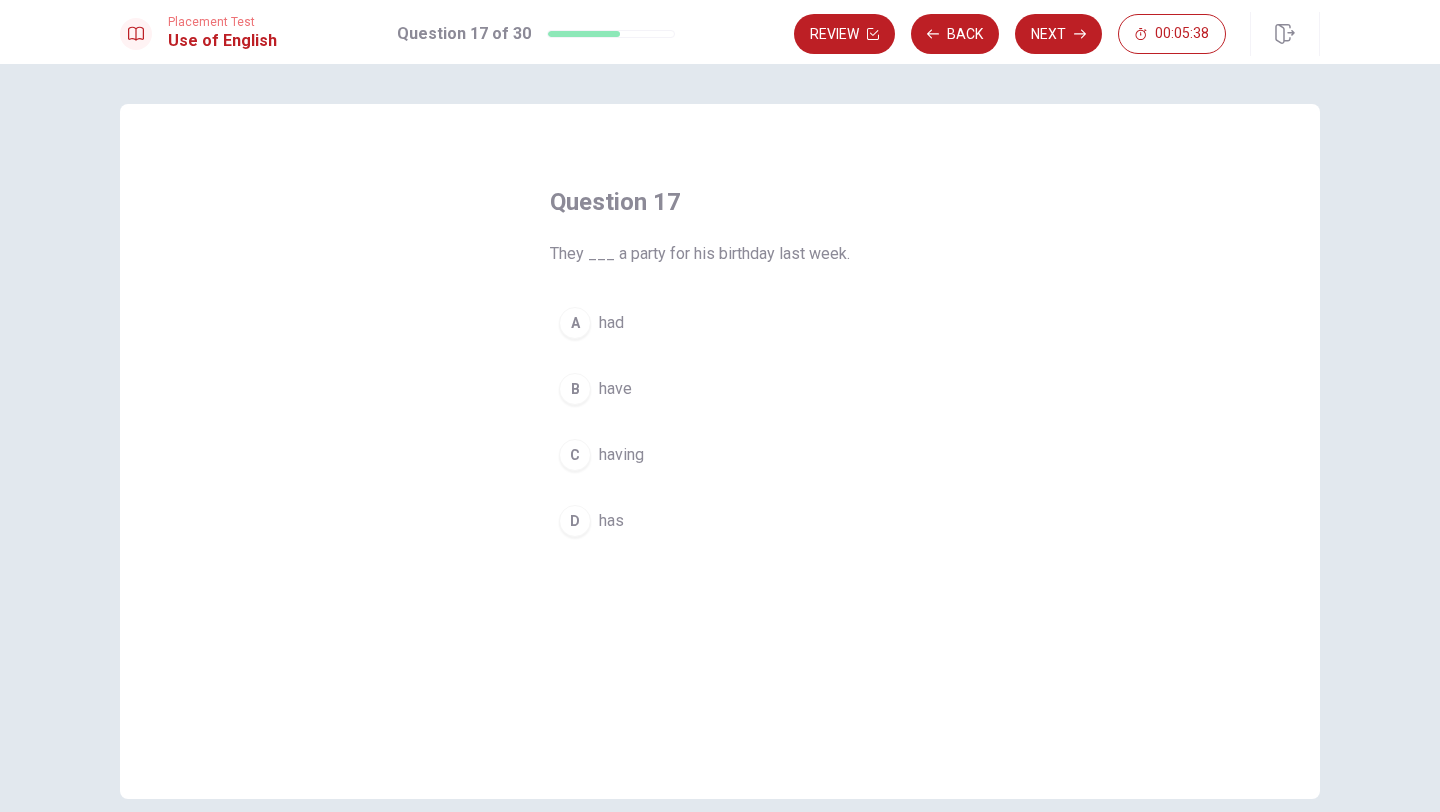 click on "A" at bounding box center (575, 323) 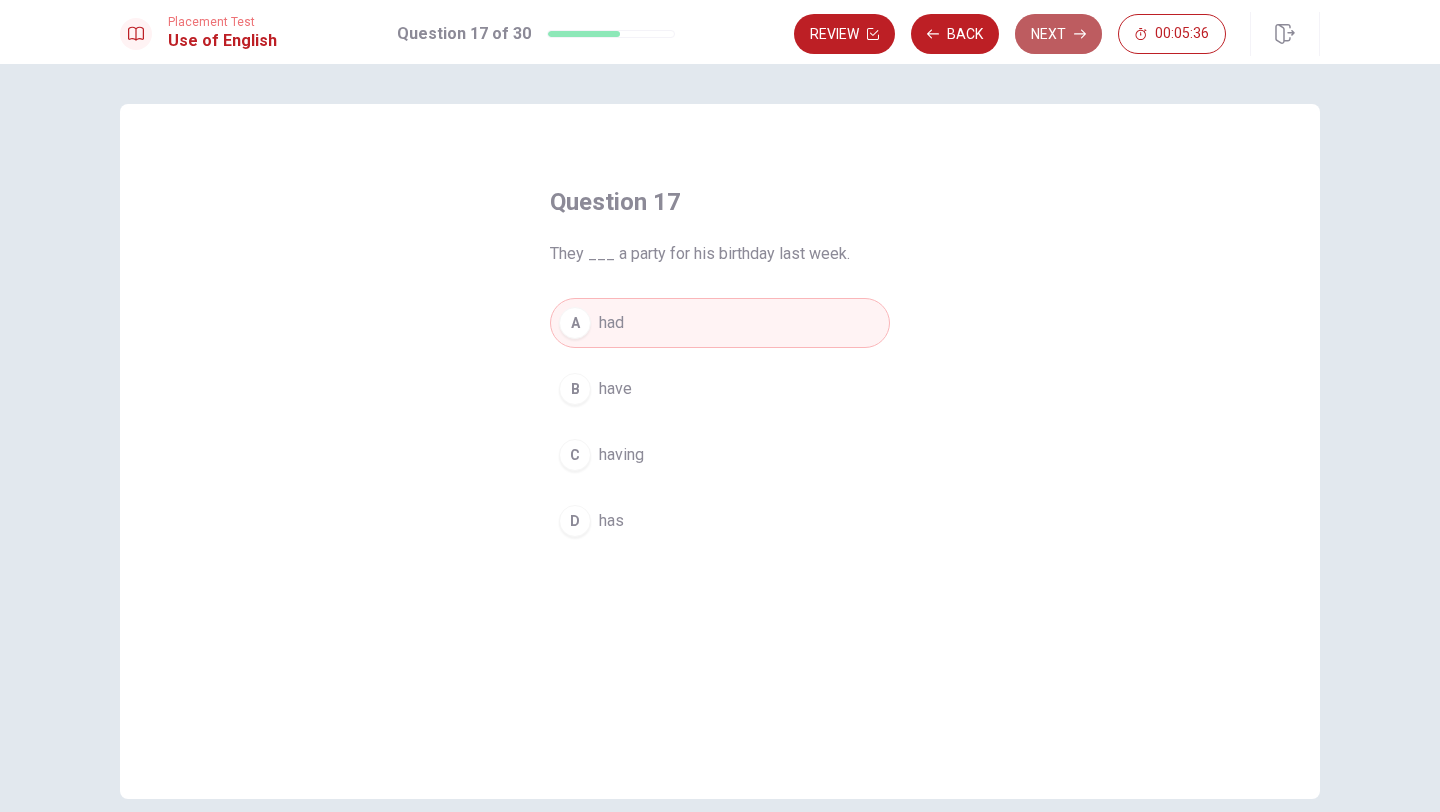 click on "Next" at bounding box center [1058, 34] 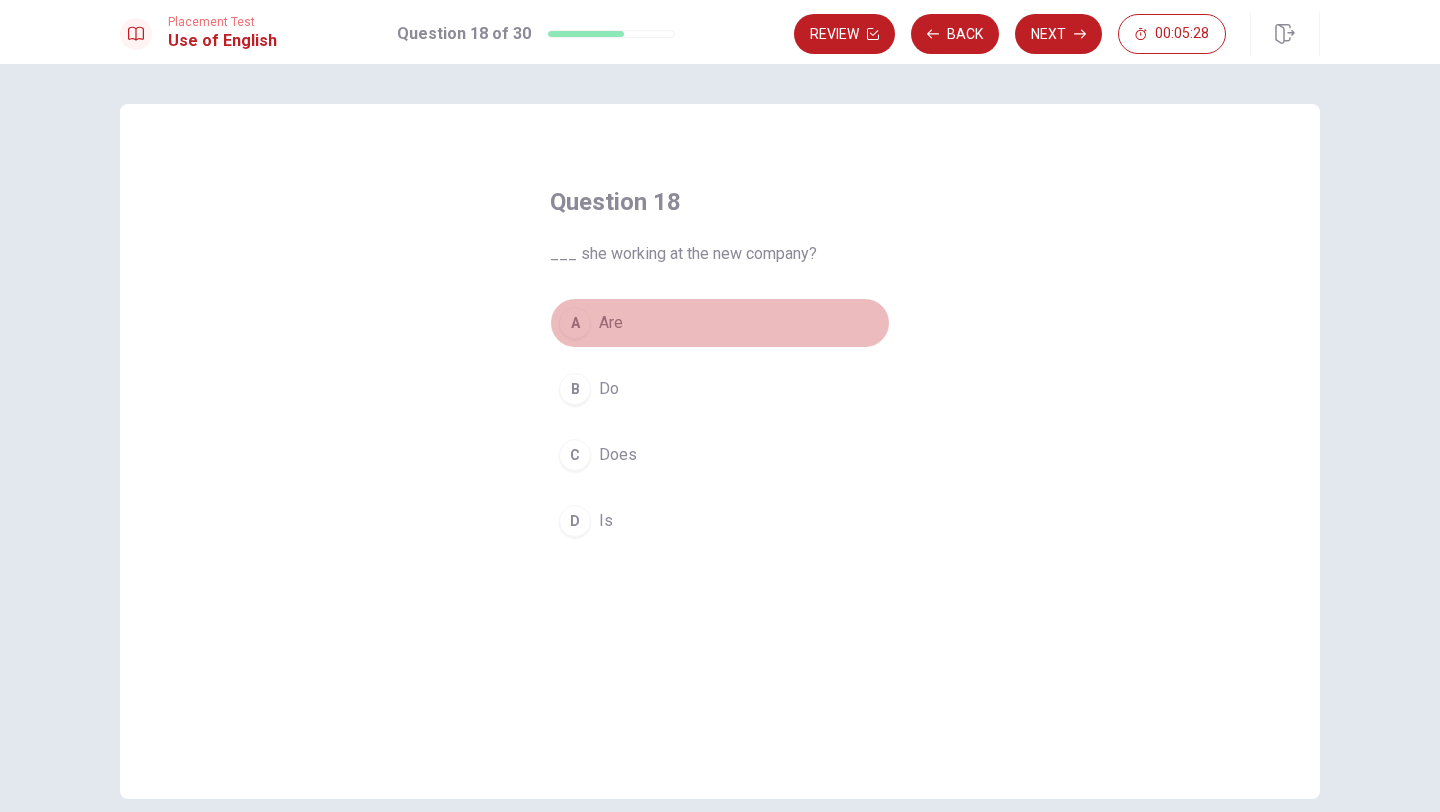 click on "A" at bounding box center (575, 323) 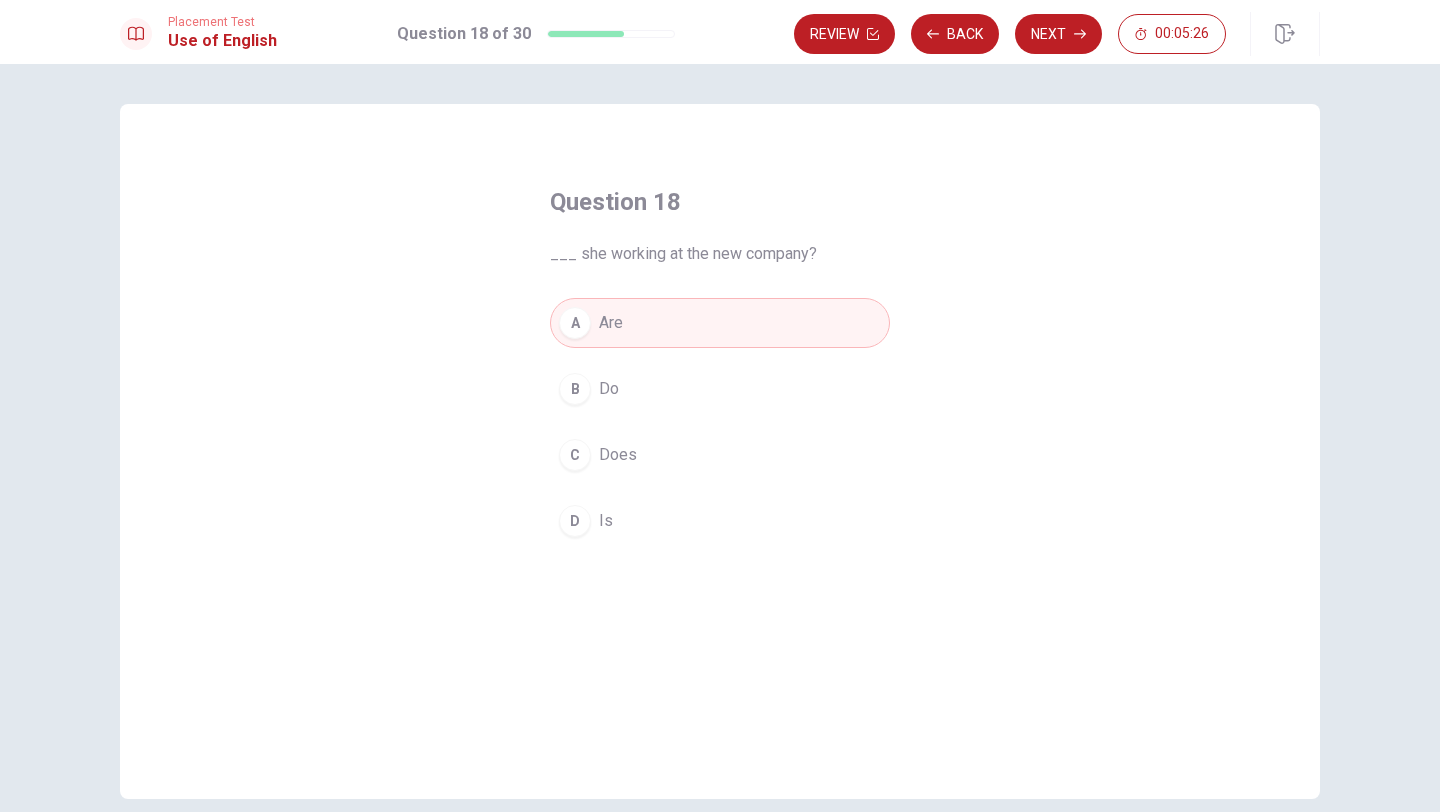 click on "D" at bounding box center [575, 521] 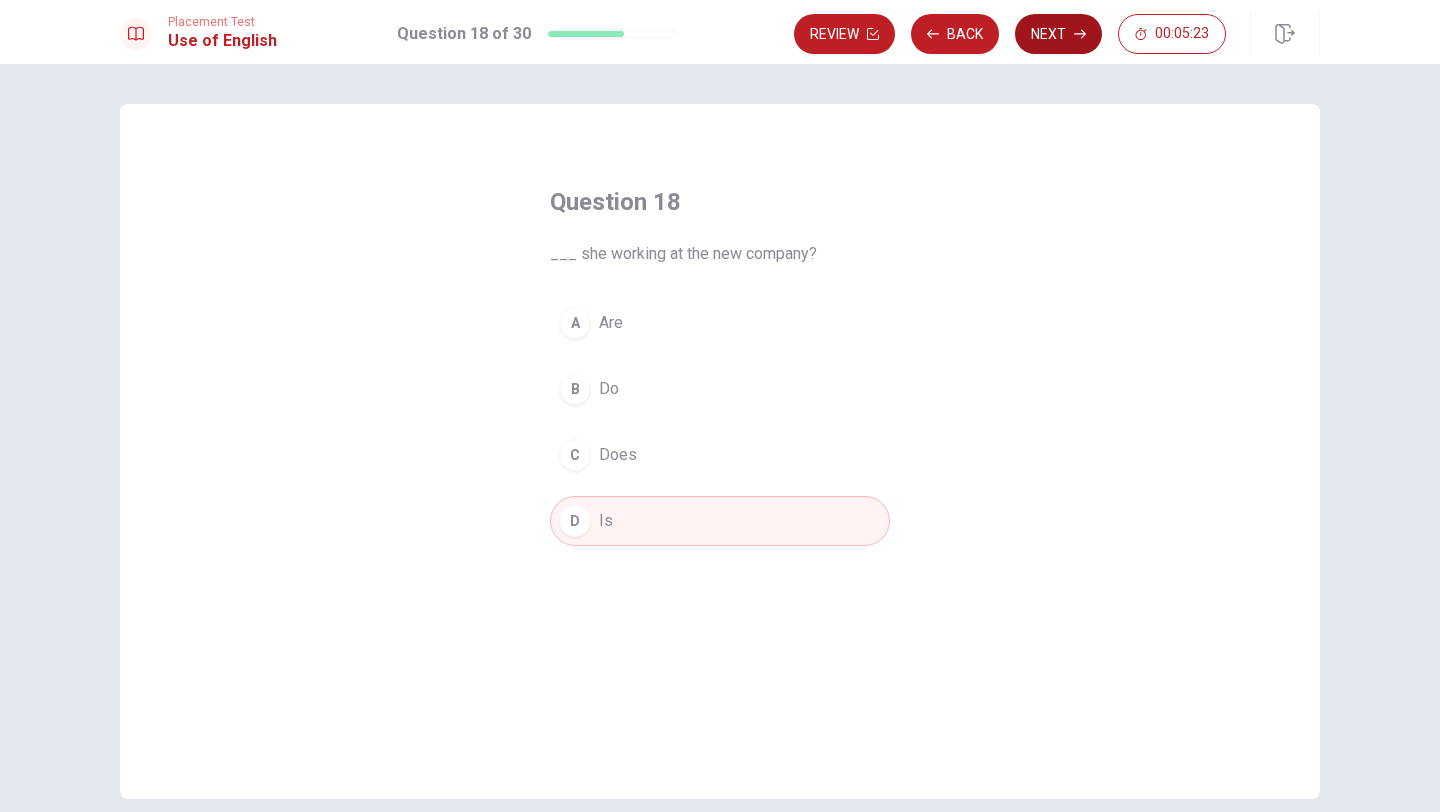 click on "Next" at bounding box center (1058, 34) 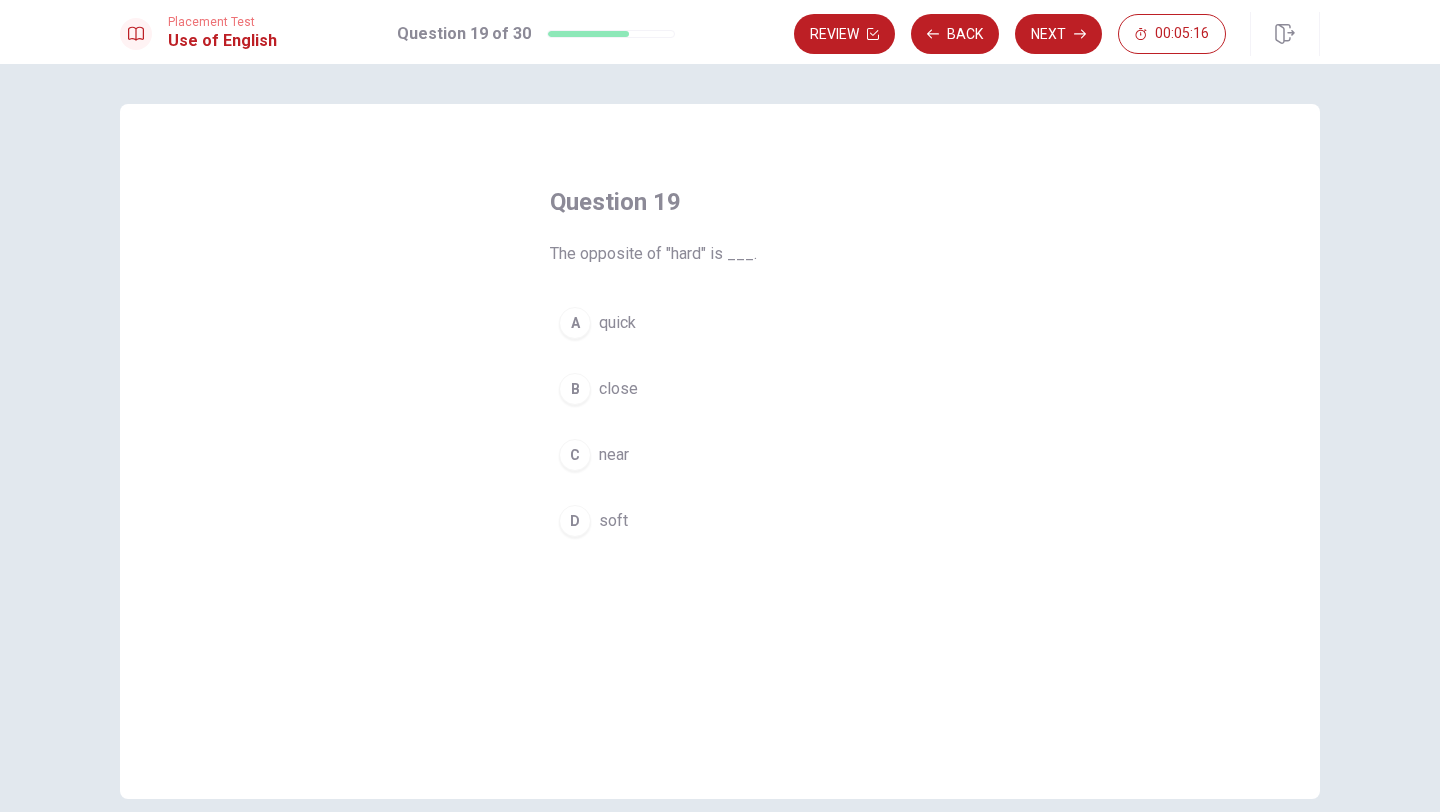 click on "D" at bounding box center [575, 521] 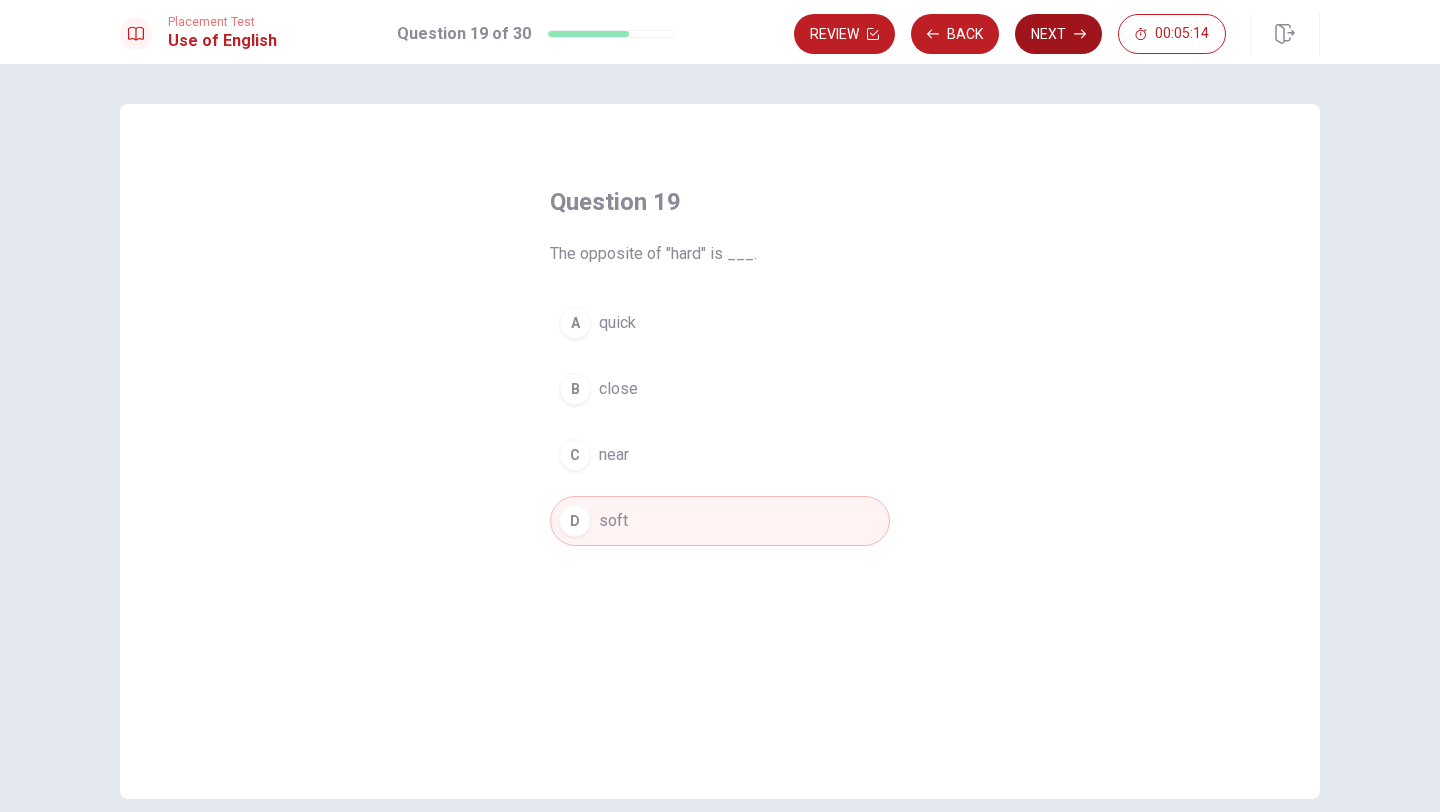 click on "Next" at bounding box center [1058, 34] 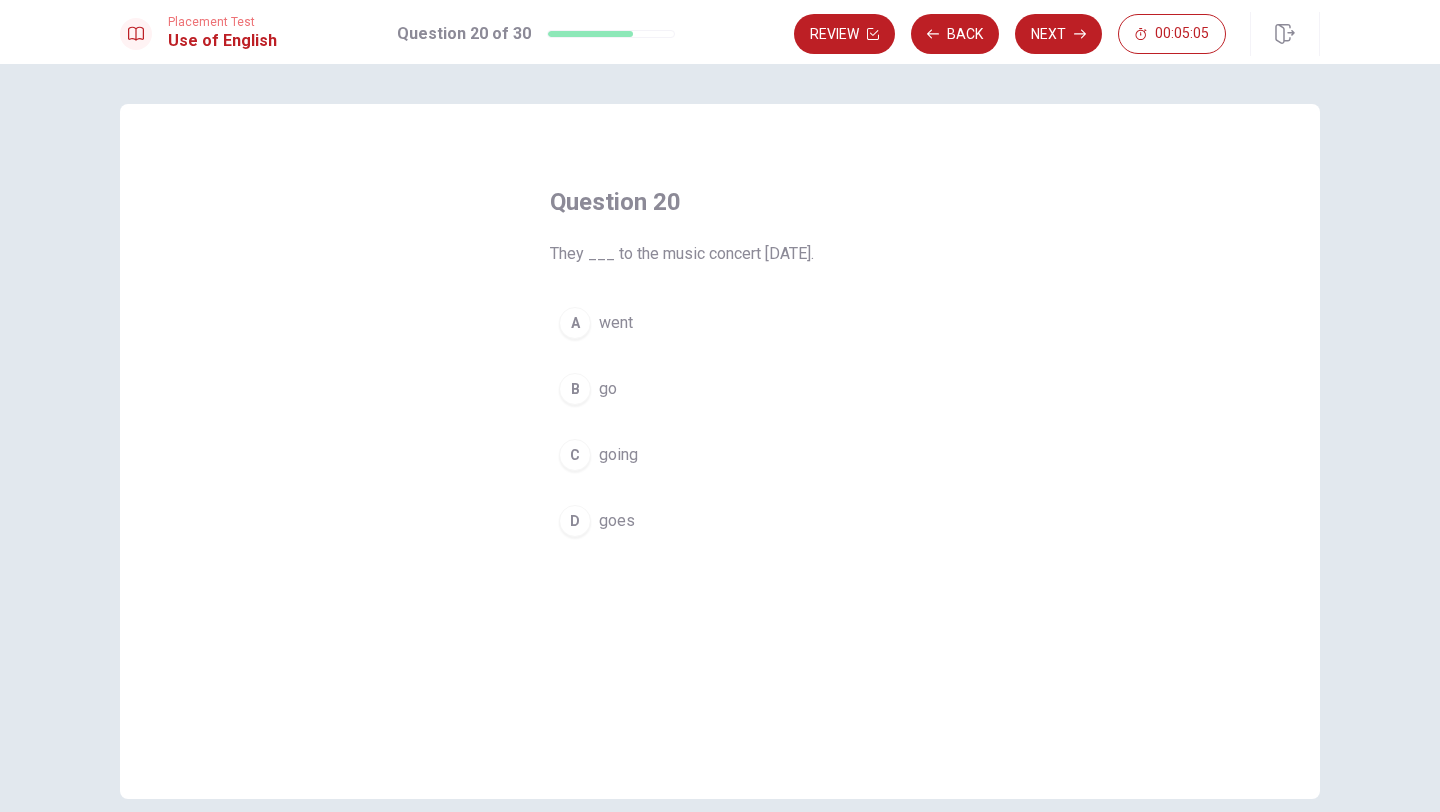 click on "A" at bounding box center (575, 323) 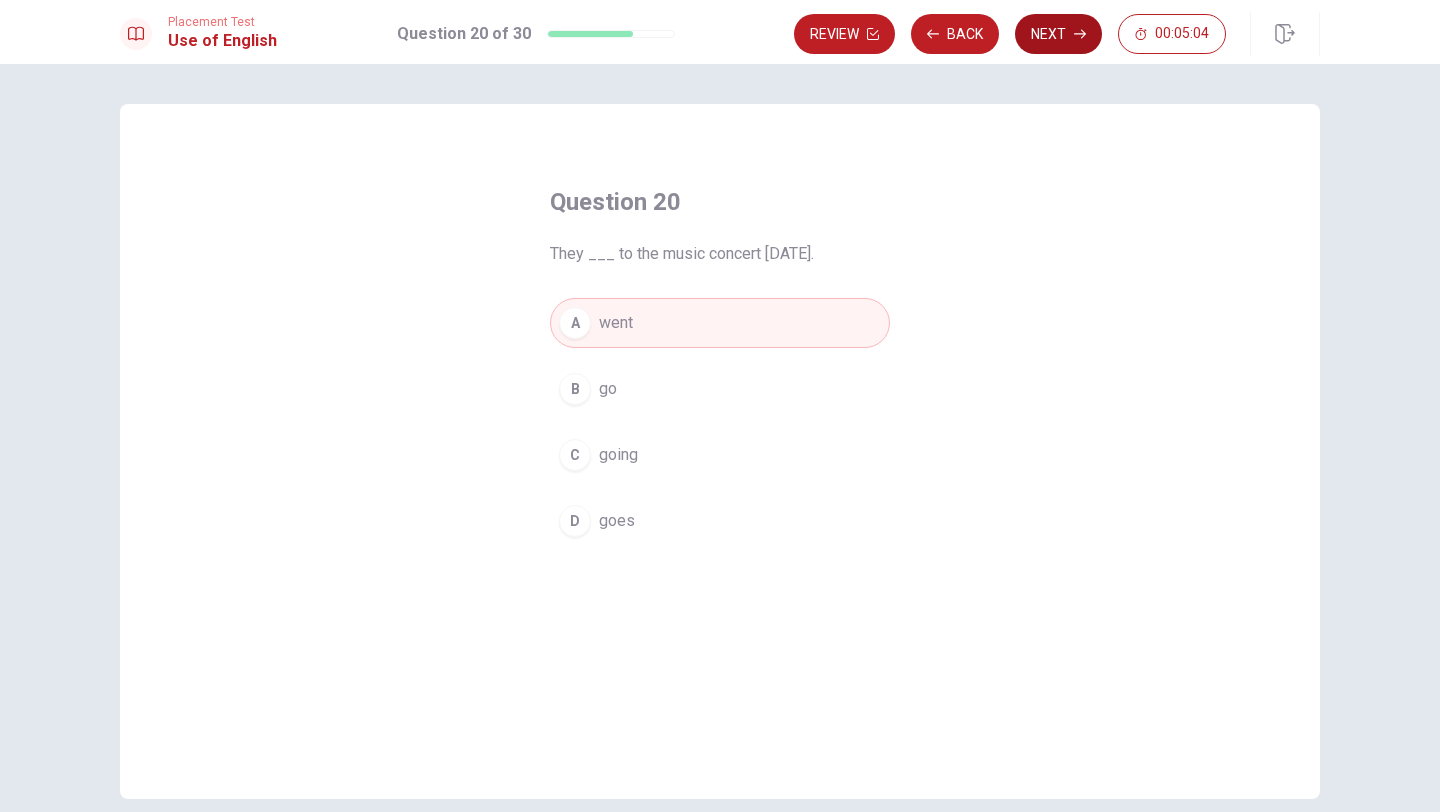 click on "Next" at bounding box center (1058, 34) 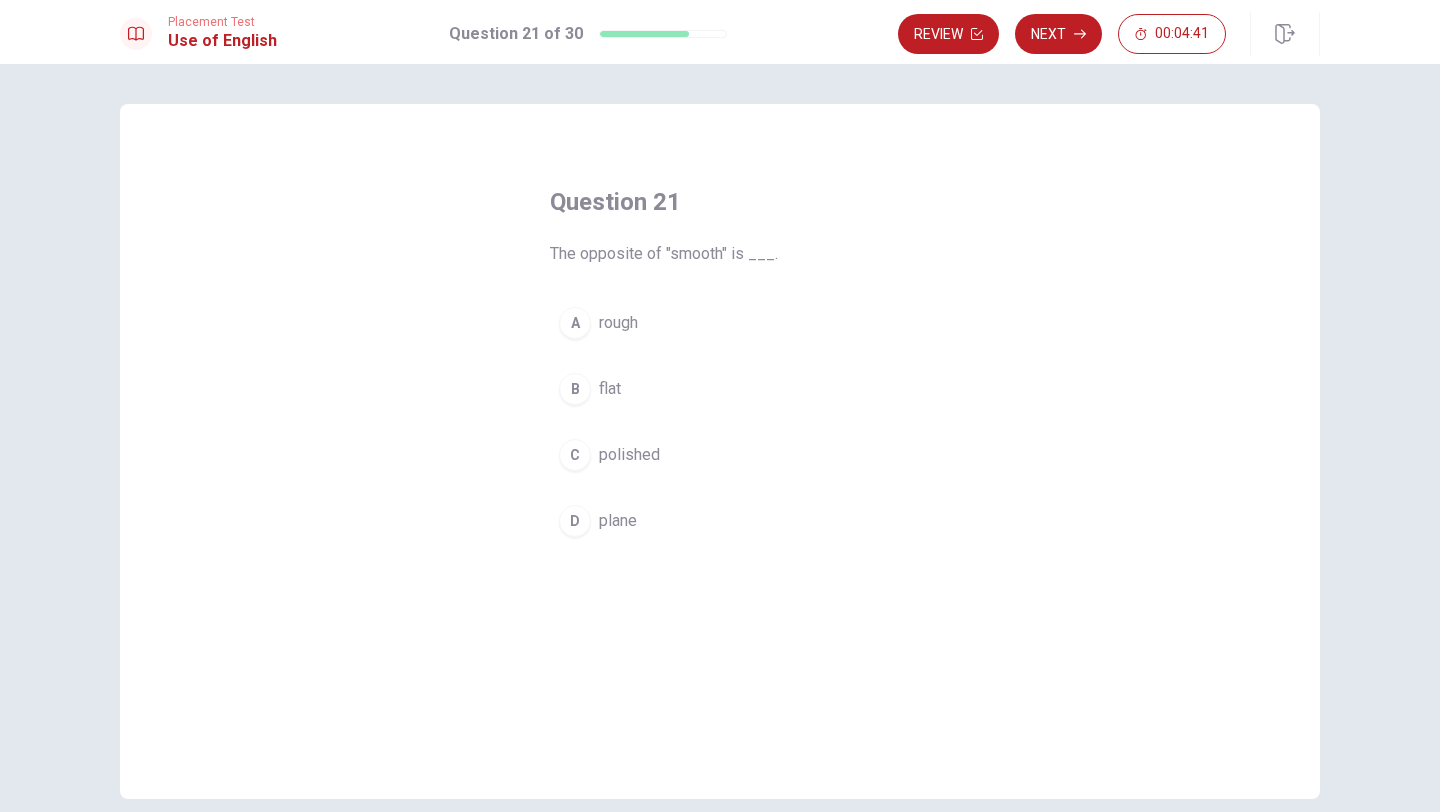 click on "B" at bounding box center [575, 389] 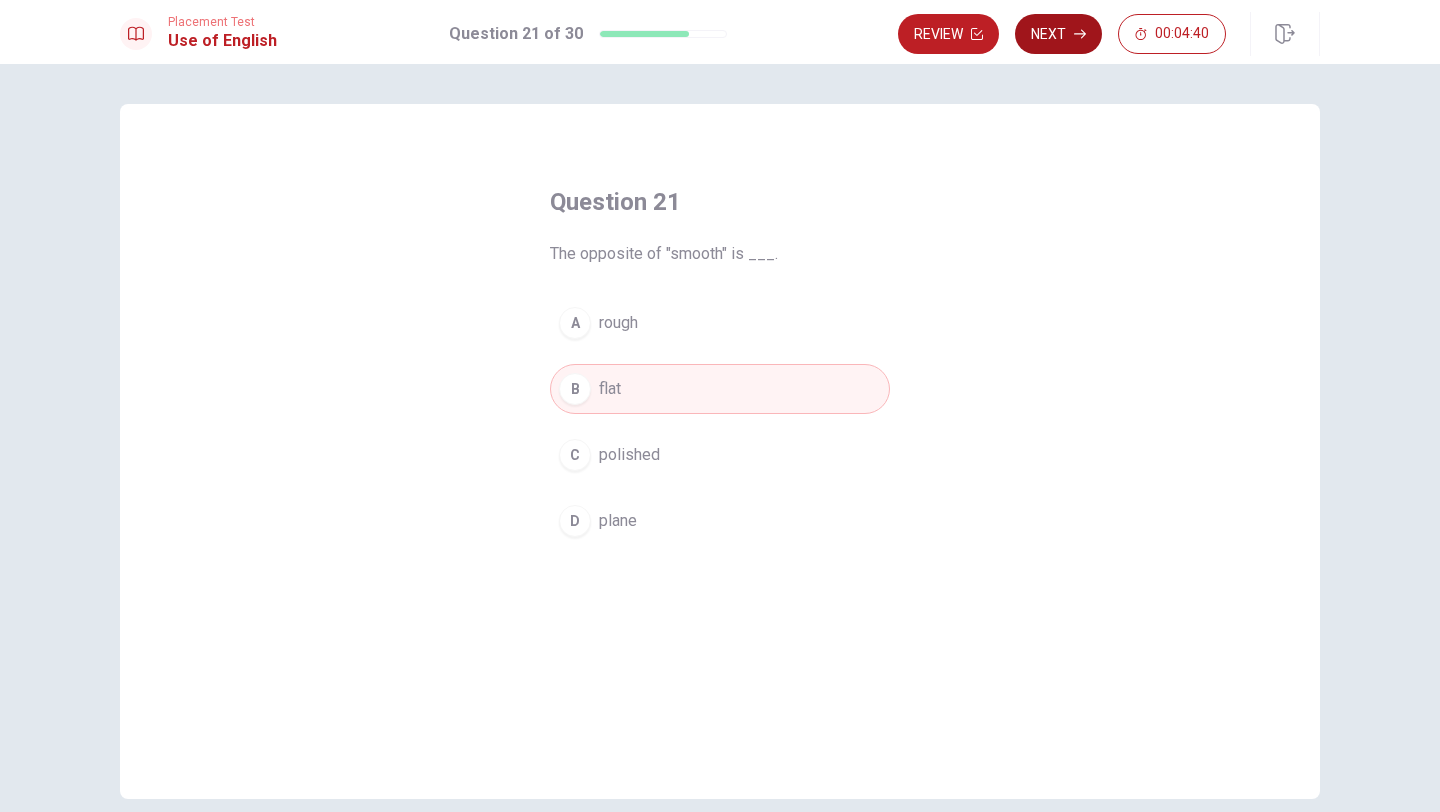 click on "Next" at bounding box center (1058, 34) 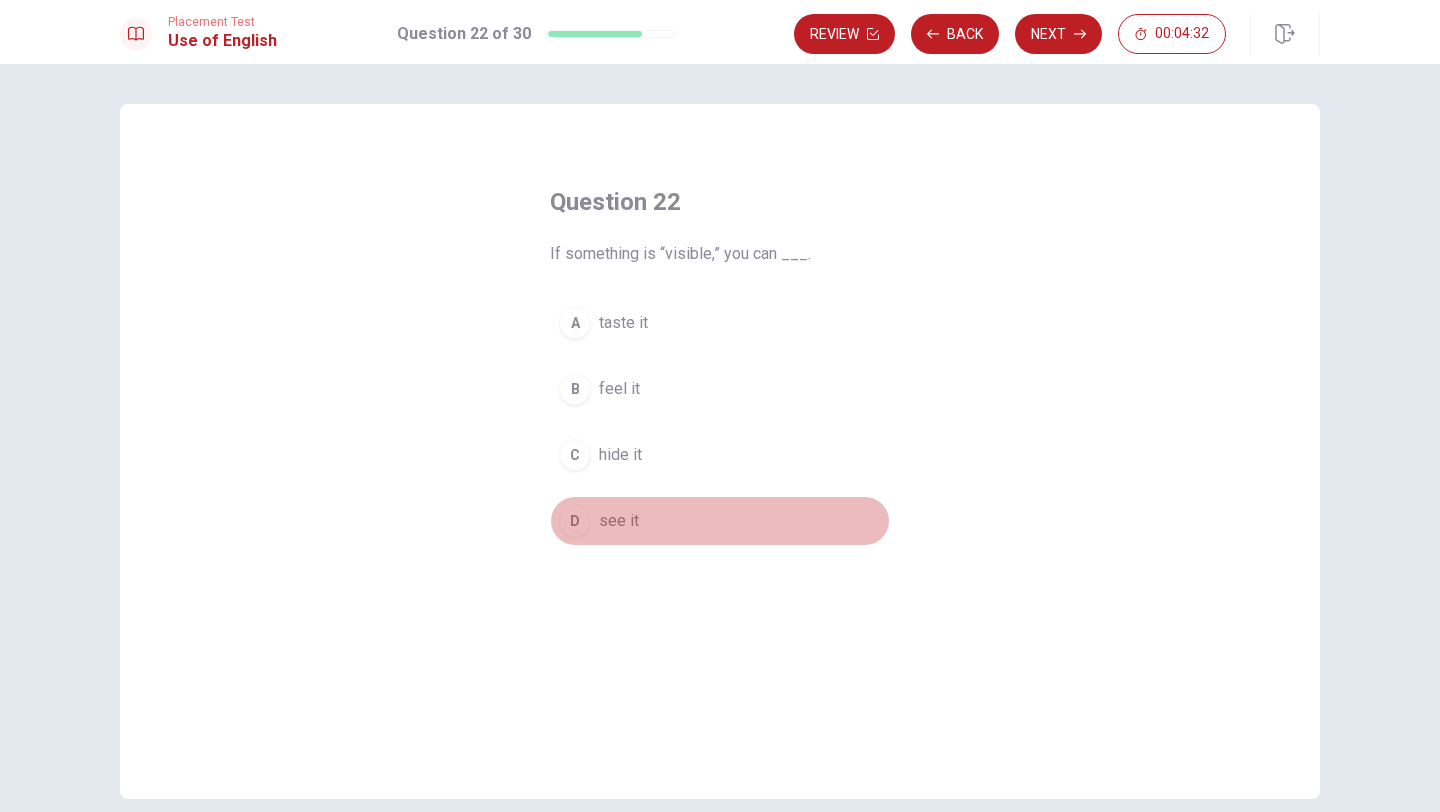 click on "D" at bounding box center (575, 521) 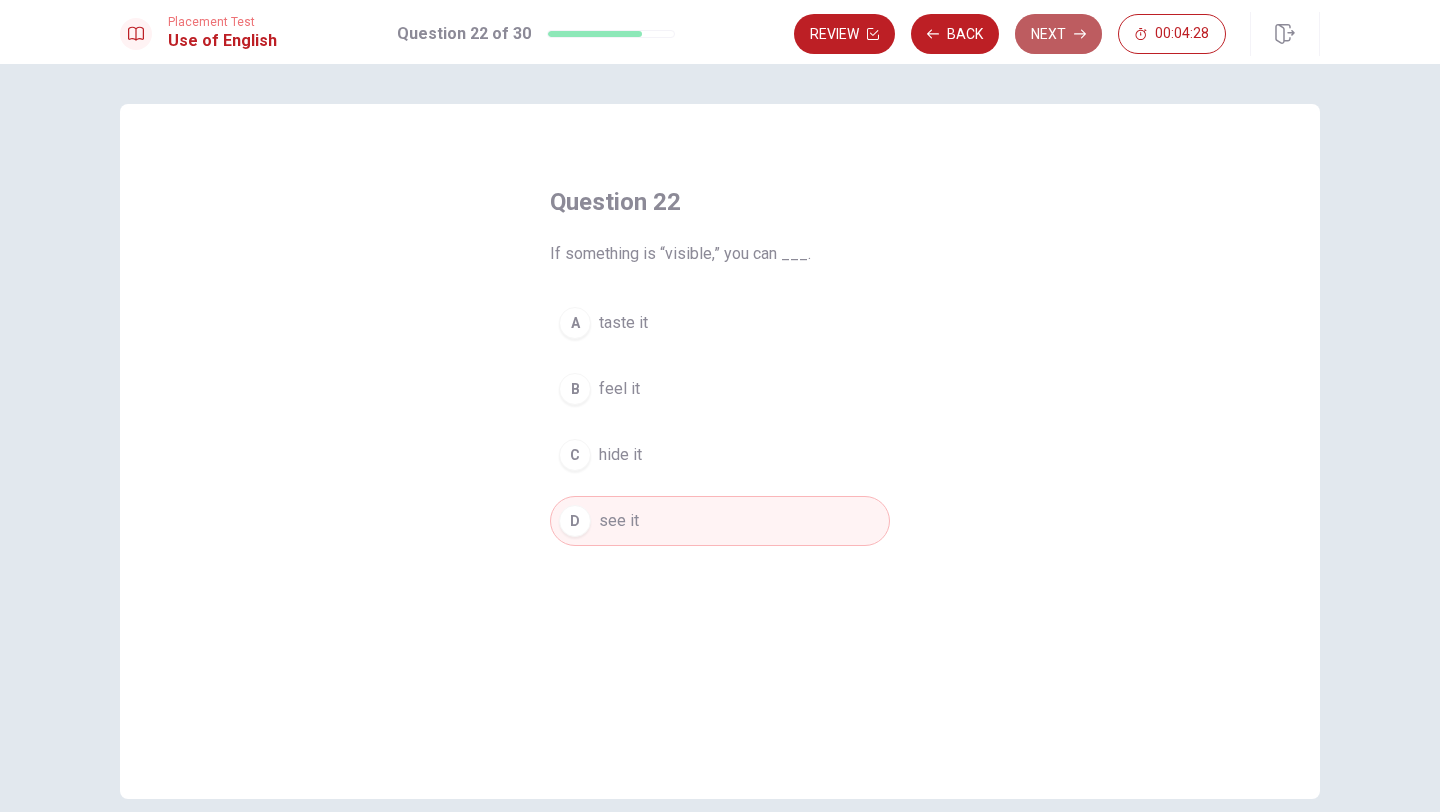 click on "Next" at bounding box center [1058, 34] 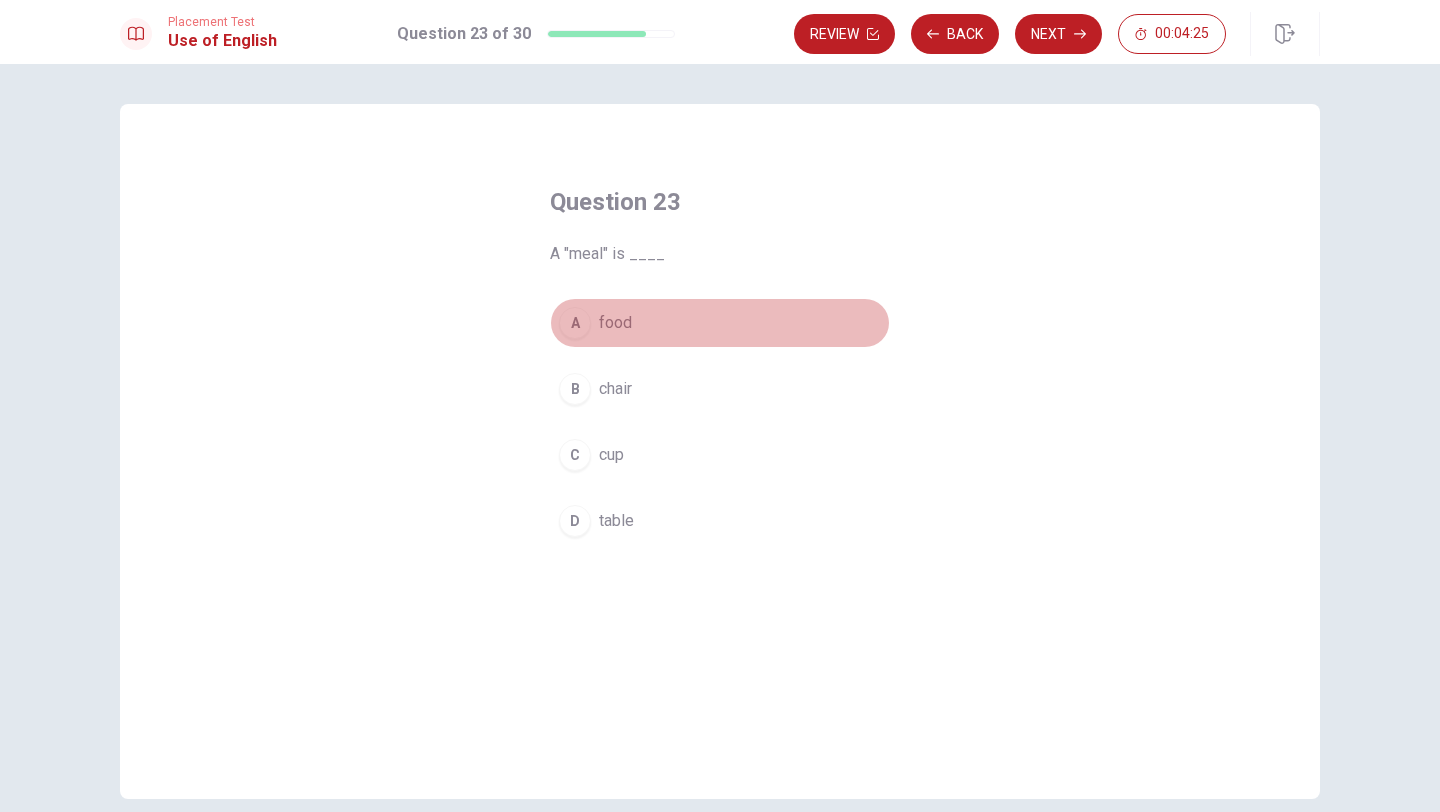 click on "A" at bounding box center (575, 323) 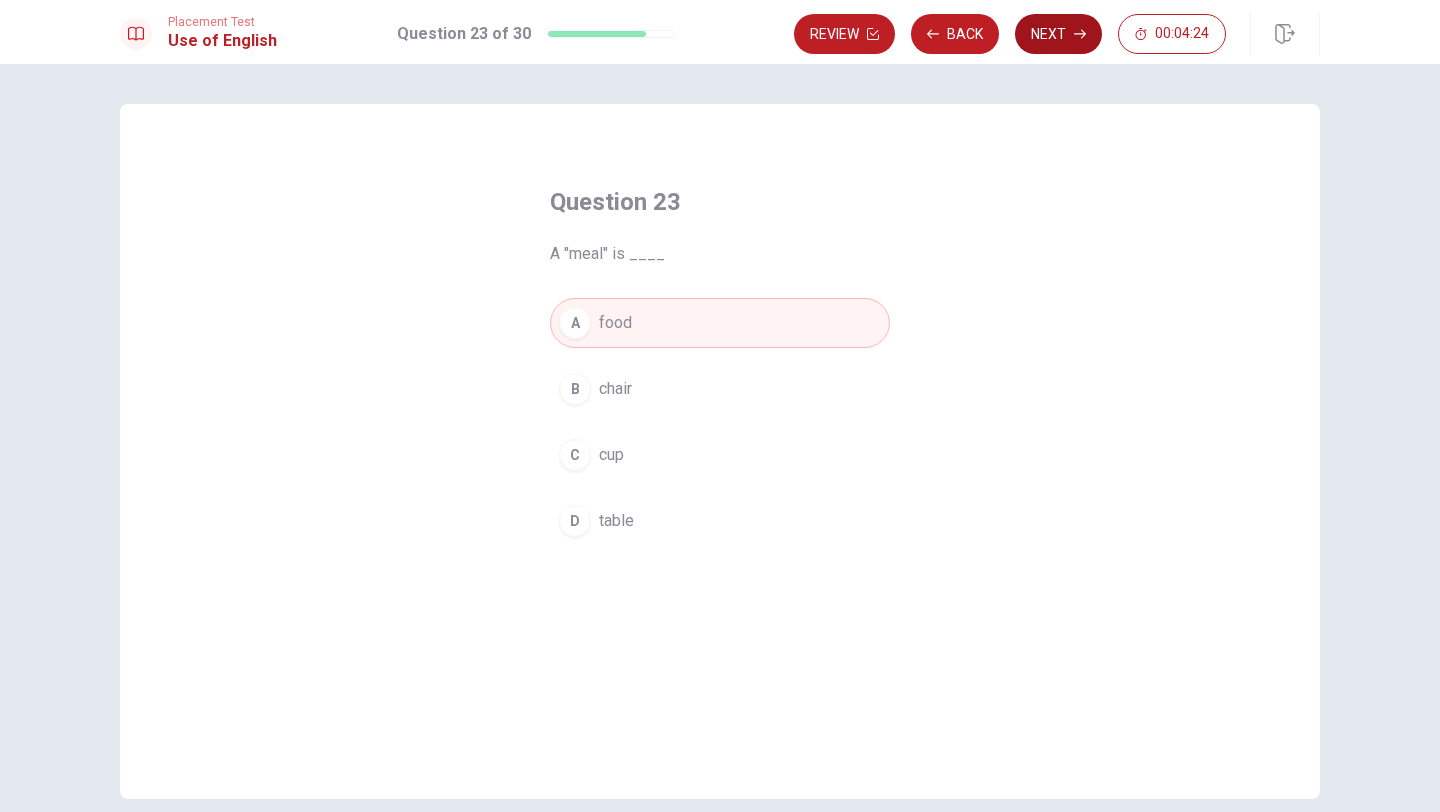 click on "Next" at bounding box center [1058, 34] 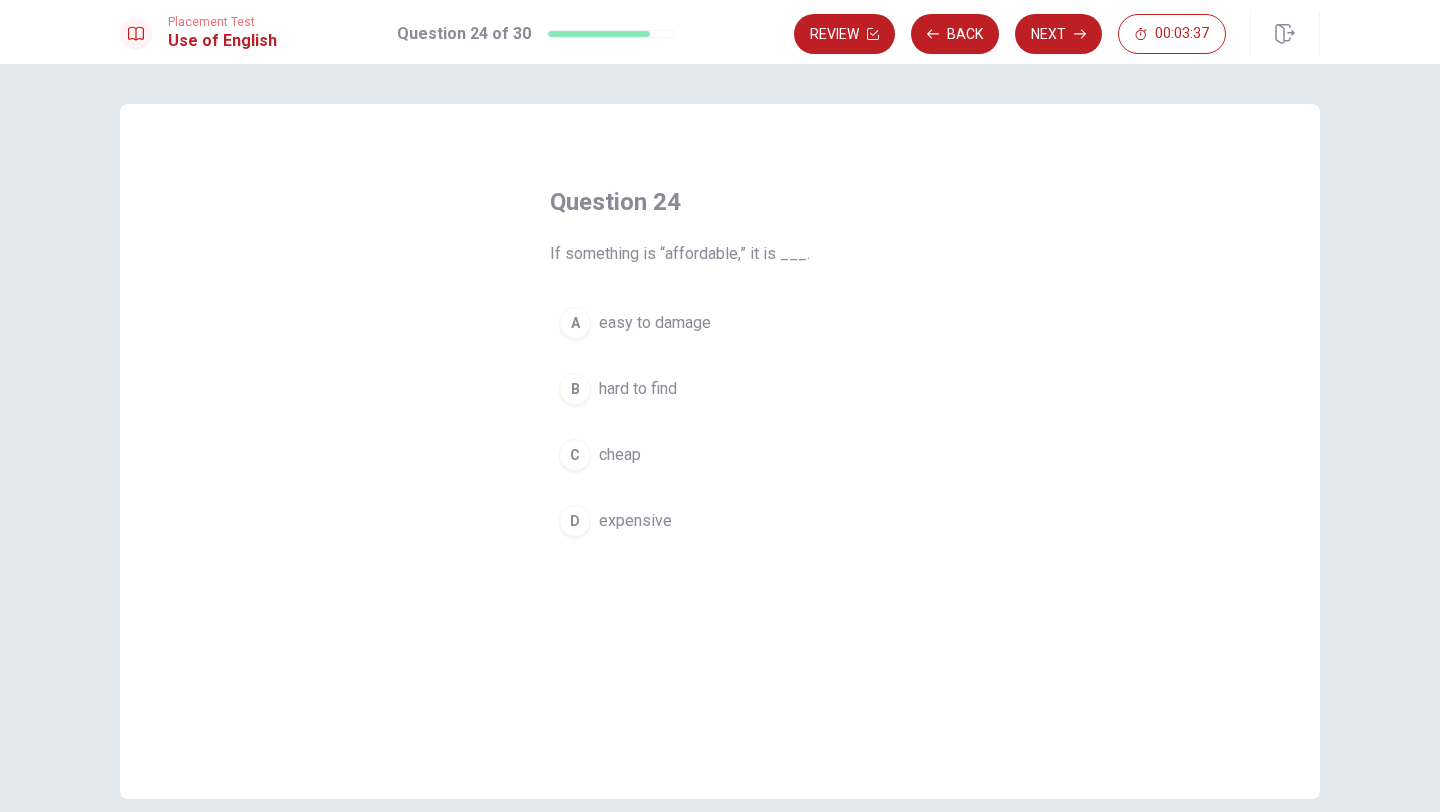 click on "A" at bounding box center [575, 323] 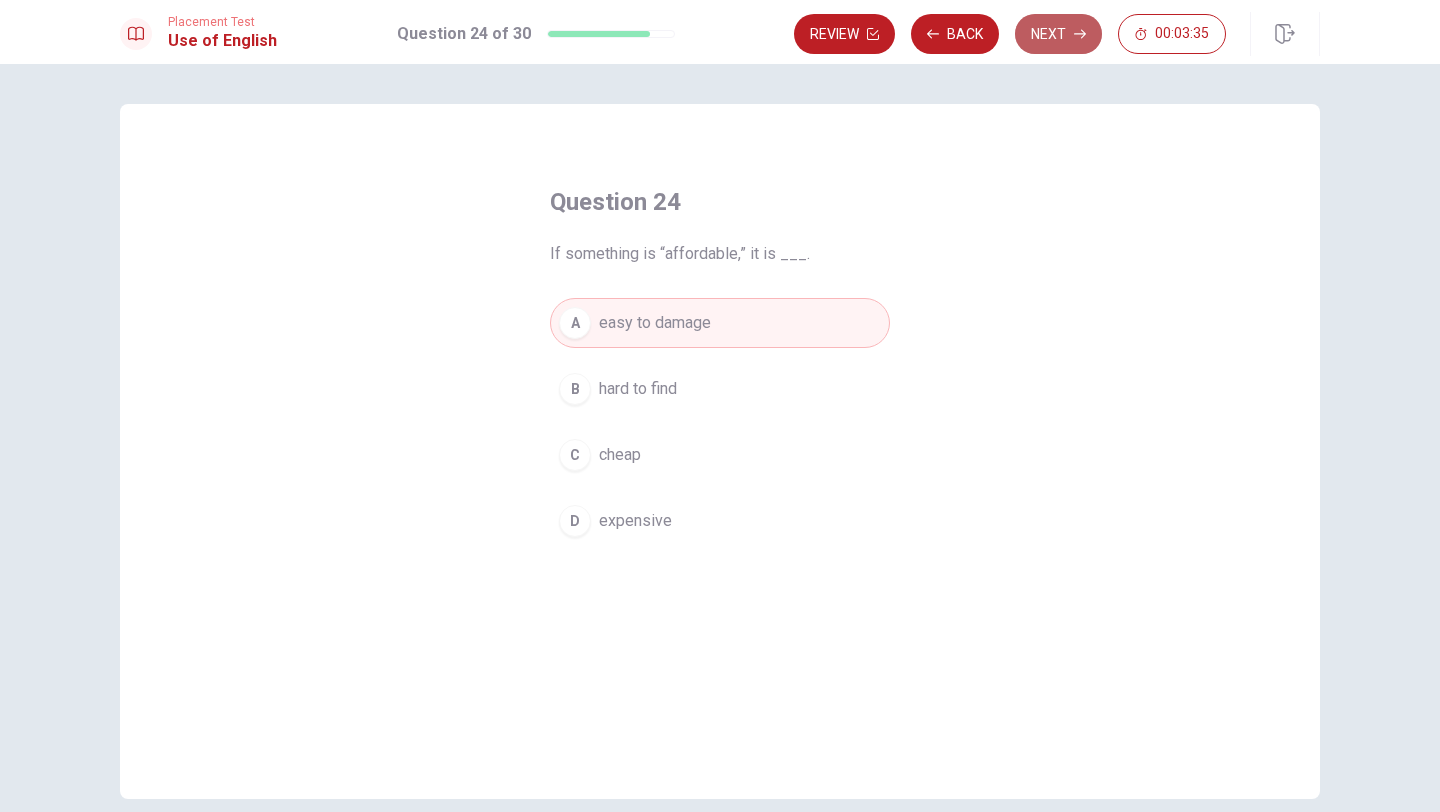 click on "Next" at bounding box center [1058, 34] 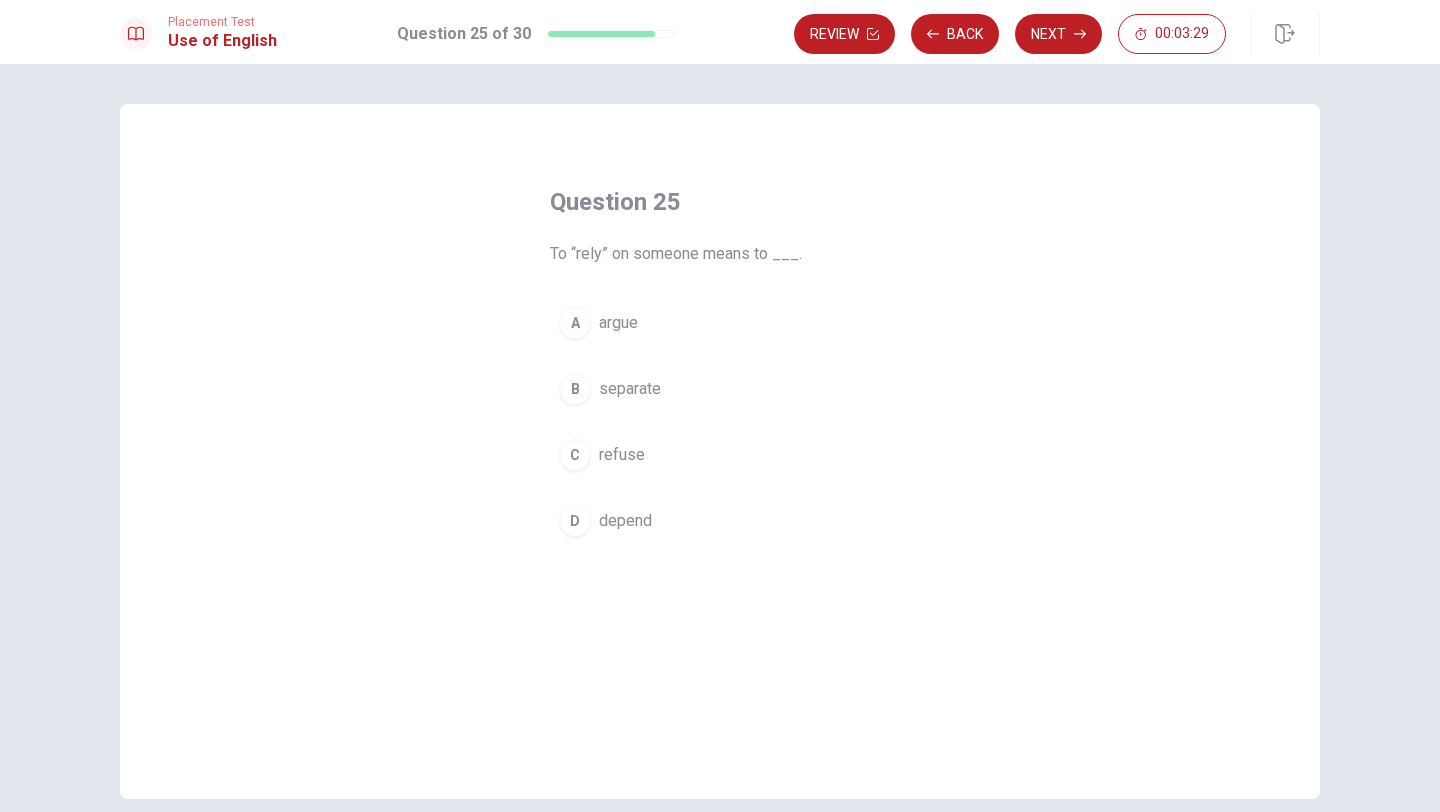 click on "D" at bounding box center (575, 521) 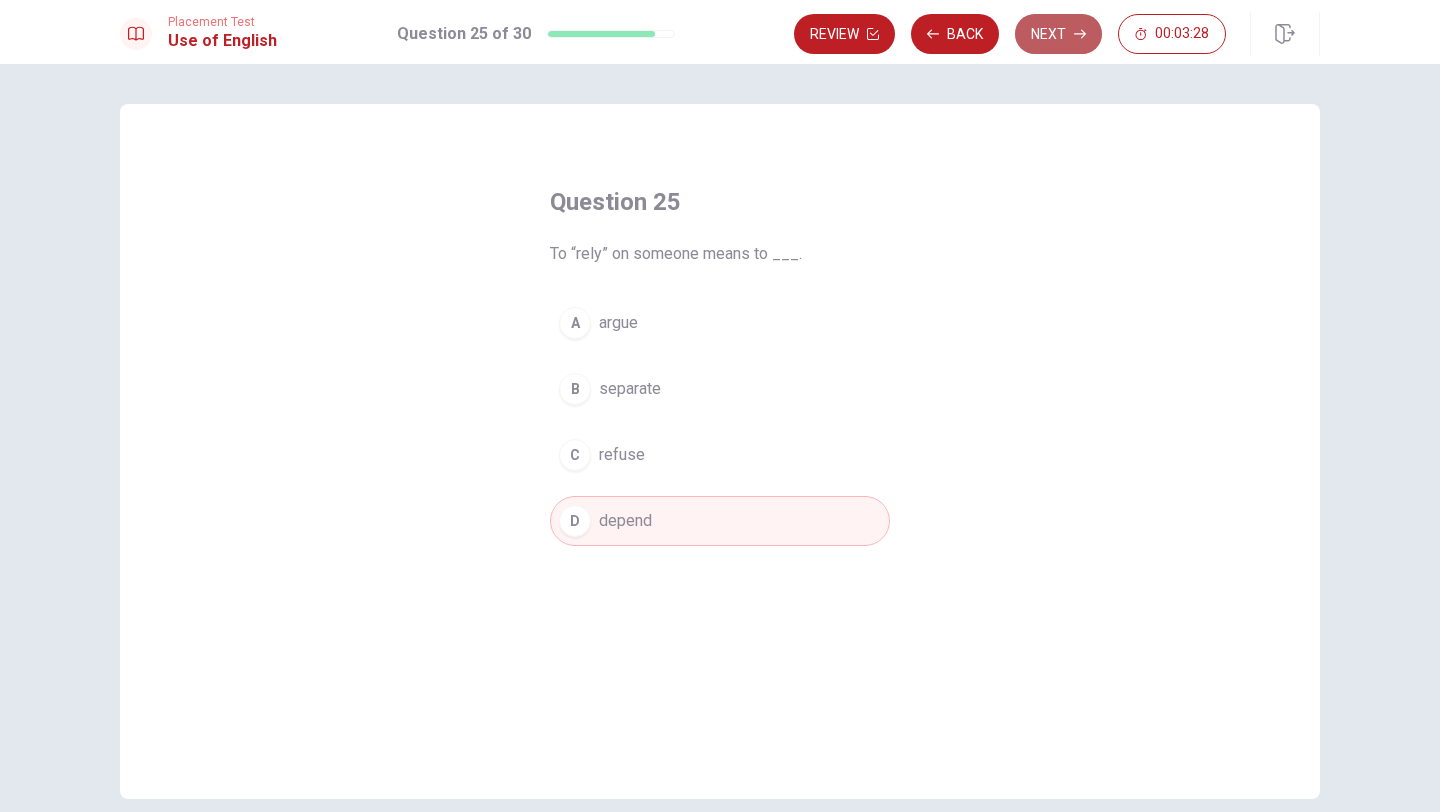 click on "Next" at bounding box center [1058, 34] 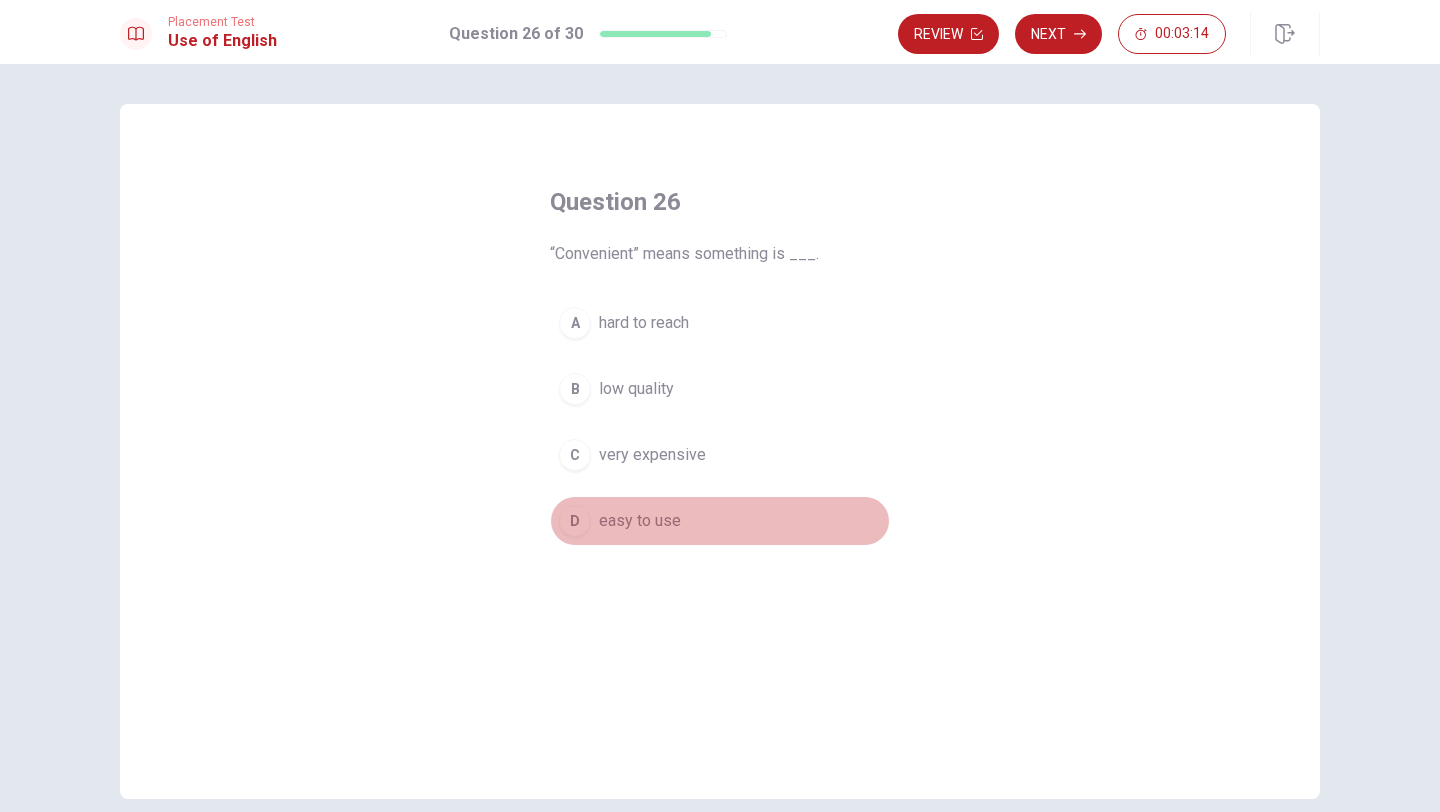 click on "D" at bounding box center [575, 521] 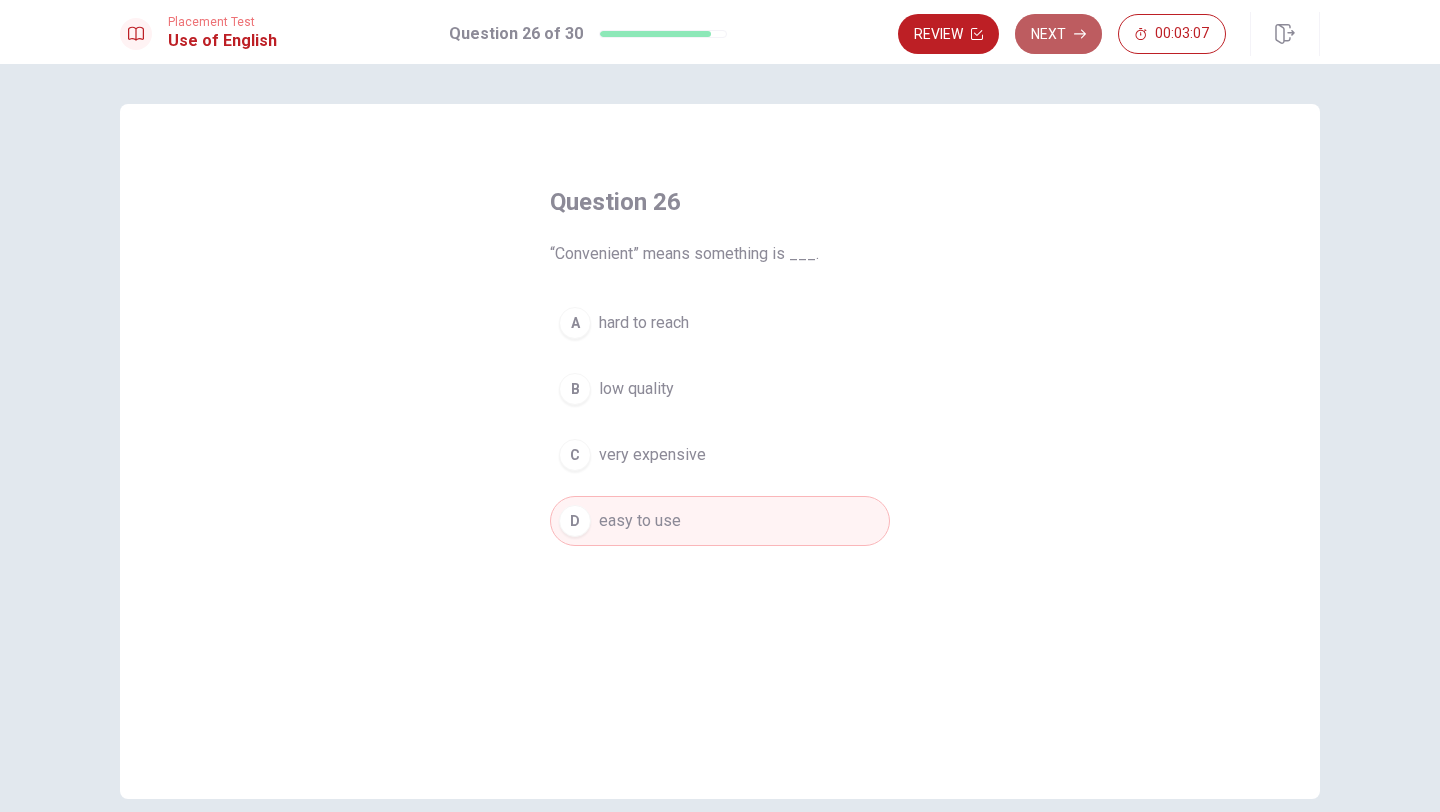 click on "Next" at bounding box center [1058, 34] 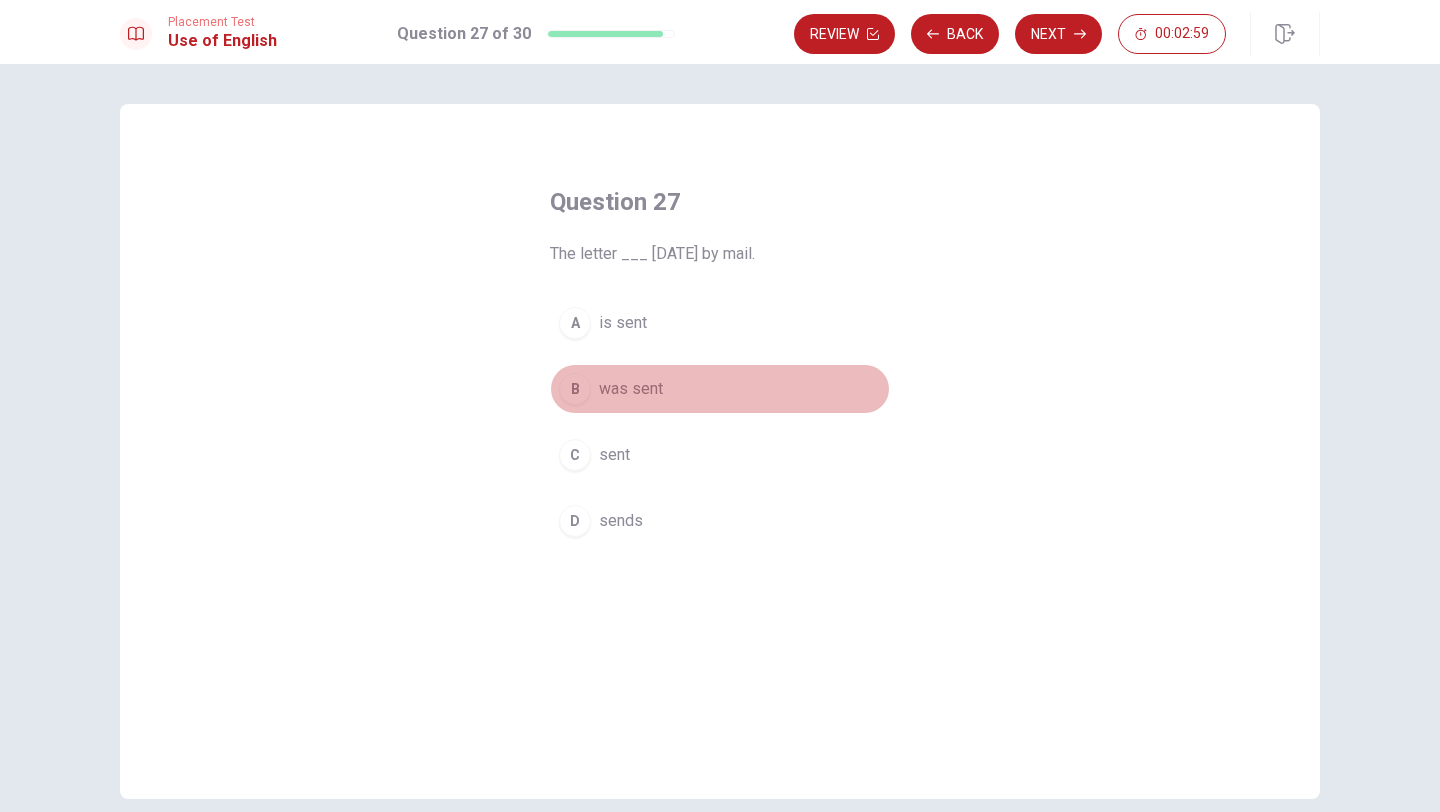 click on "B" at bounding box center (575, 389) 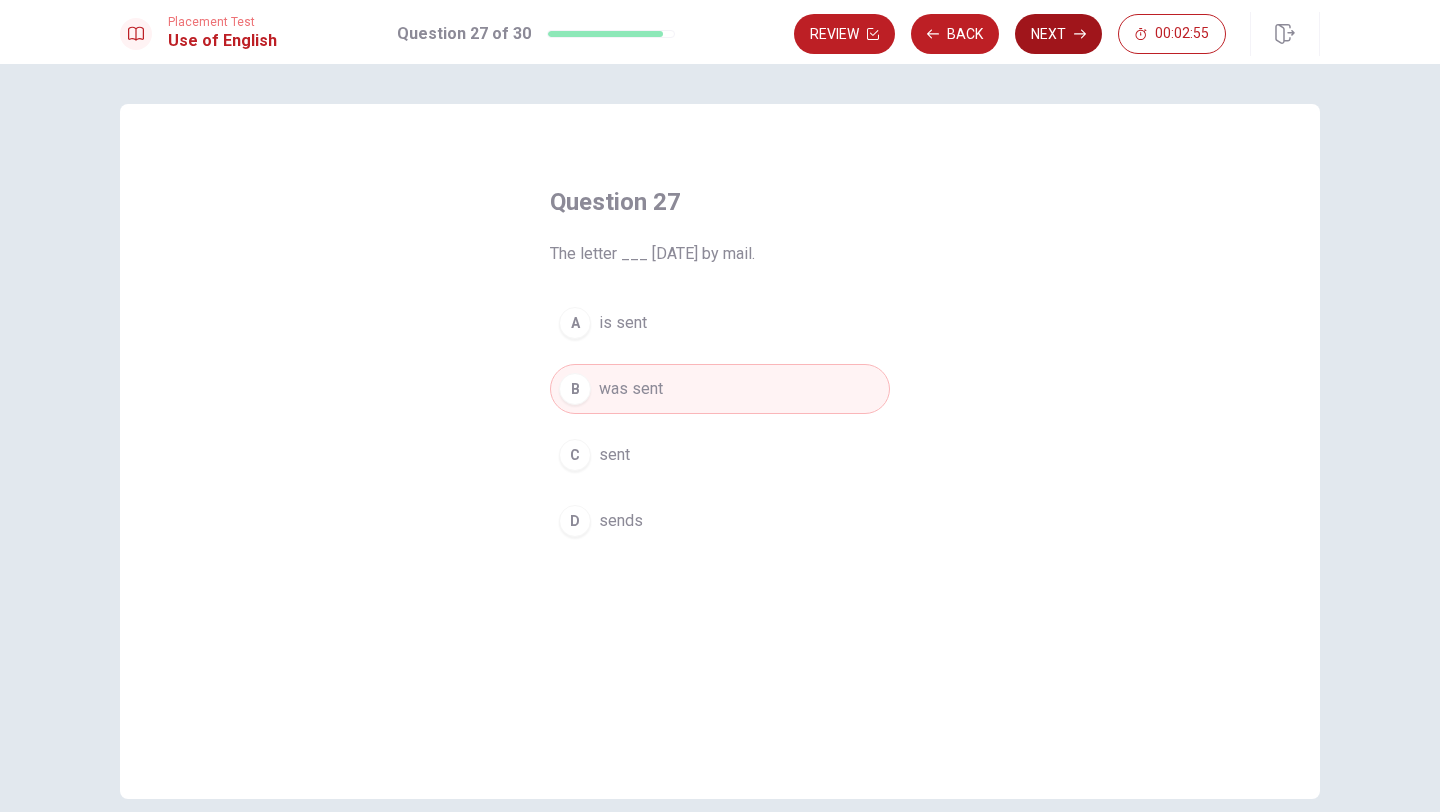 click on "Next" at bounding box center [1058, 34] 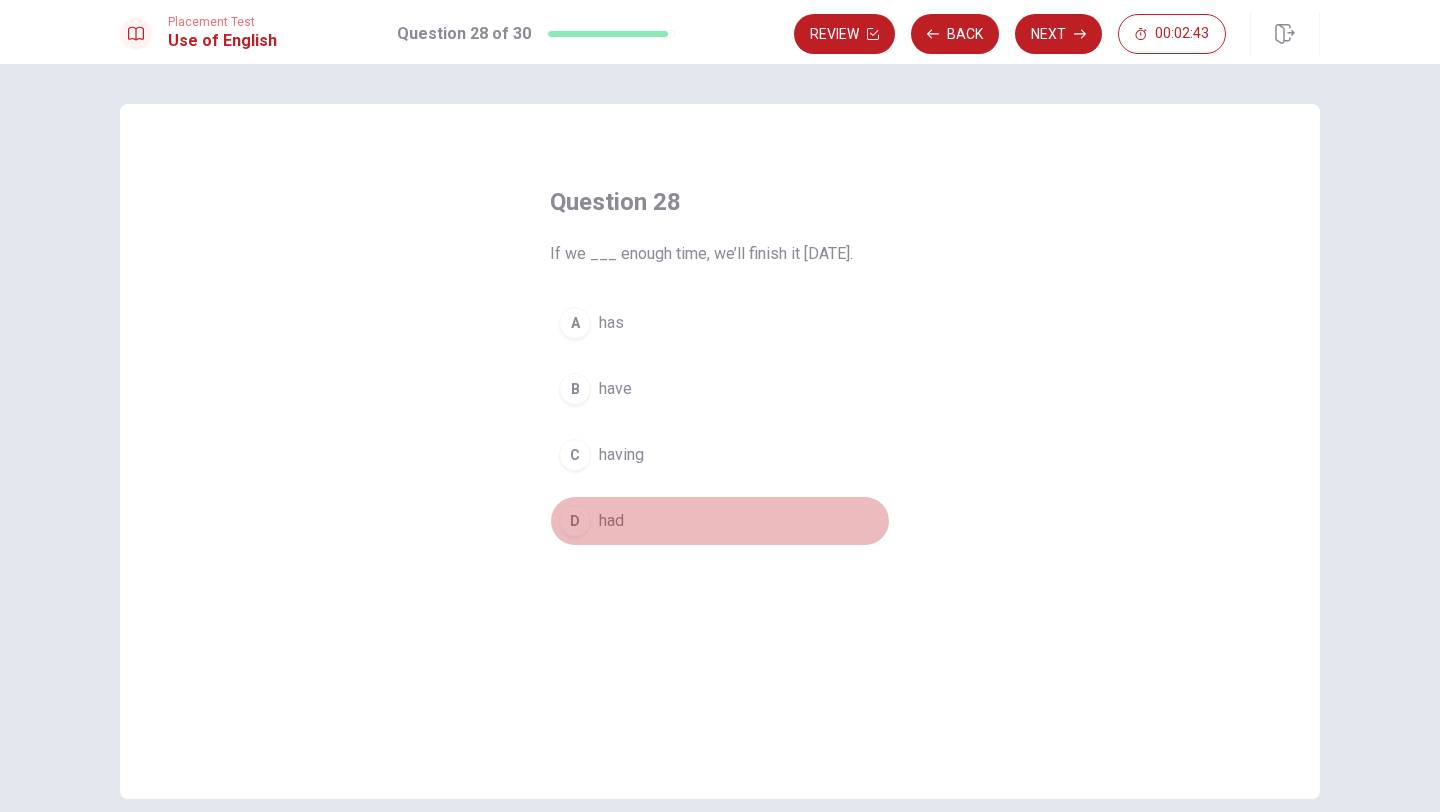 click on "D" at bounding box center [575, 521] 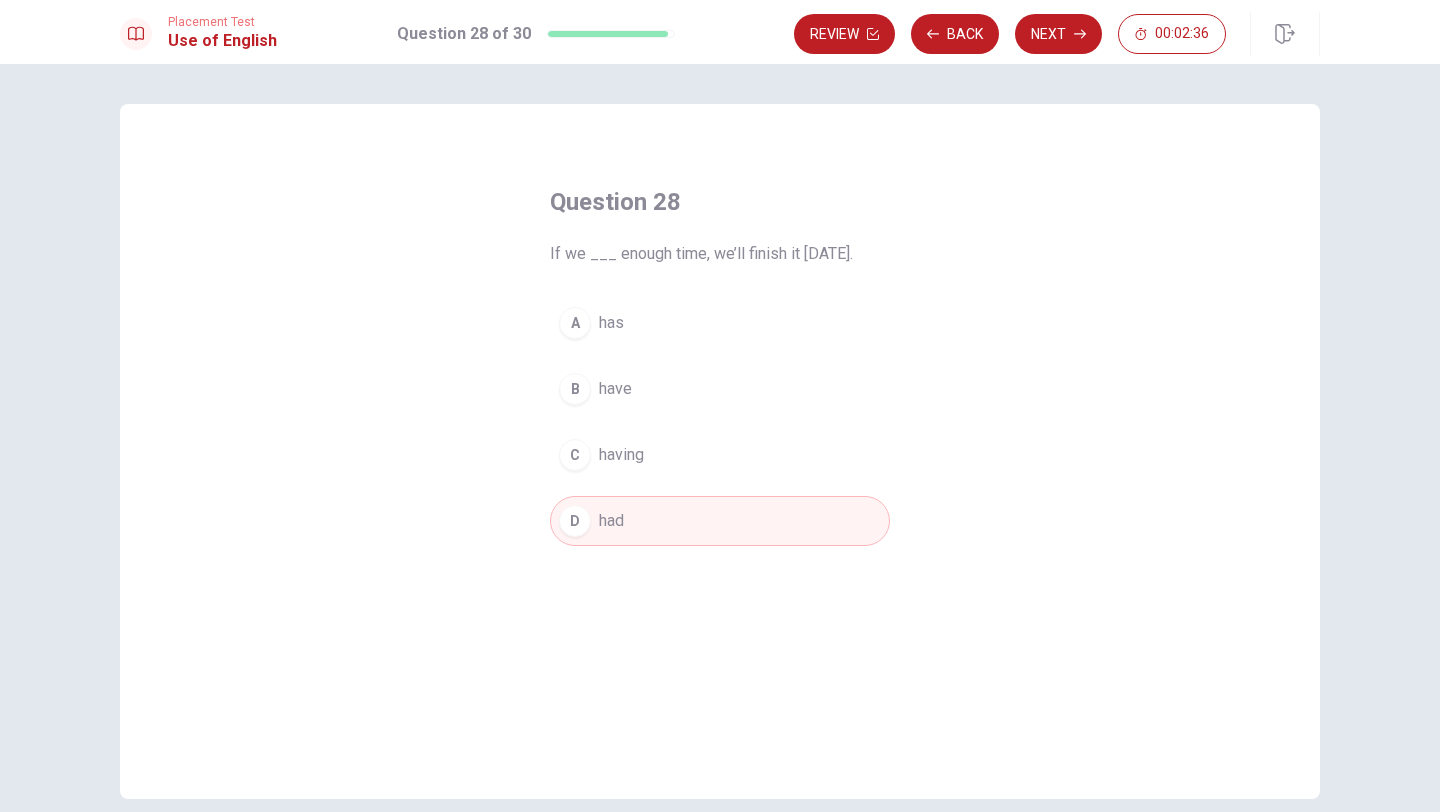 click on "B" at bounding box center [575, 389] 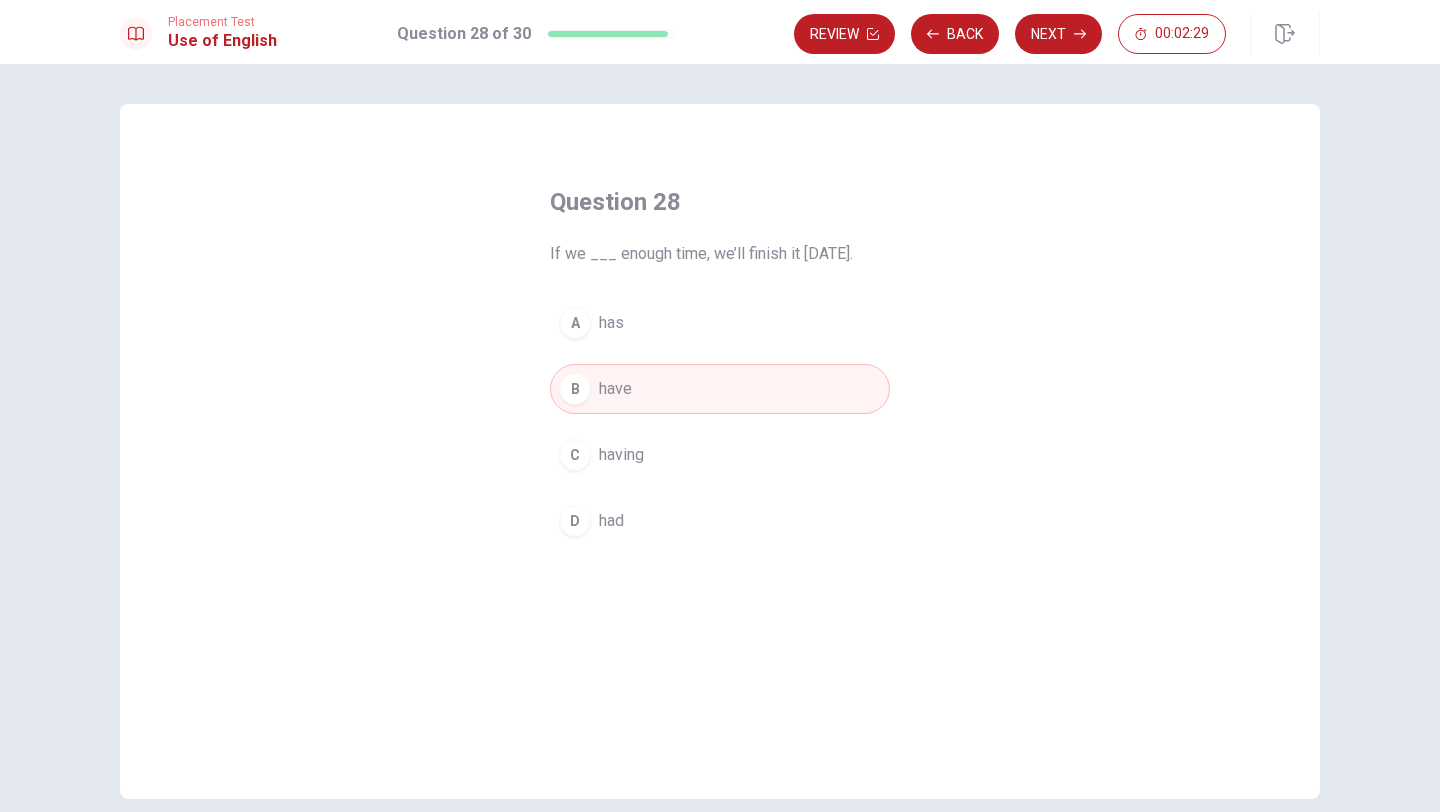 click on "D had" at bounding box center [720, 521] 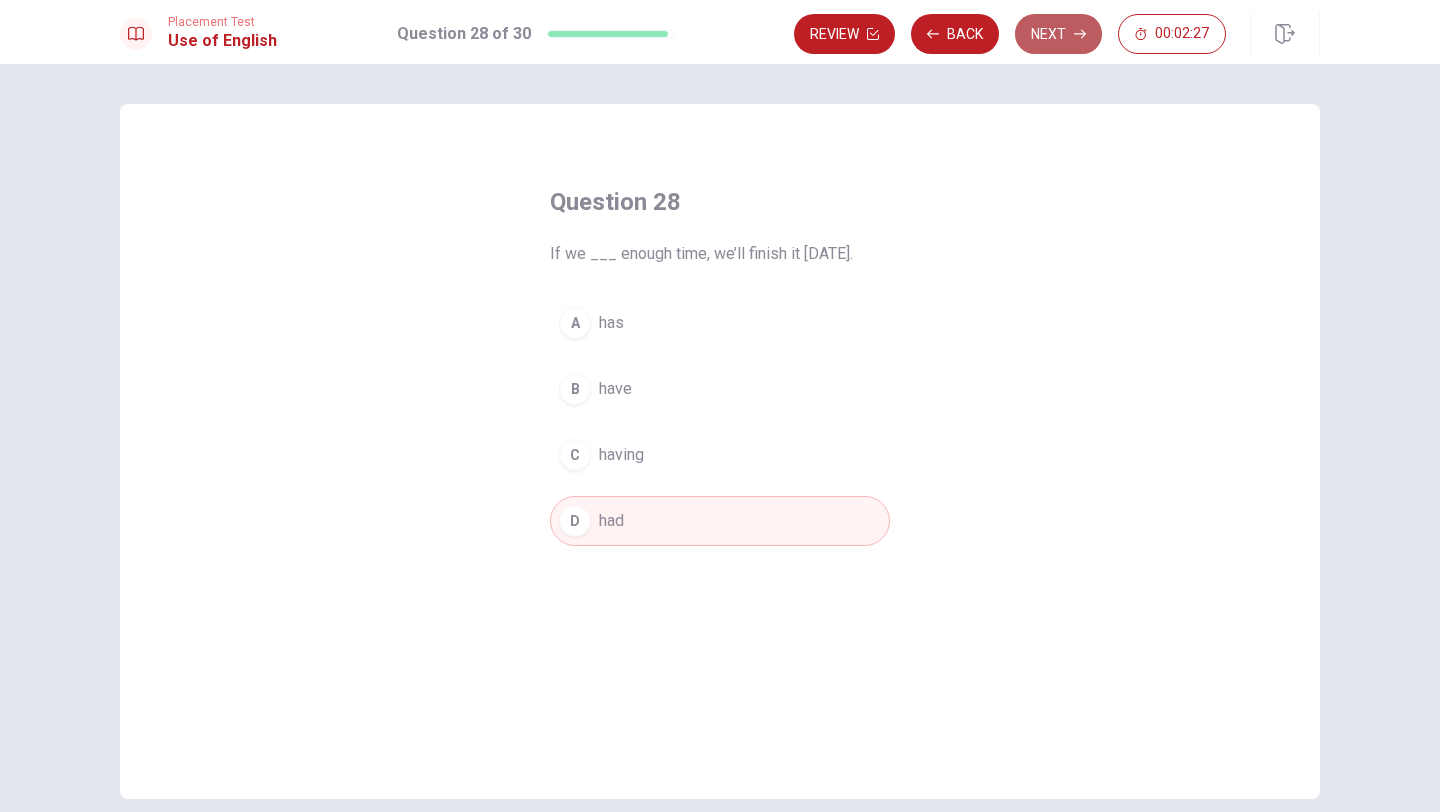 click on "Next" at bounding box center (1058, 34) 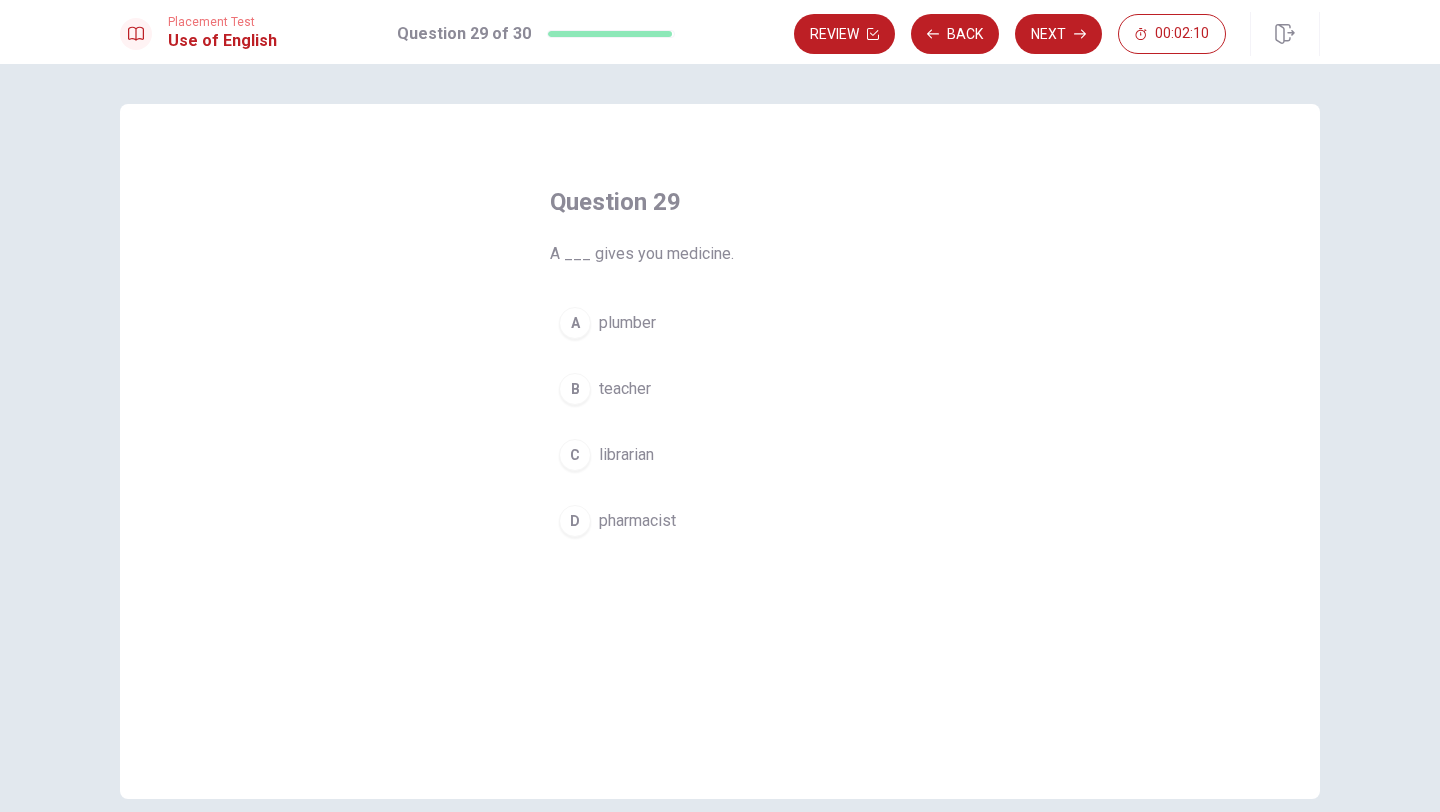 click on "D" at bounding box center (575, 521) 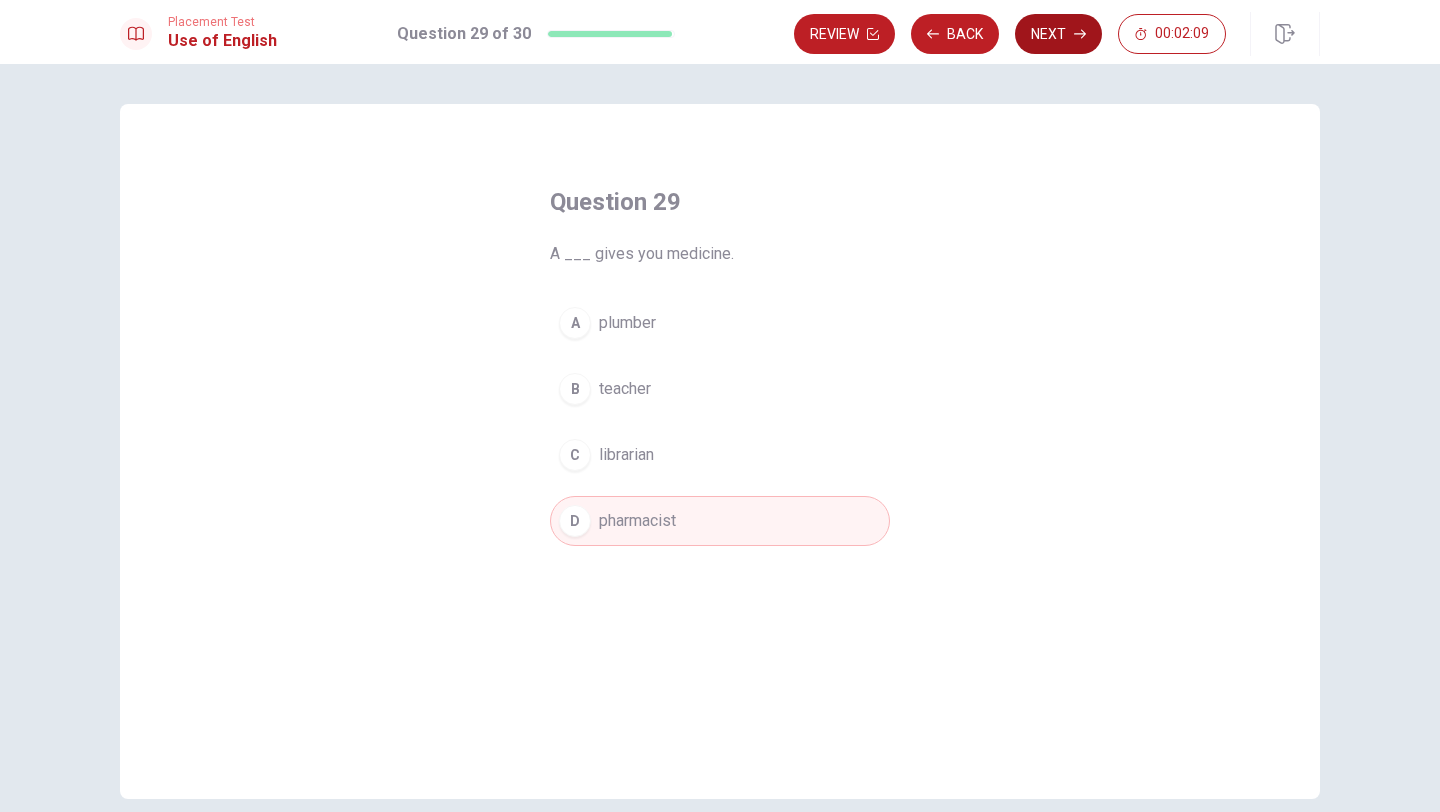 click on "Next" at bounding box center (1058, 34) 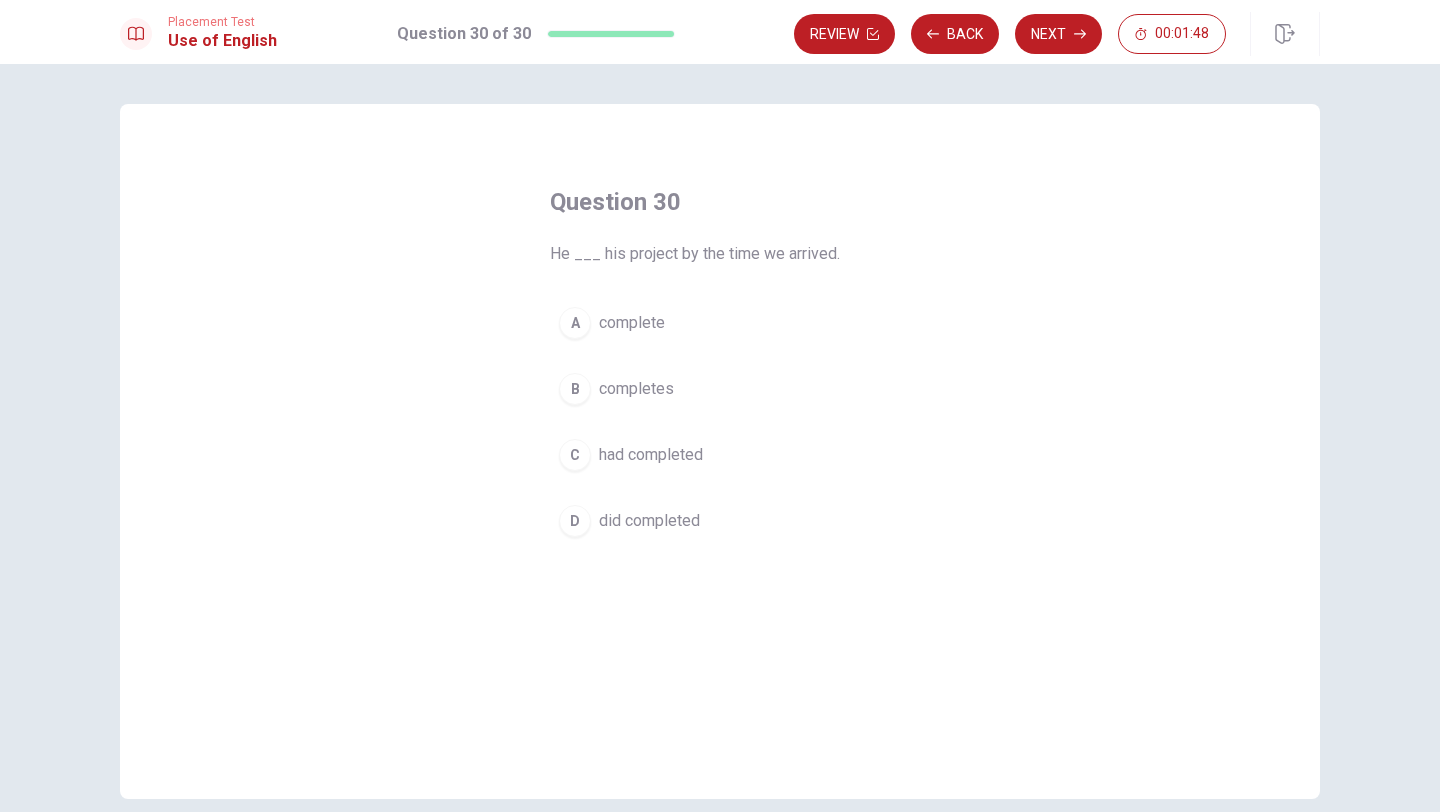 click on "C" at bounding box center [575, 455] 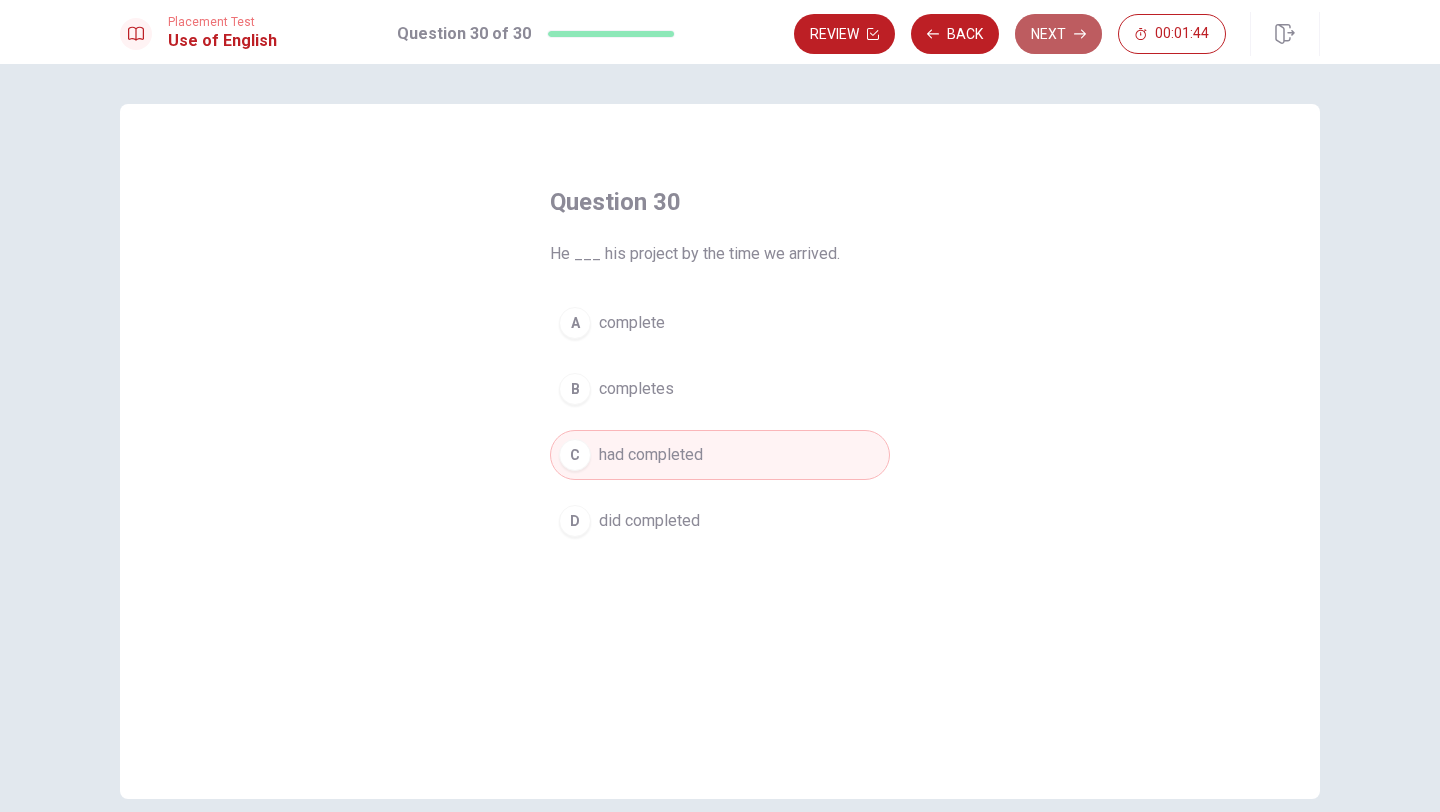 click on "Next" at bounding box center (1058, 34) 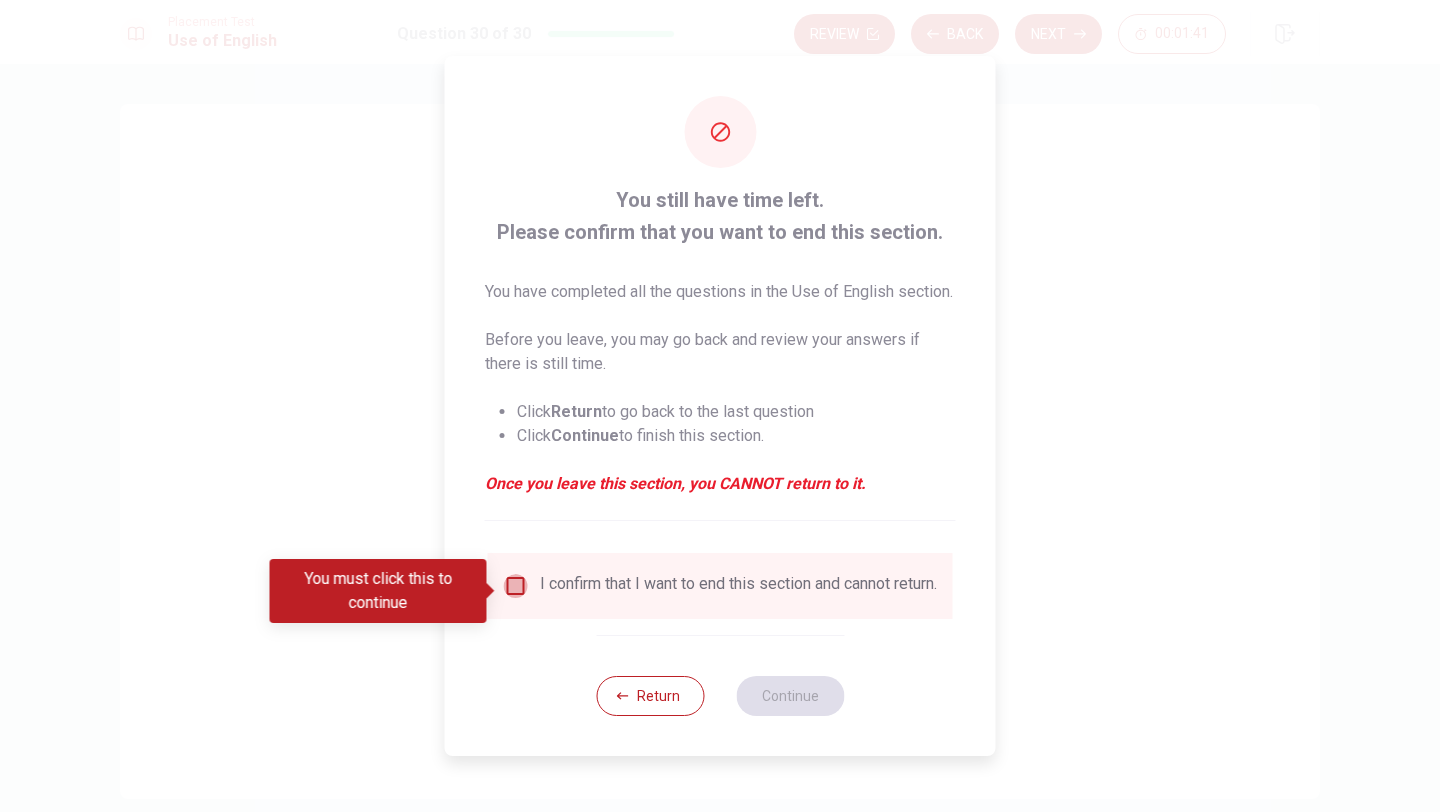 click at bounding box center (516, 586) 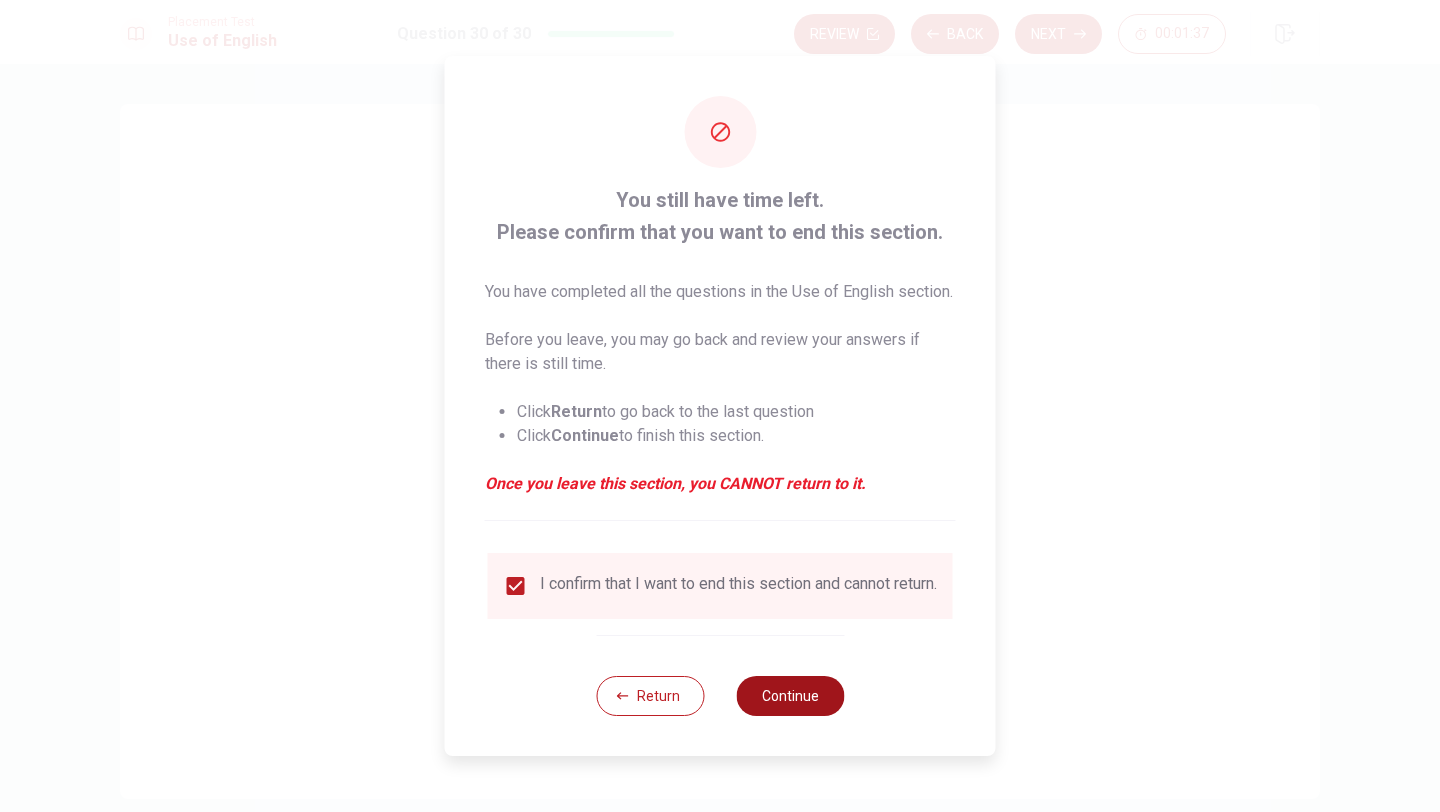 click on "Continue" at bounding box center [790, 696] 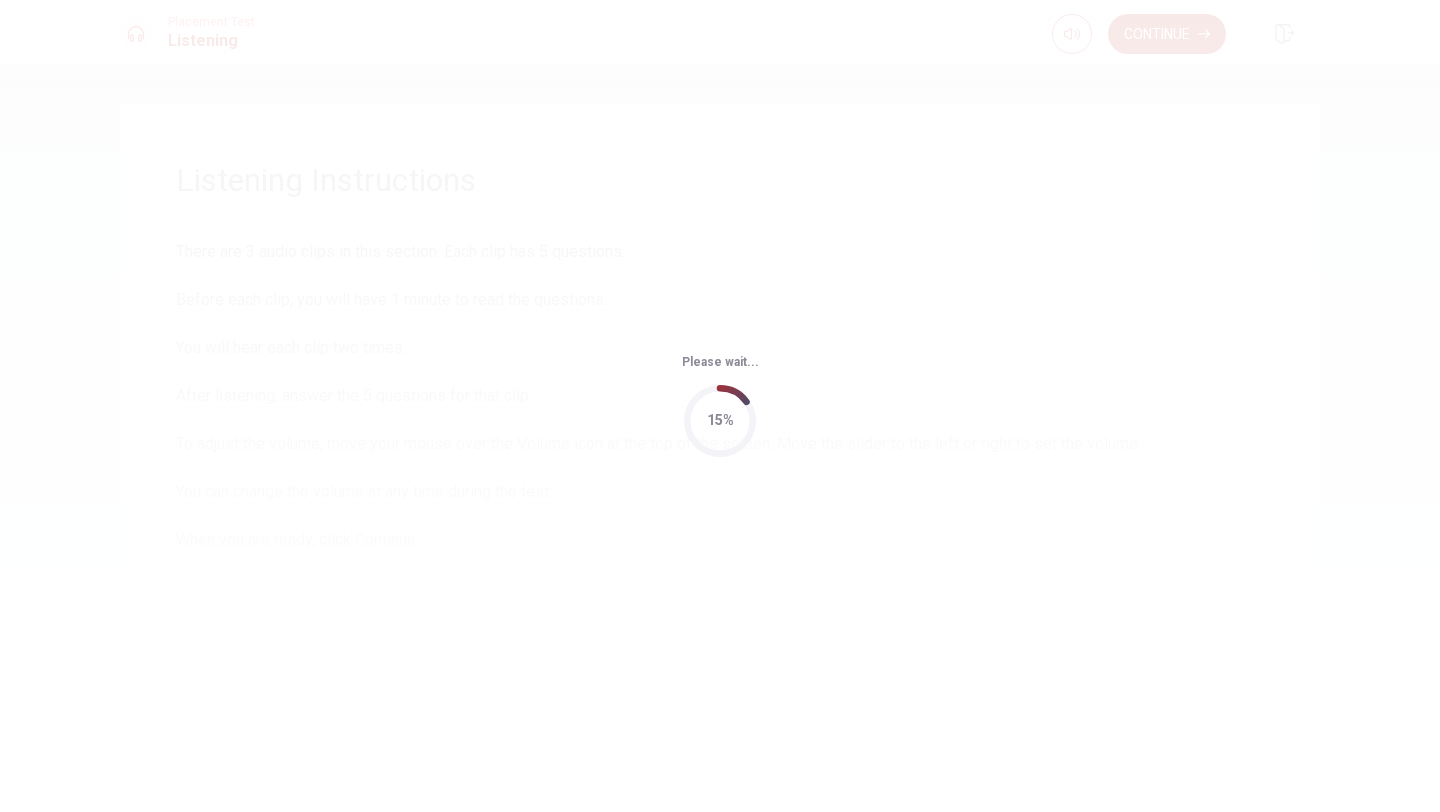 click on "Please wait... 15%" at bounding box center [720, 406] 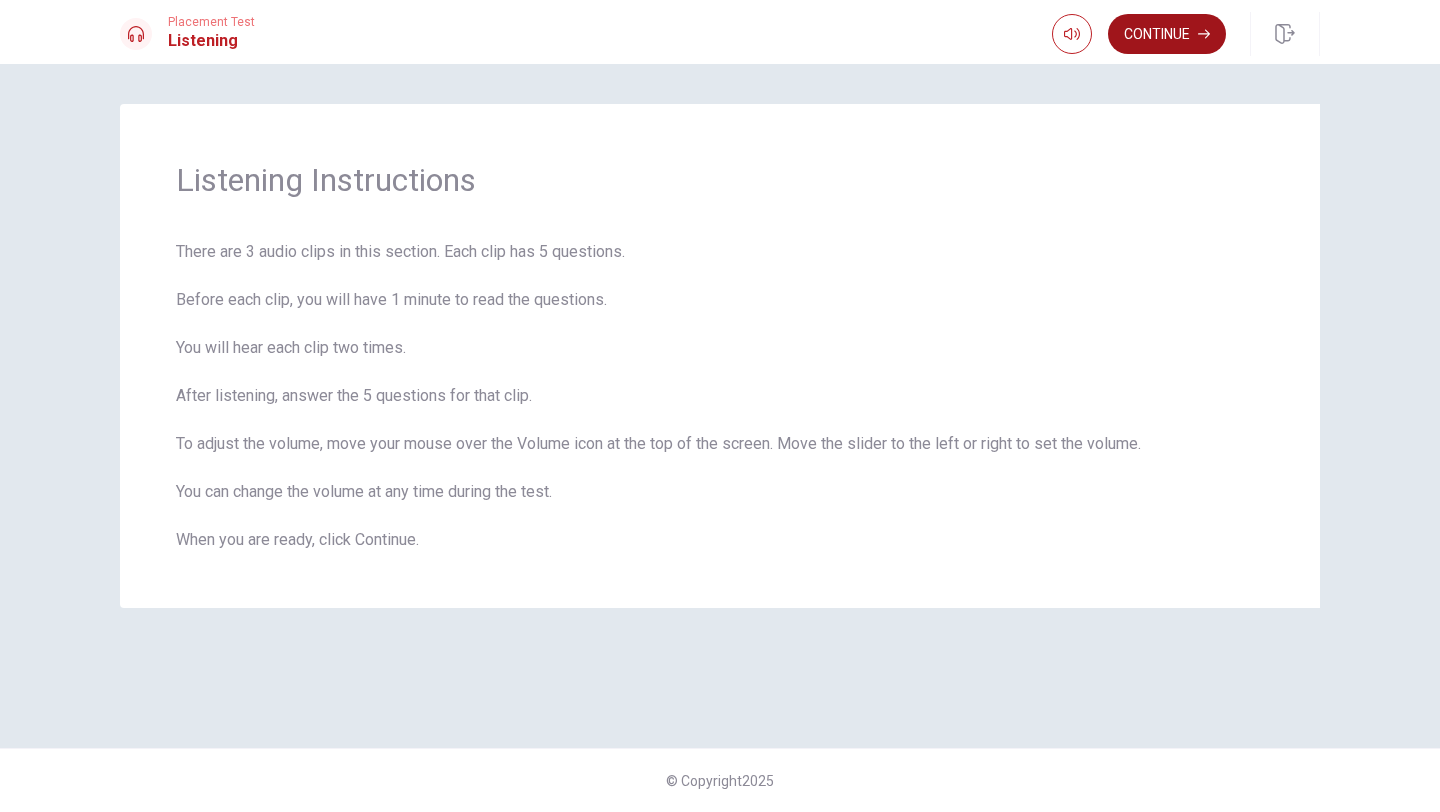 click on "Continue" at bounding box center (1167, 34) 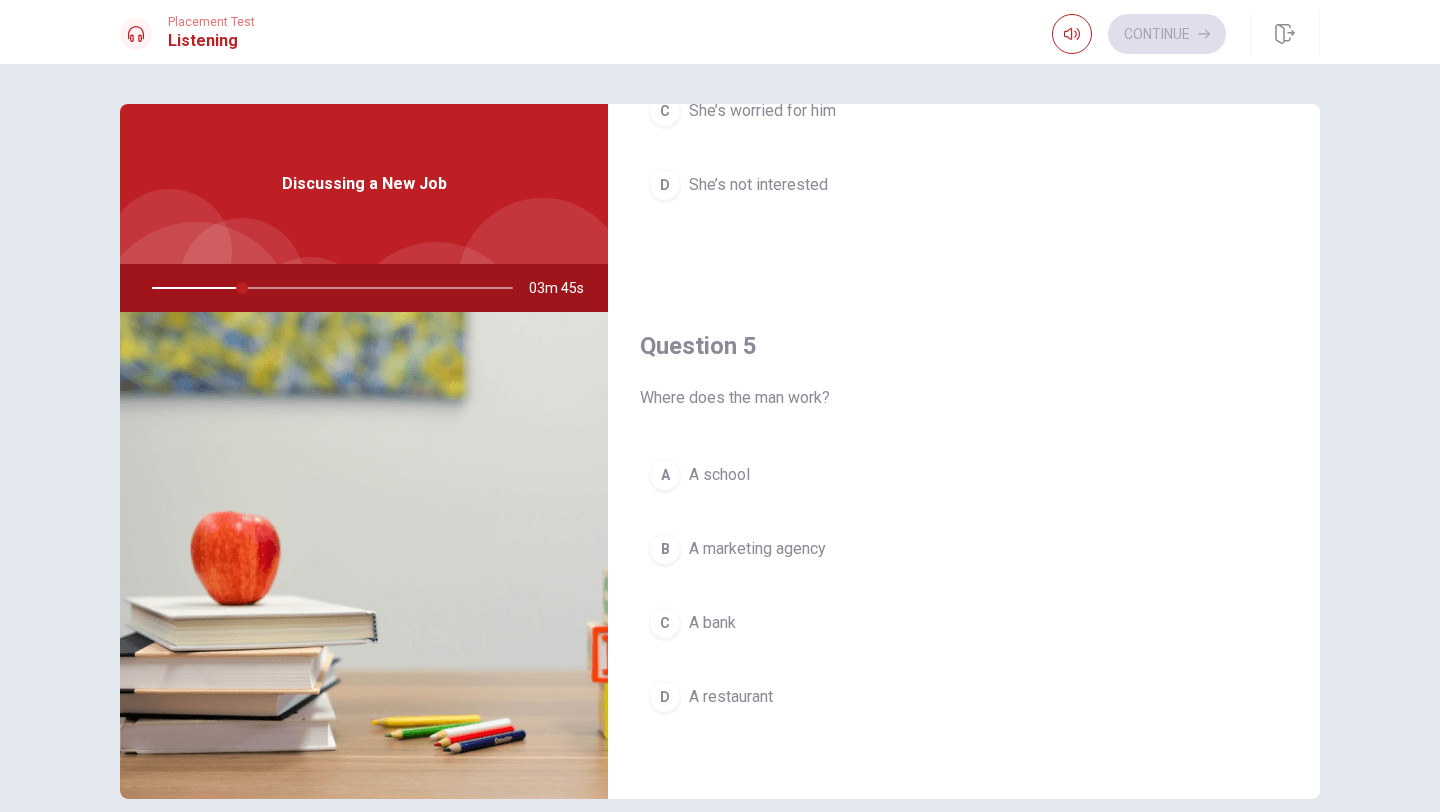 scroll, scrollTop: 1865, scrollLeft: 0, axis: vertical 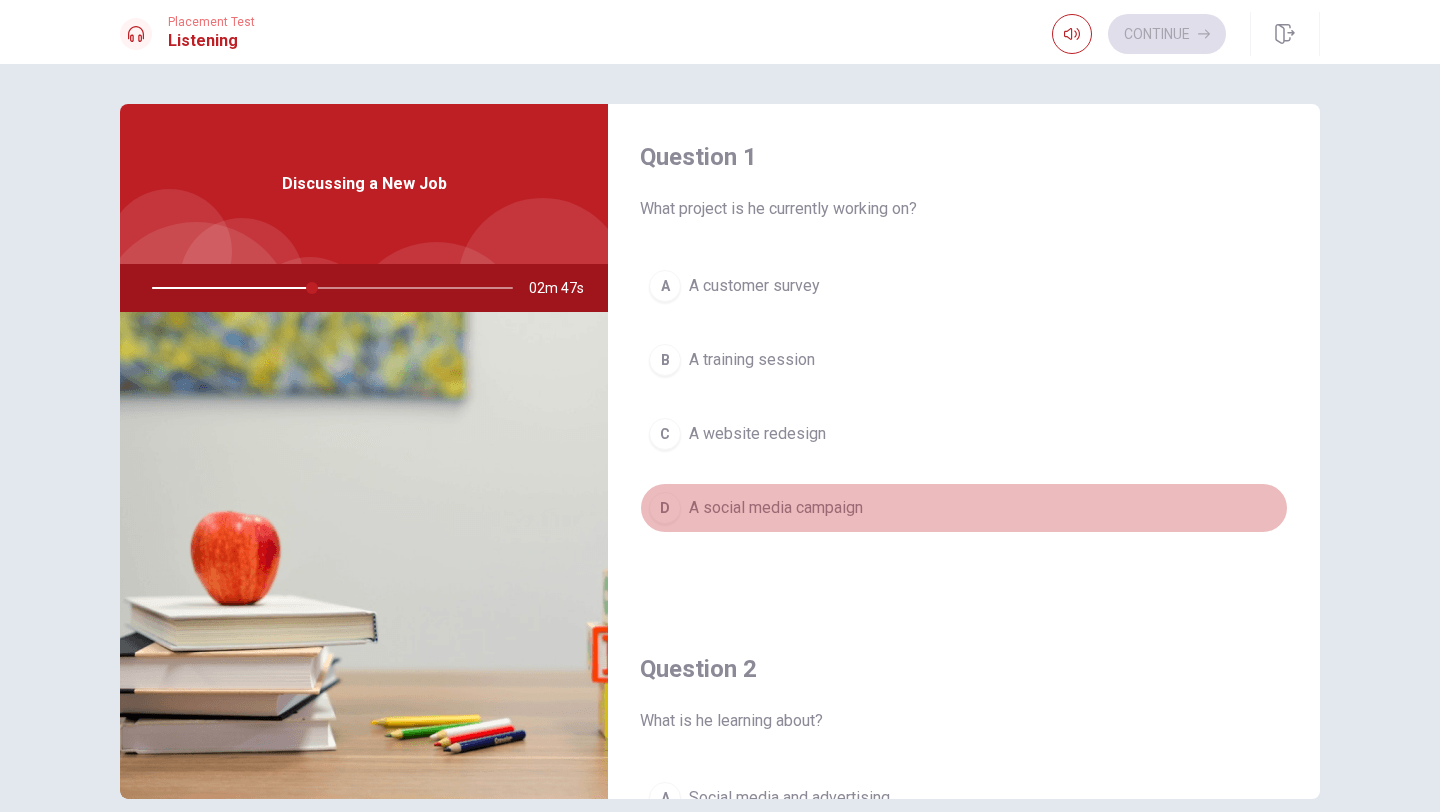 click on "D" at bounding box center [665, 508] 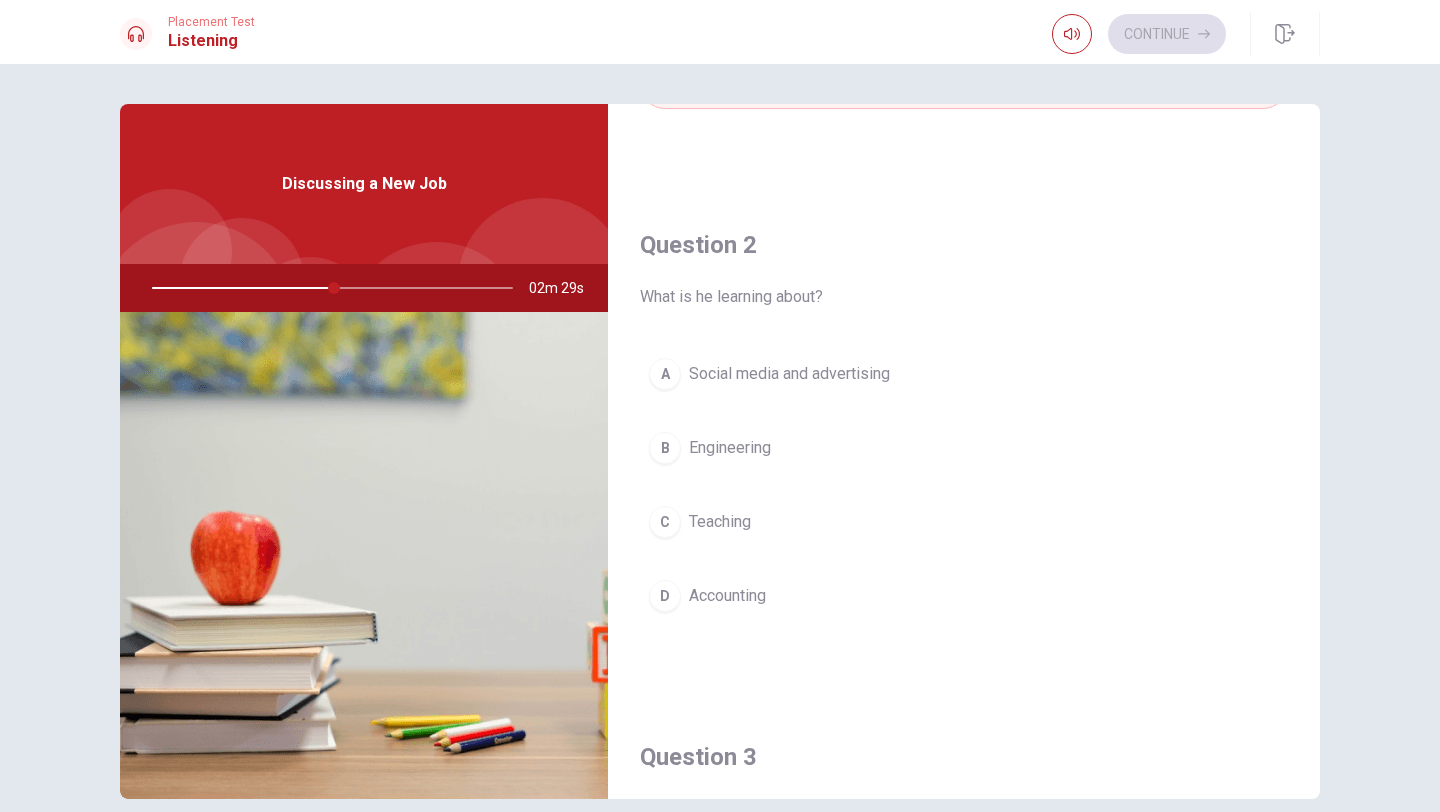 scroll, scrollTop: 433, scrollLeft: 0, axis: vertical 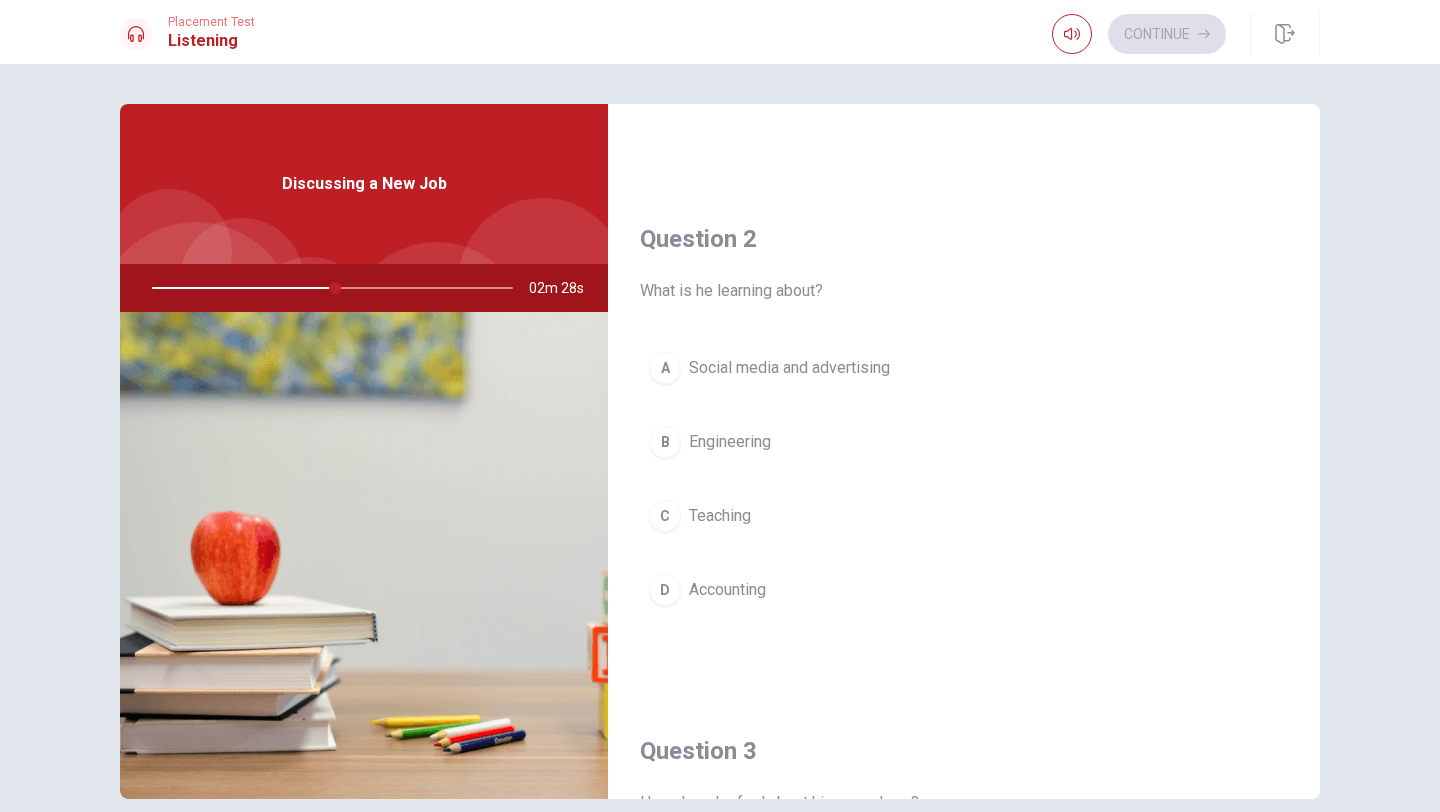 click on "A" at bounding box center (665, 368) 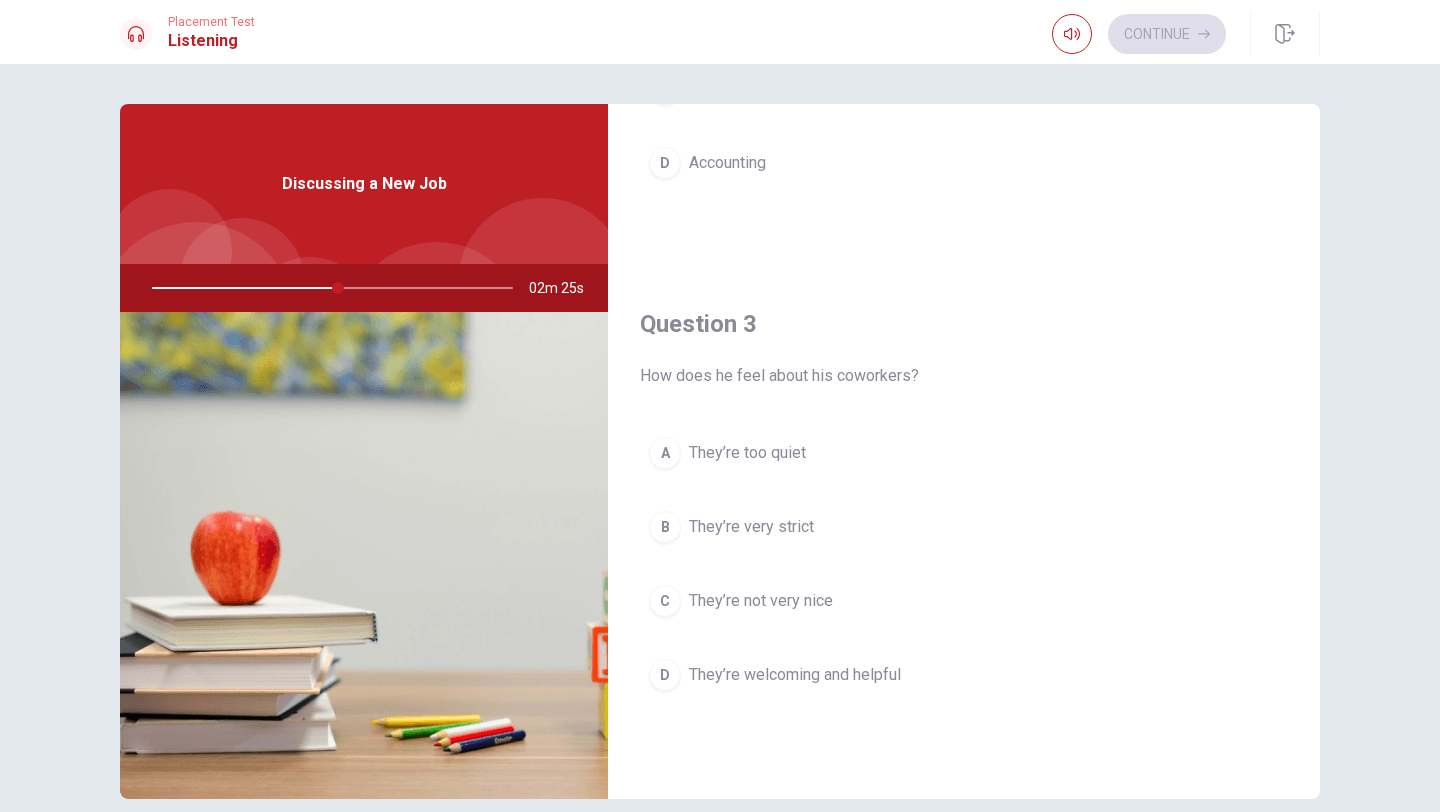 scroll, scrollTop: 866, scrollLeft: 0, axis: vertical 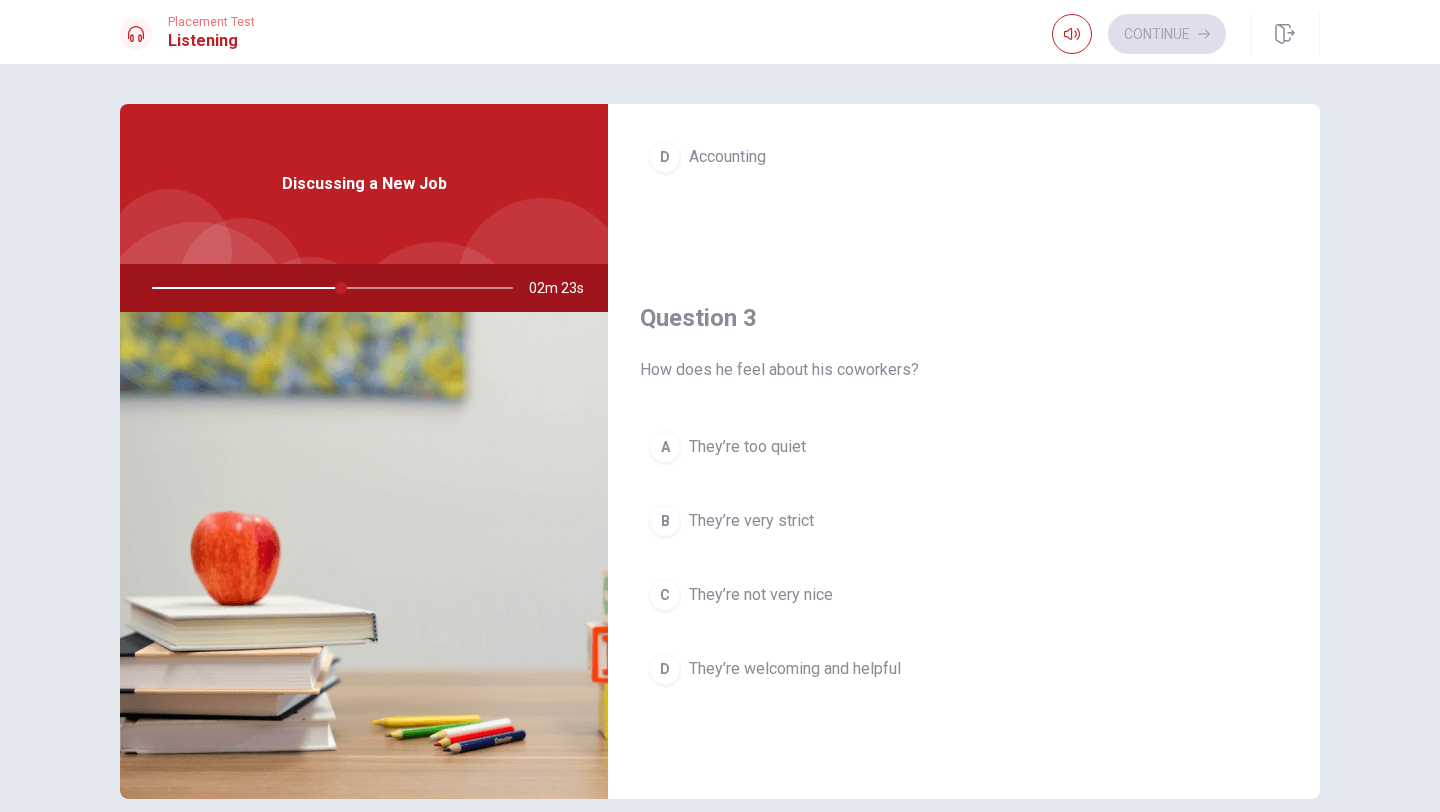 click on "C" at bounding box center [665, 595] 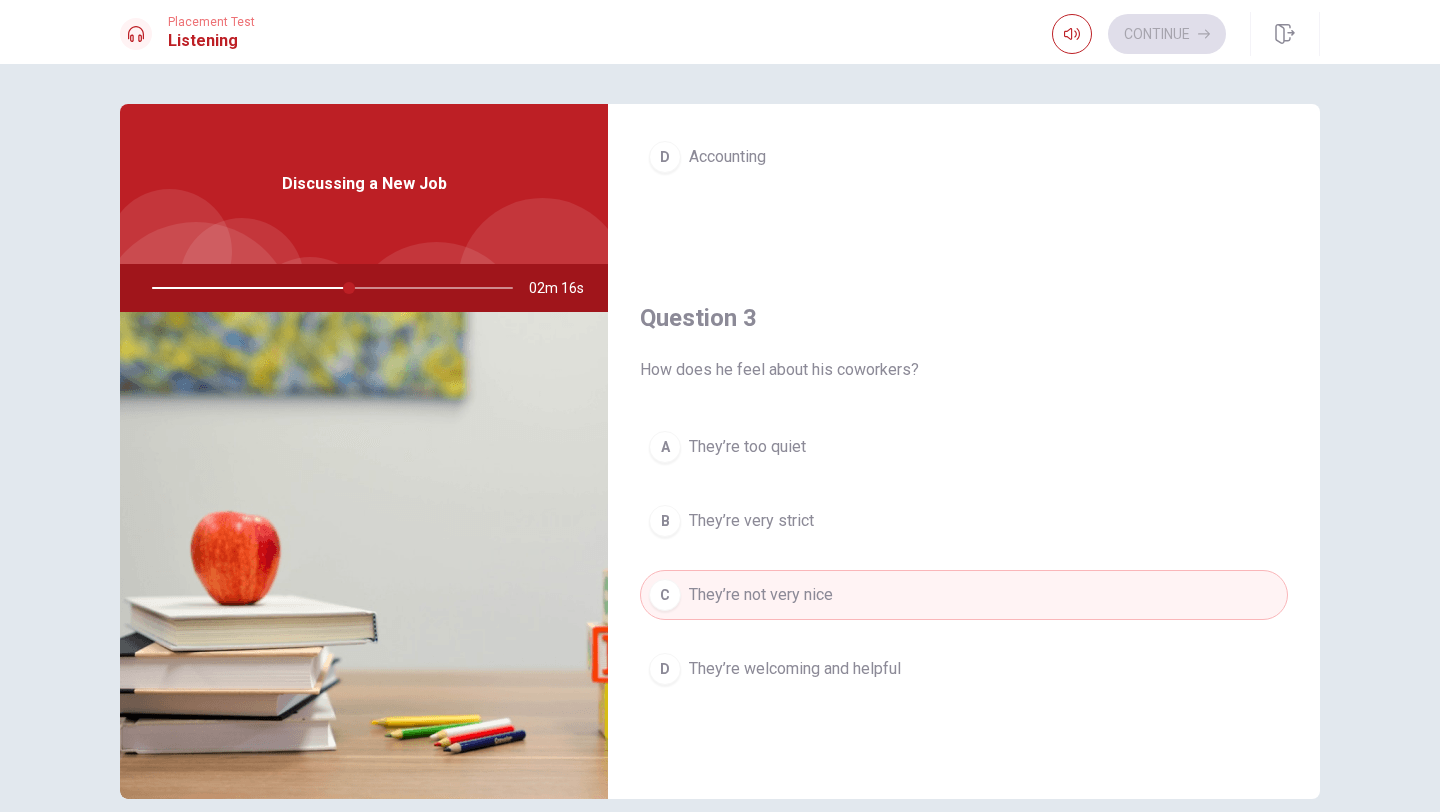 click on "D" at bounding box center [665, 669] 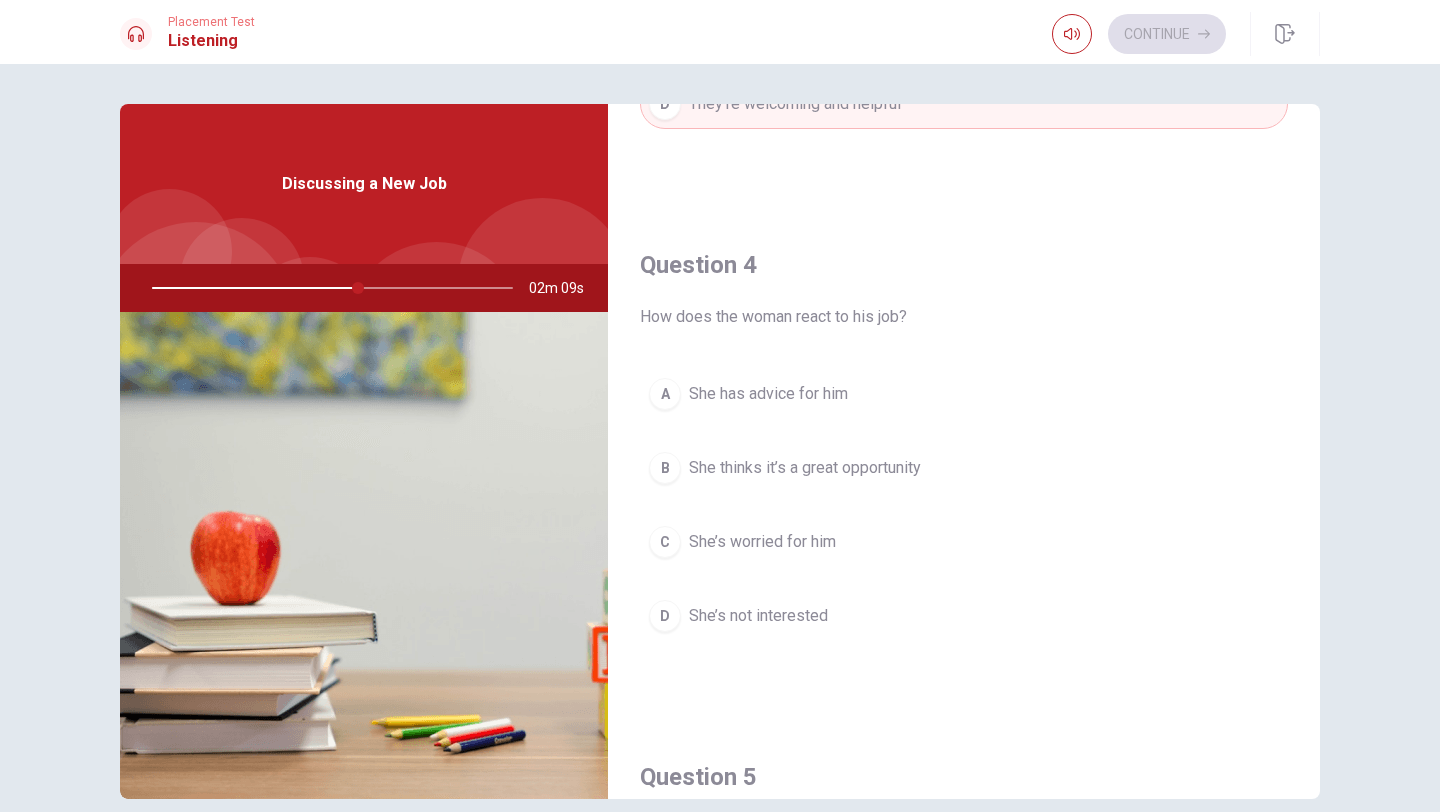 scroll, scrollTop: 1432, scrollLeft: 0, axis: vertical 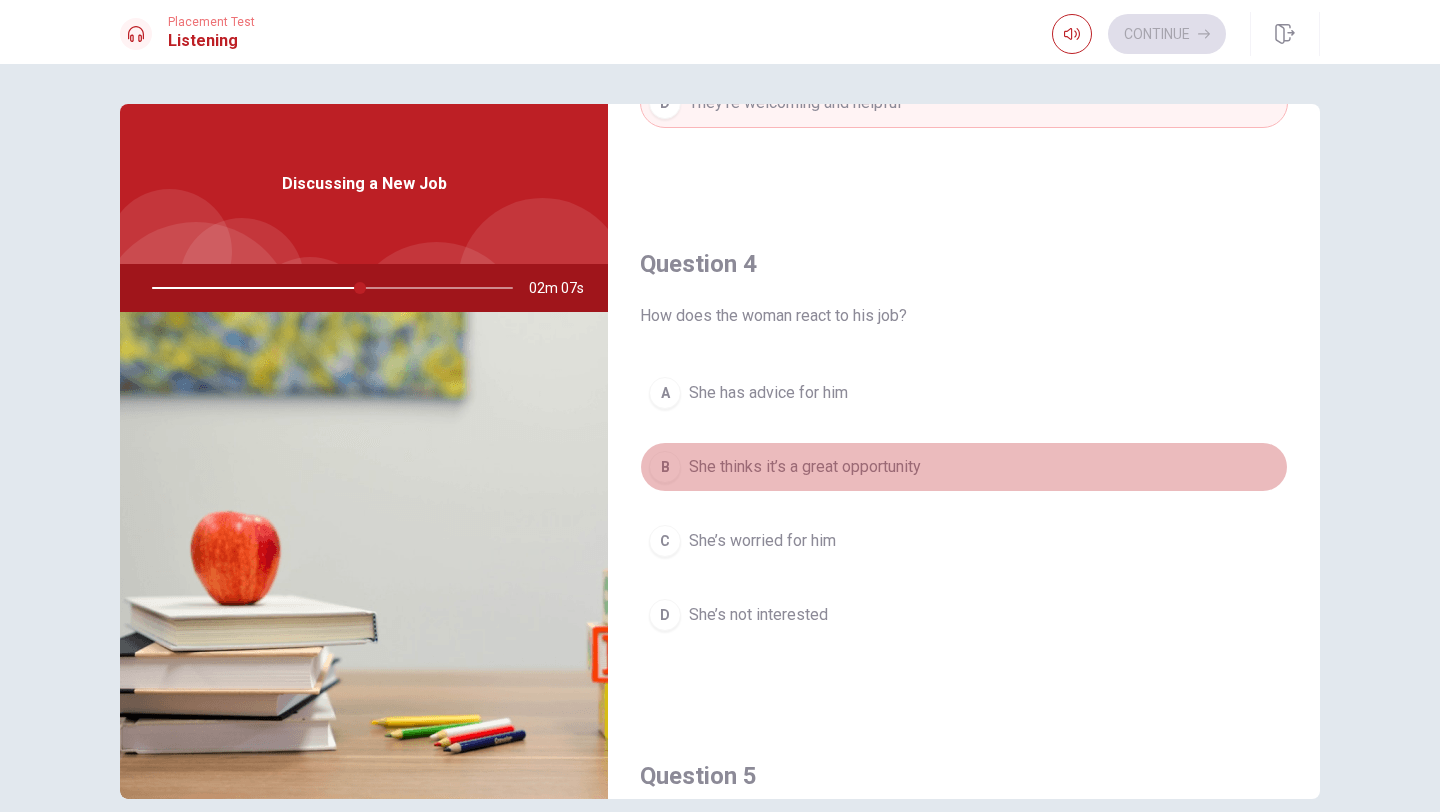 click on "B" at bounding box center (665, 467) 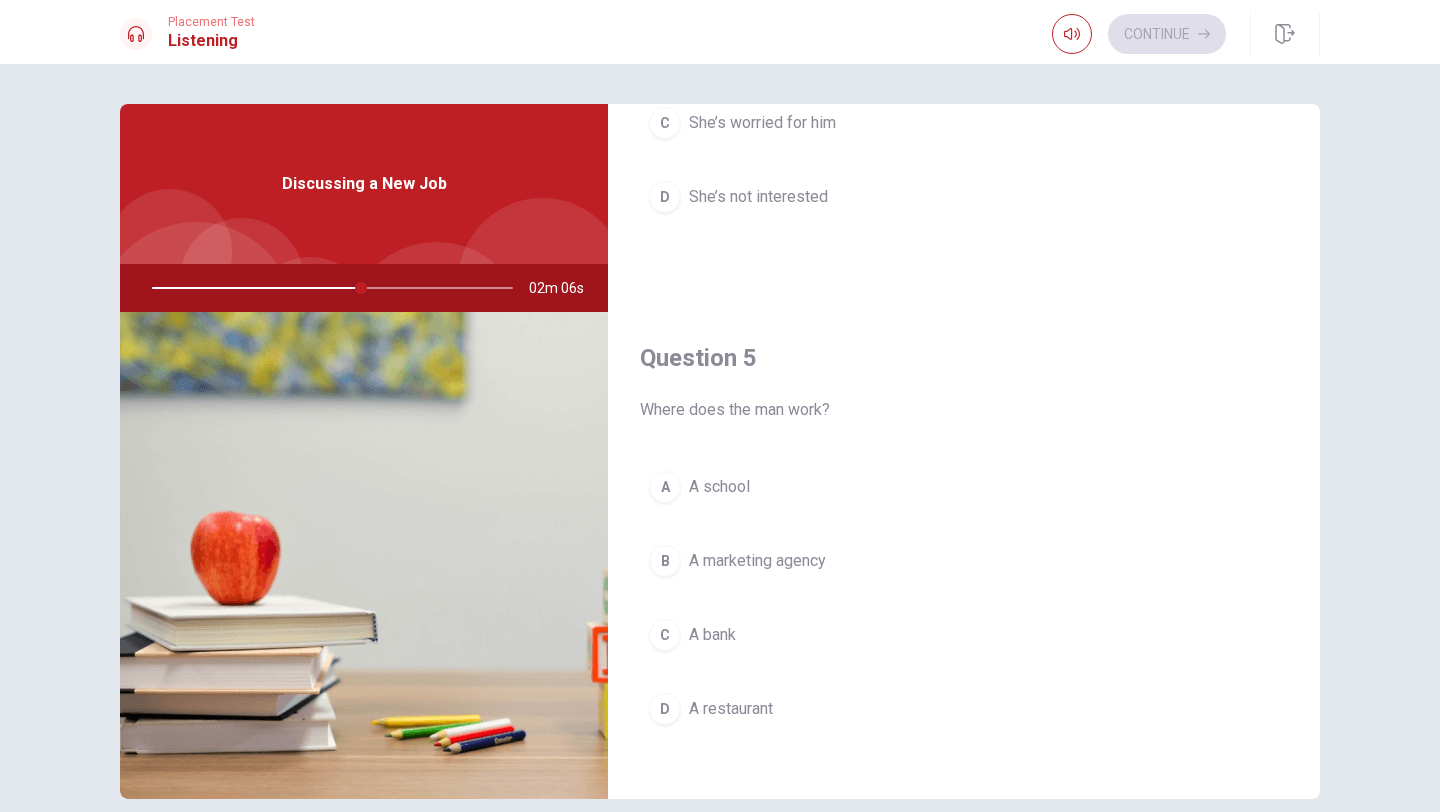 scroll, scrollTop: 1865, scrollLeft: 0, axis: vertical 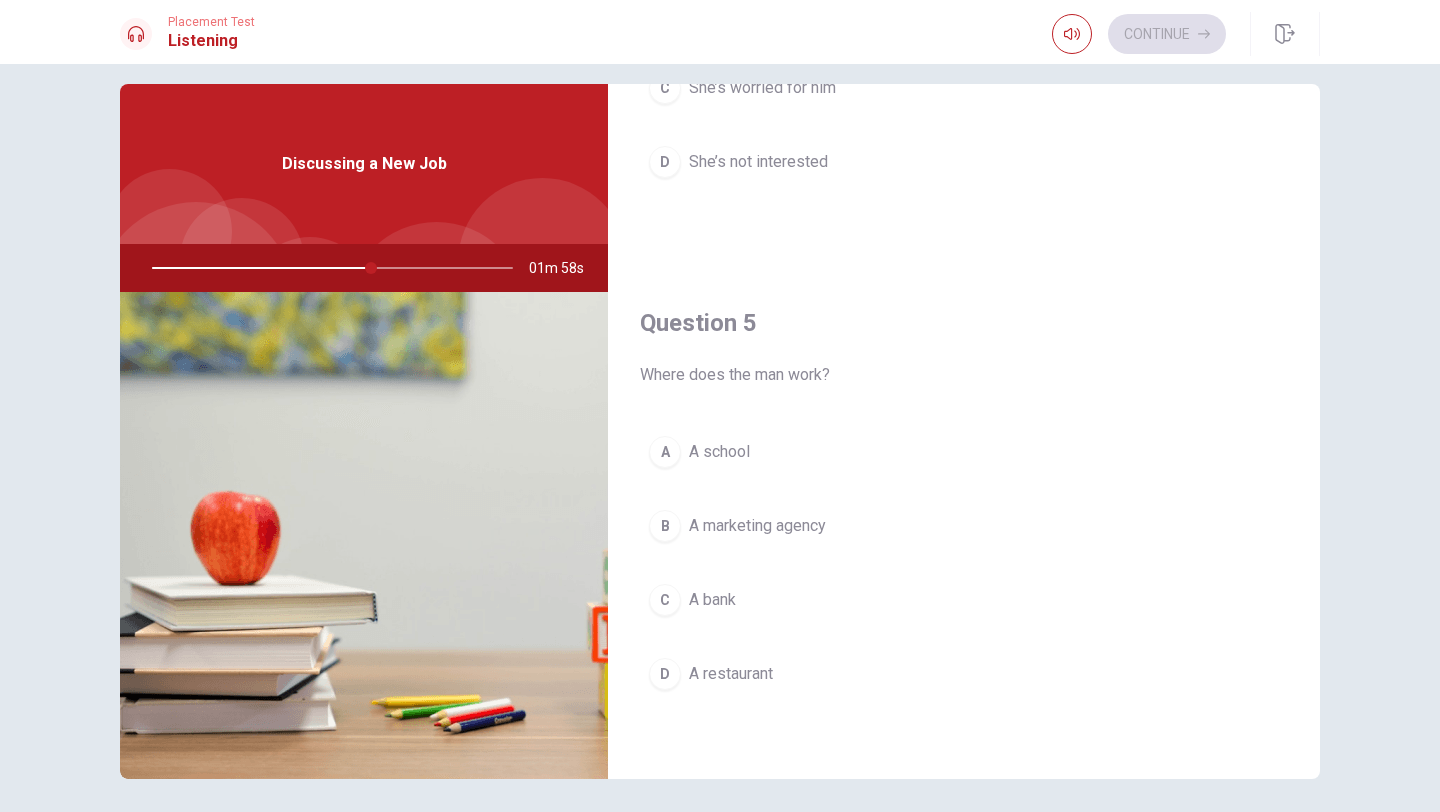 click on "B" at bounding box center [665, 526] 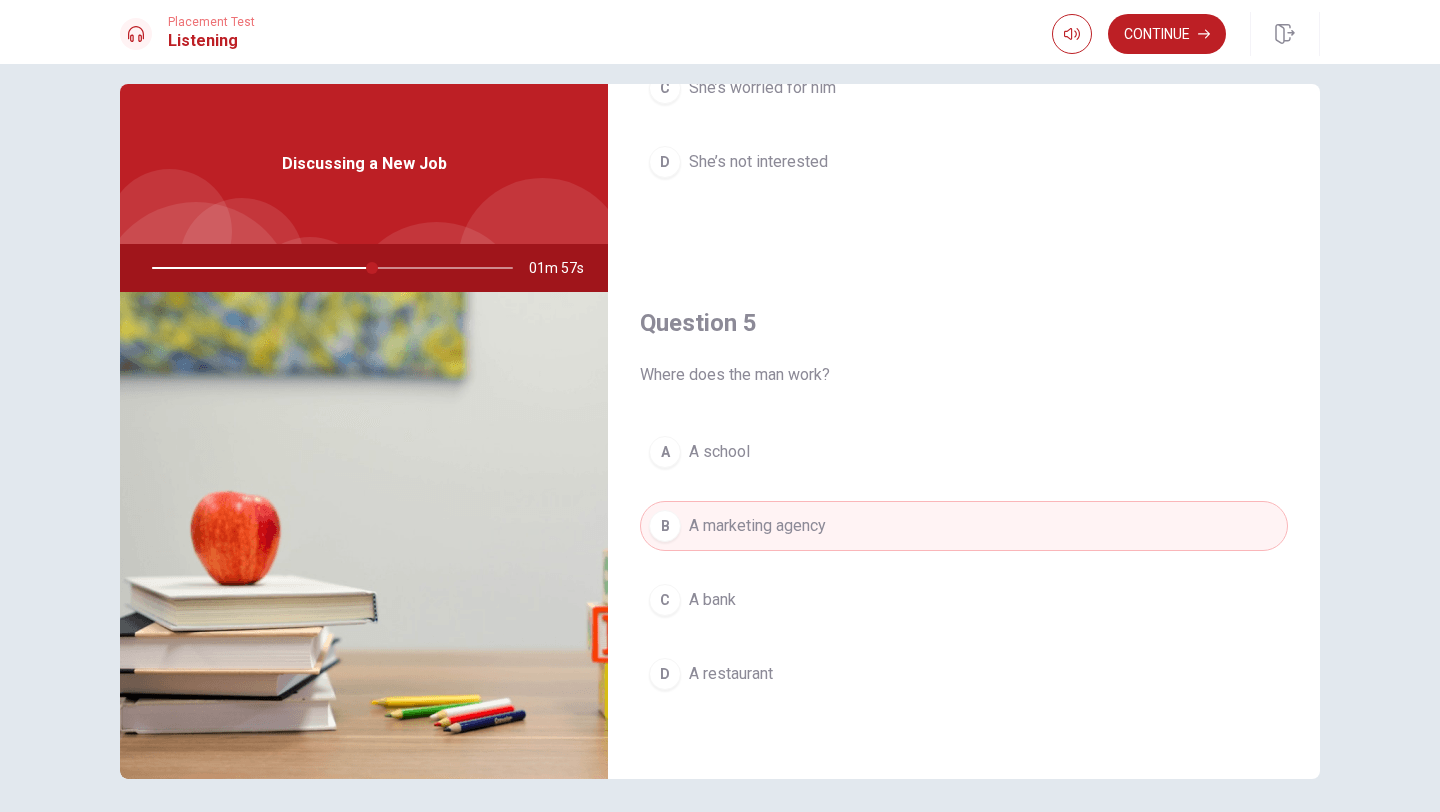 scroll, scrollTop: 91, scrollLeft: 0, axis: vertical 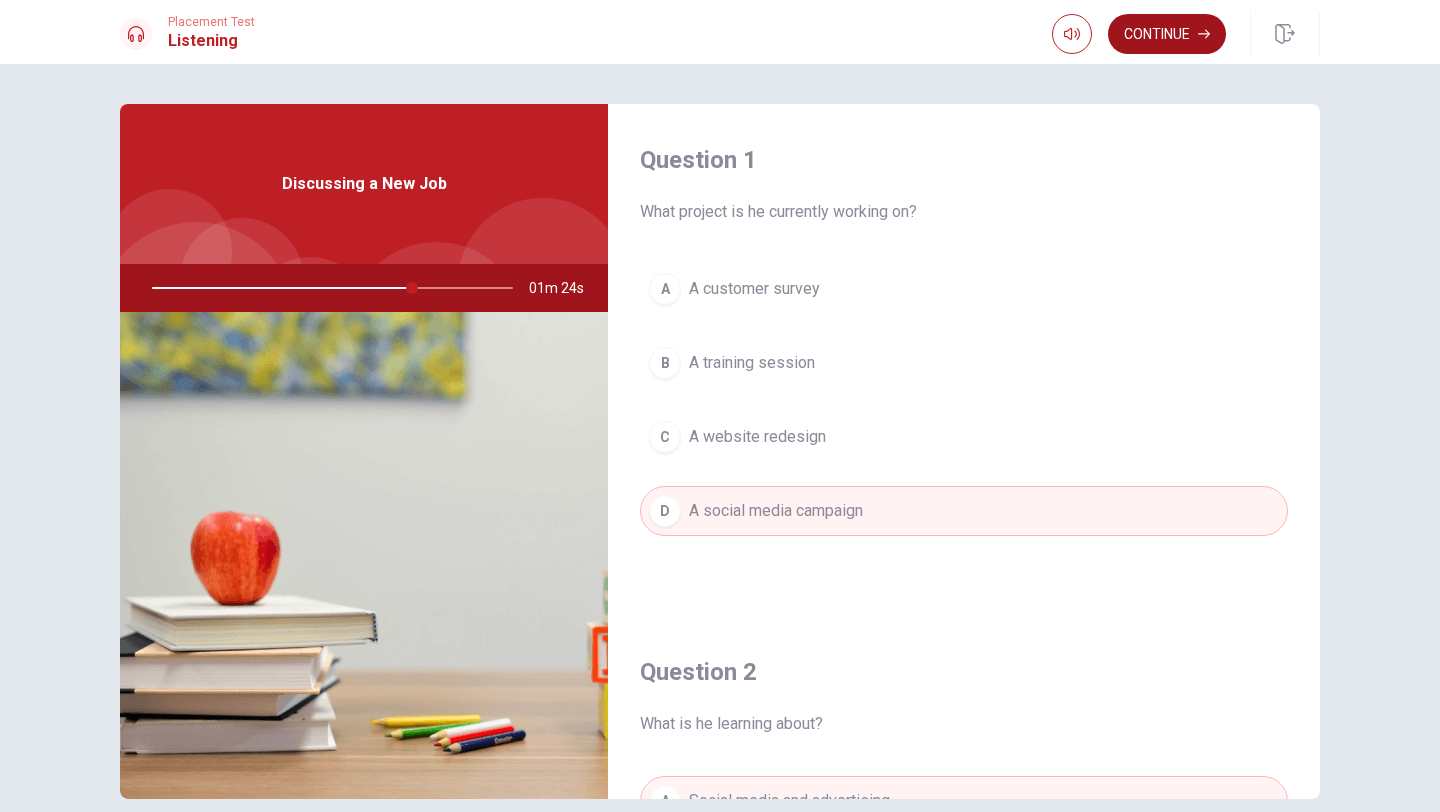 click on "Continue" at bounding box center (1167, 34) 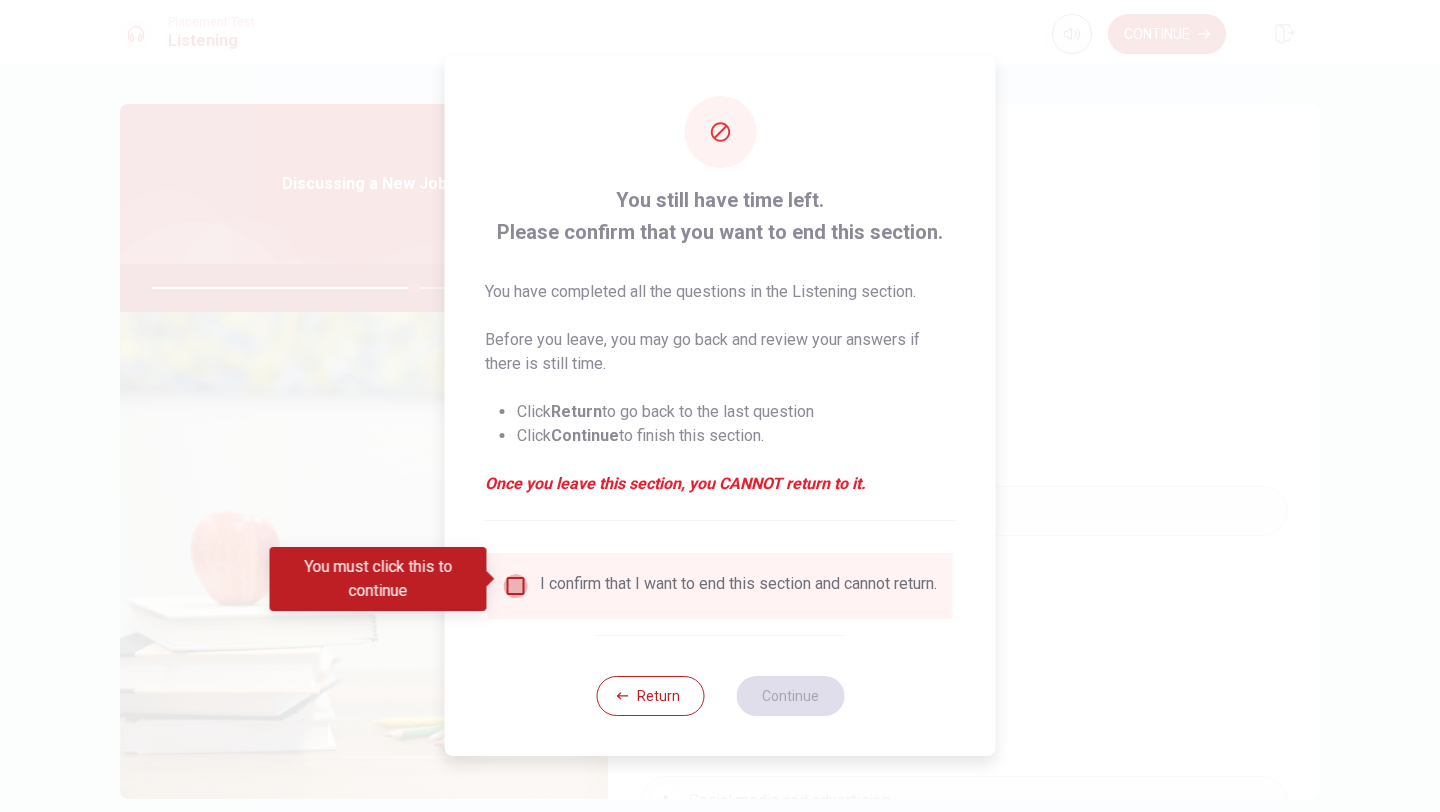 click at bounding box center (516, 586) 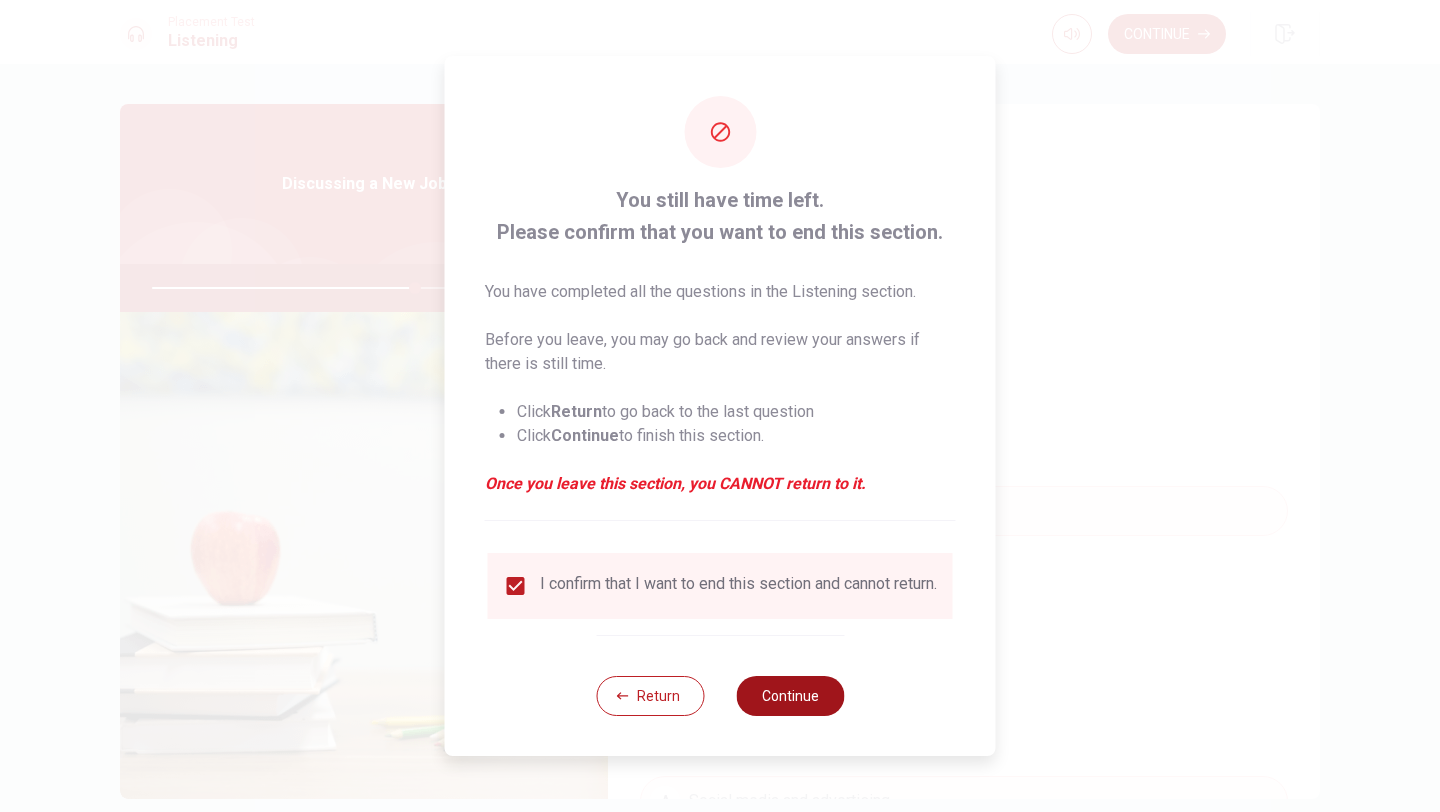 click on "Continue" at bounding box center [790, 696] 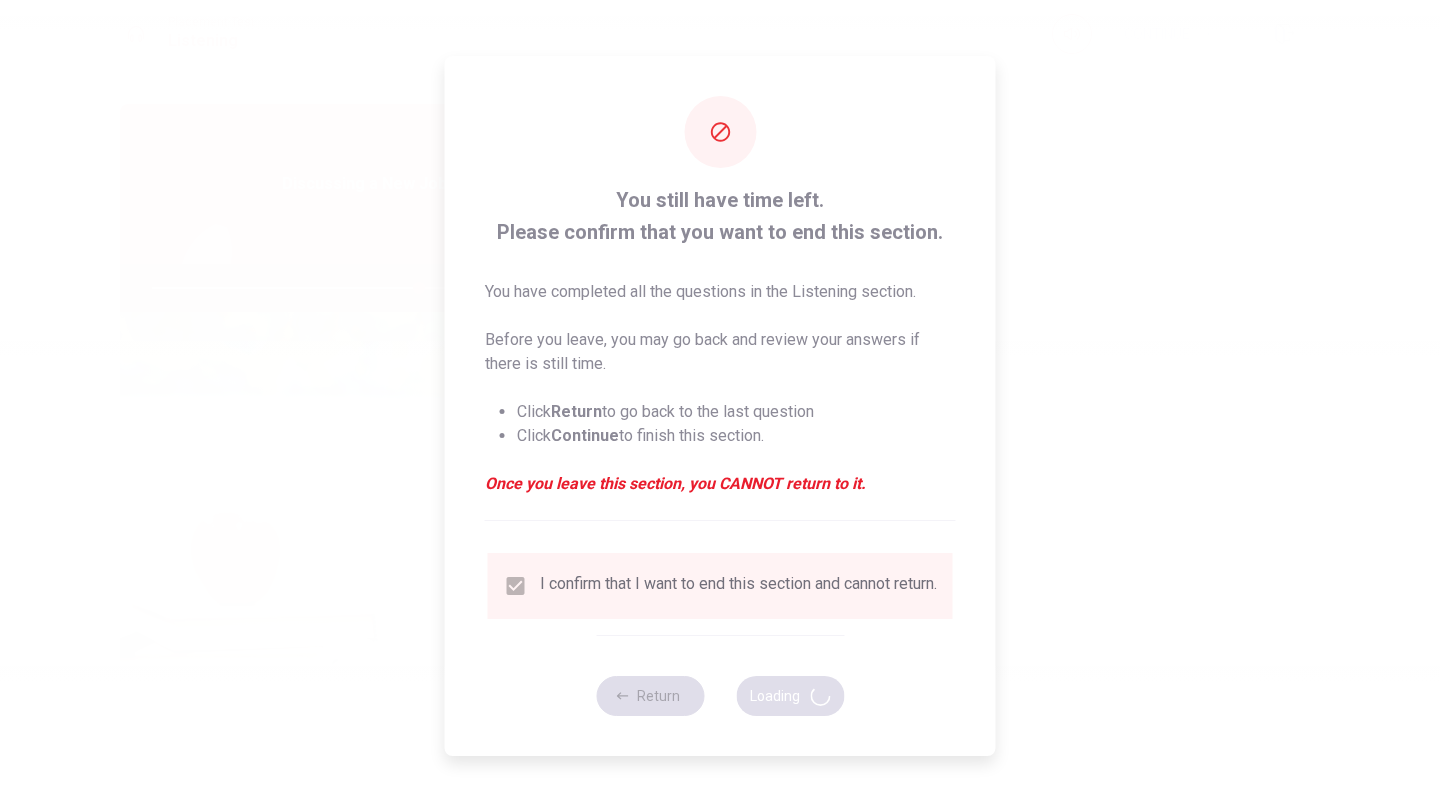 type on "74" 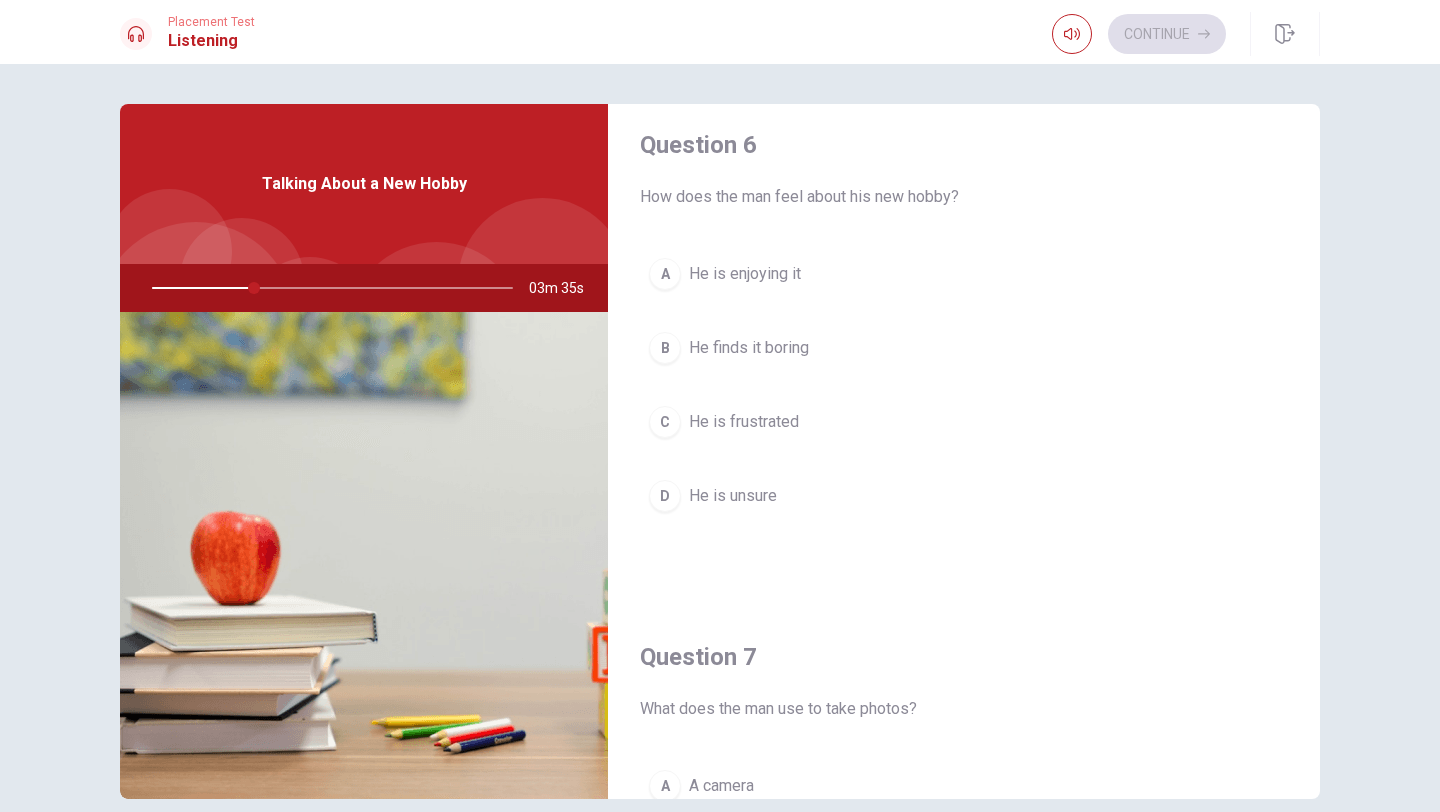 scroll, scrollTop: 14, scrollLeft: 0, axis: vertical 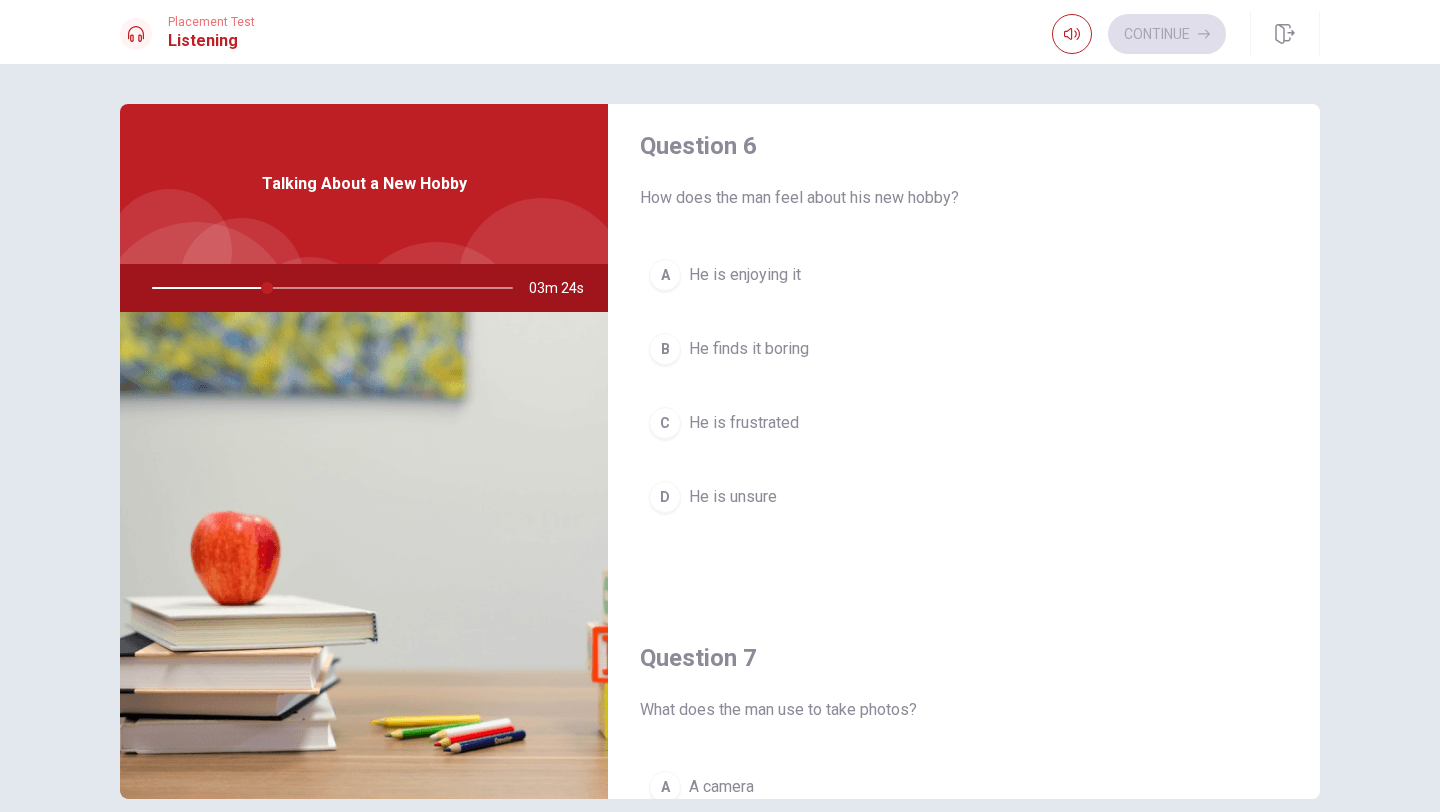 click on "A" at bounding box center (665, 275) 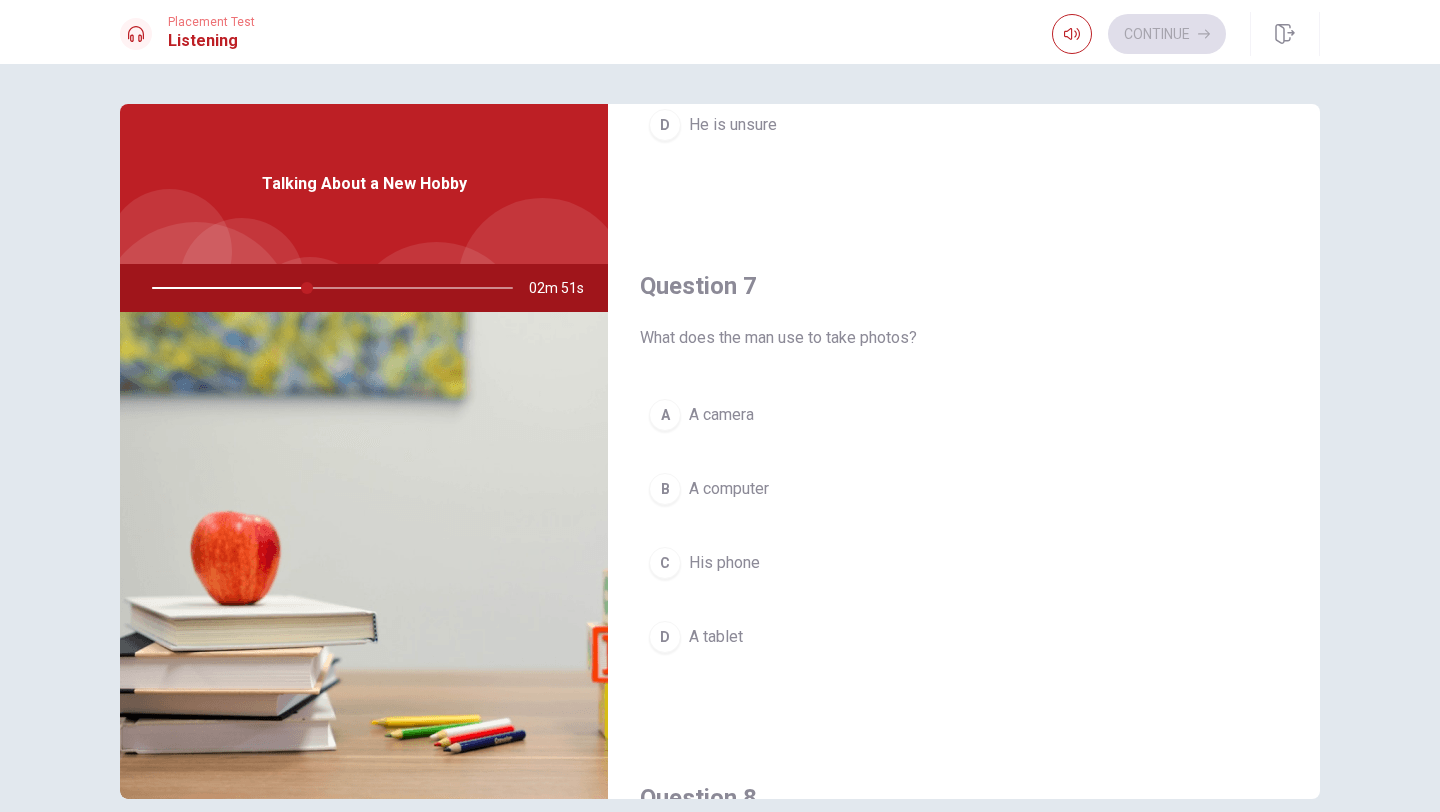 scroll, scrollTop: 396, scrollLeft: 0, axis: vertical 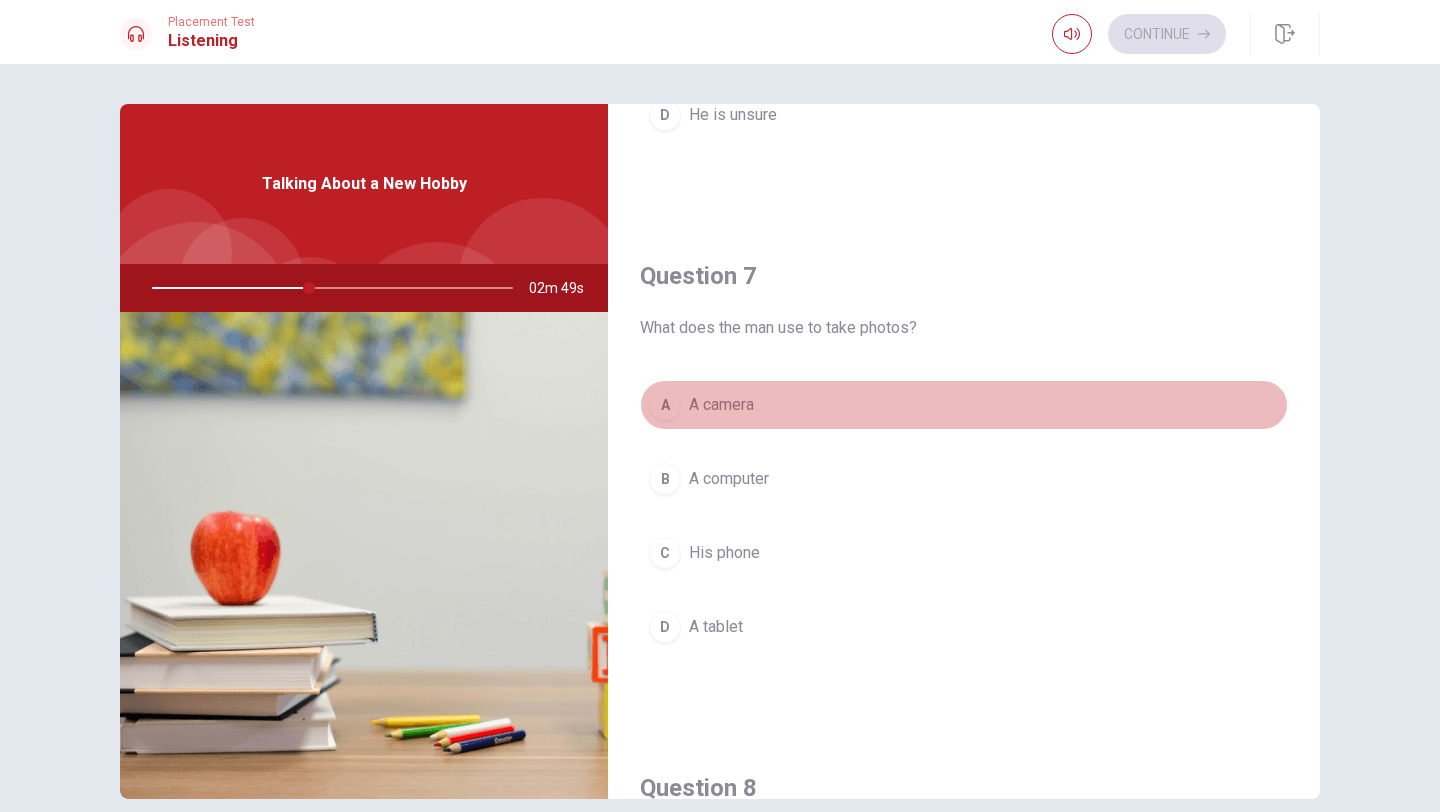 click on "A" at bounding box center [665, 405] 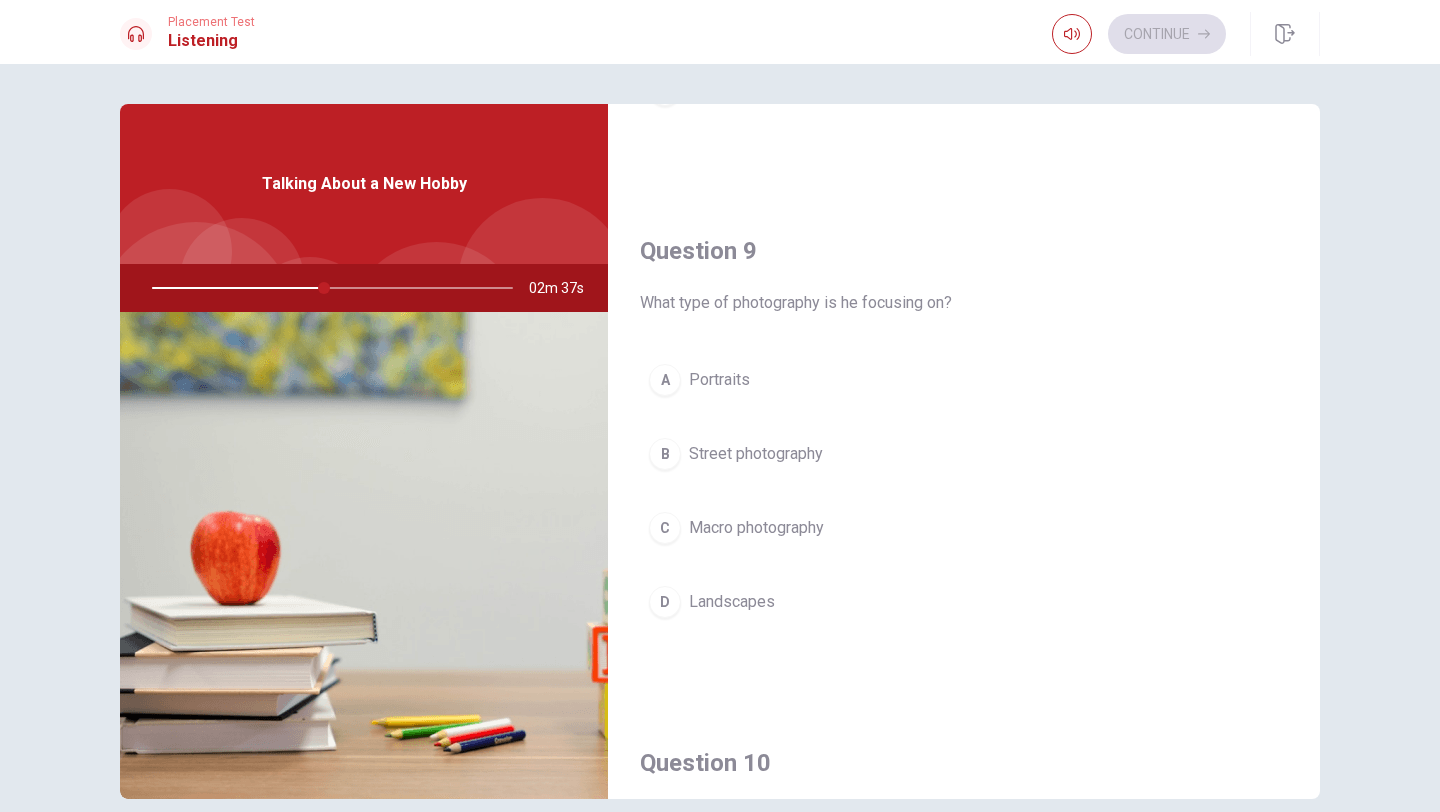 scroll, scrollTop: 1455, scrollLeft: 0, axis: vertical 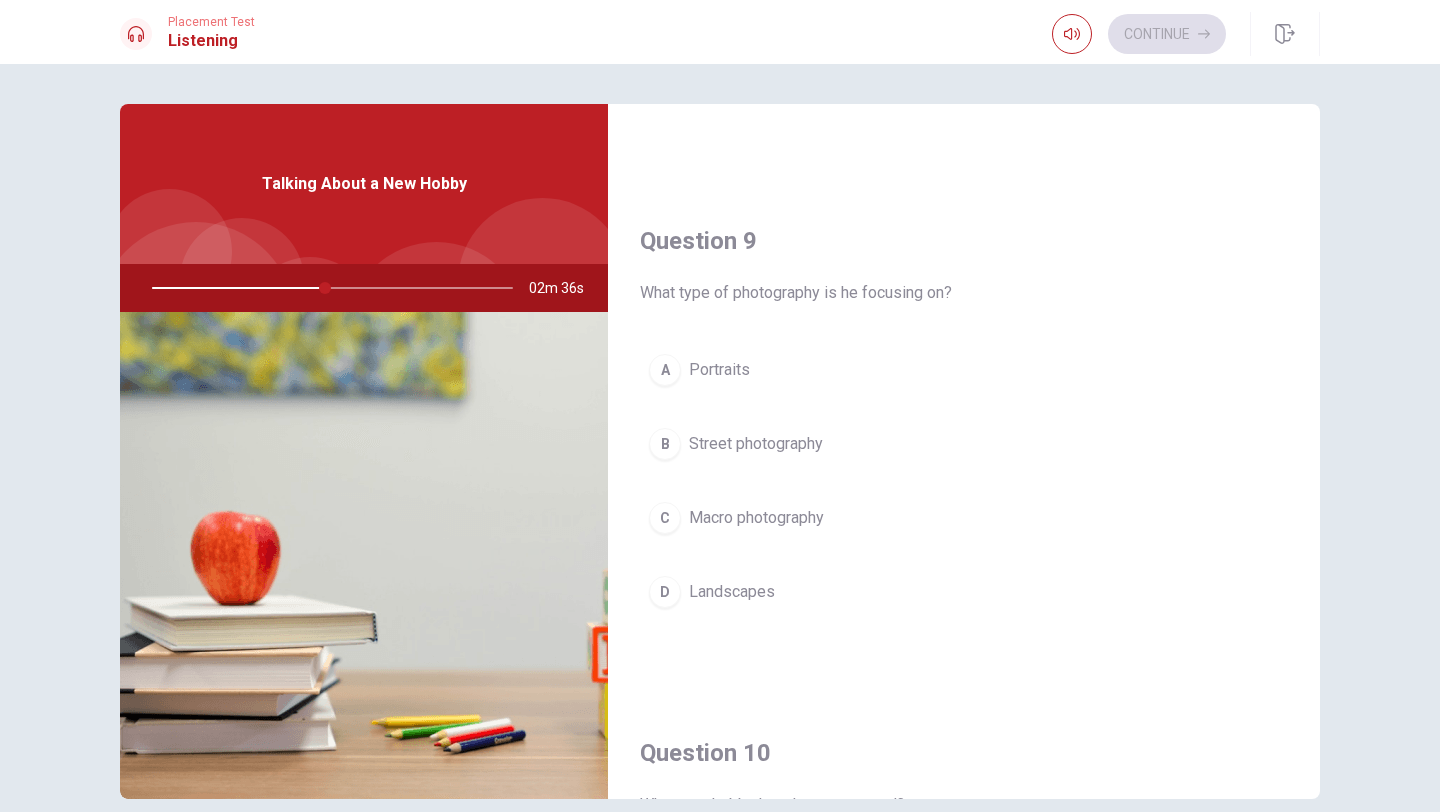 click on "[PERSON_NAME] photography" at bounding box center [964, 518] 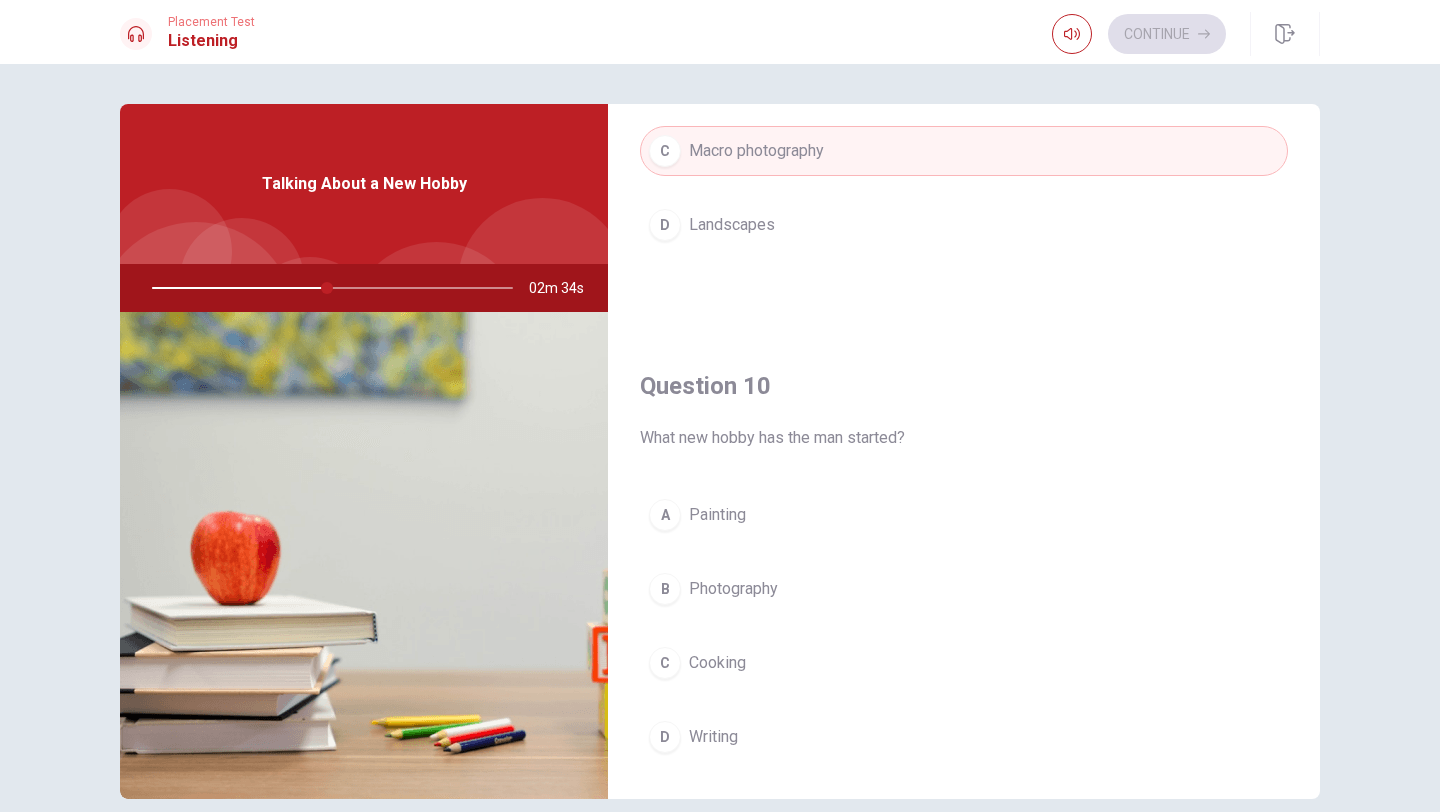scroll, scrollTop: 1836, scrollLeft: 0, axis: vertical 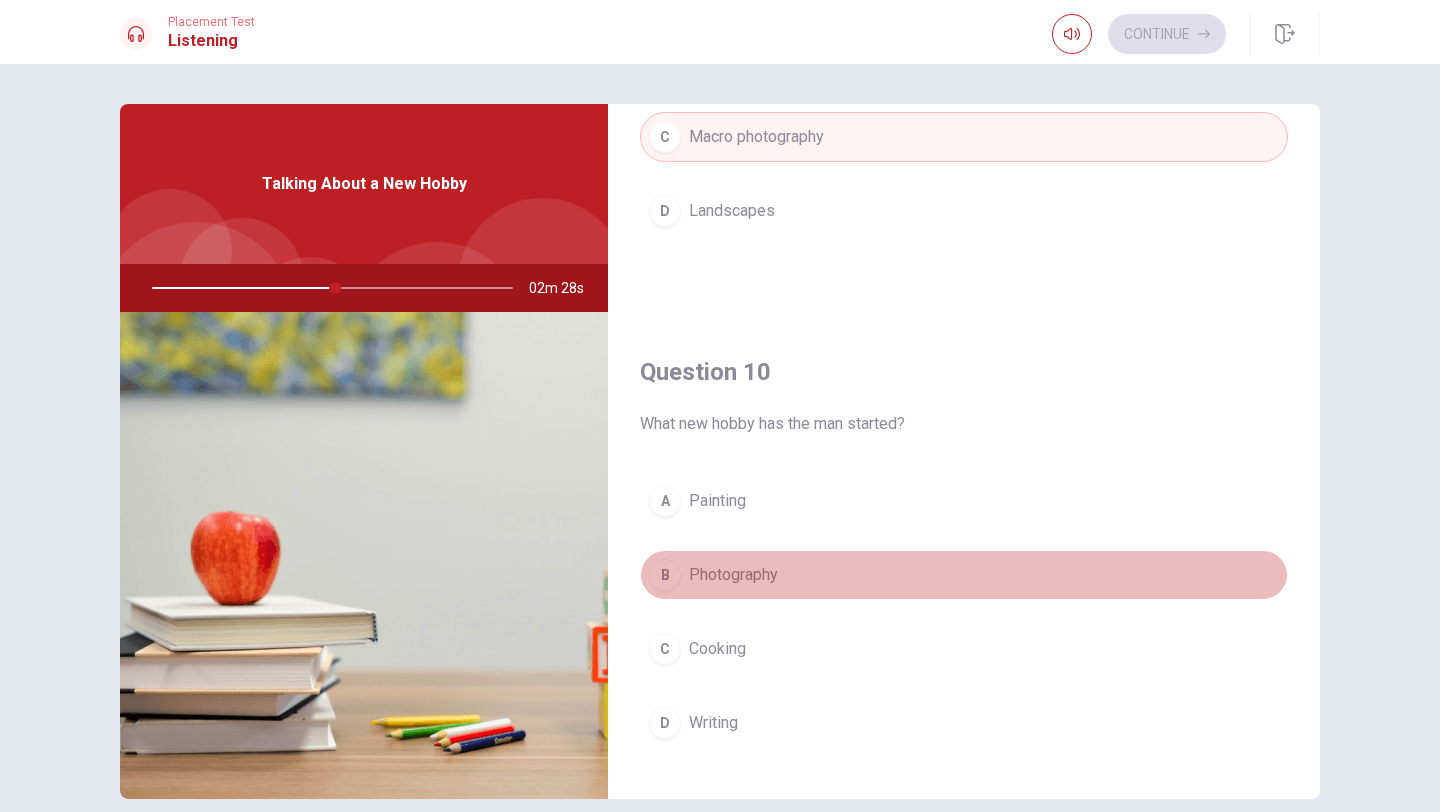 click on "B" at bounding box center (665, 575) 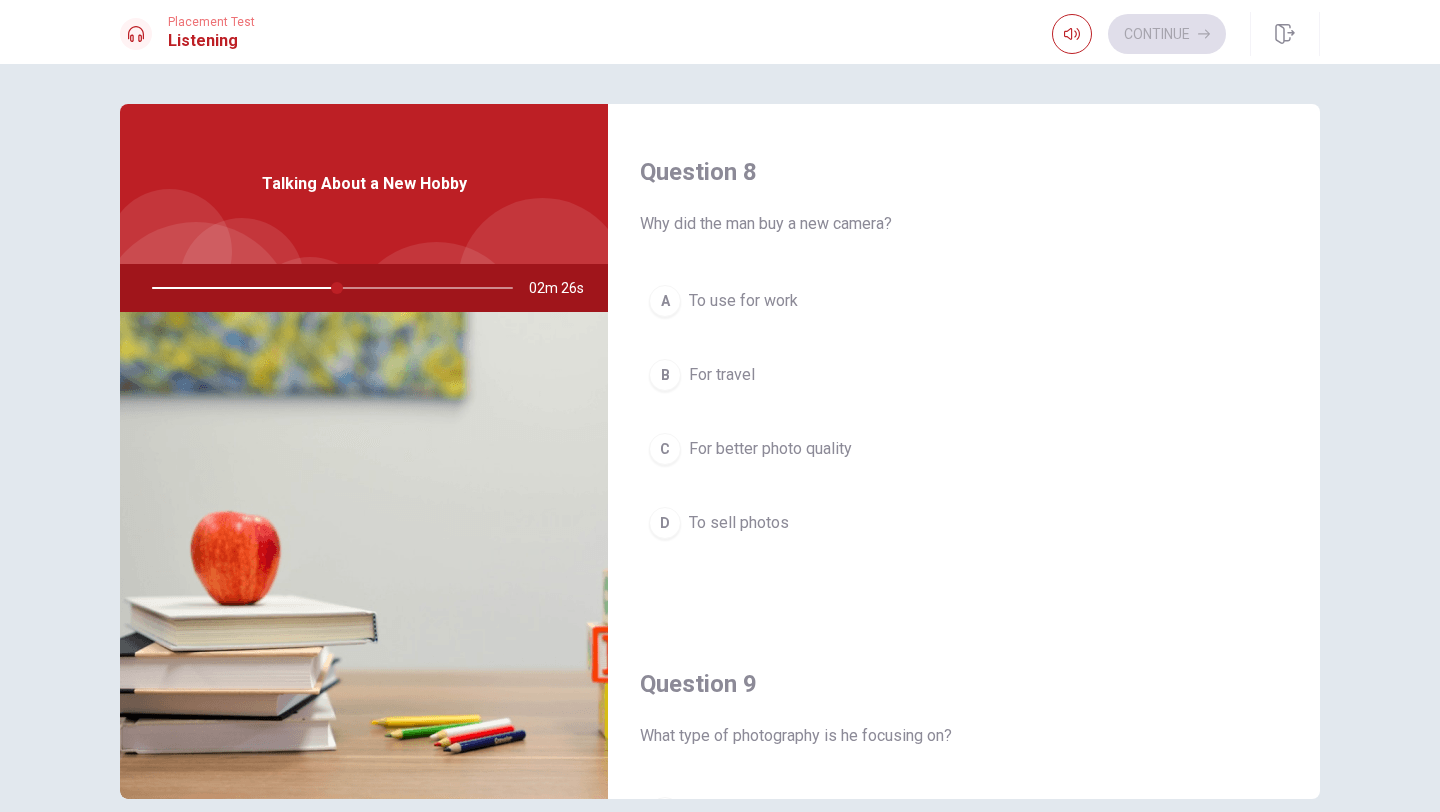 scroll, scrollTop: 1002, scrollLeft: 0, axis: vertical 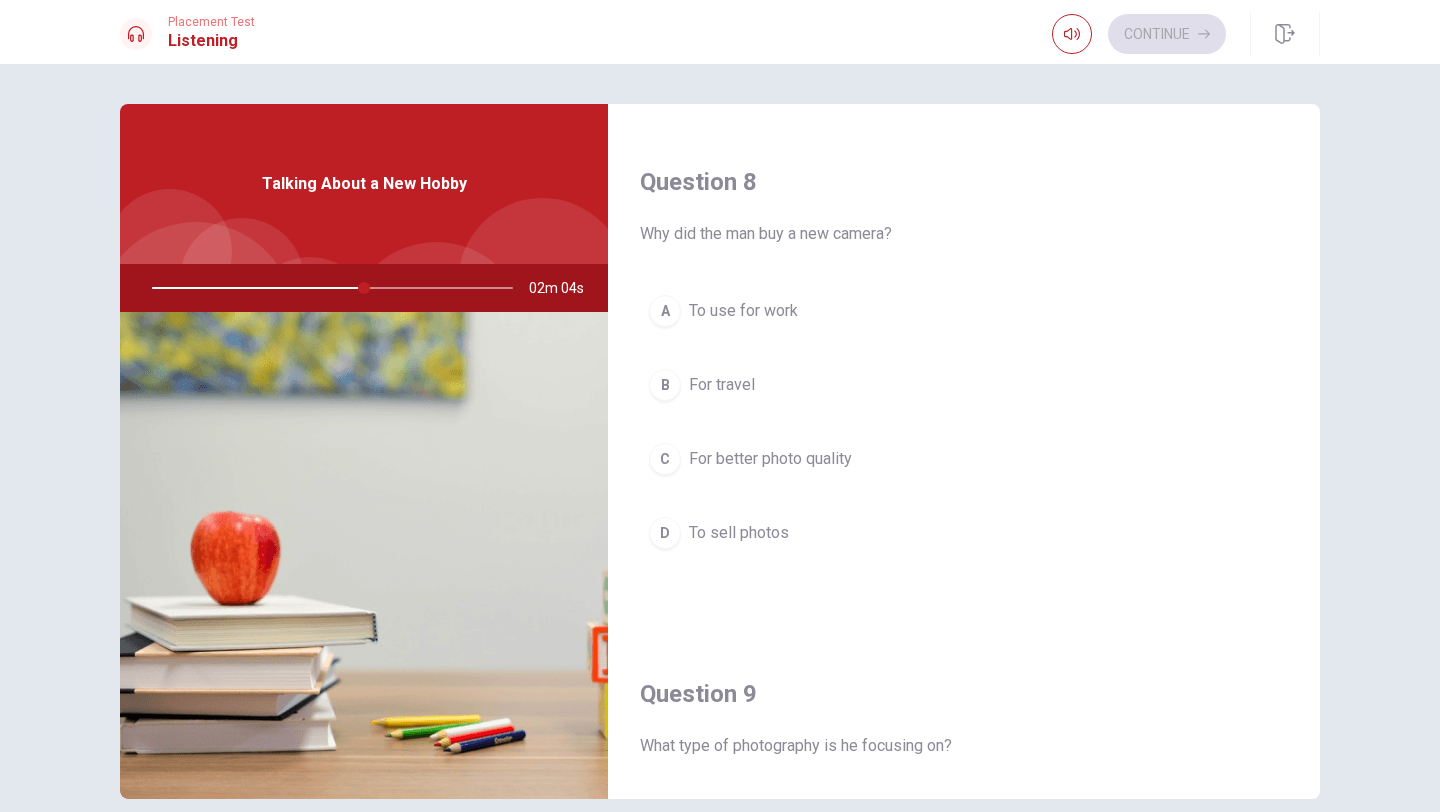 click on "C" at bounding box center (665, 459) 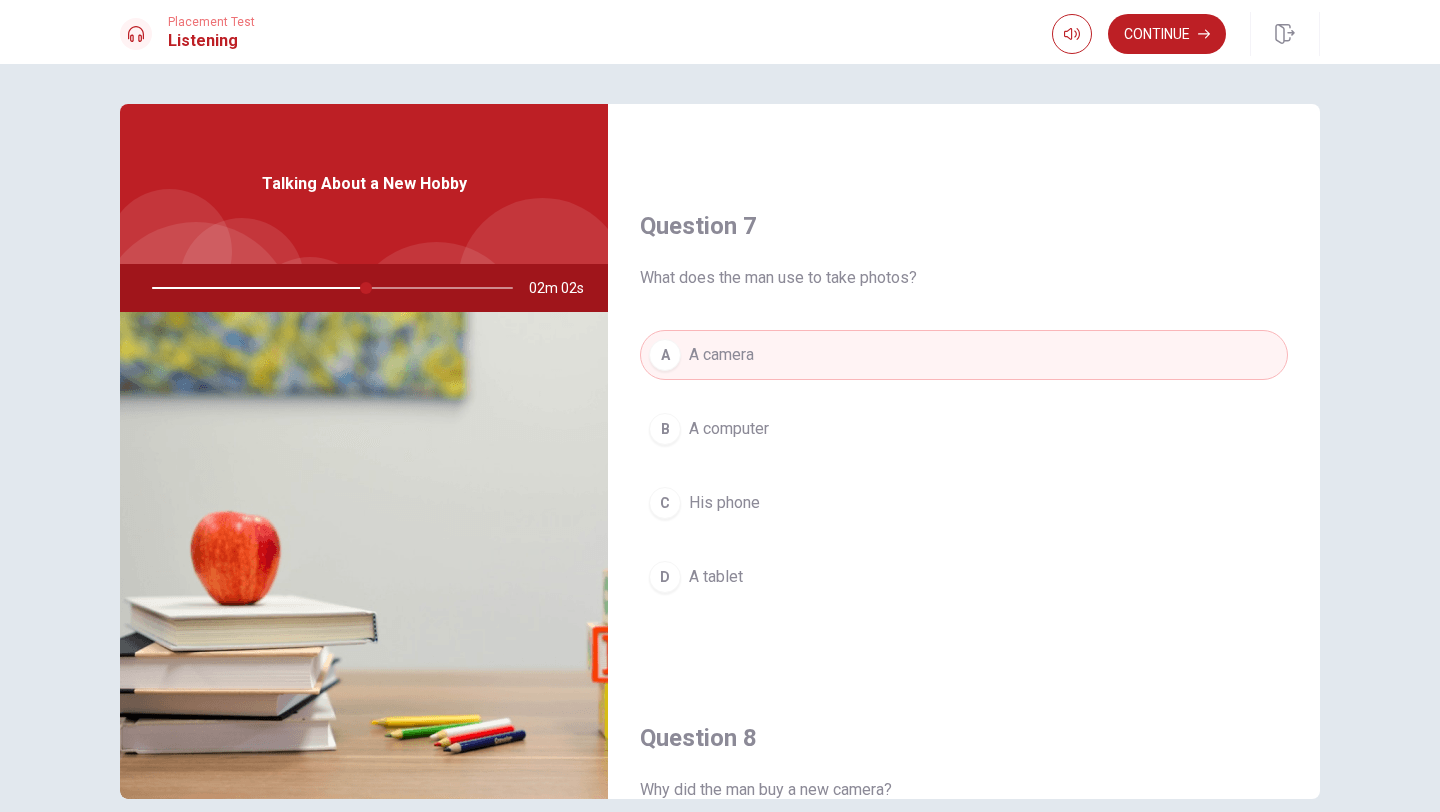 scroll, scrollTop: 442, scrollLeft: 0, axis: vertical 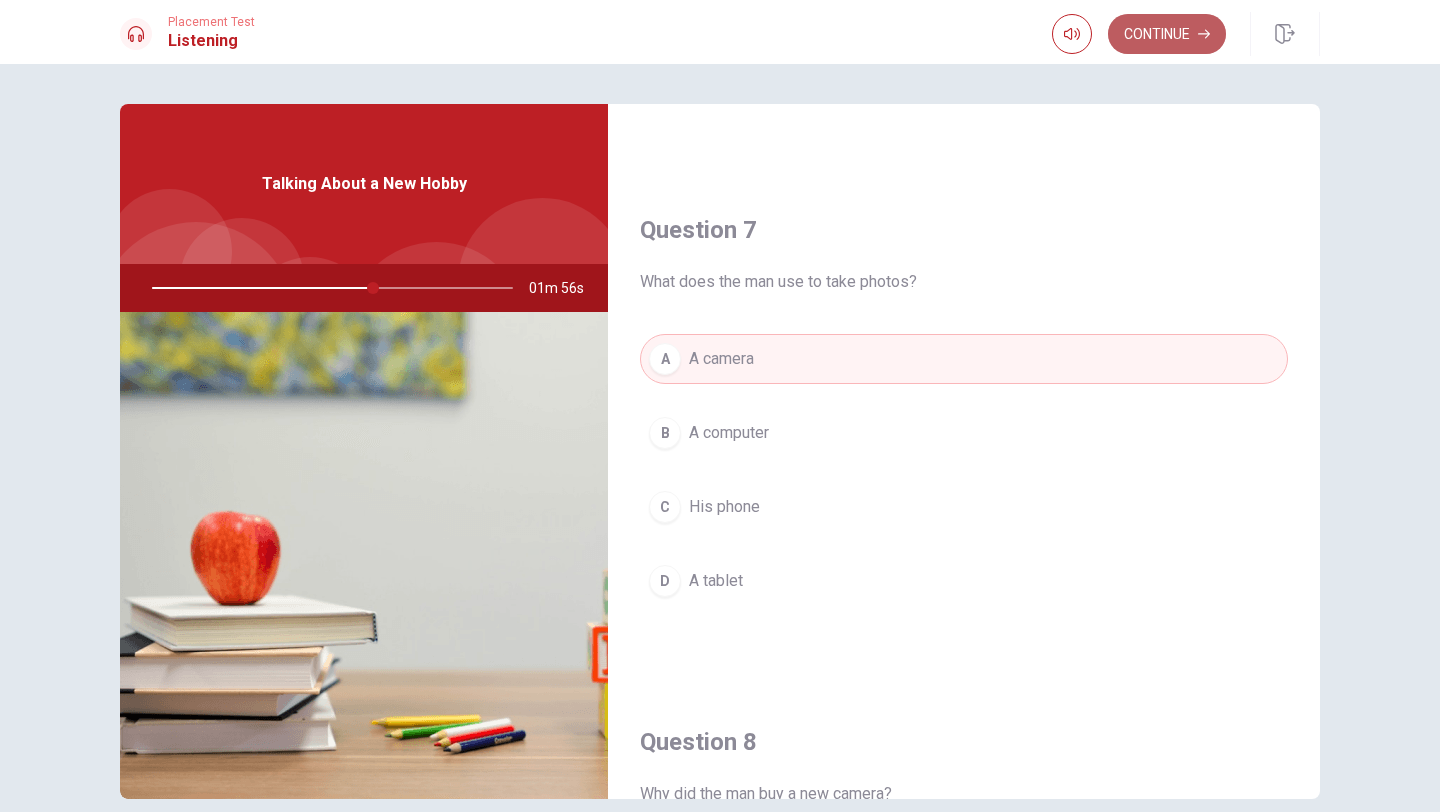 click on "Continue" at bounding box center (1167, 34) 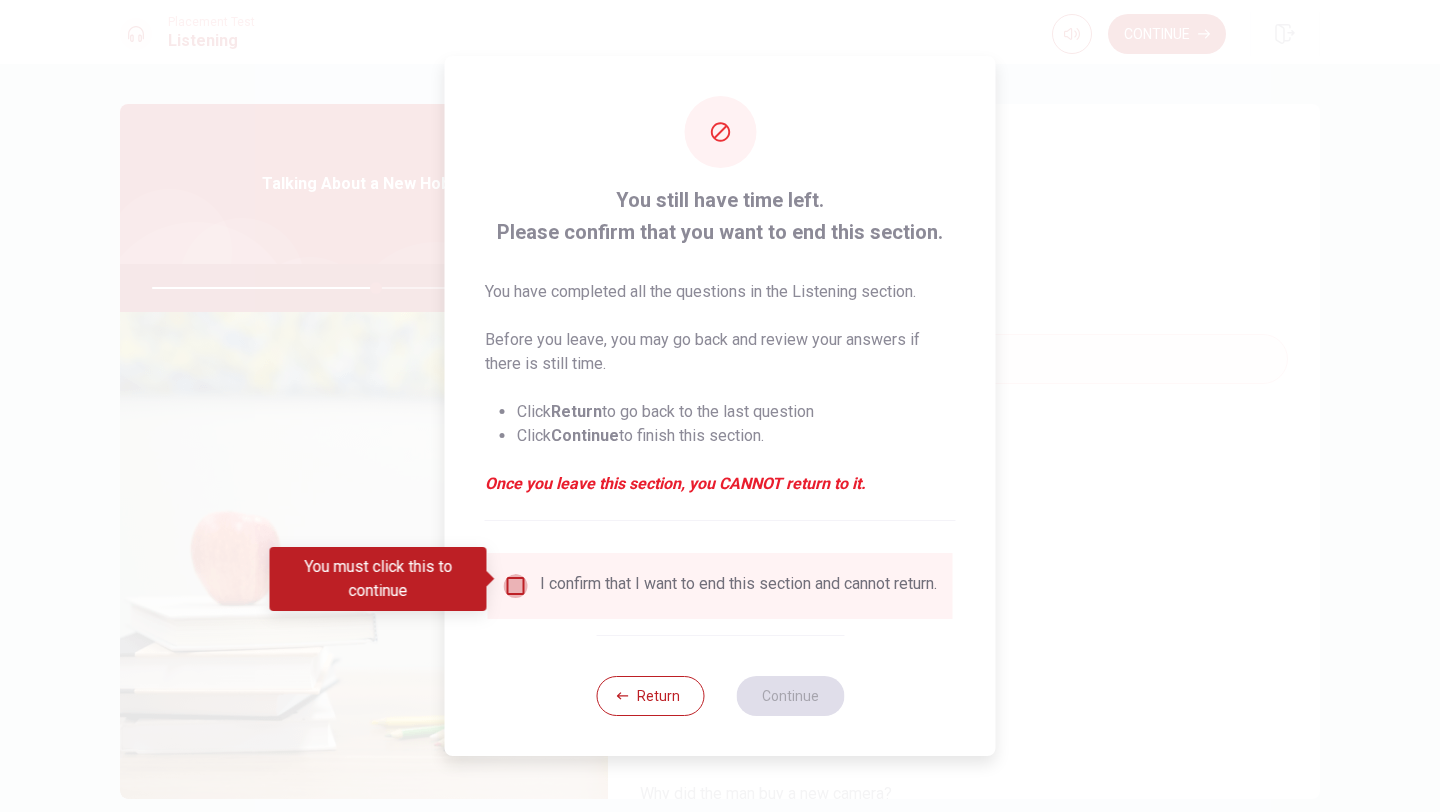click at bounding box center [516, 586] 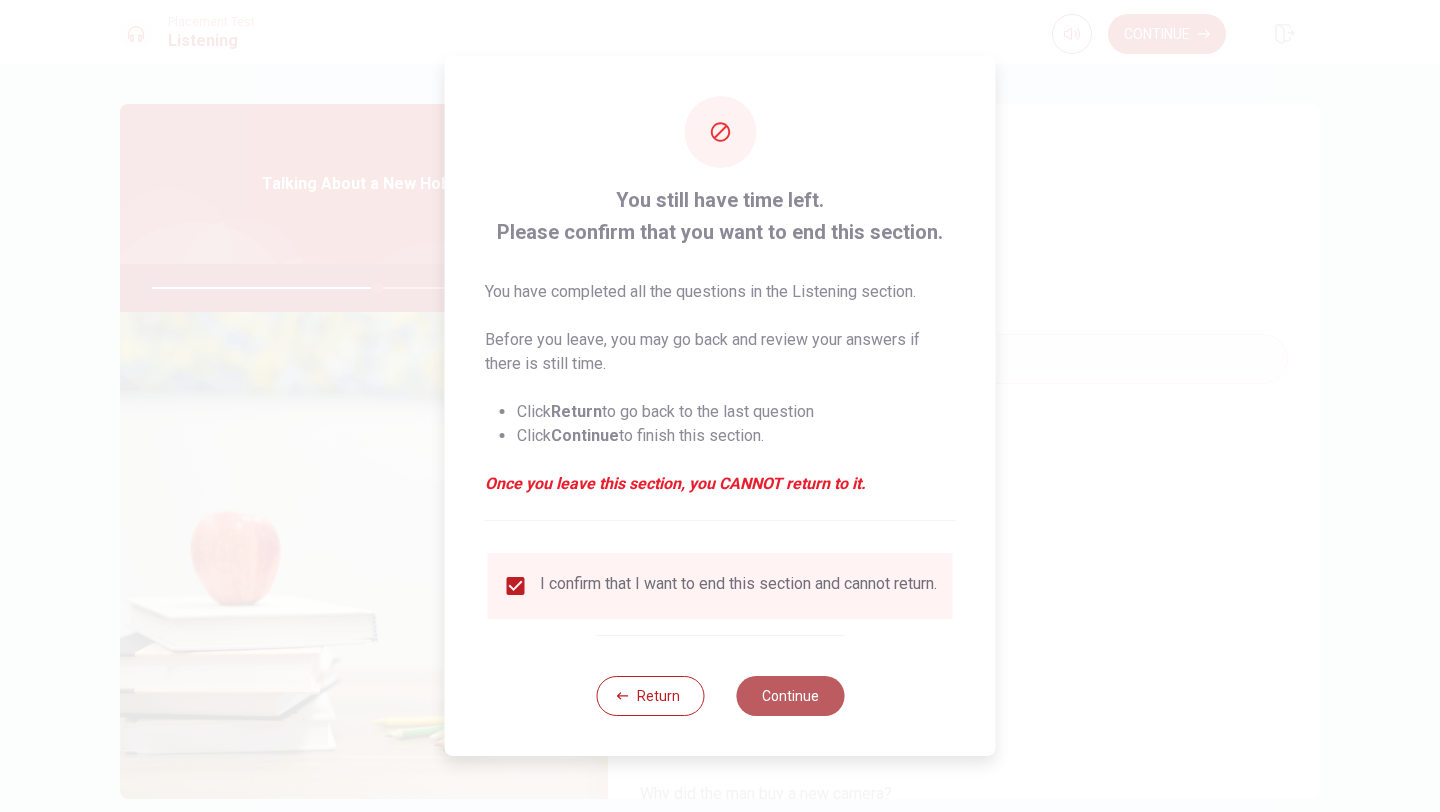 click on "Continue" at bounding box center [790, 696] 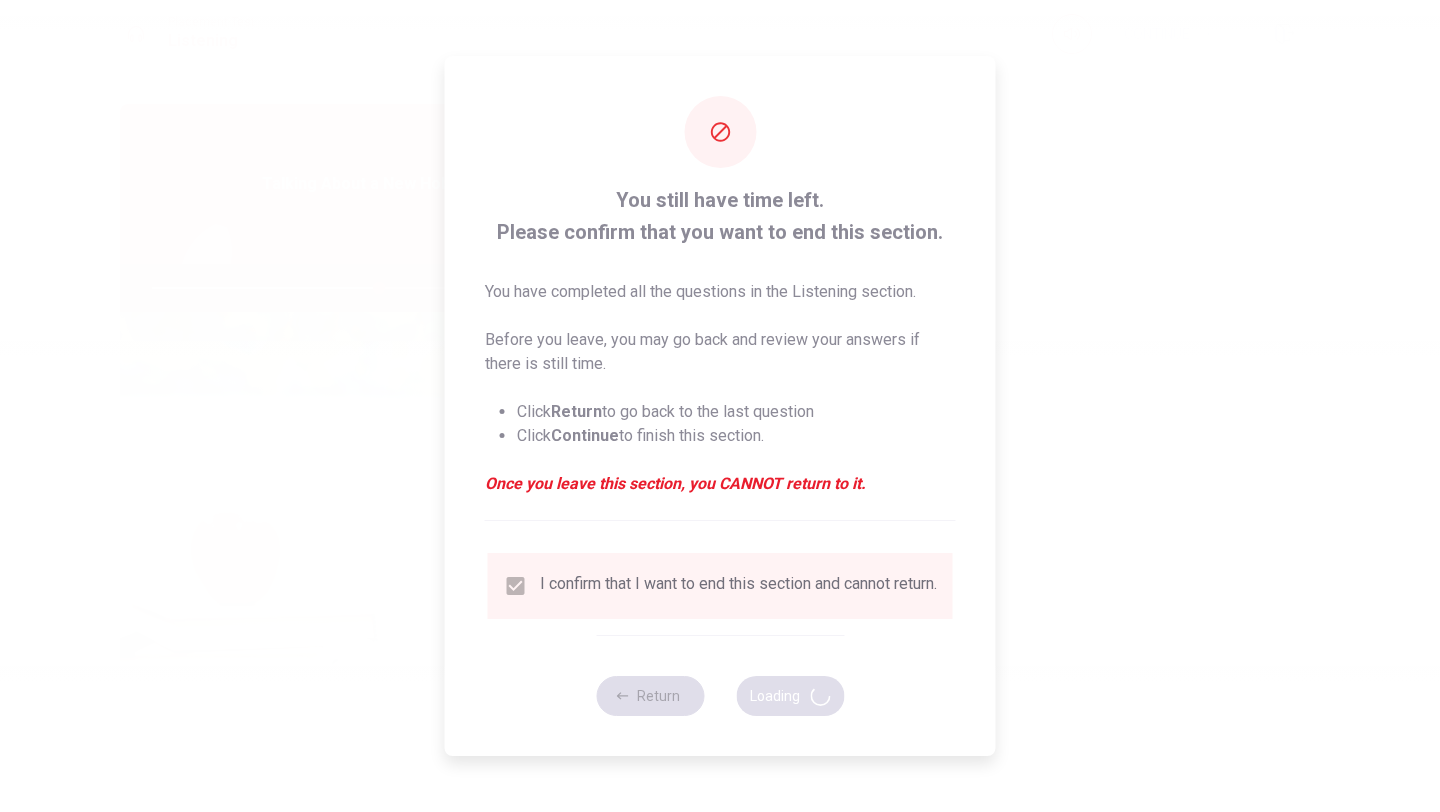 type on "63" 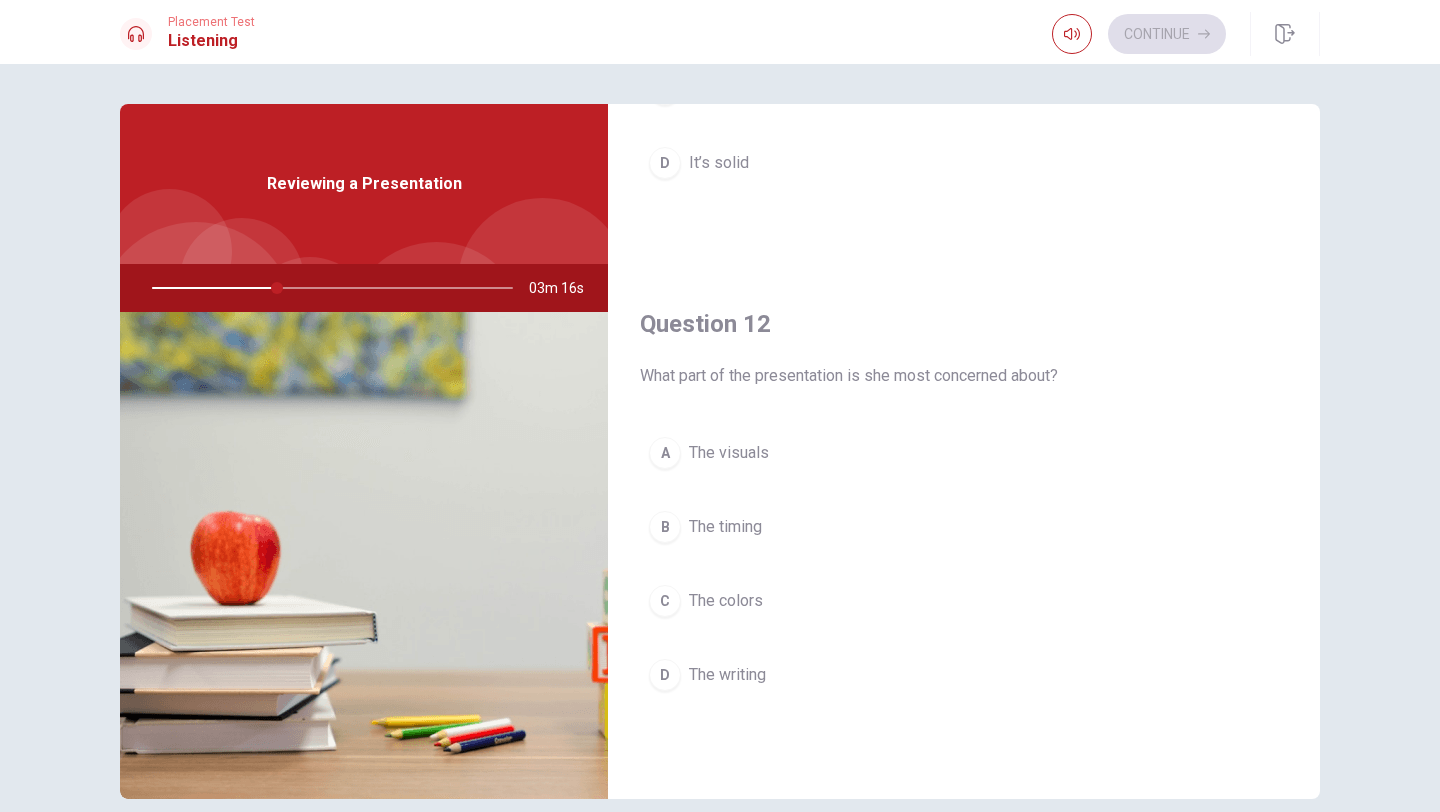 scroll, scrollTop: 372, scrollLeft: 0, axis: vertical 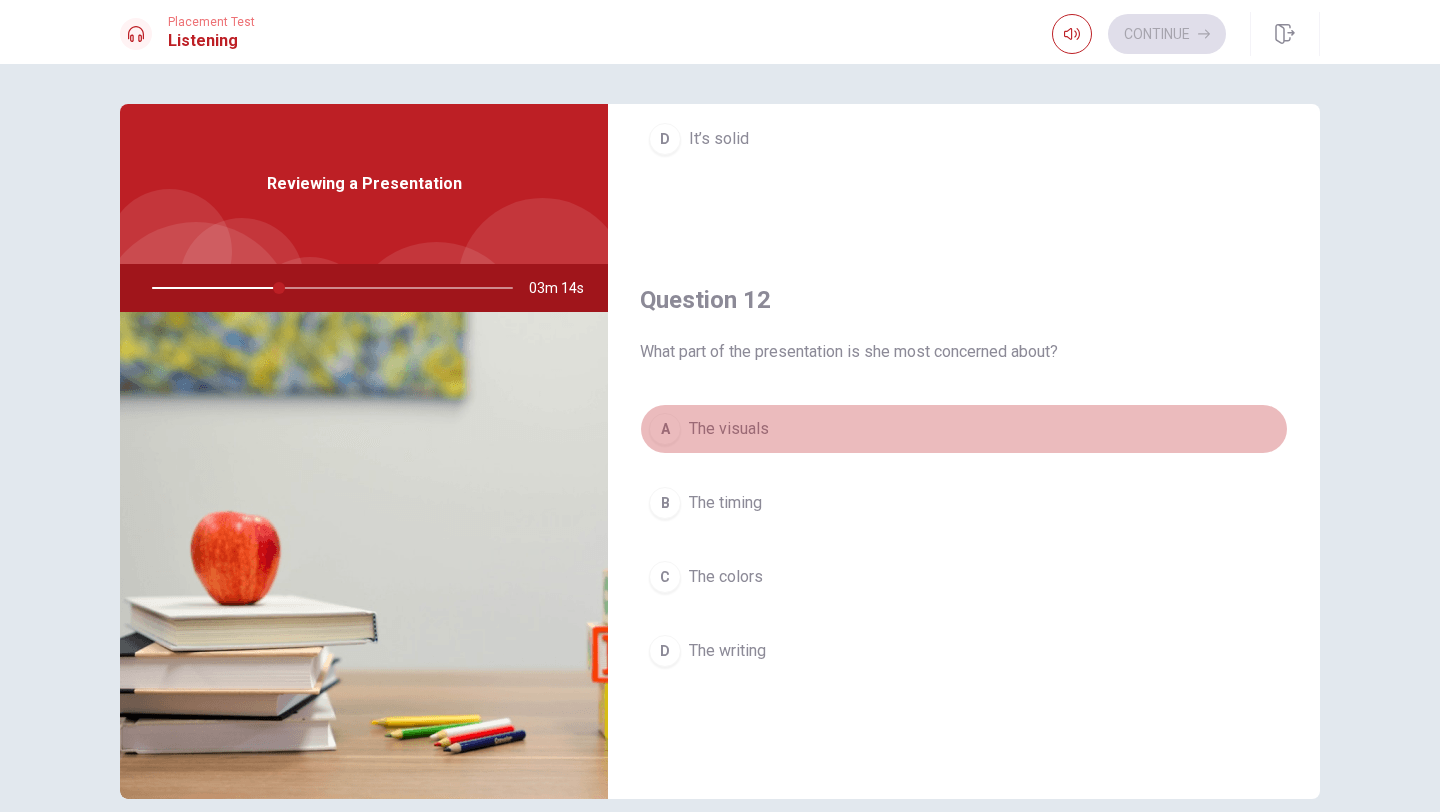 click on "A" at bounding box center [665, 429] 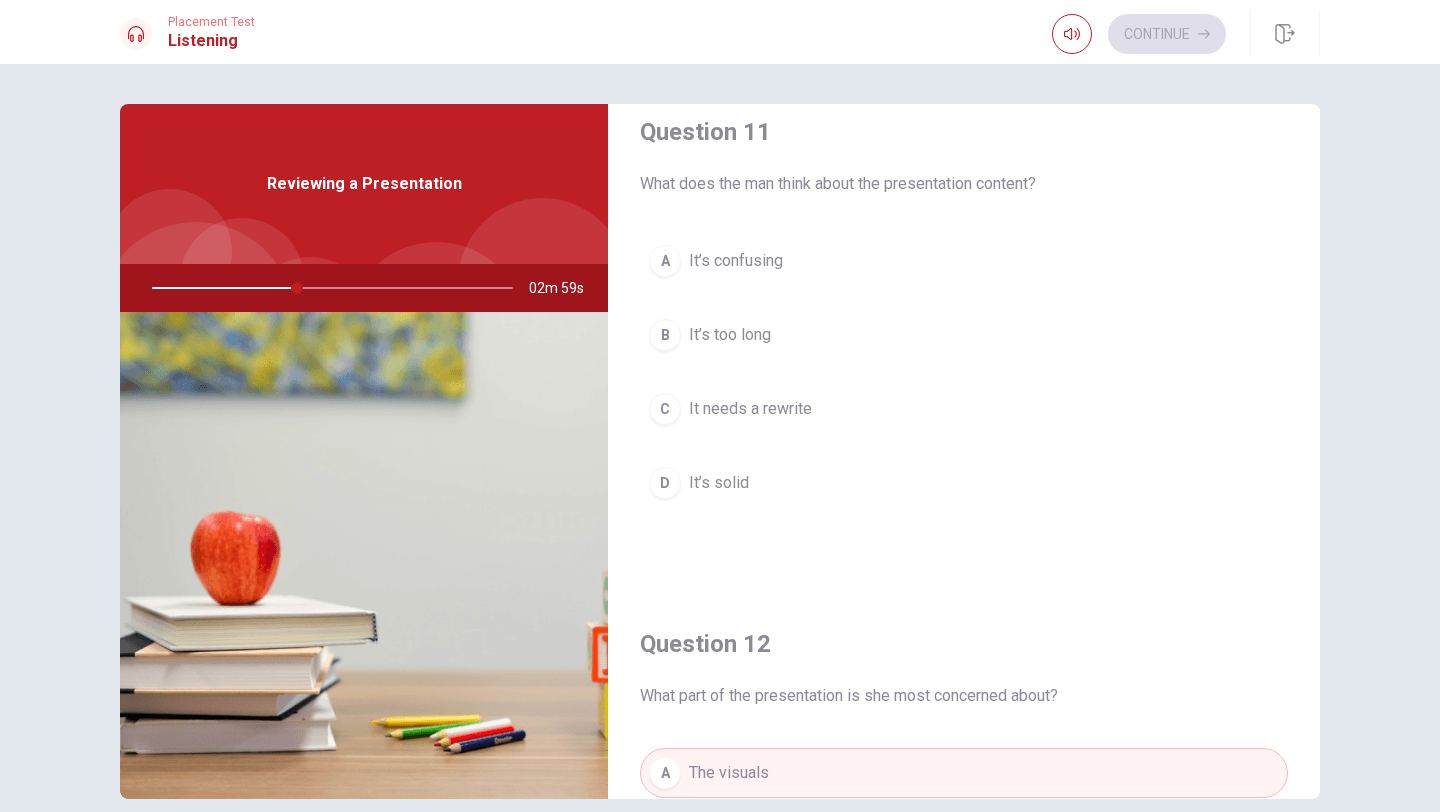 scroll, scrollTop: 0, scrollLeft: 0, axis: both 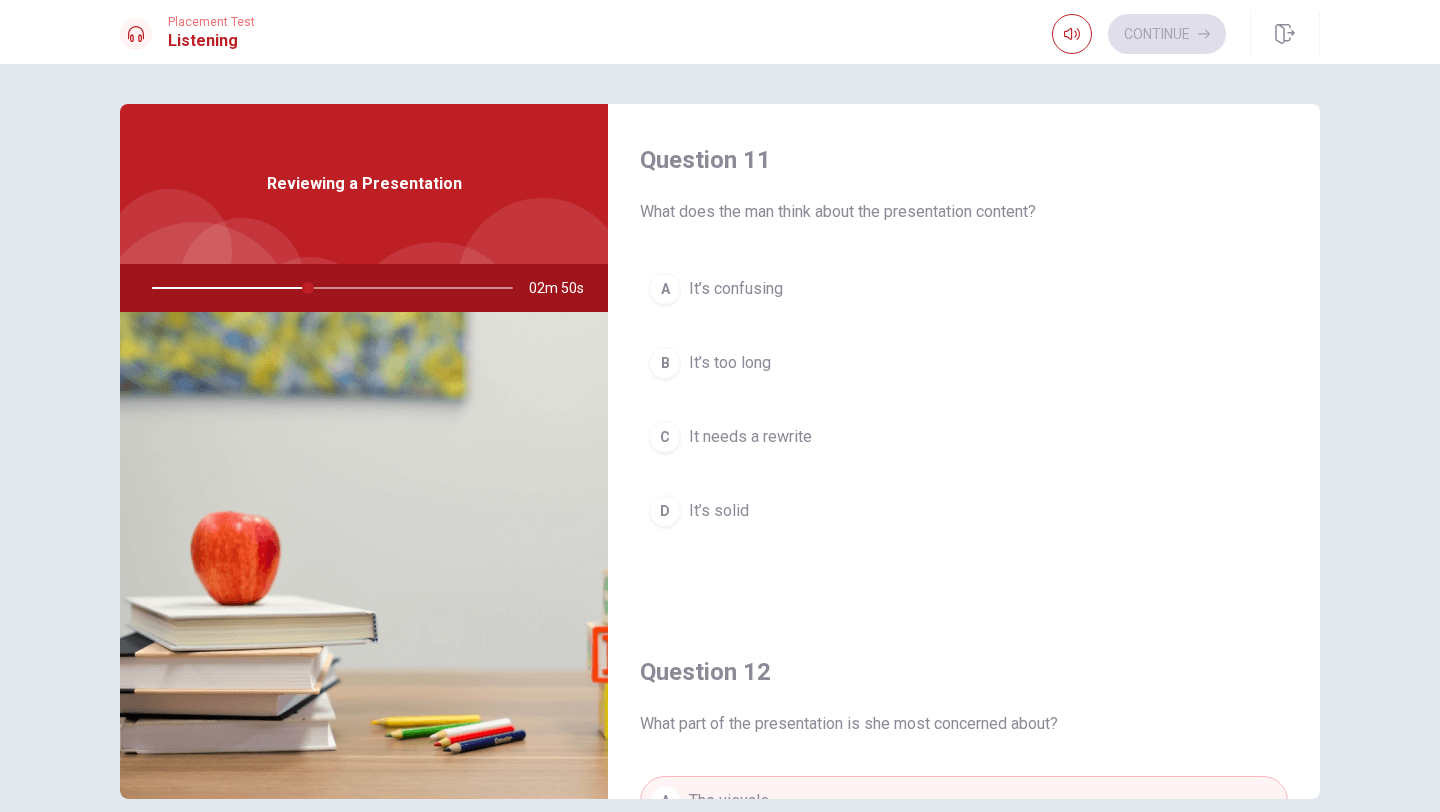 click on "C" at bounding box center [665, 437] 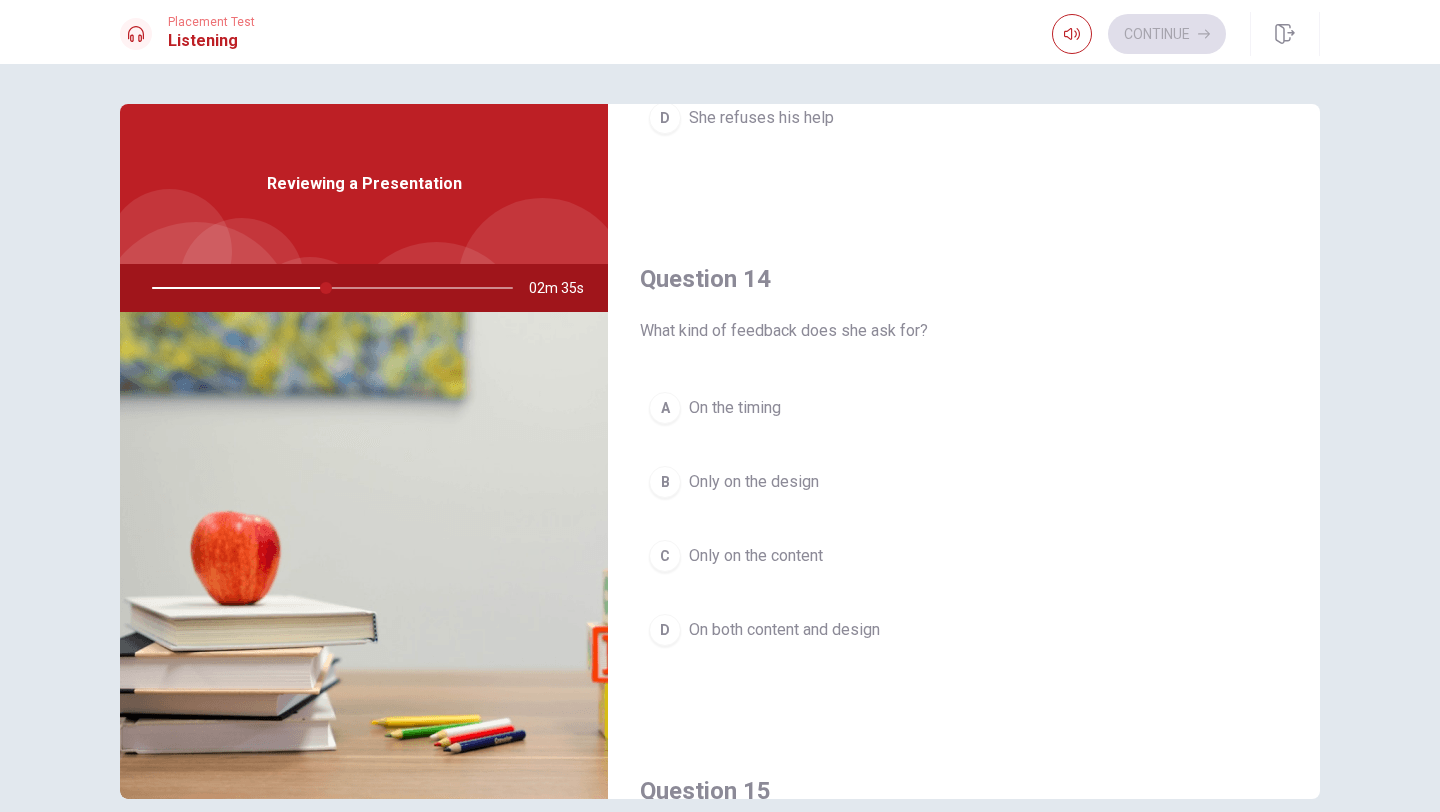 scroll, scrollTop: 1578, scrollLeft: 0, axis: vertical 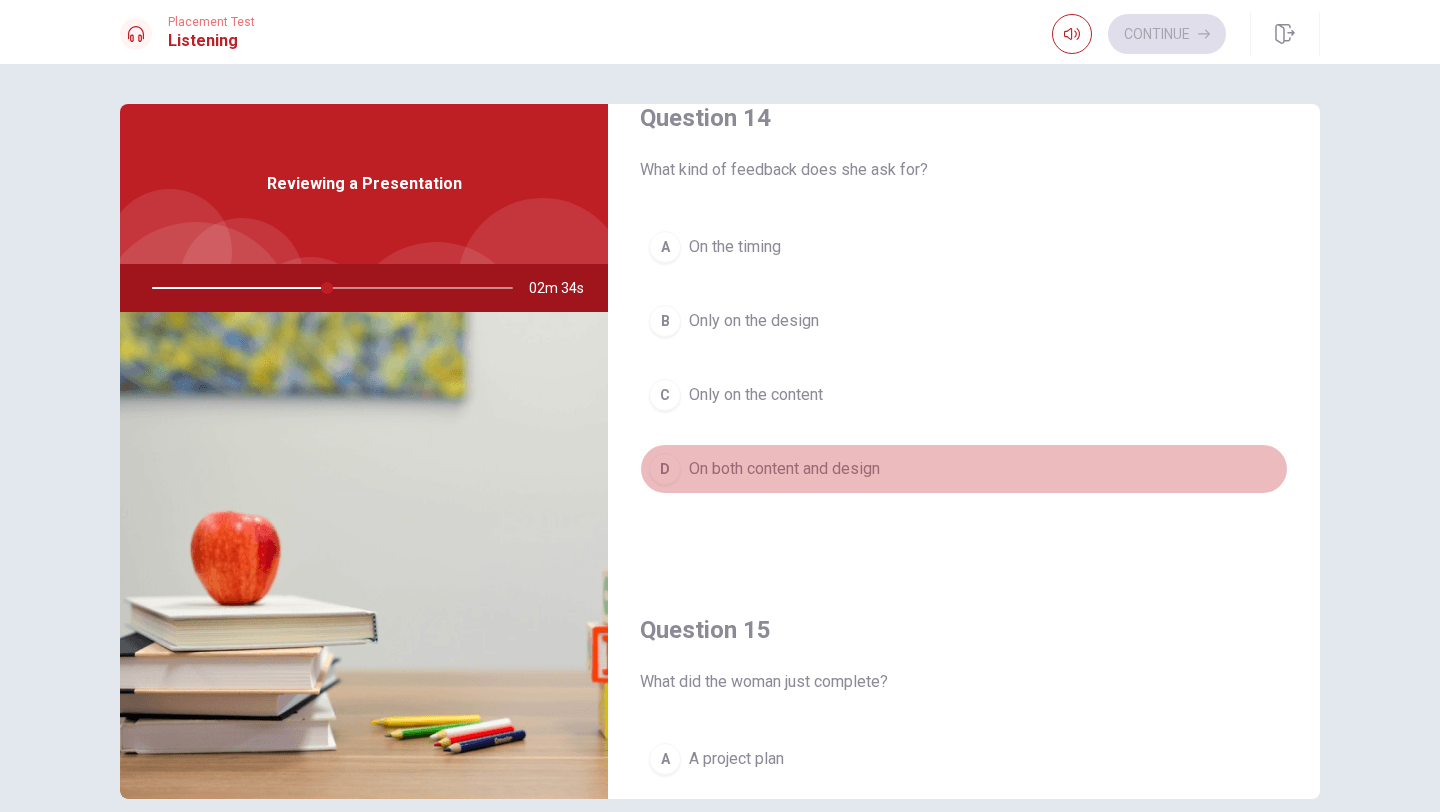 click on "D" at bounding box center (665, 469) 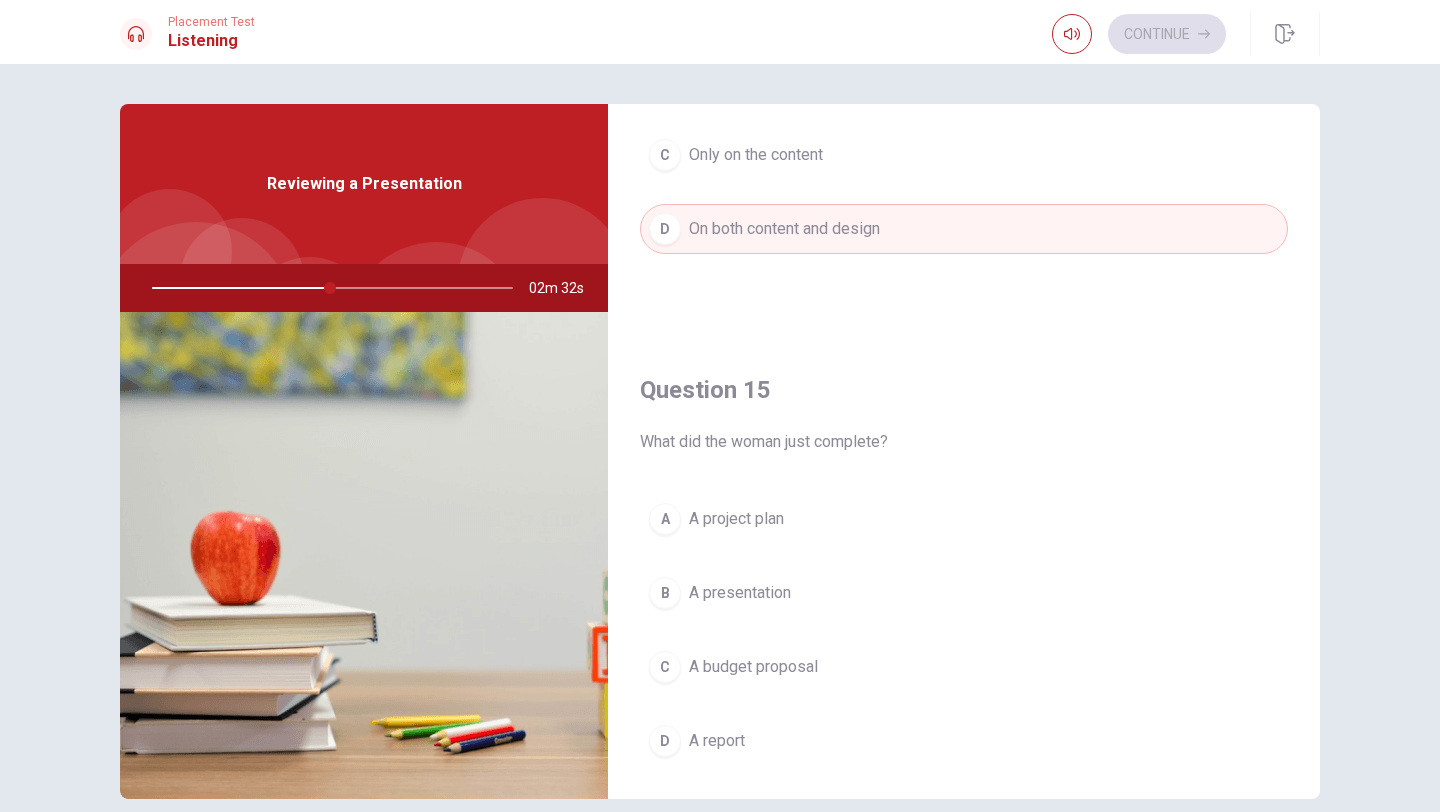 scroll, scrollTop: 1865, scrollLeft: 0, axis: vertical 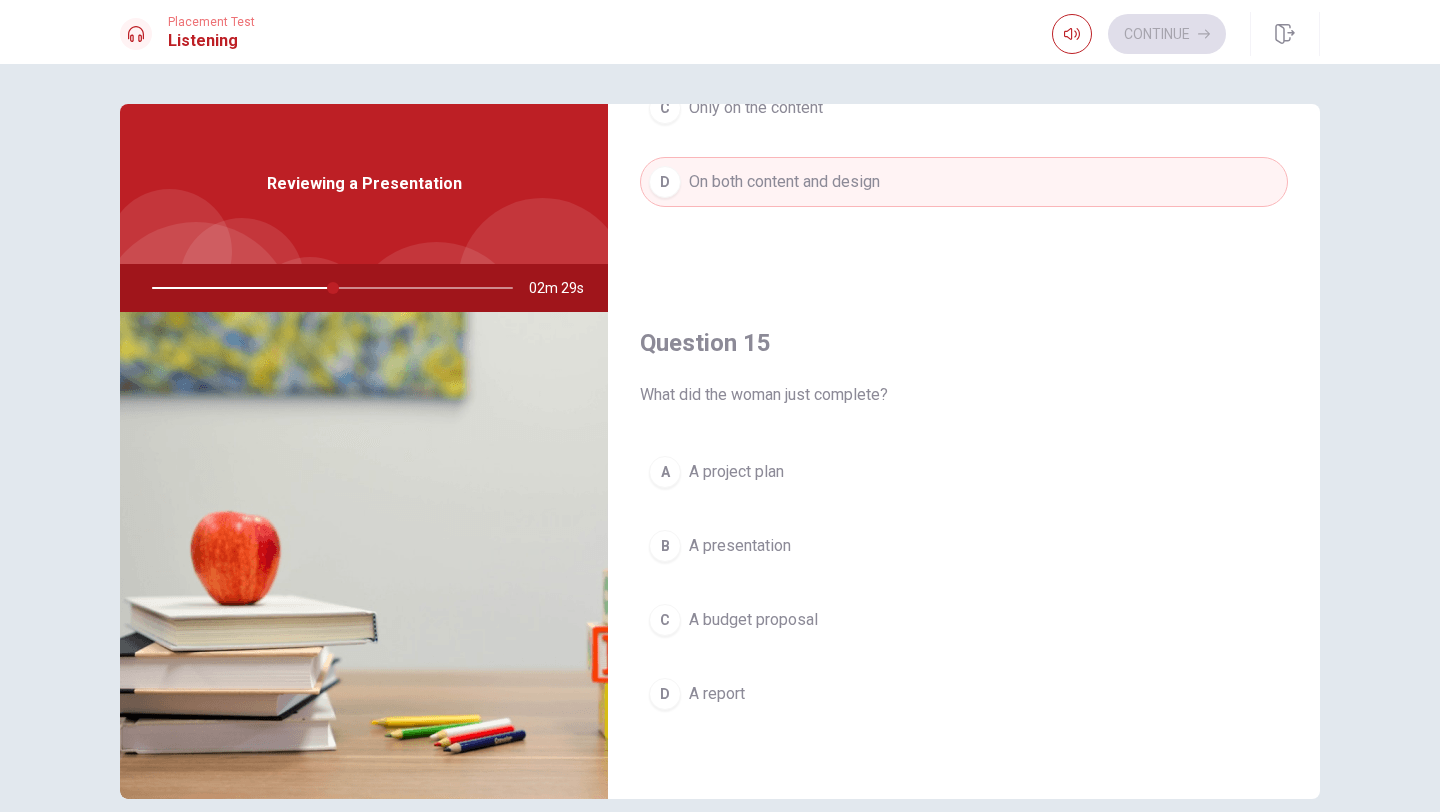 click on "B" at bounding box center (665, 546) 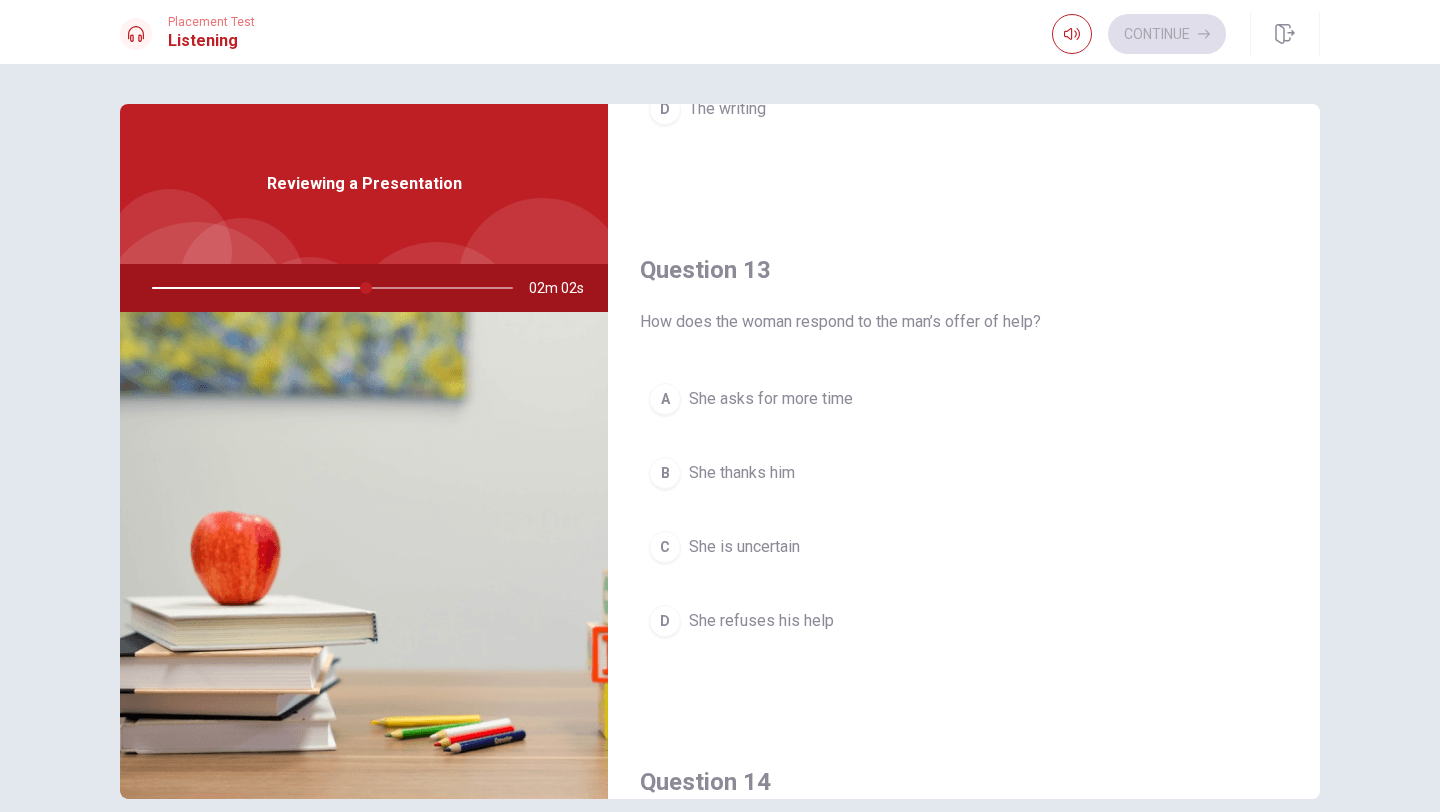 scroll, scrollTop: 990, scrollLeft: 0, axis: vertical 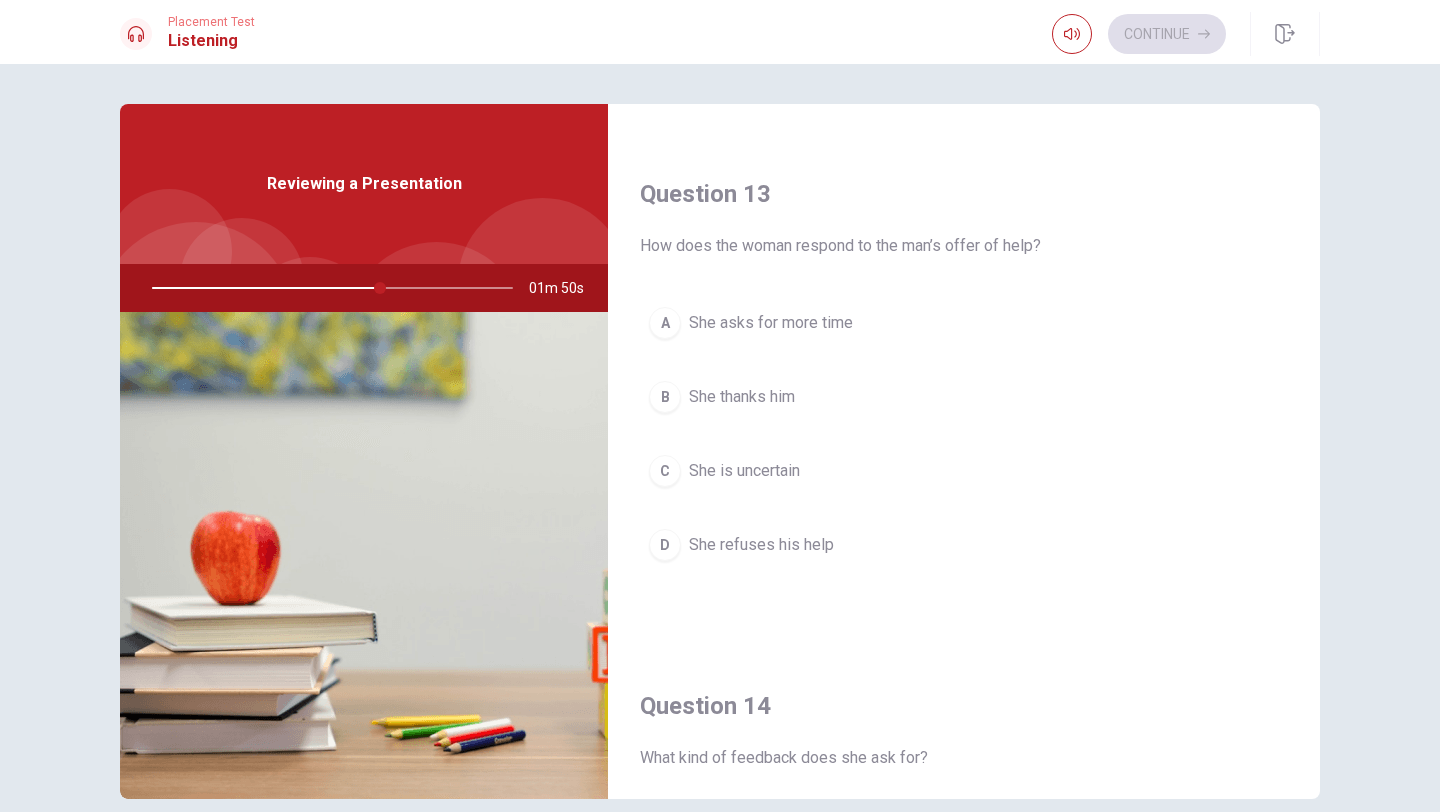 click on "B" at bounding box center [665, 397] 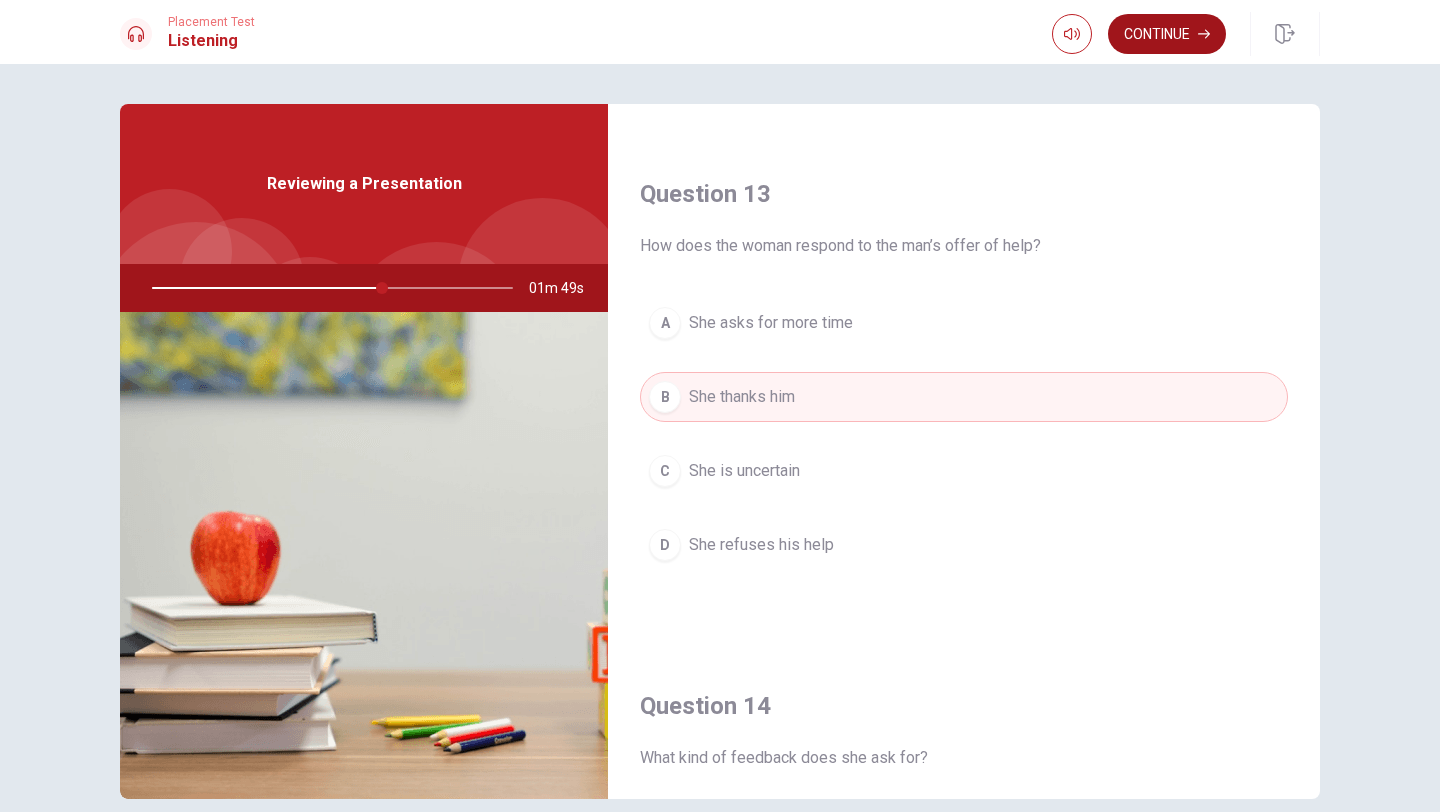 click on "Continue" at bounding box center [1167, 34] 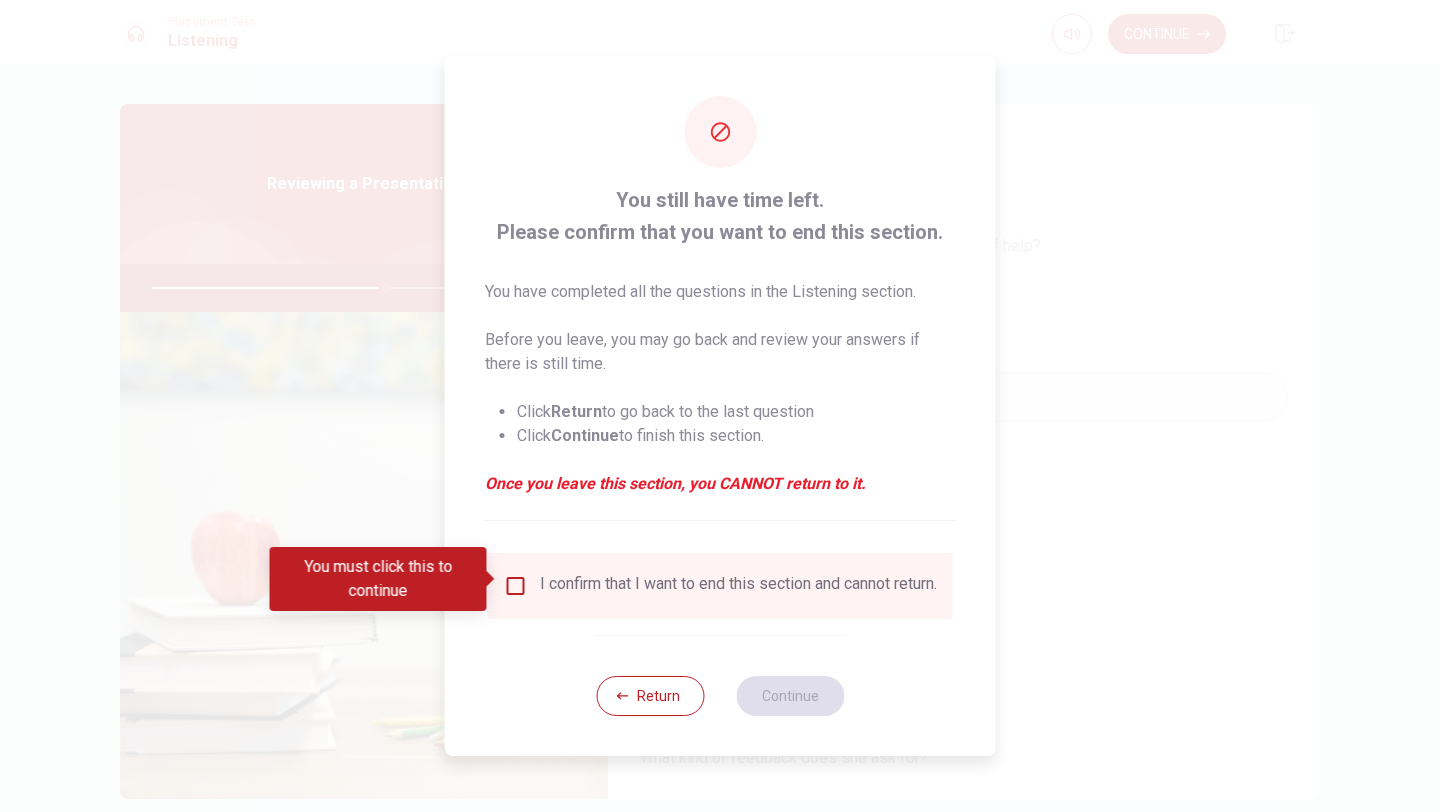 click at bounding box center [516, 586] 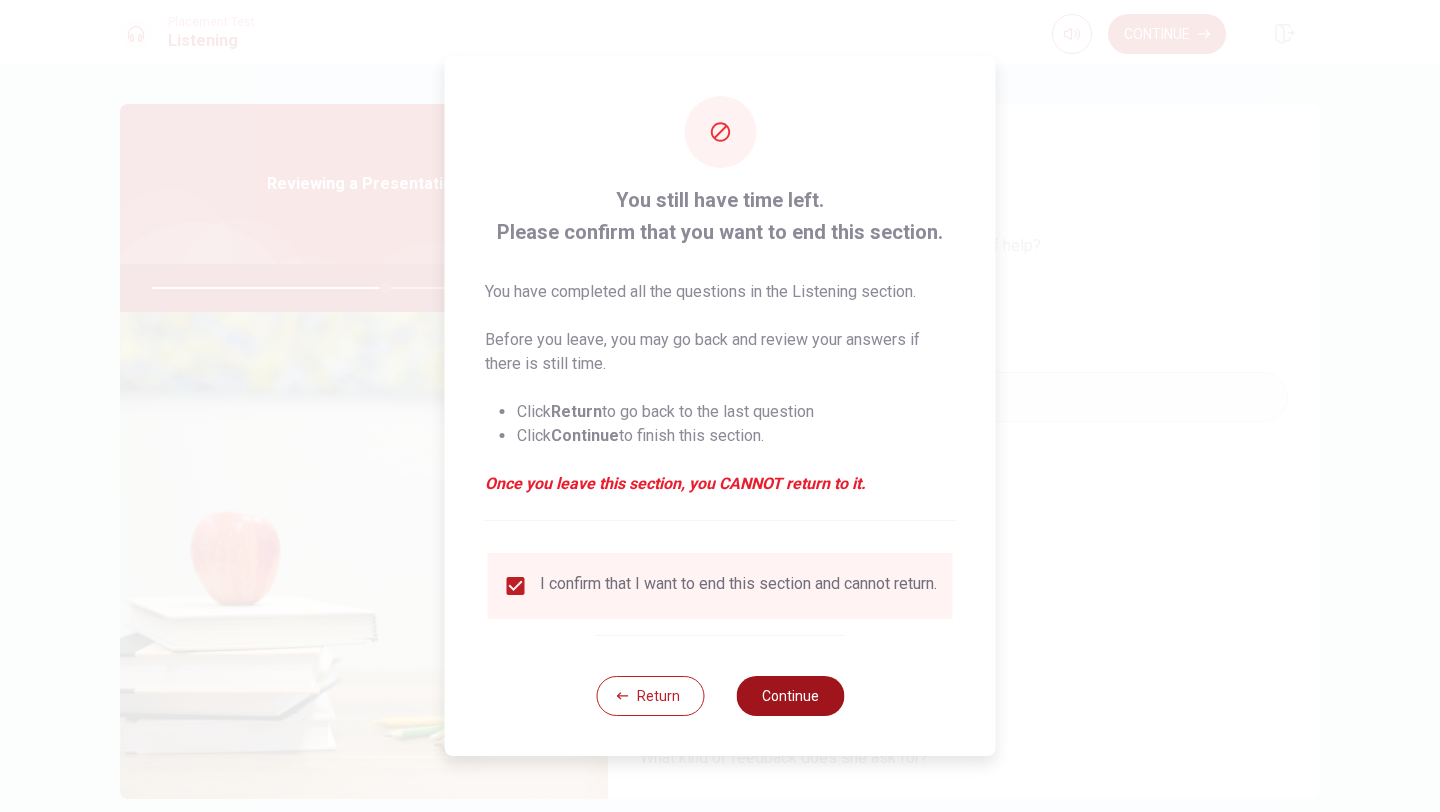 click on "Continue" at bounding box center (790, 696) 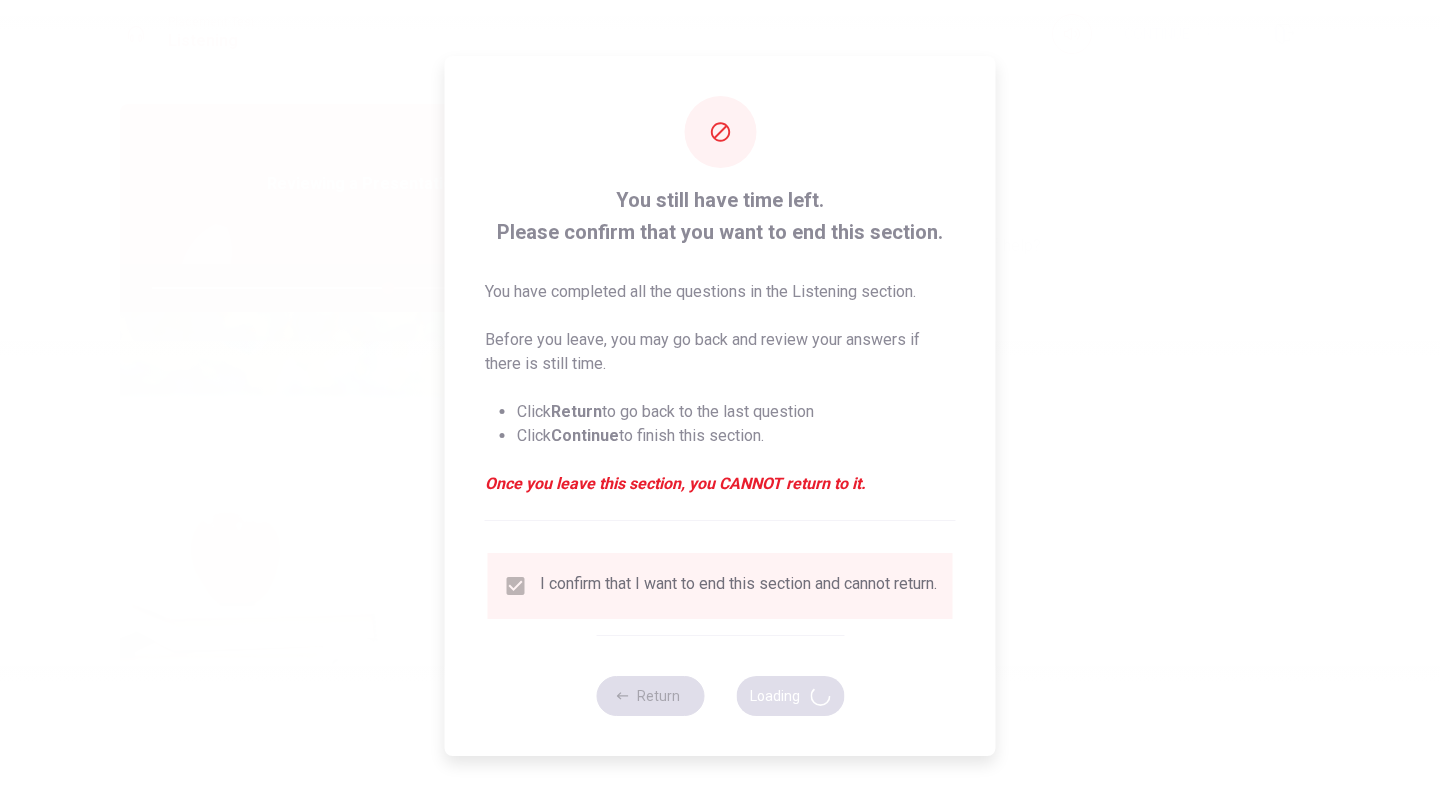 type on "66" 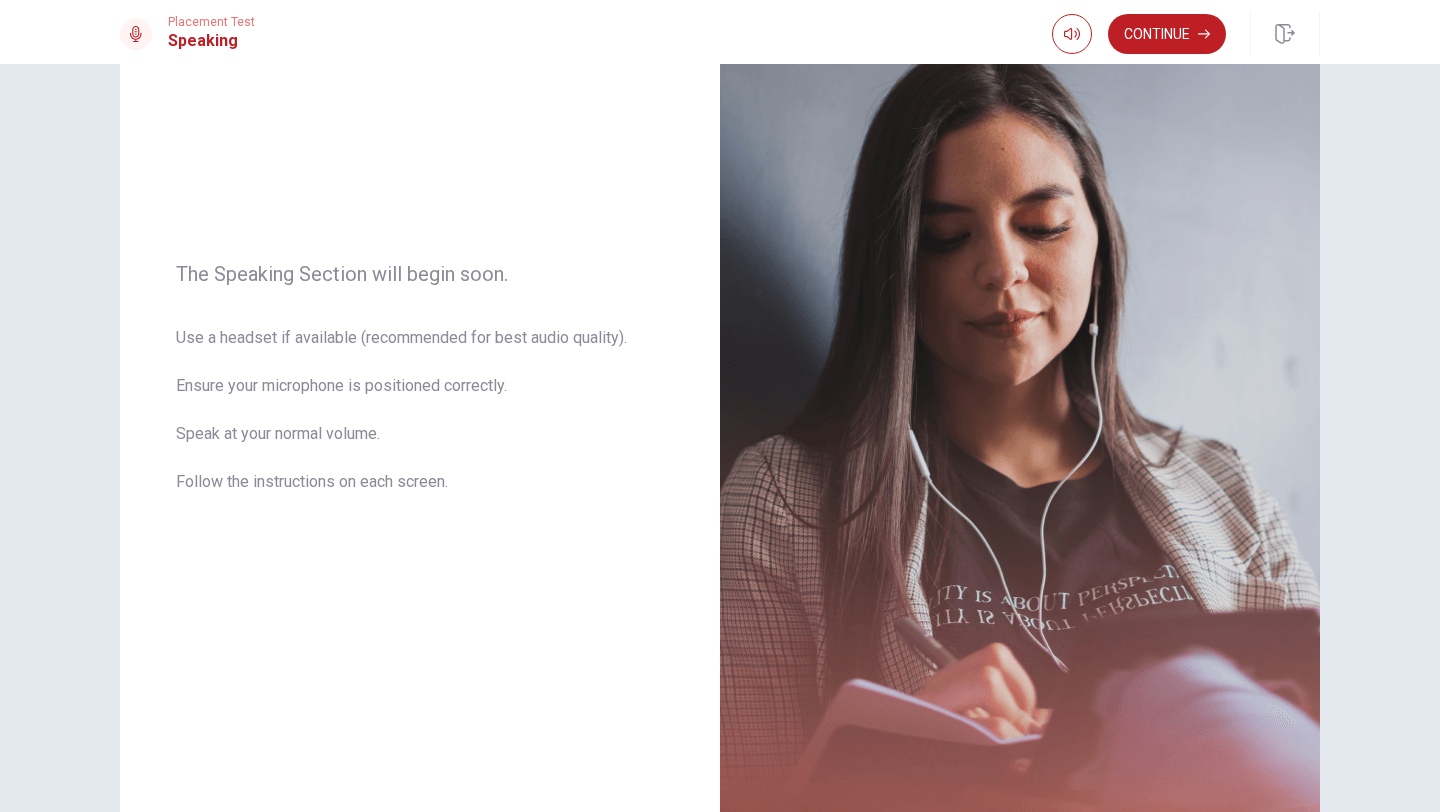 scroll, scrollTop: 140, scrollLeft: 0, axis: vertical 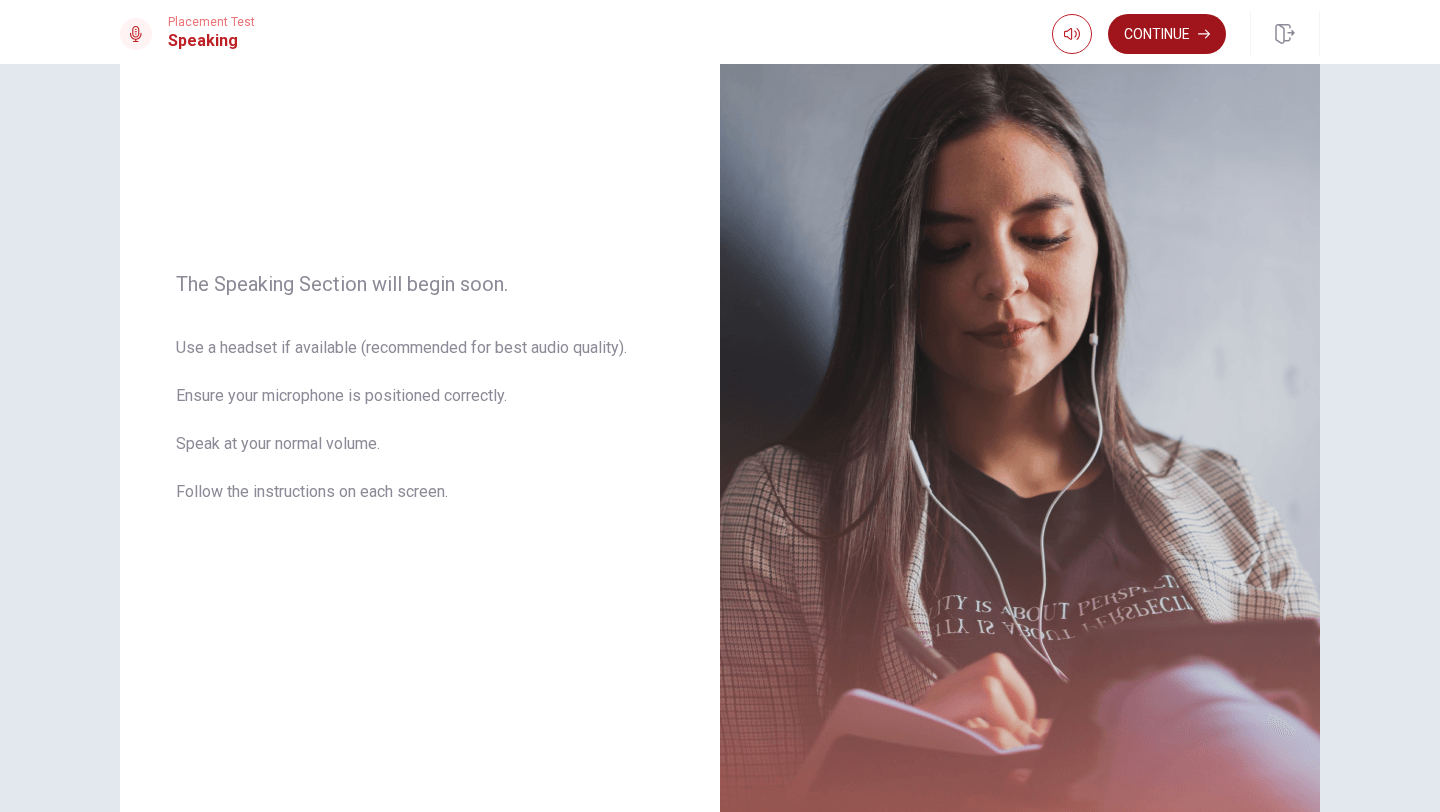click on "Continue" at bounding box center (1167, 34) 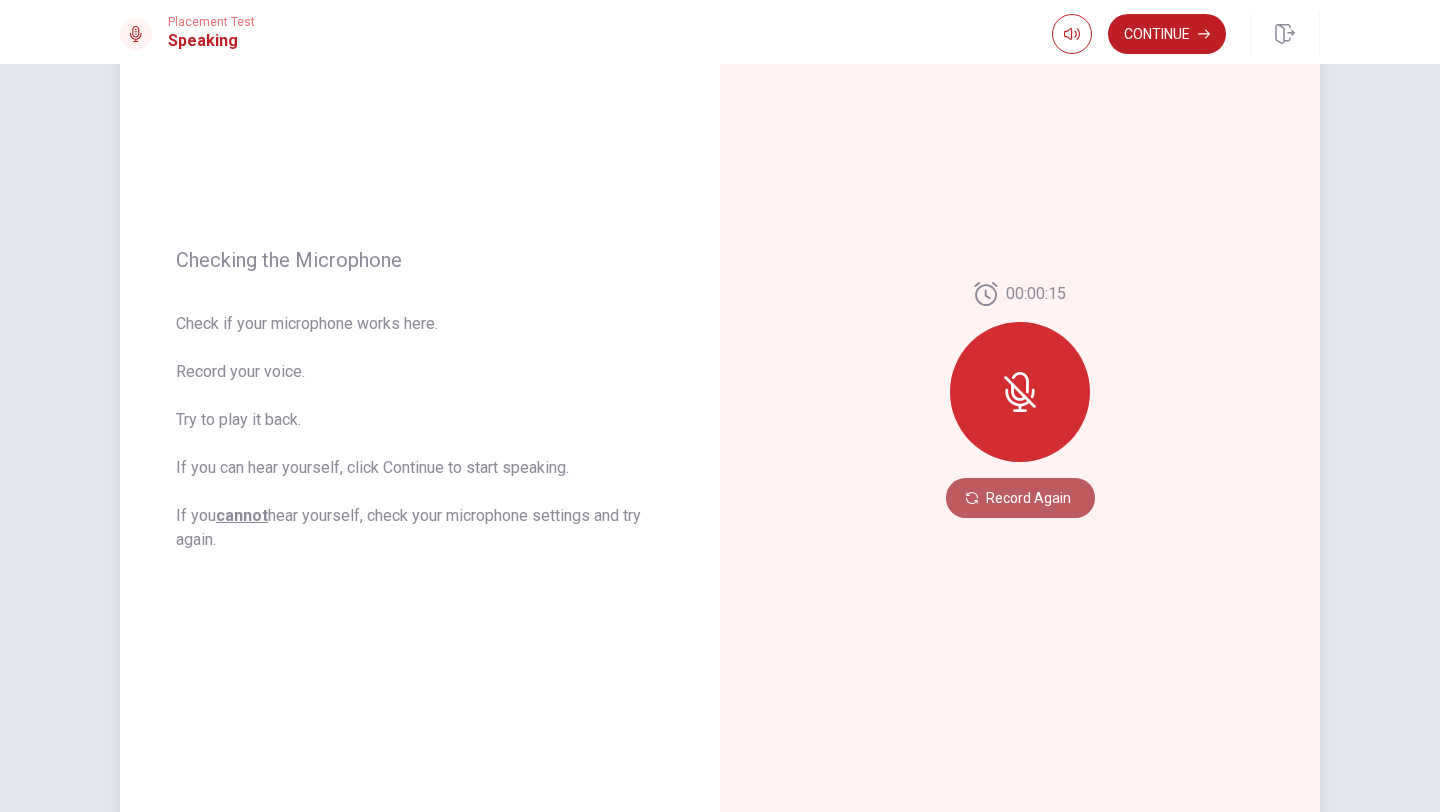 click on "Record Again" at bounding box center [1020, 498] 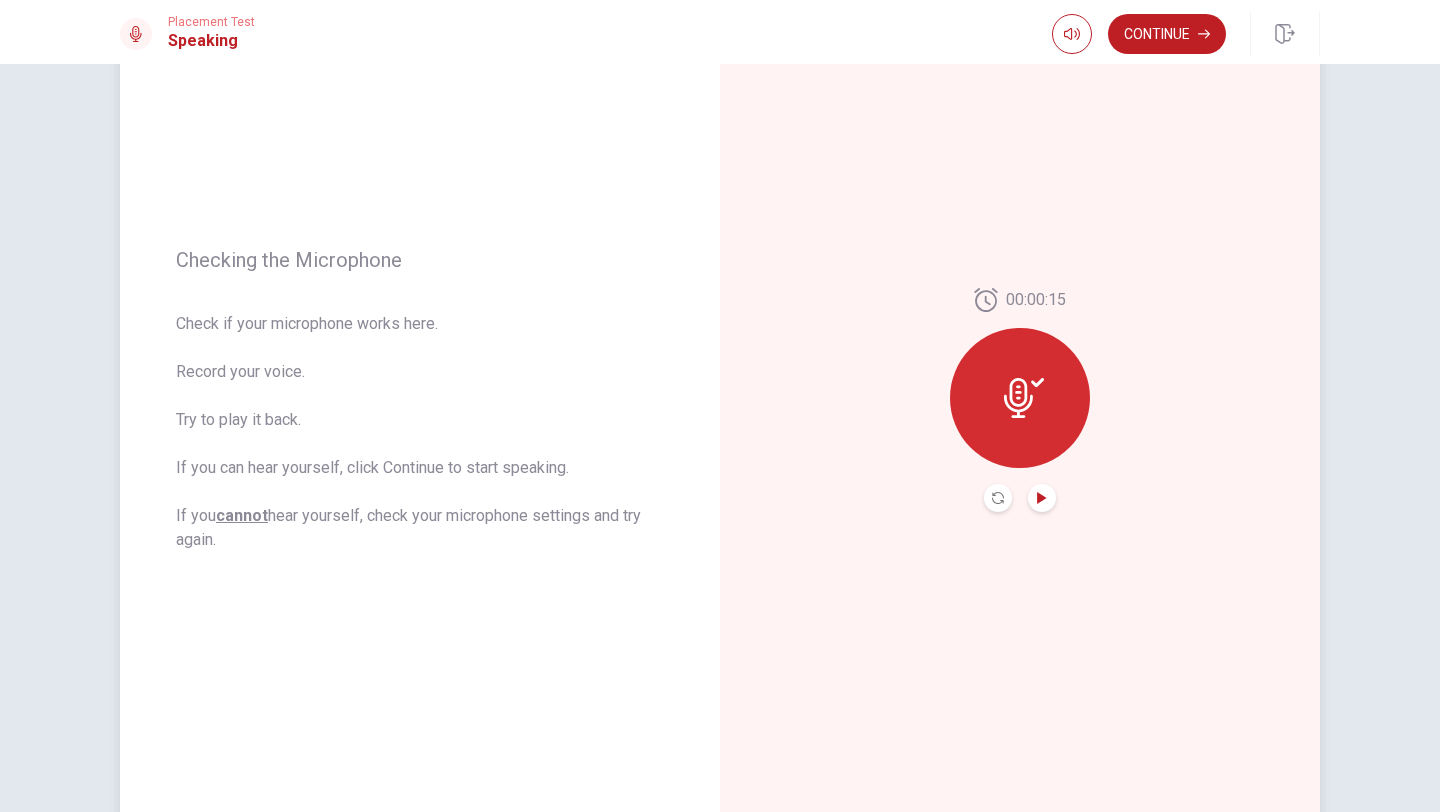 click 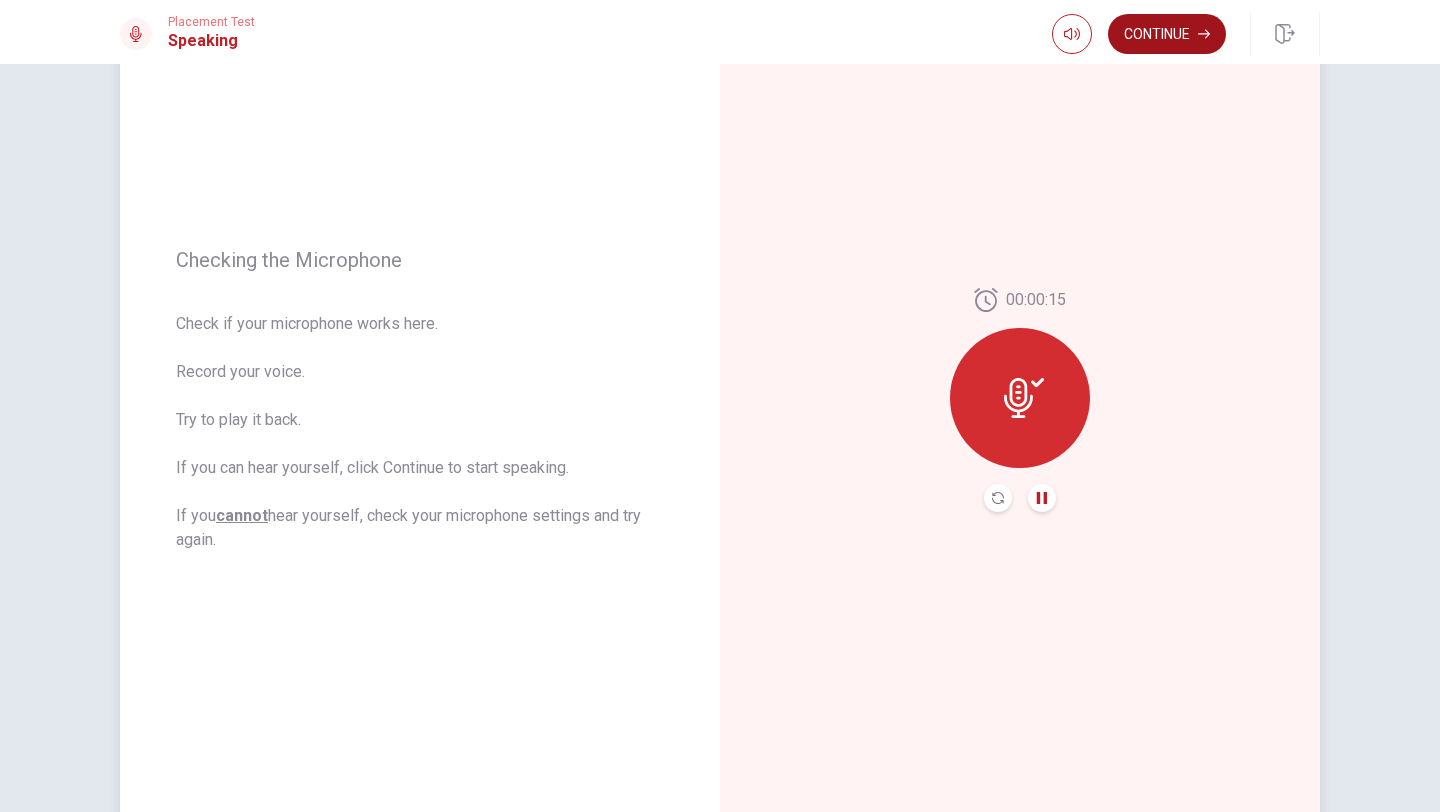 click on "Continue" at bounding box center [1167, 34] 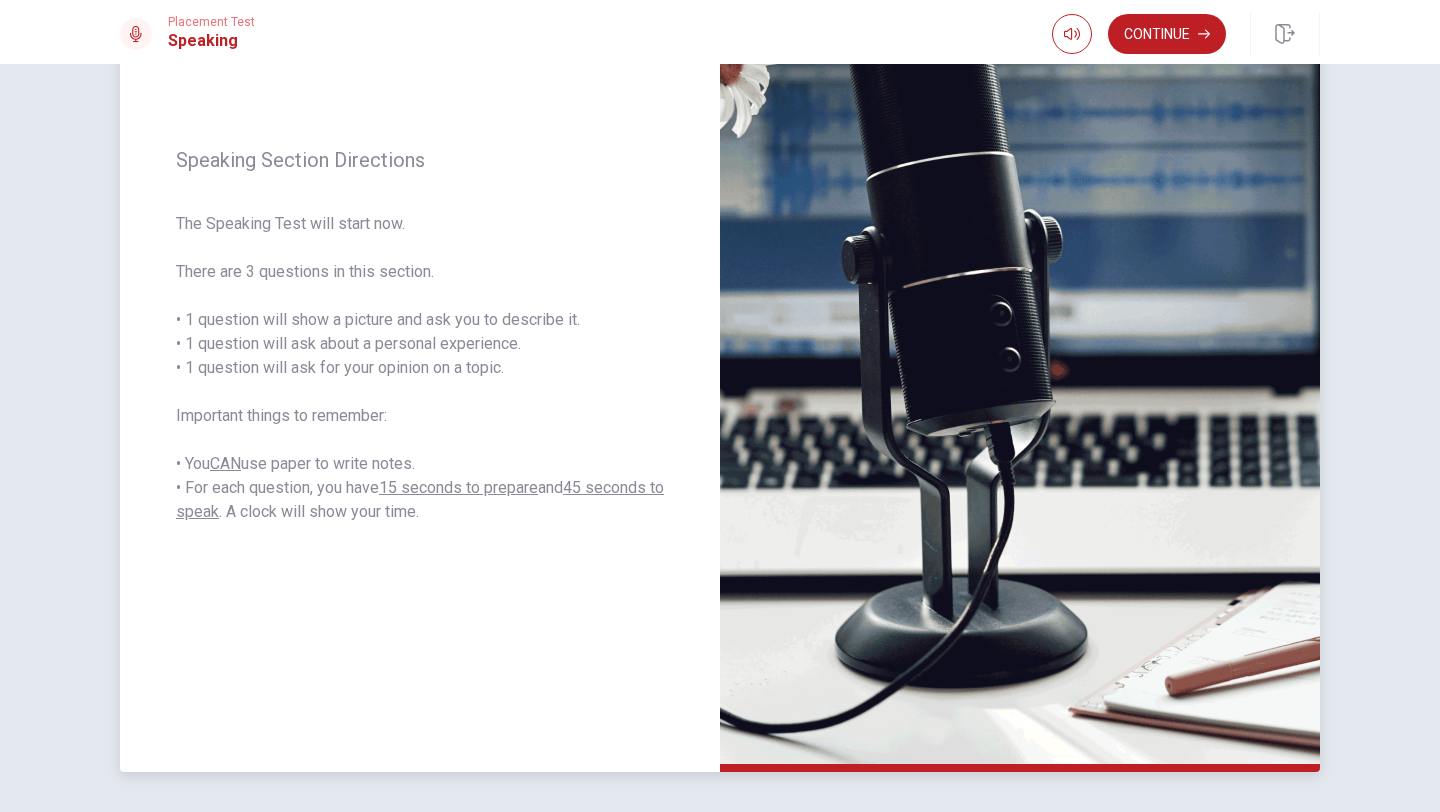 scroll, scrollTop: 216, scrollLeft: 0, axis: vertical 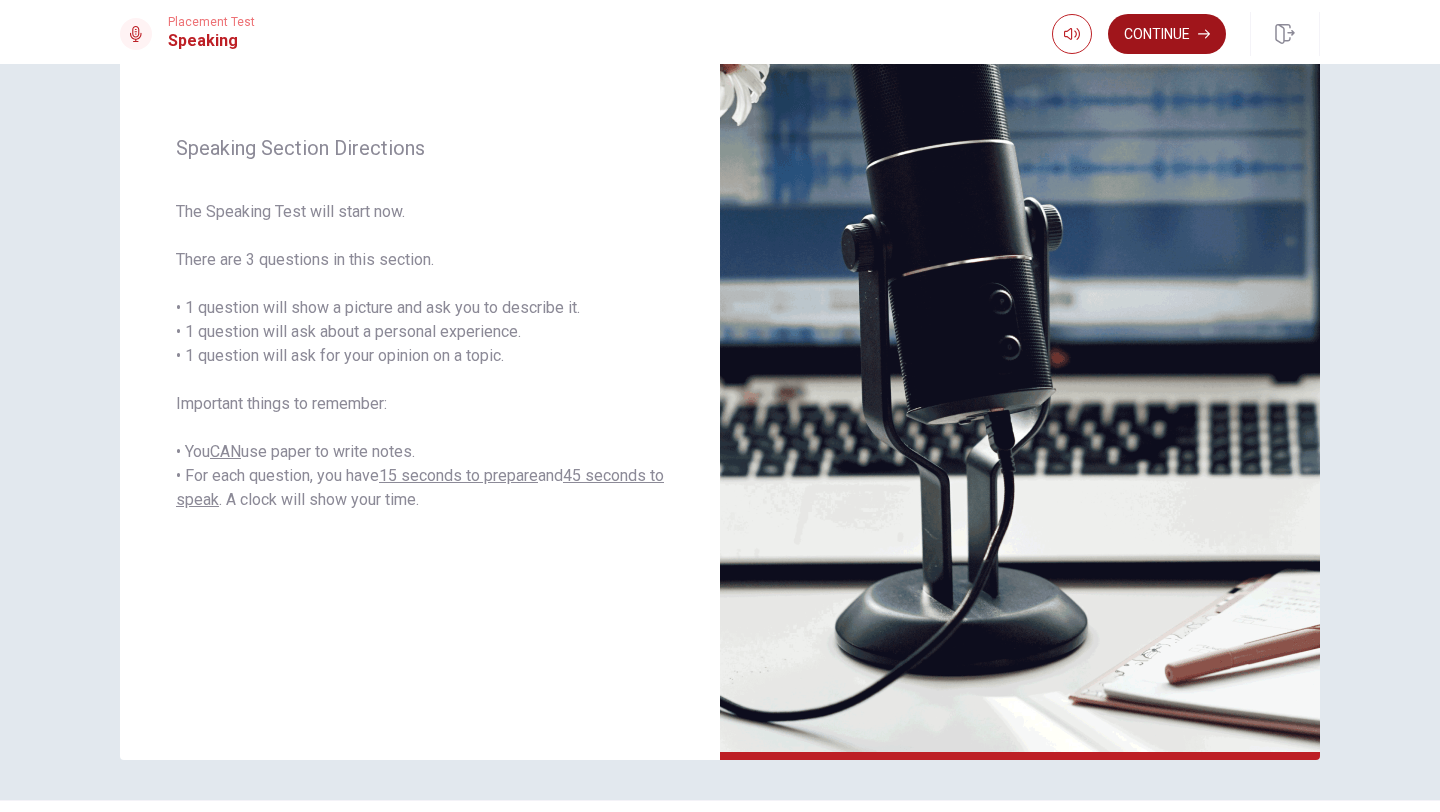 click on "Continue" at bounding box center [1167, 34] 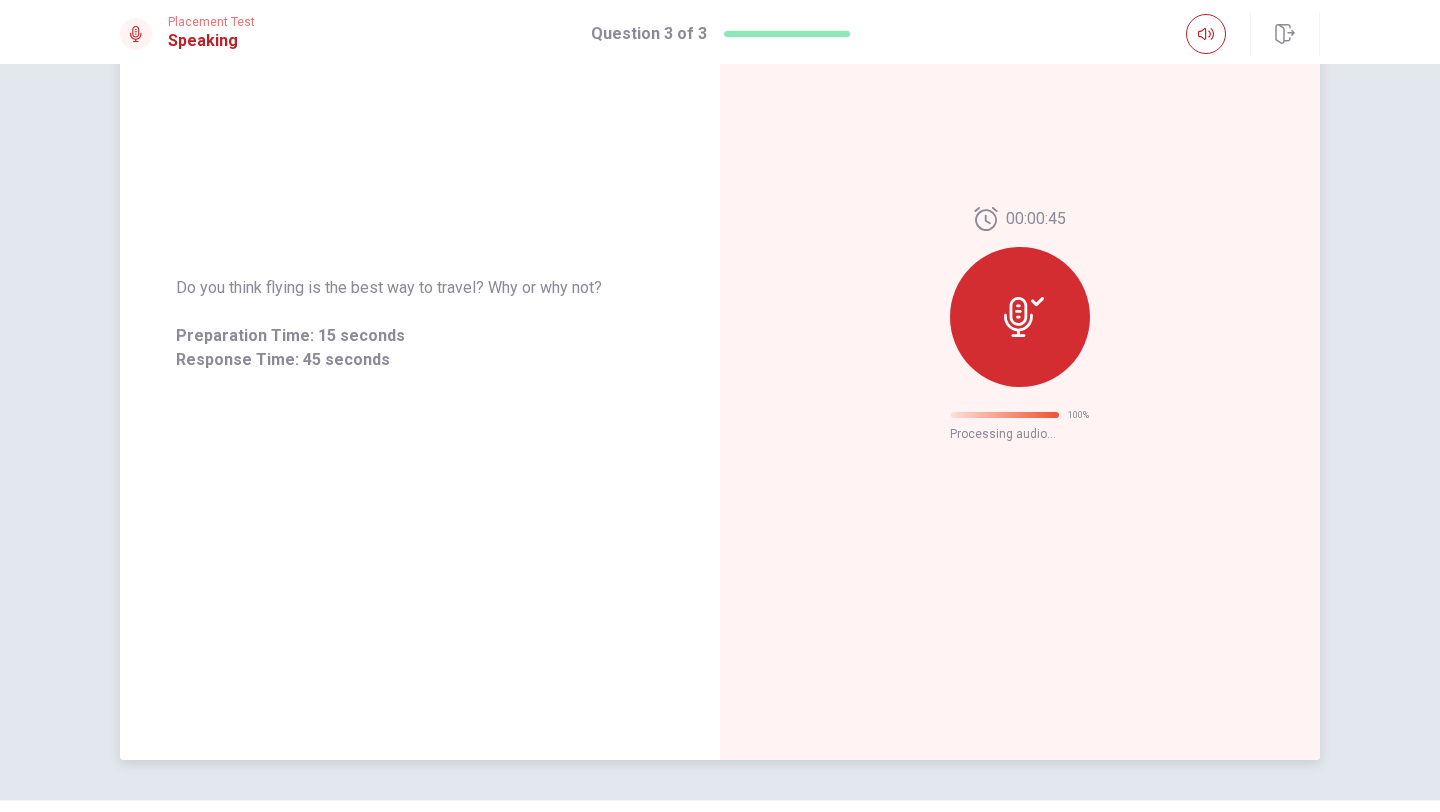 scroll, scrollTop: 0, scrollLeft: 0, axis: both 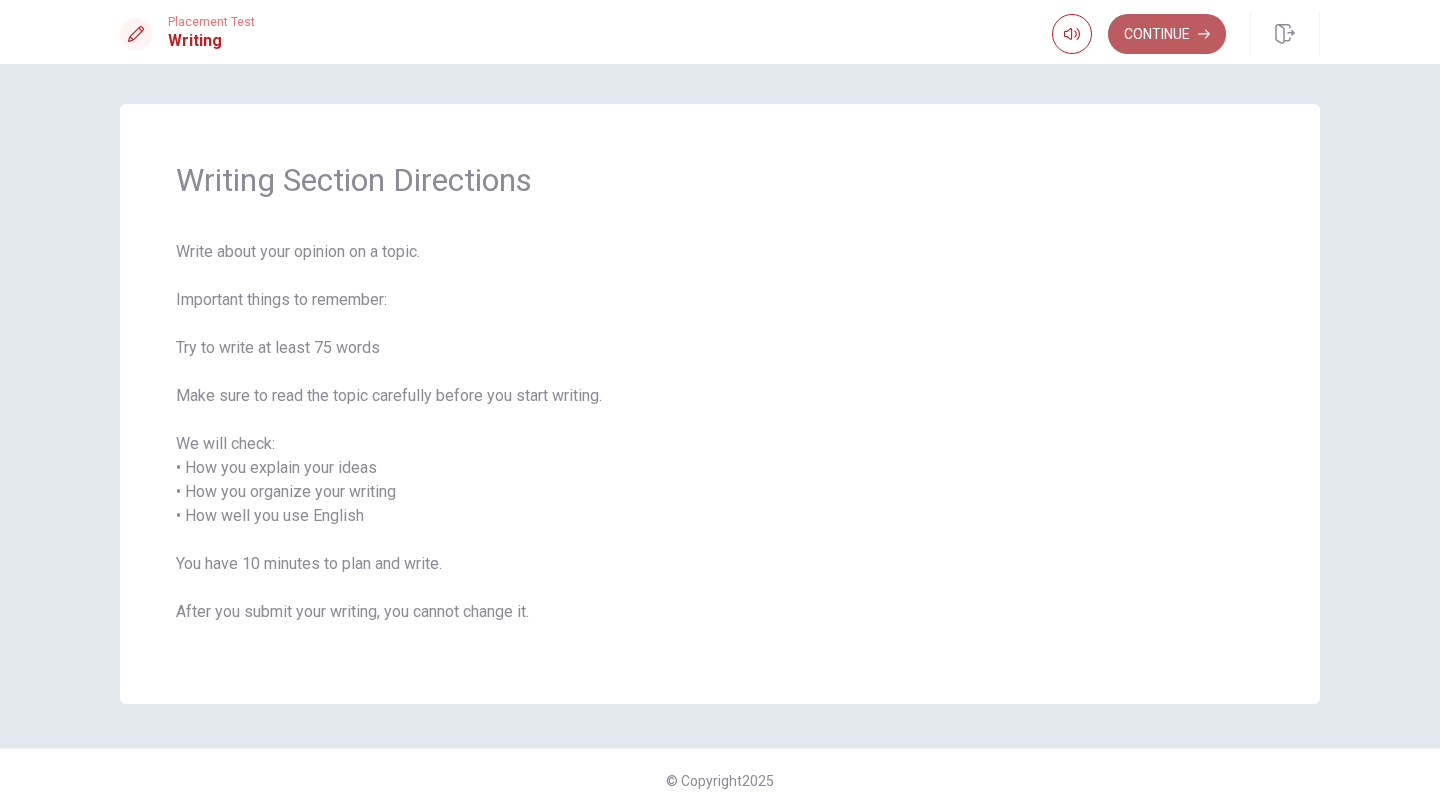 click on "Continue" at bounding box center [1167, 34] 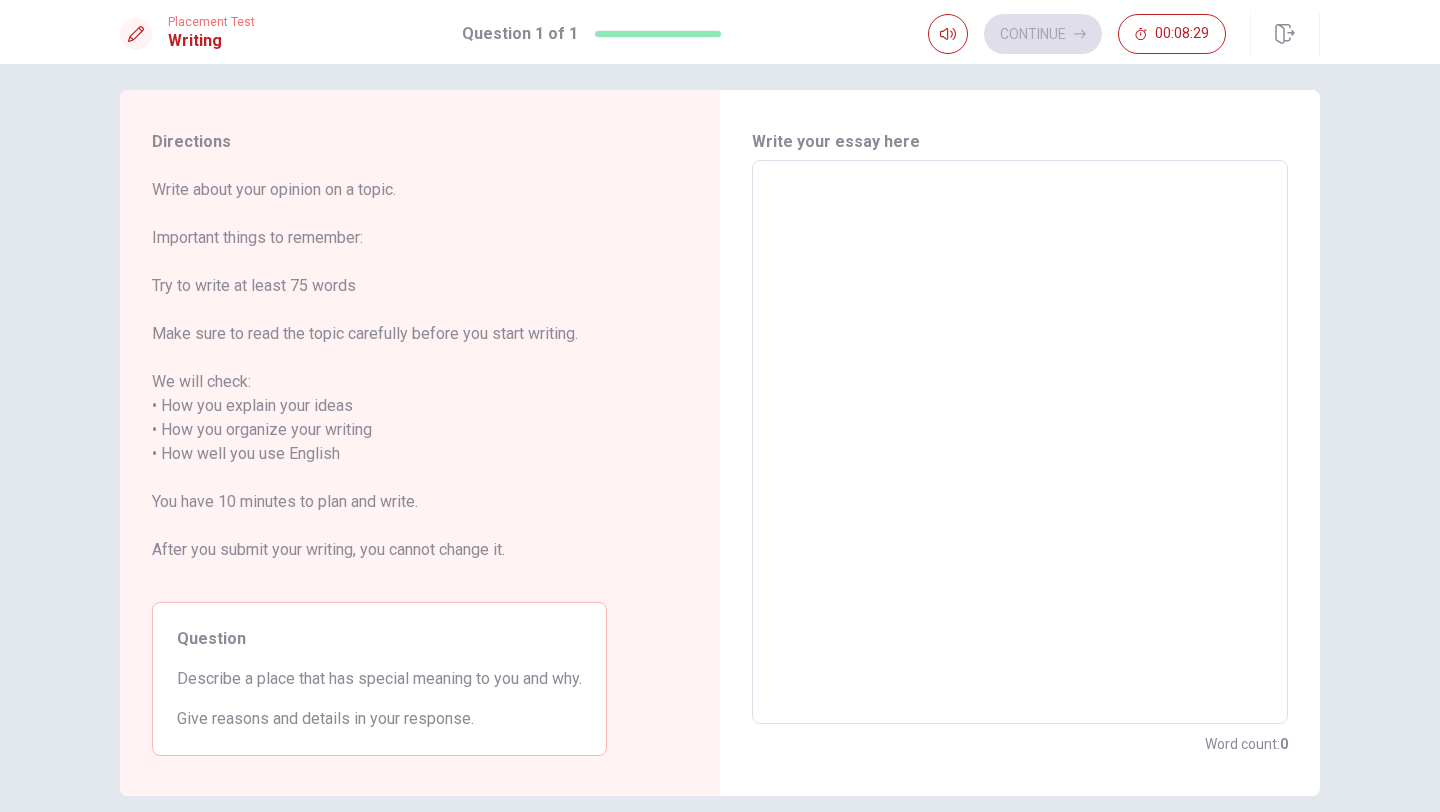 scroll, scrollTop: 0, scrollLeft: 0, axis: both 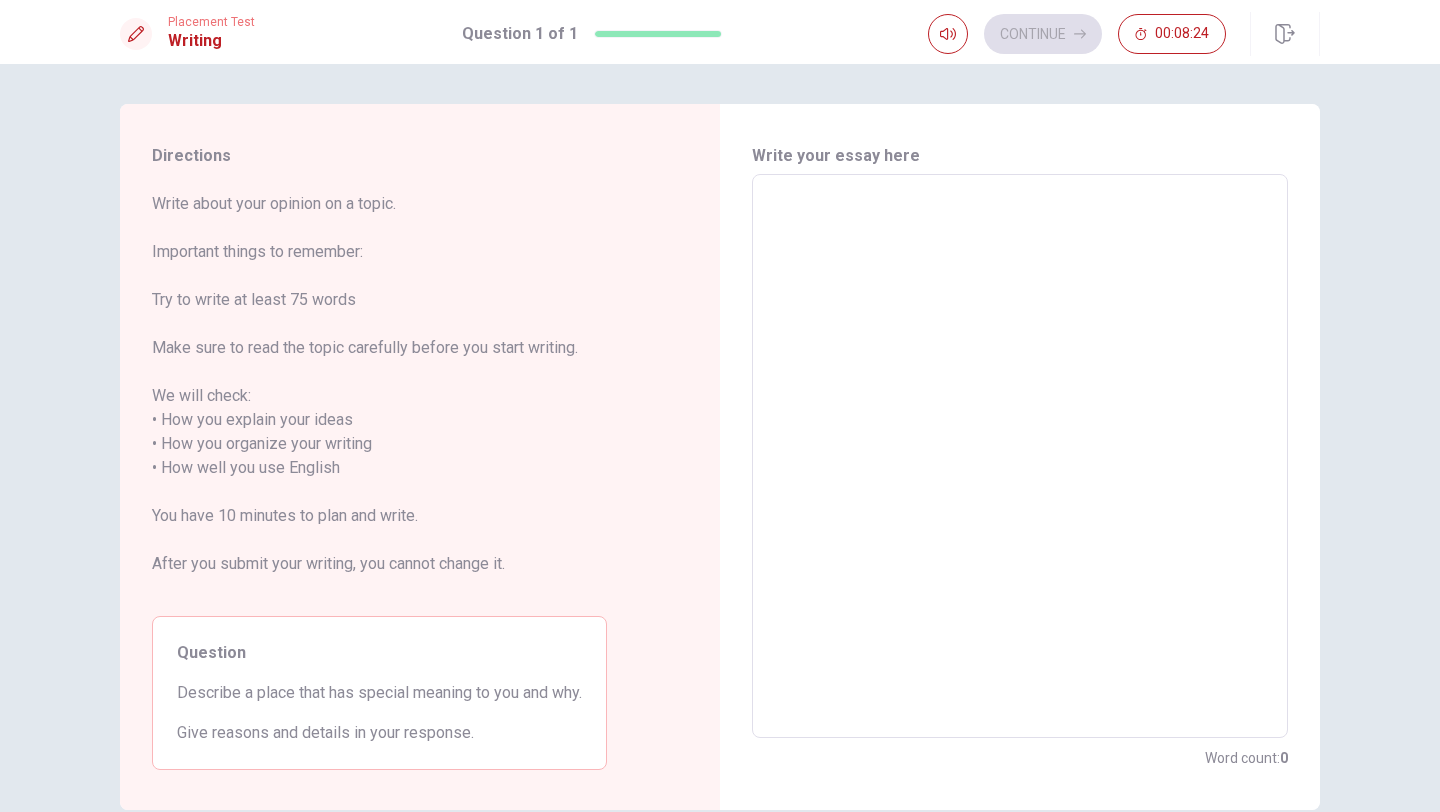 click at bounding box center (1020, 456) 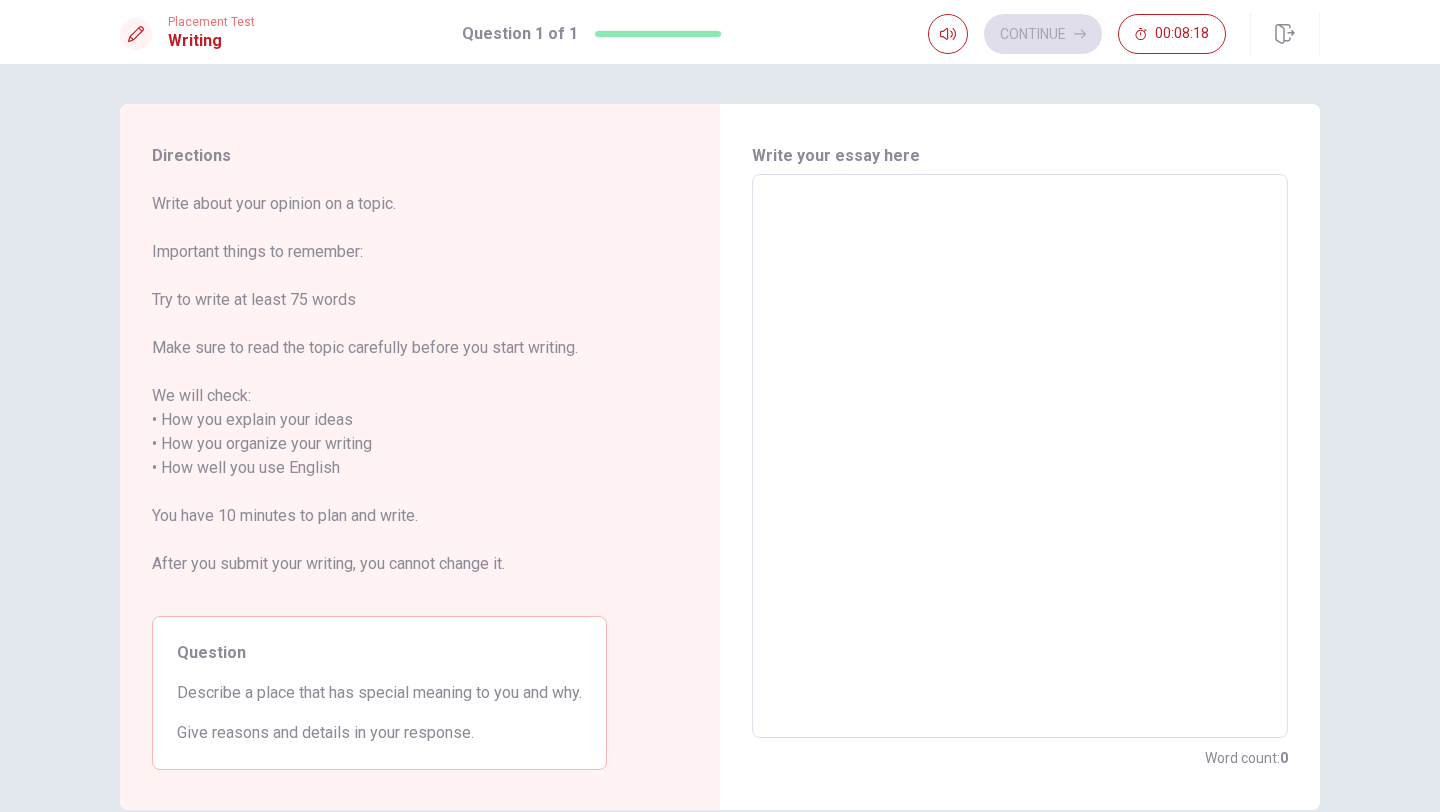 type on "T" 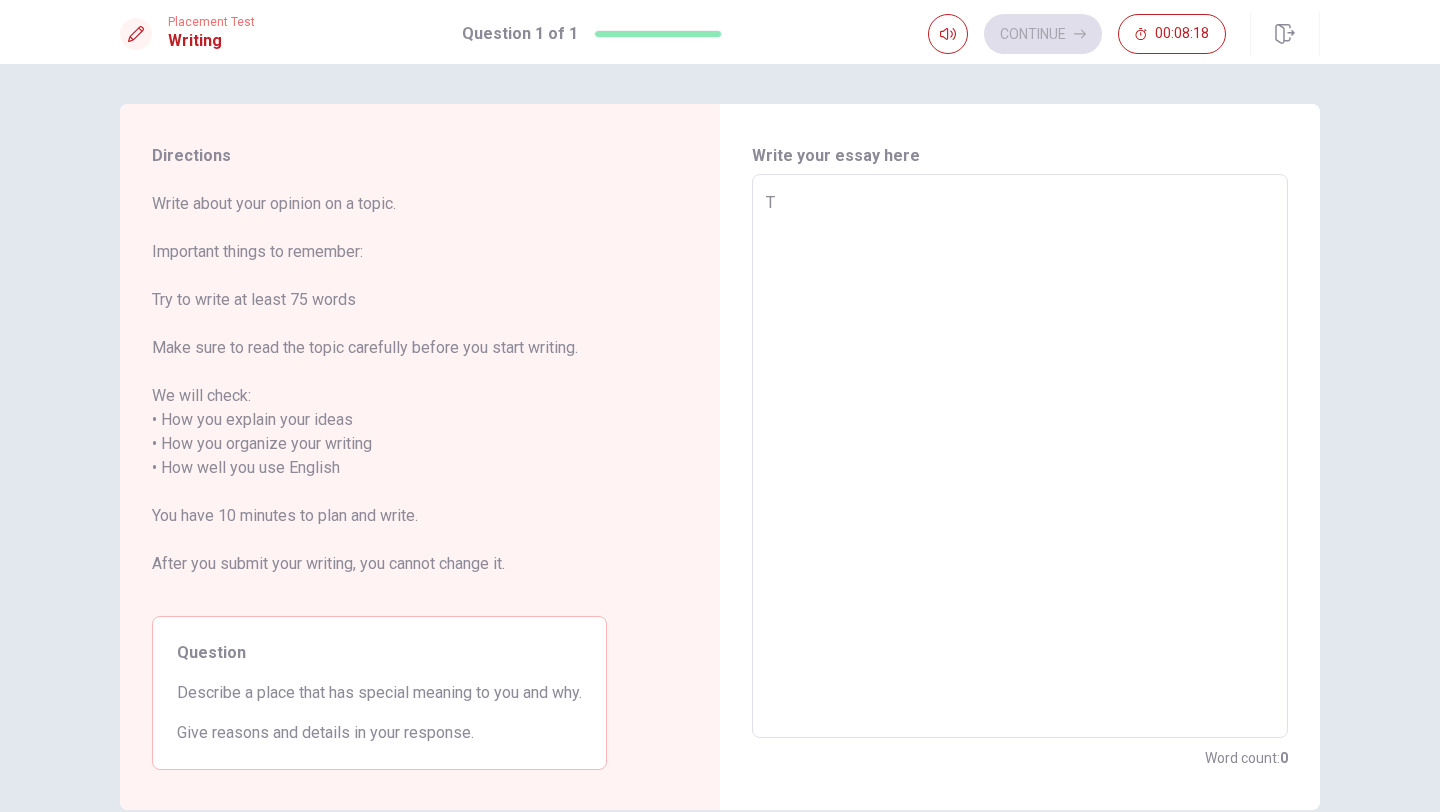 type on "x" 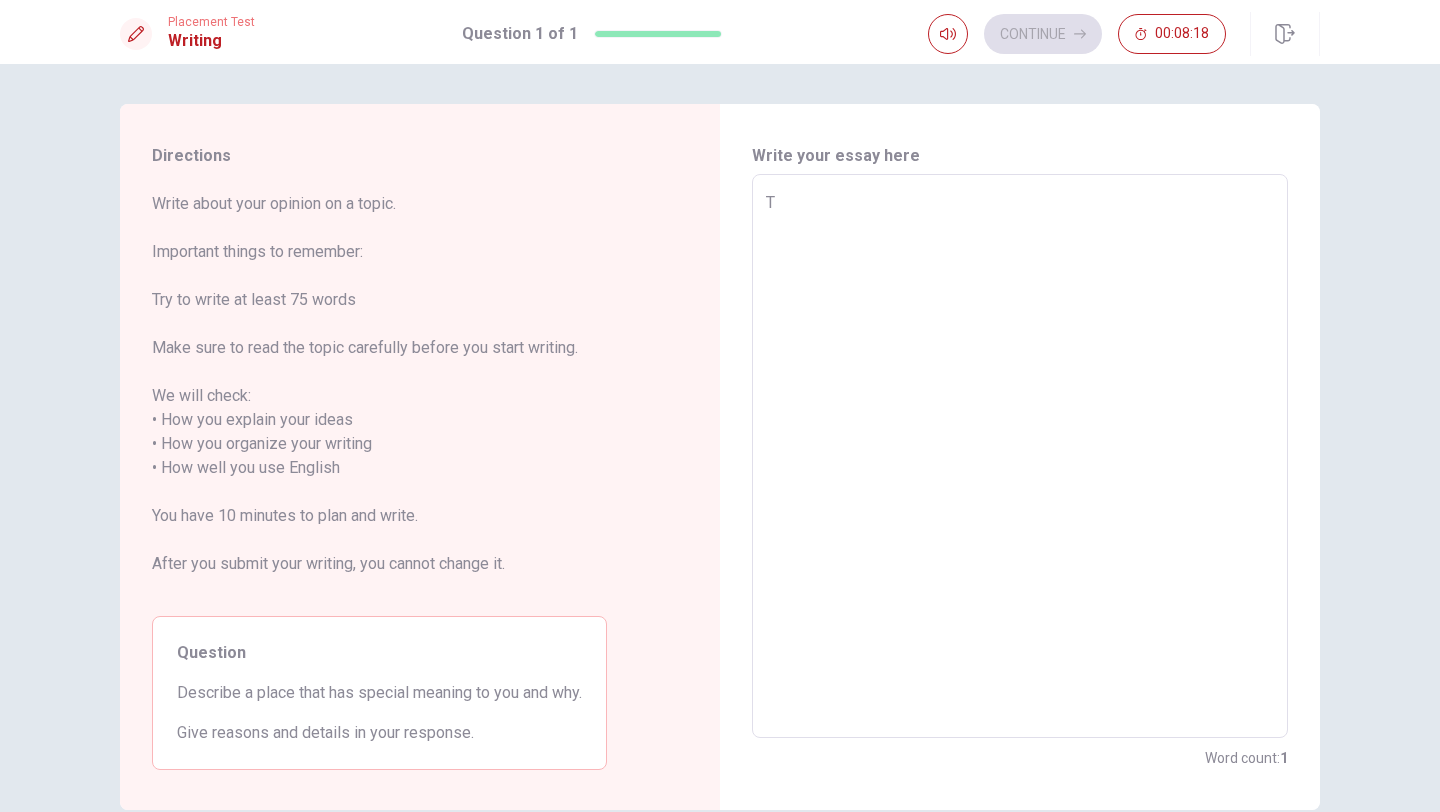 type on "Th" 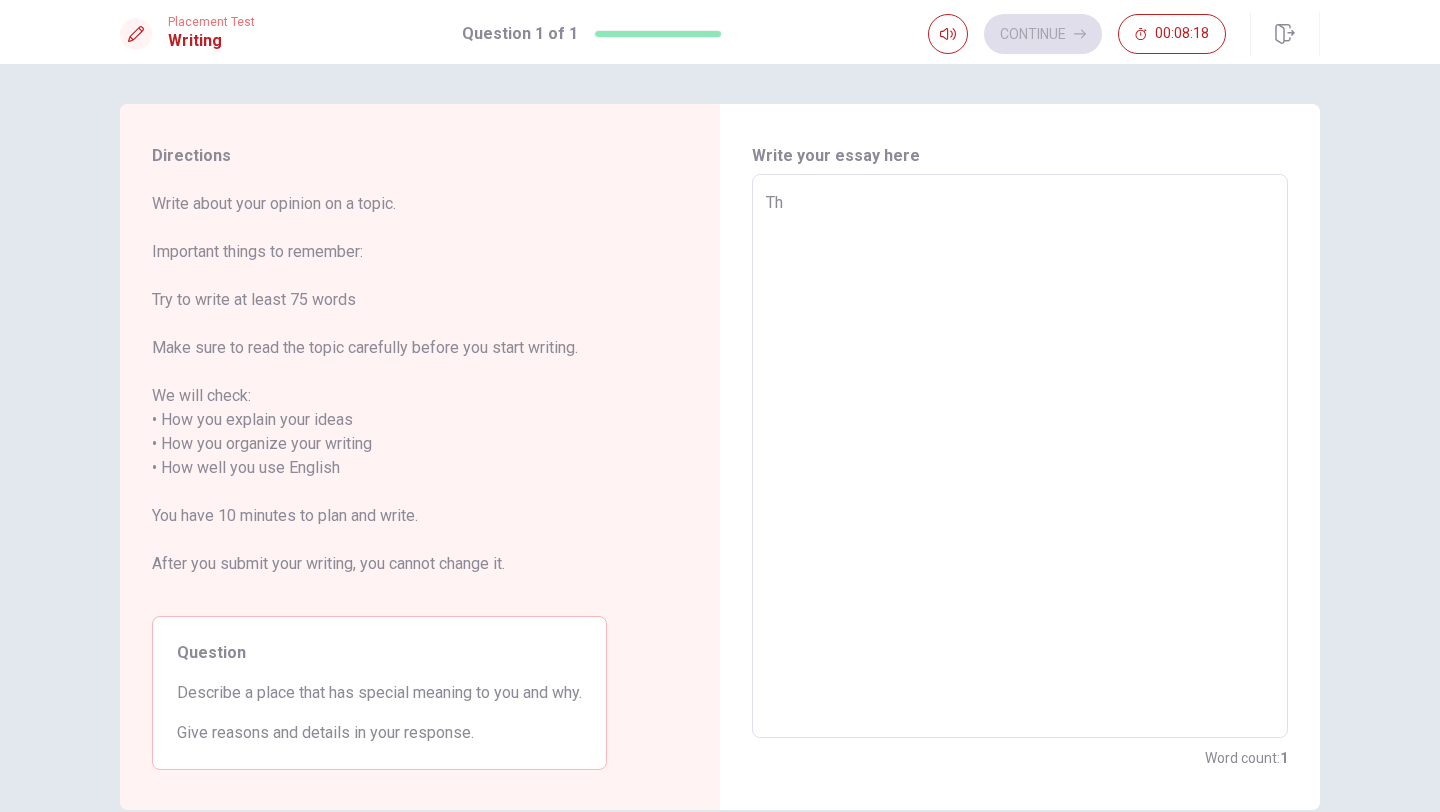 type on "x" 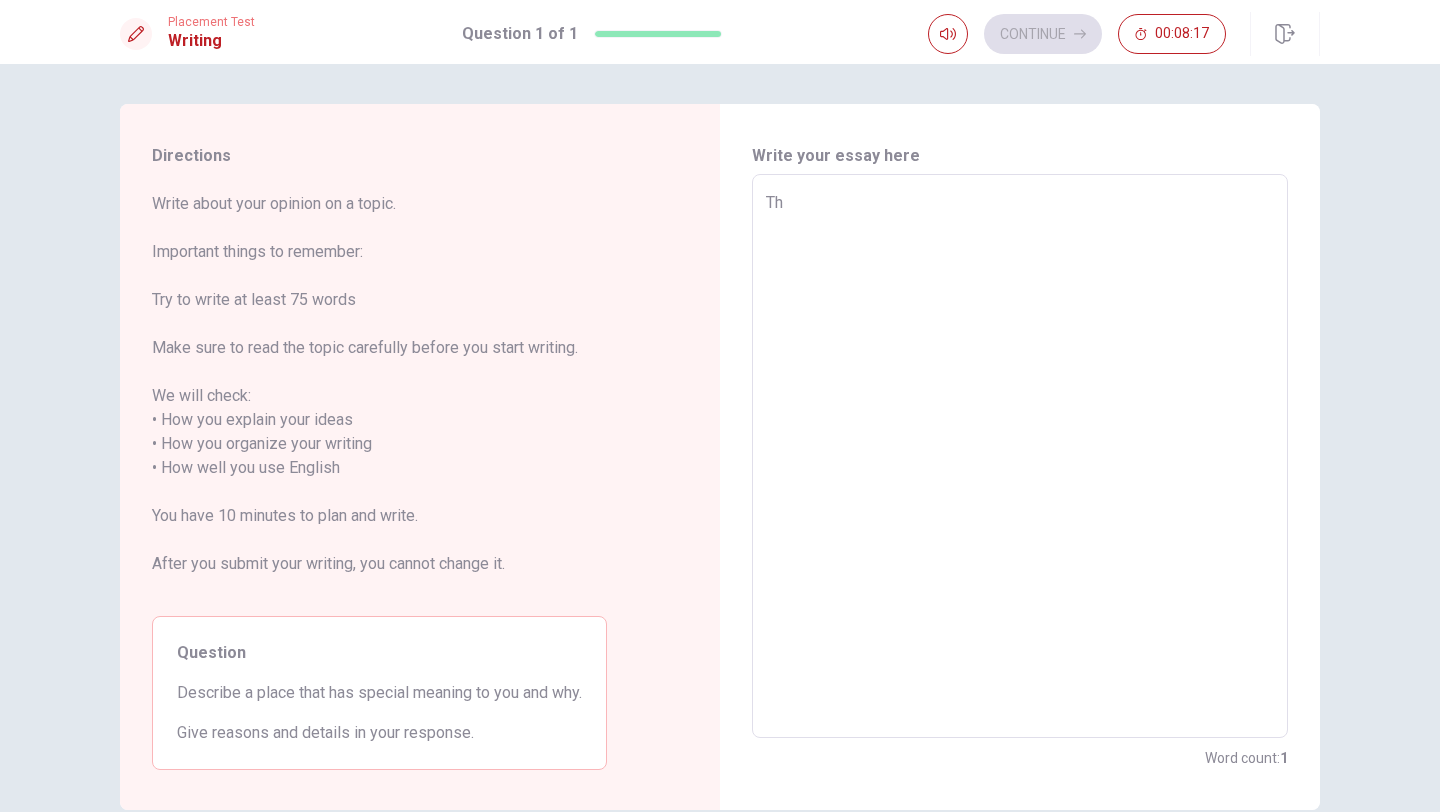 type on "Thi" 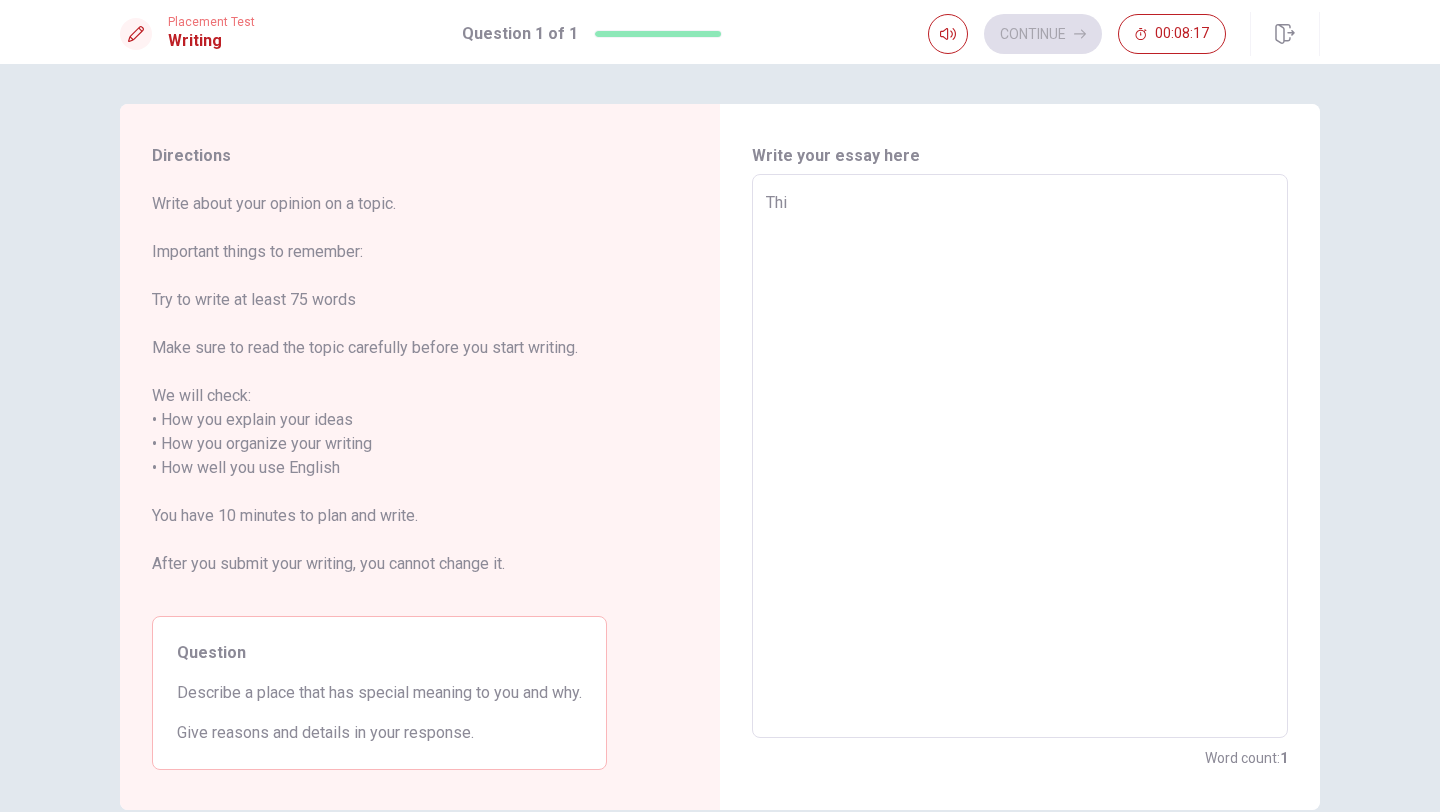 type on "x" 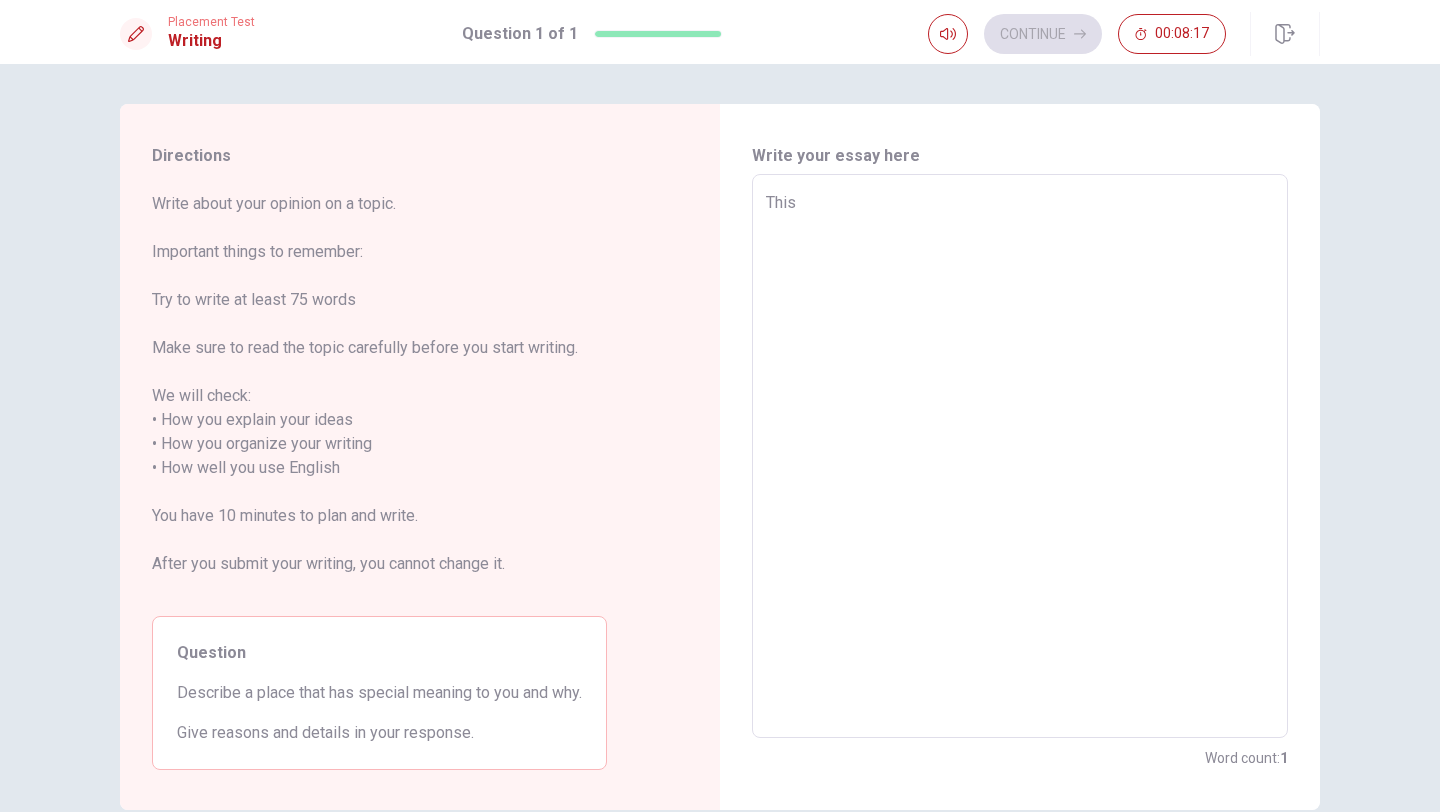 type on "x" 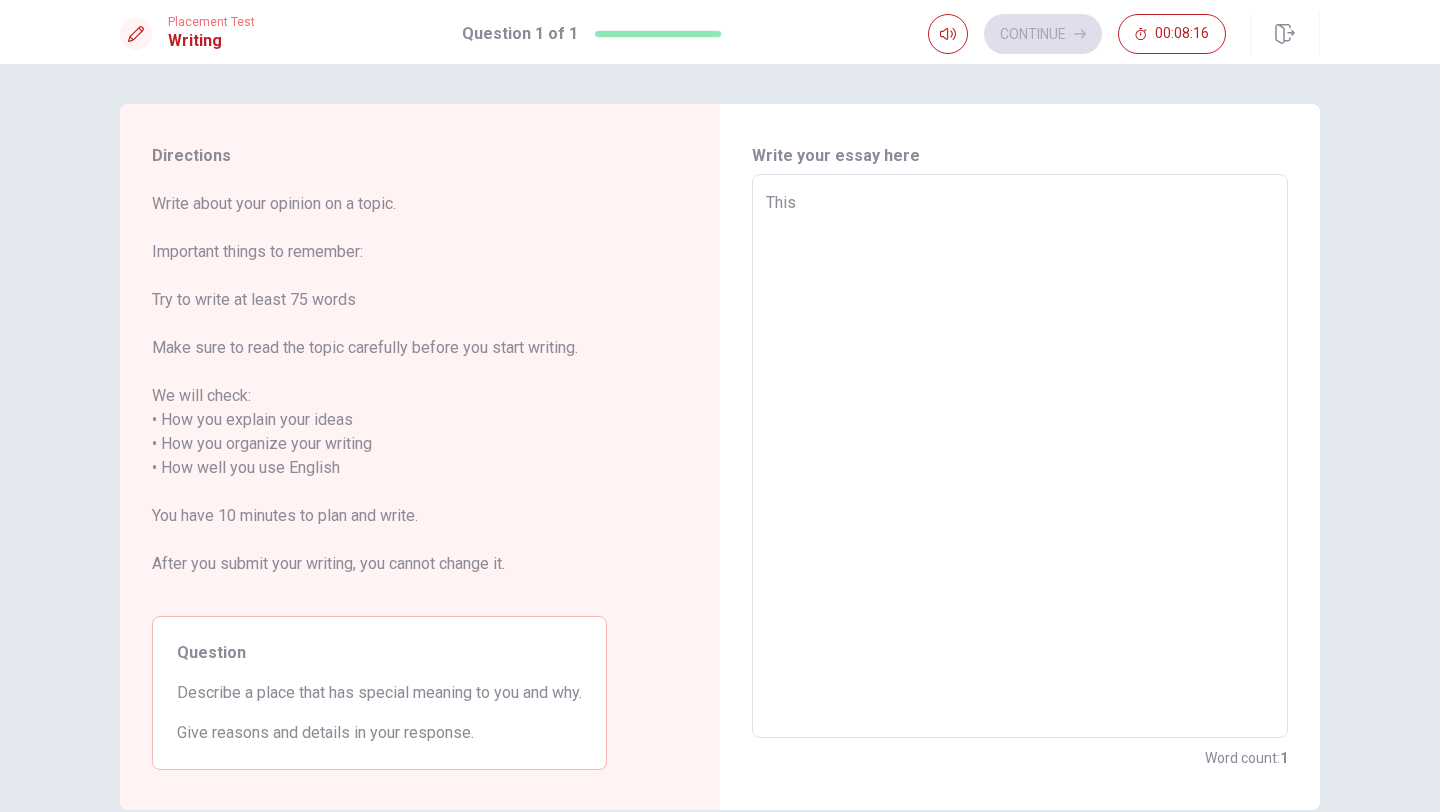 type on "Thi" 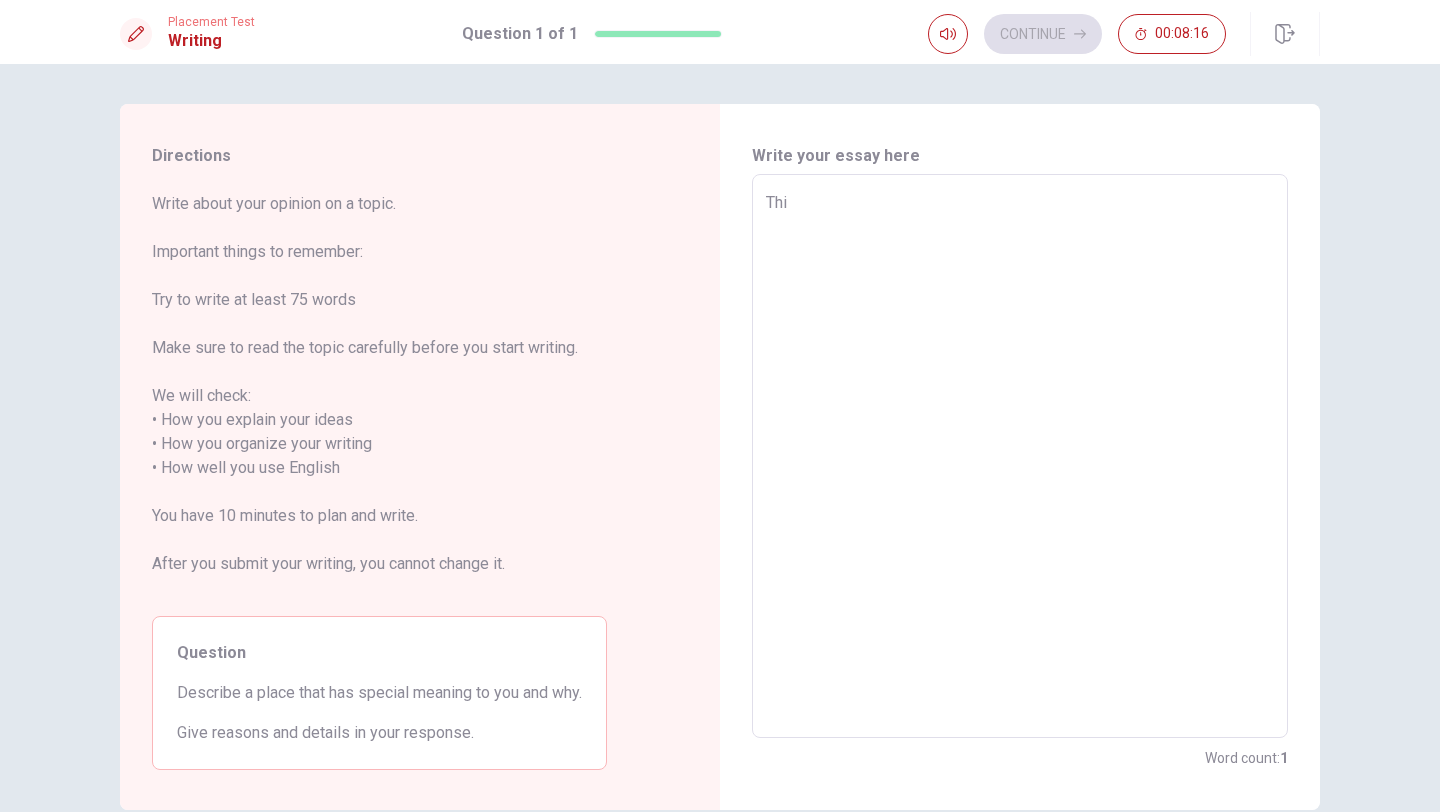 type on "x" 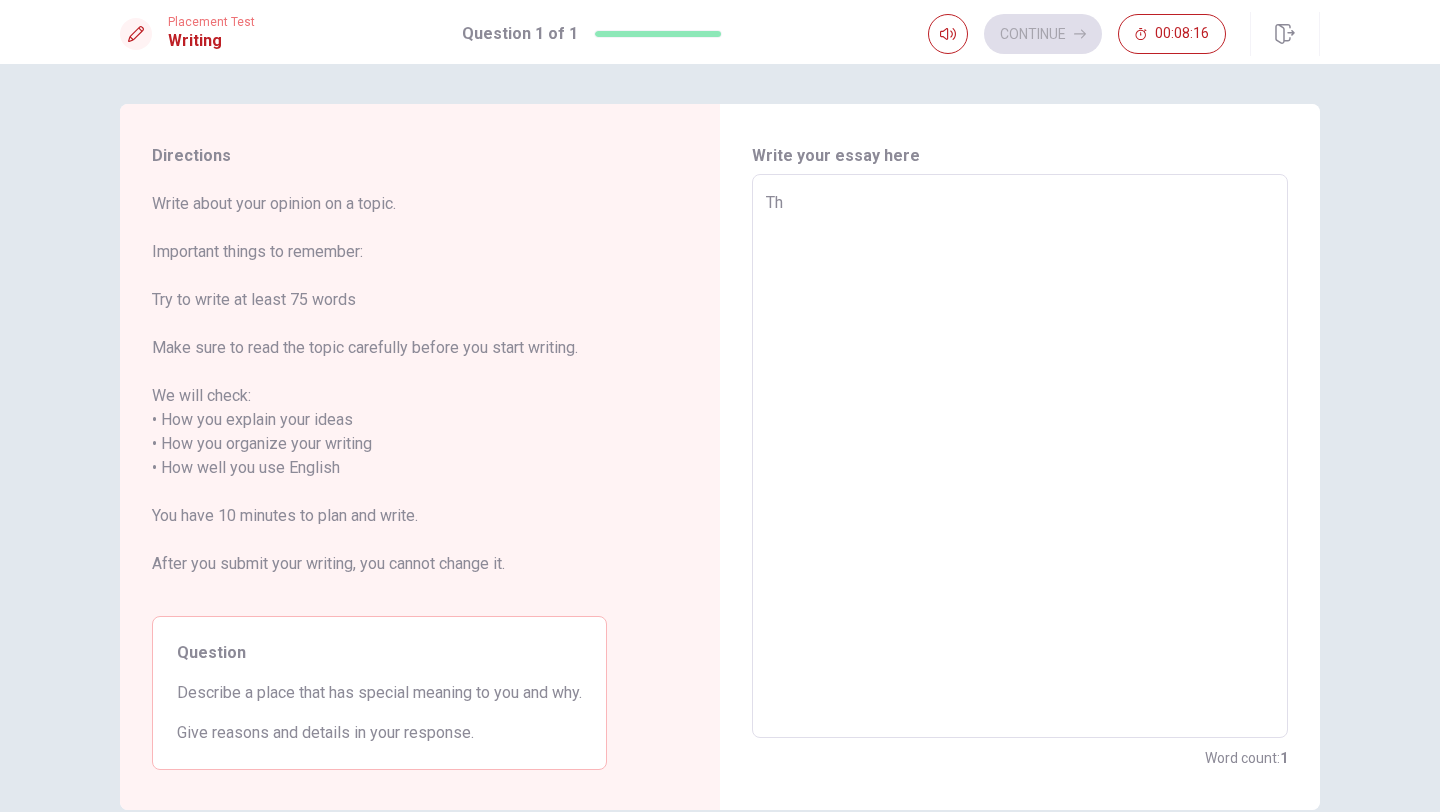 type on "x" 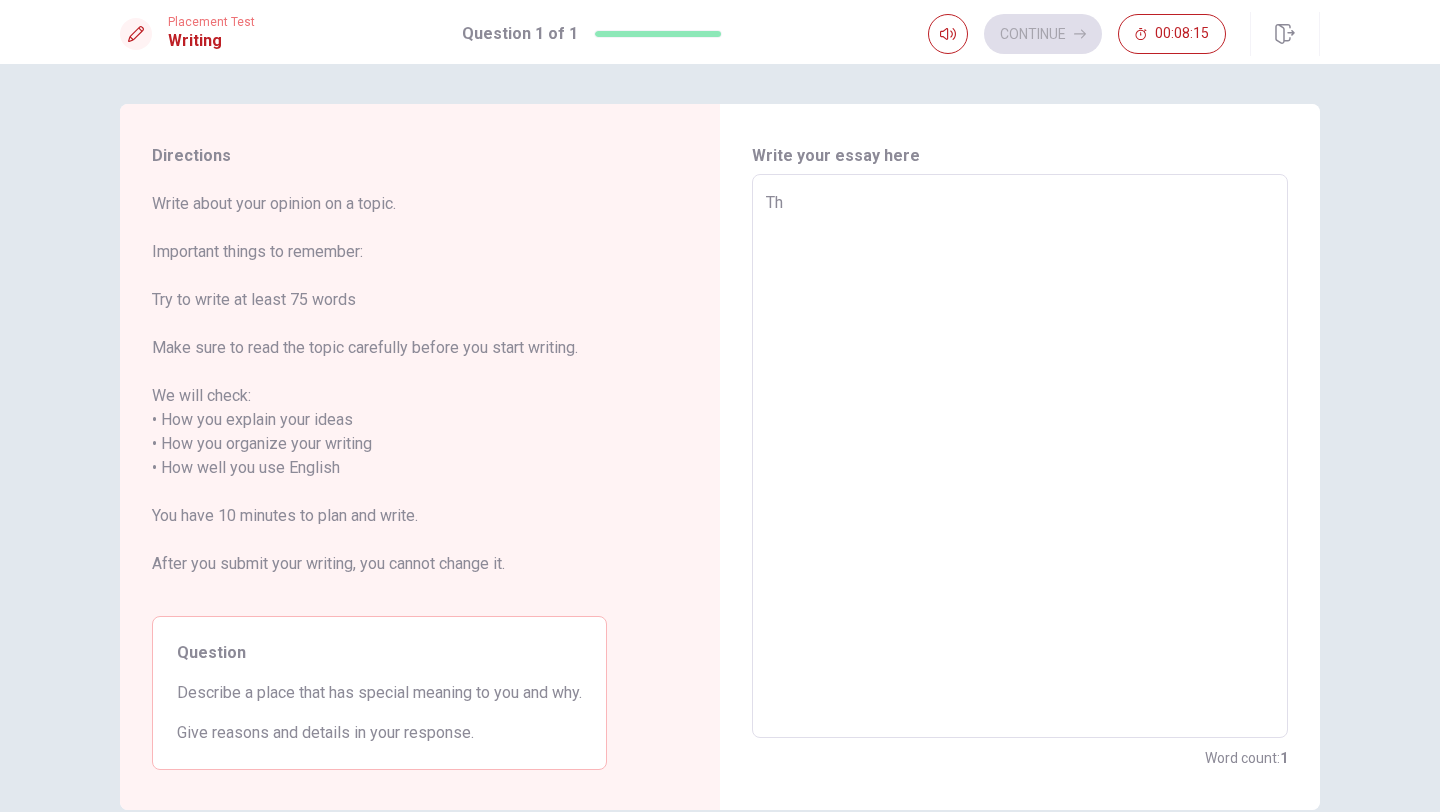 type on "T" 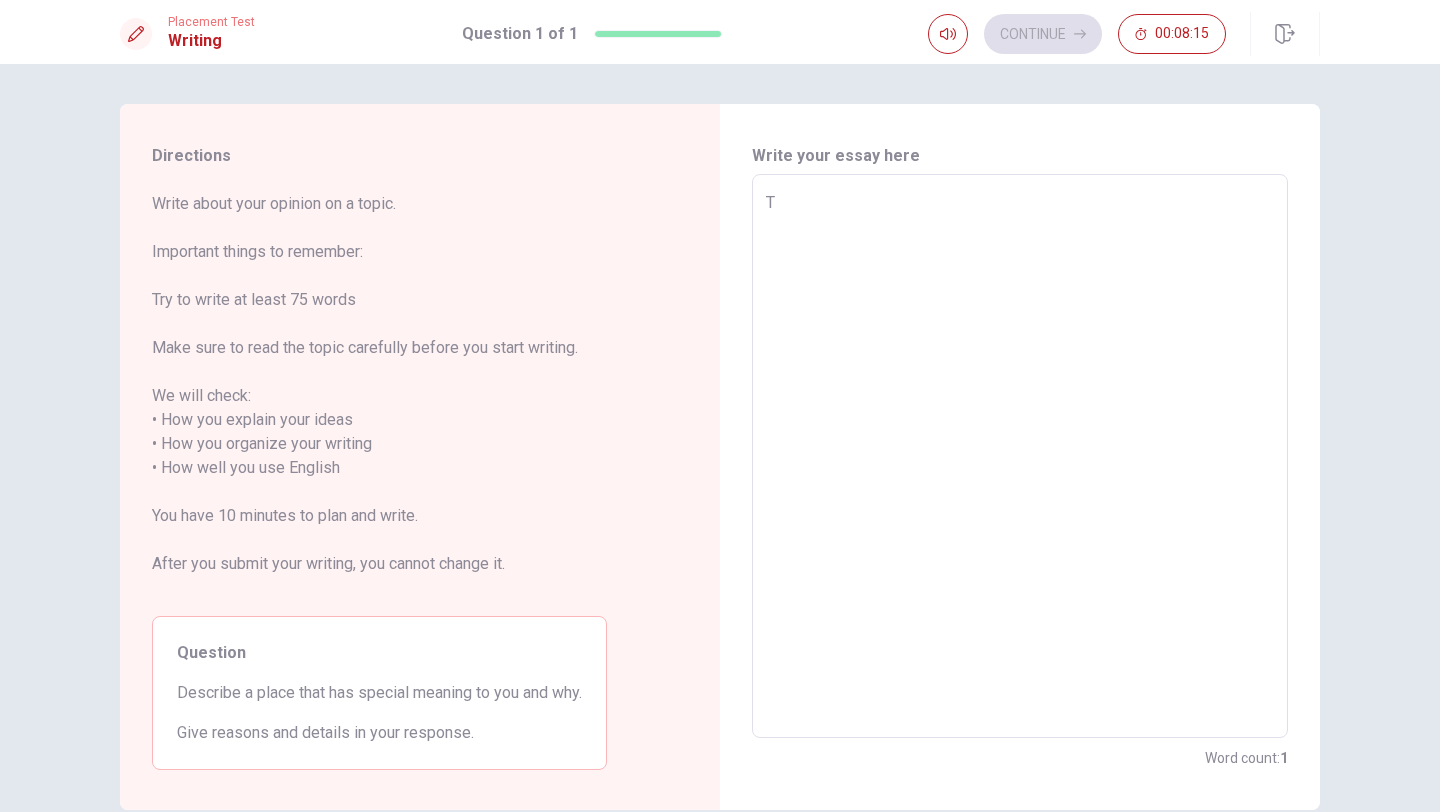 type on "x" 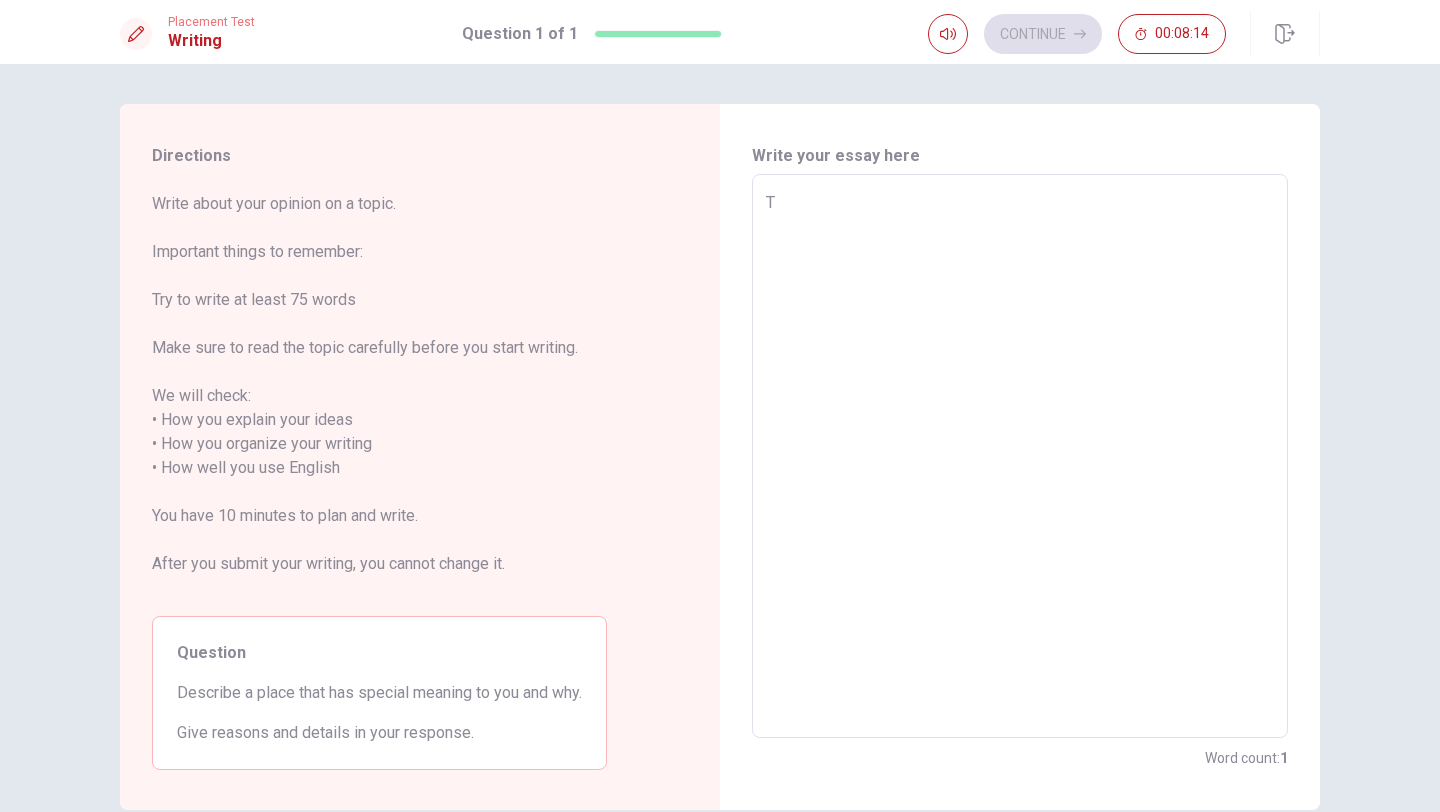type on "Th" 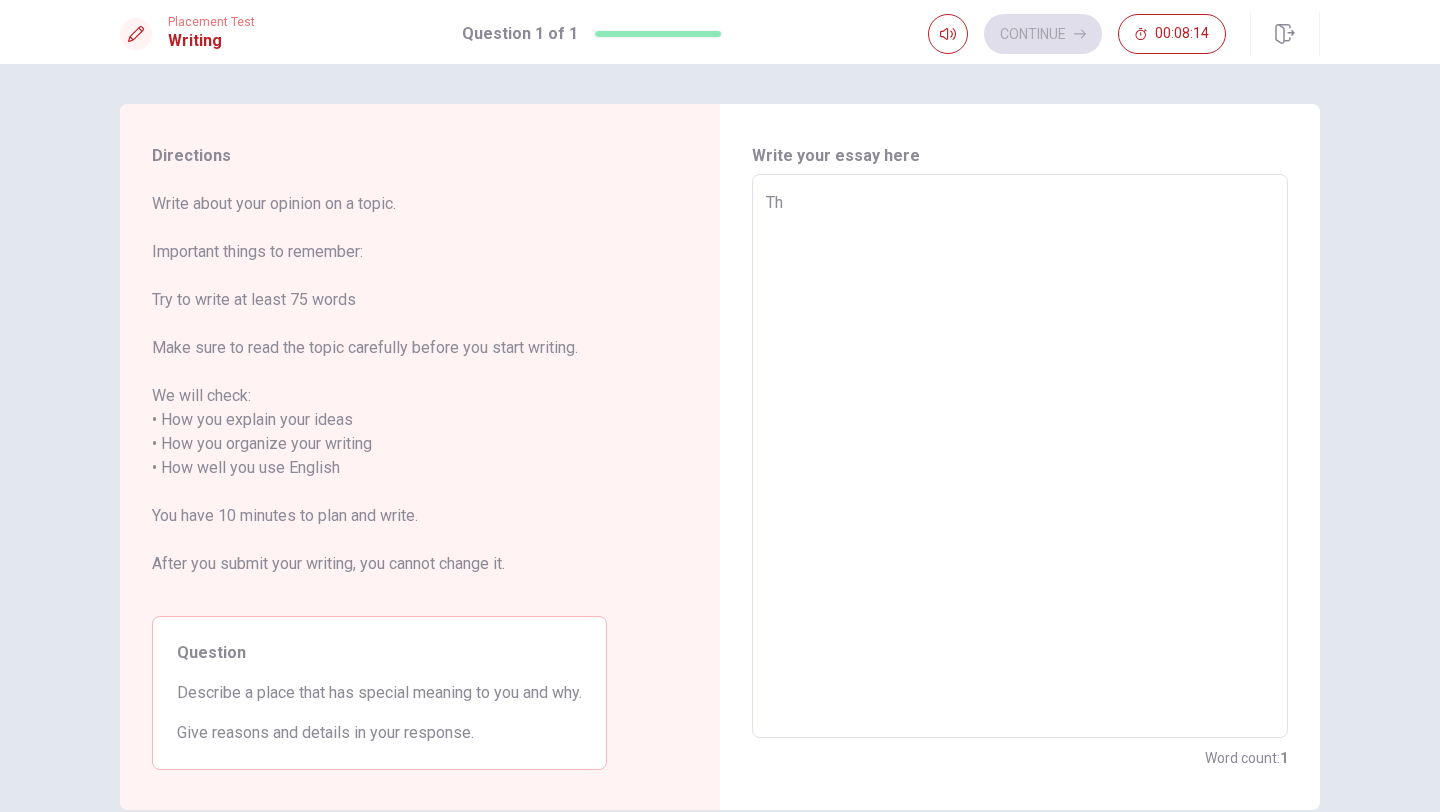 type on "x" 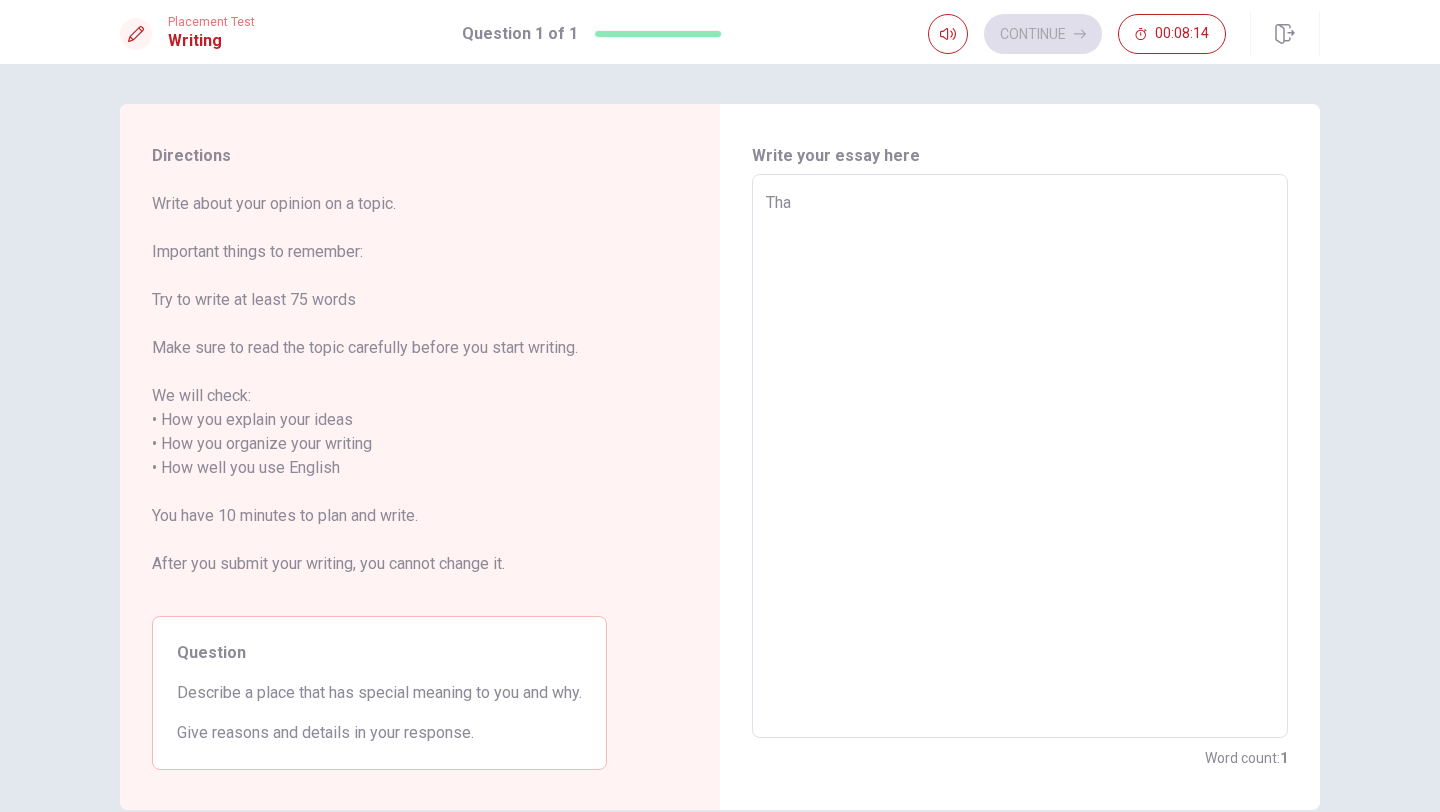type on "x" 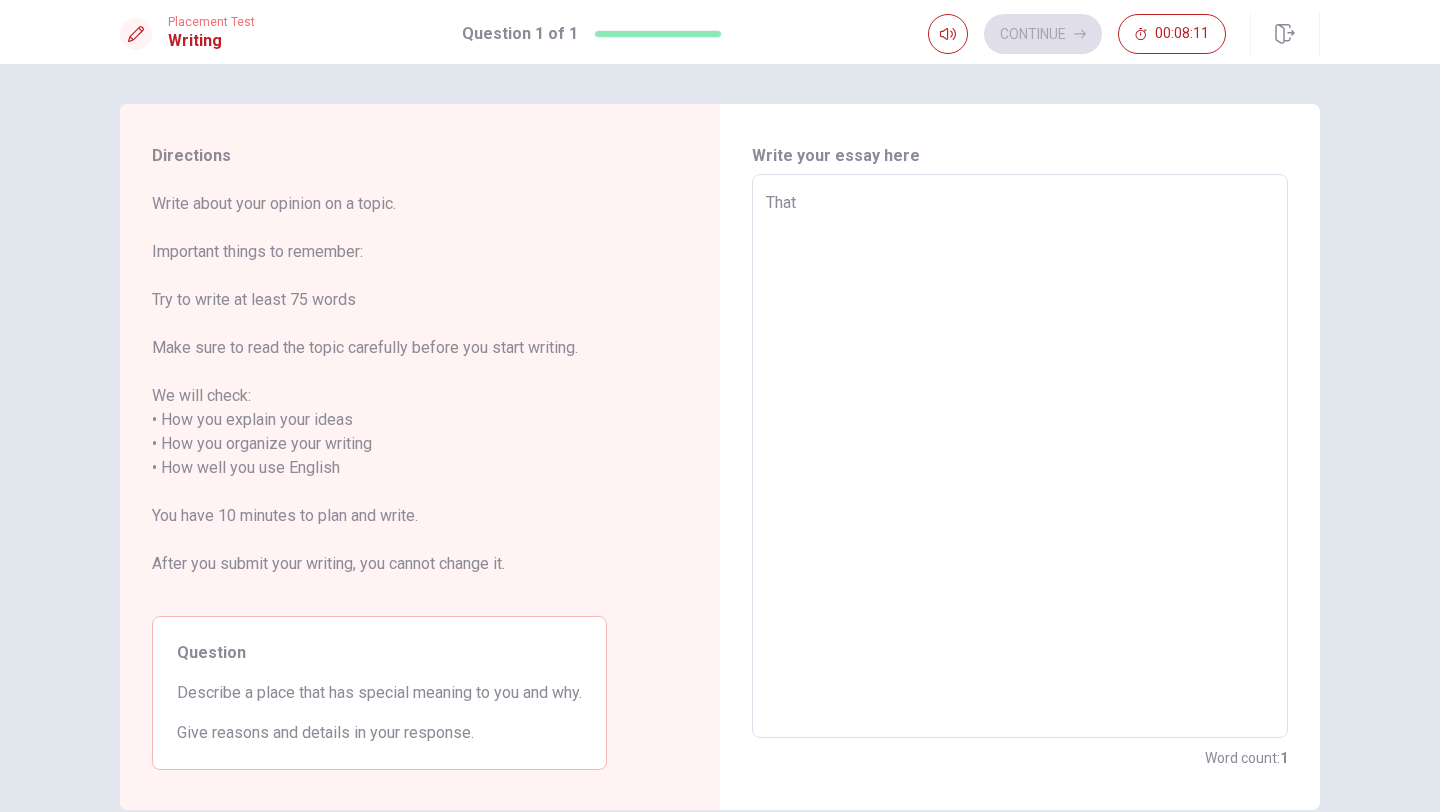 type on "x" 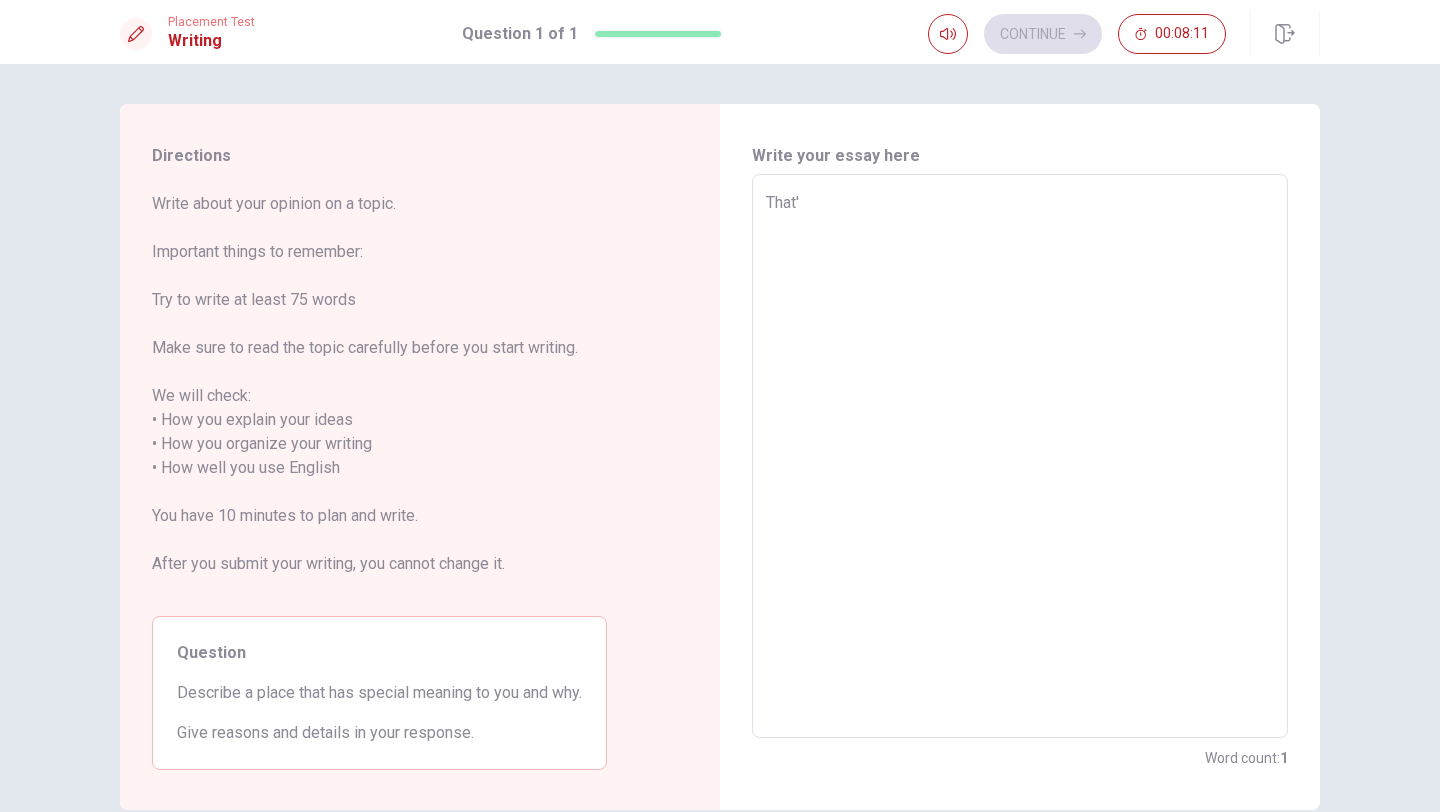 type on "x" 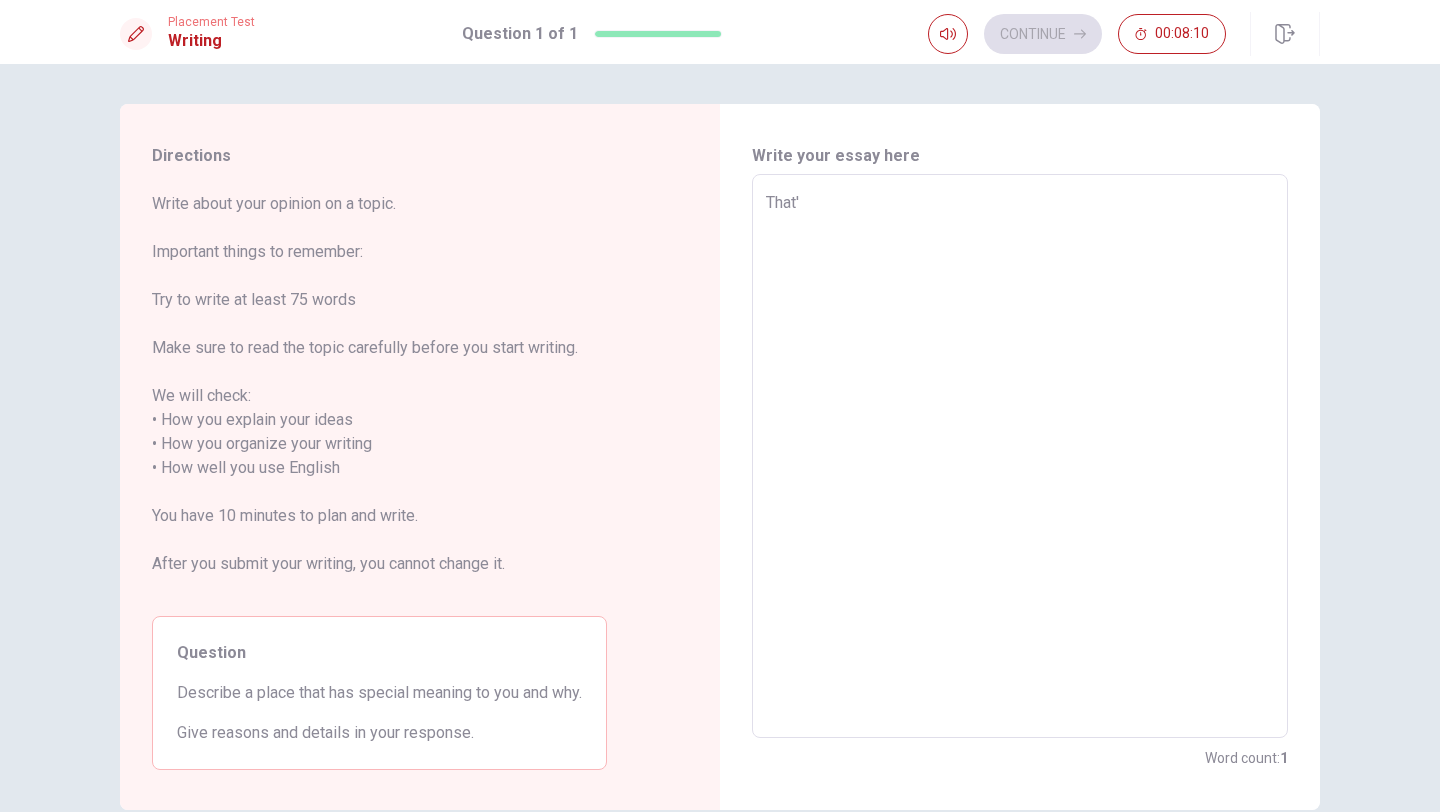 type on "That's" 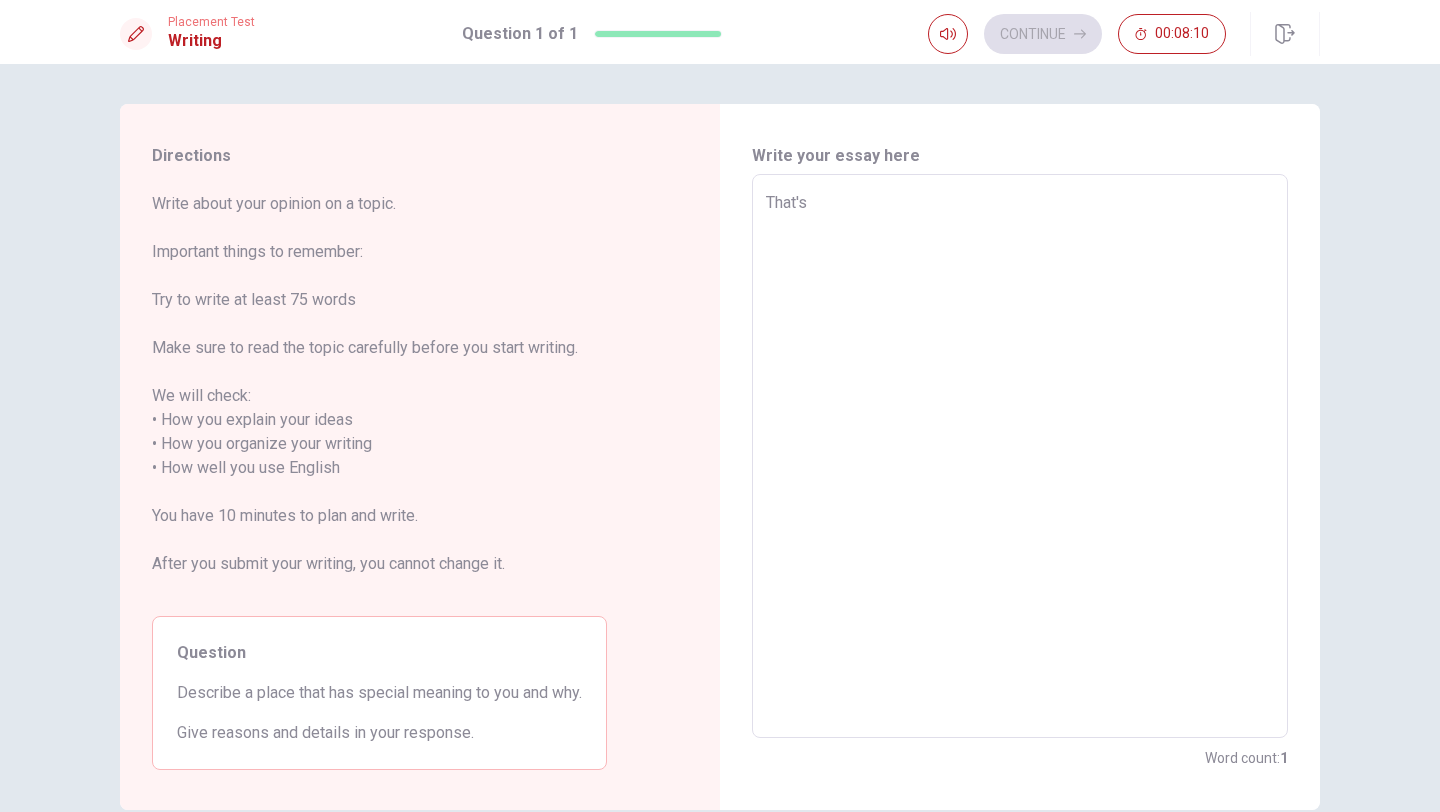type on "x" 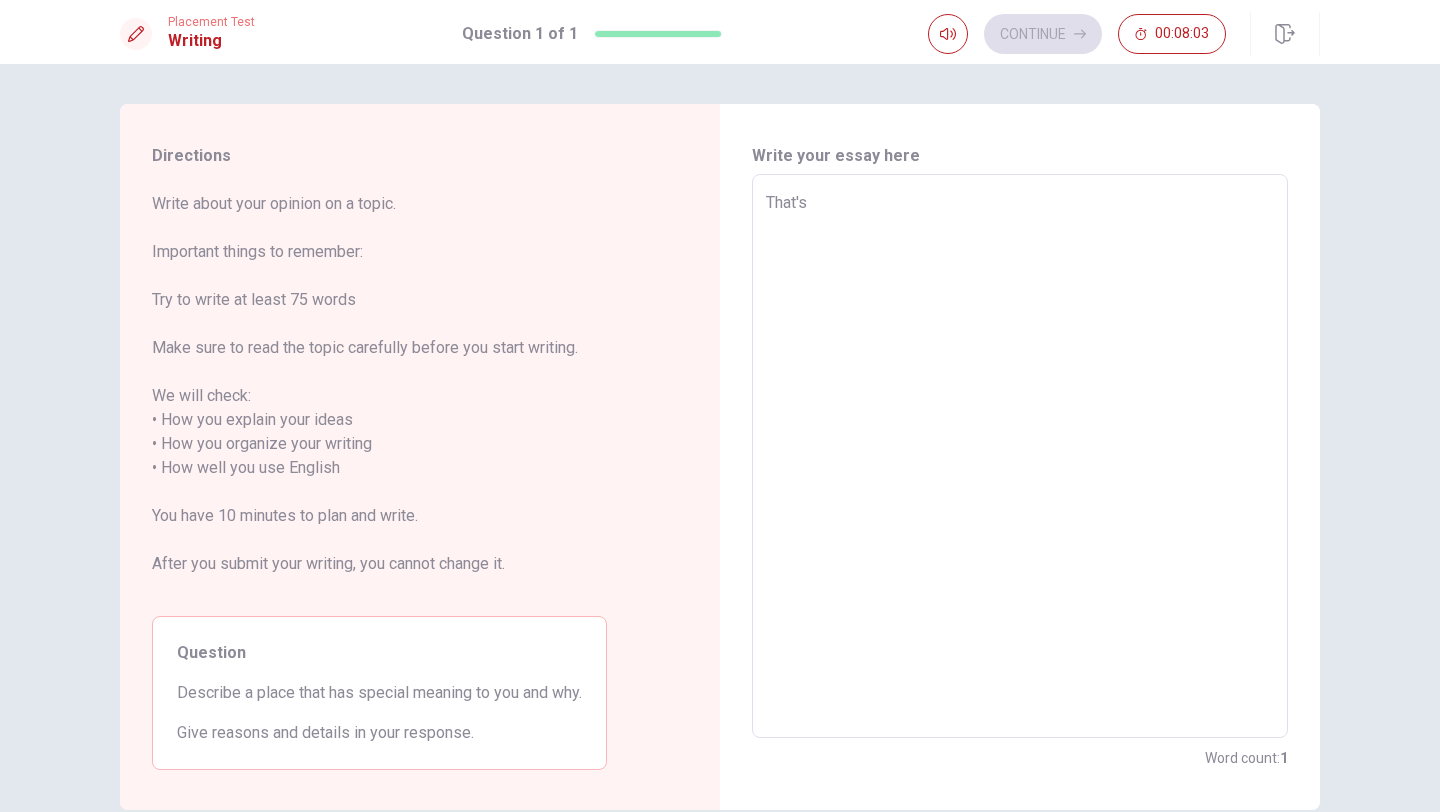 type on "x" 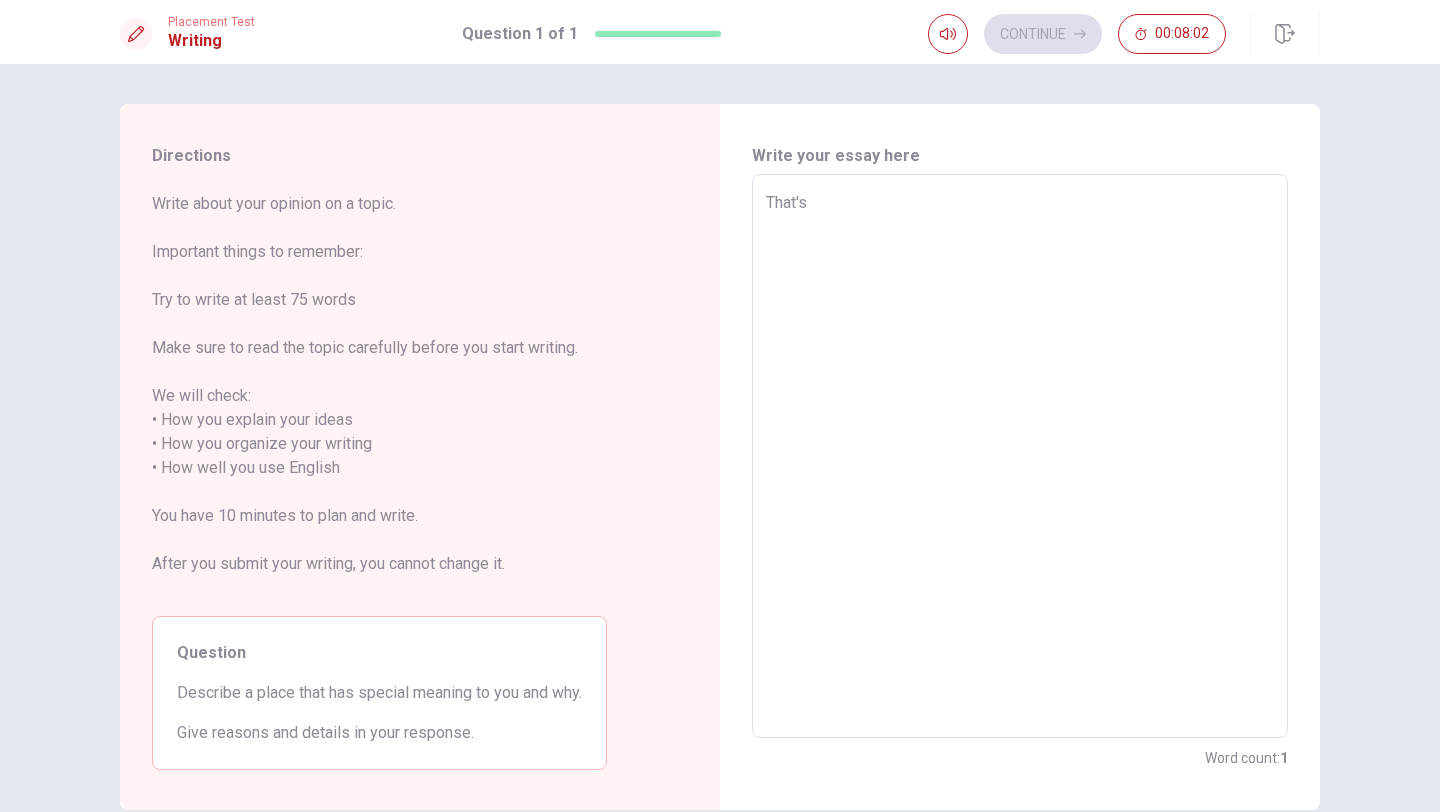 type on "That's m" 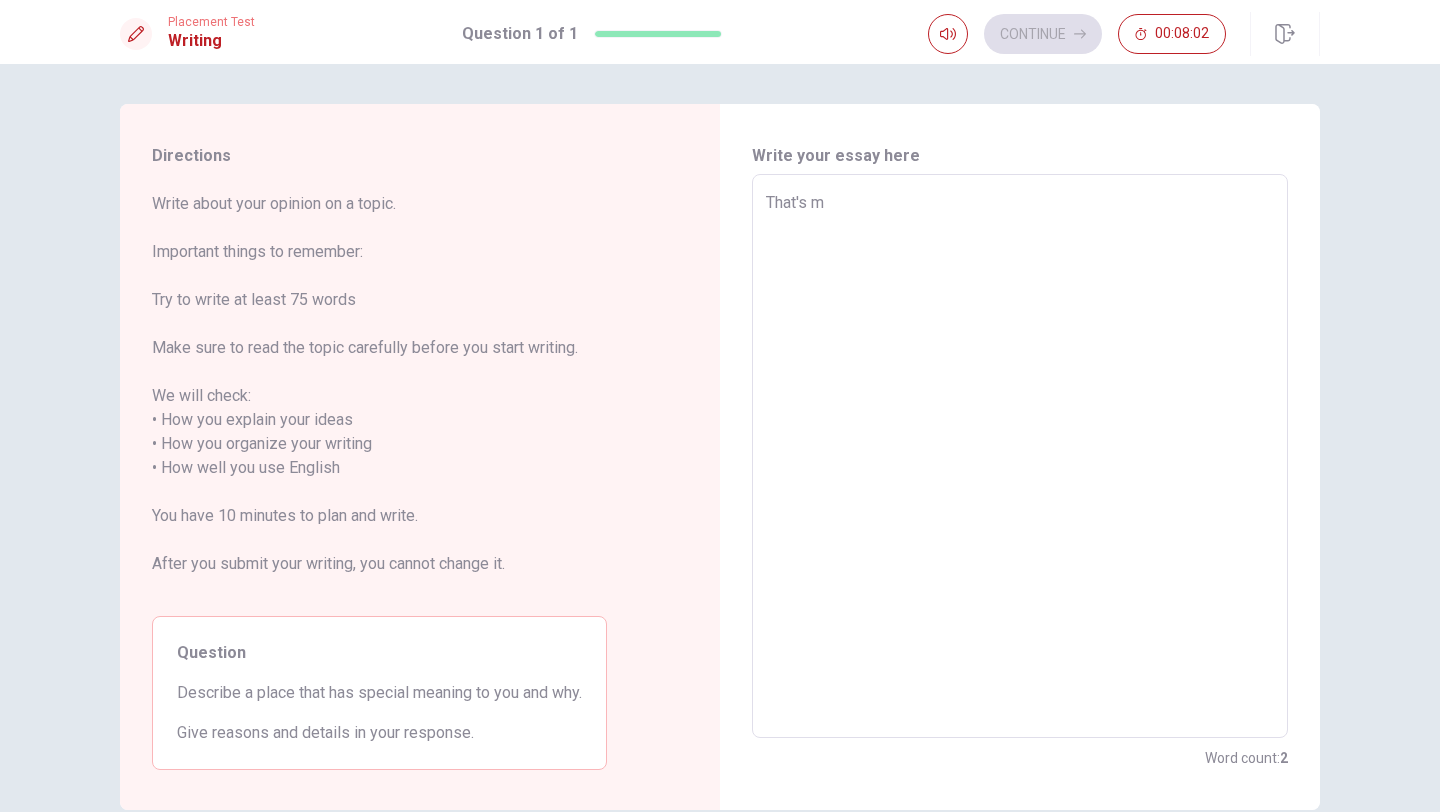 type on "x" 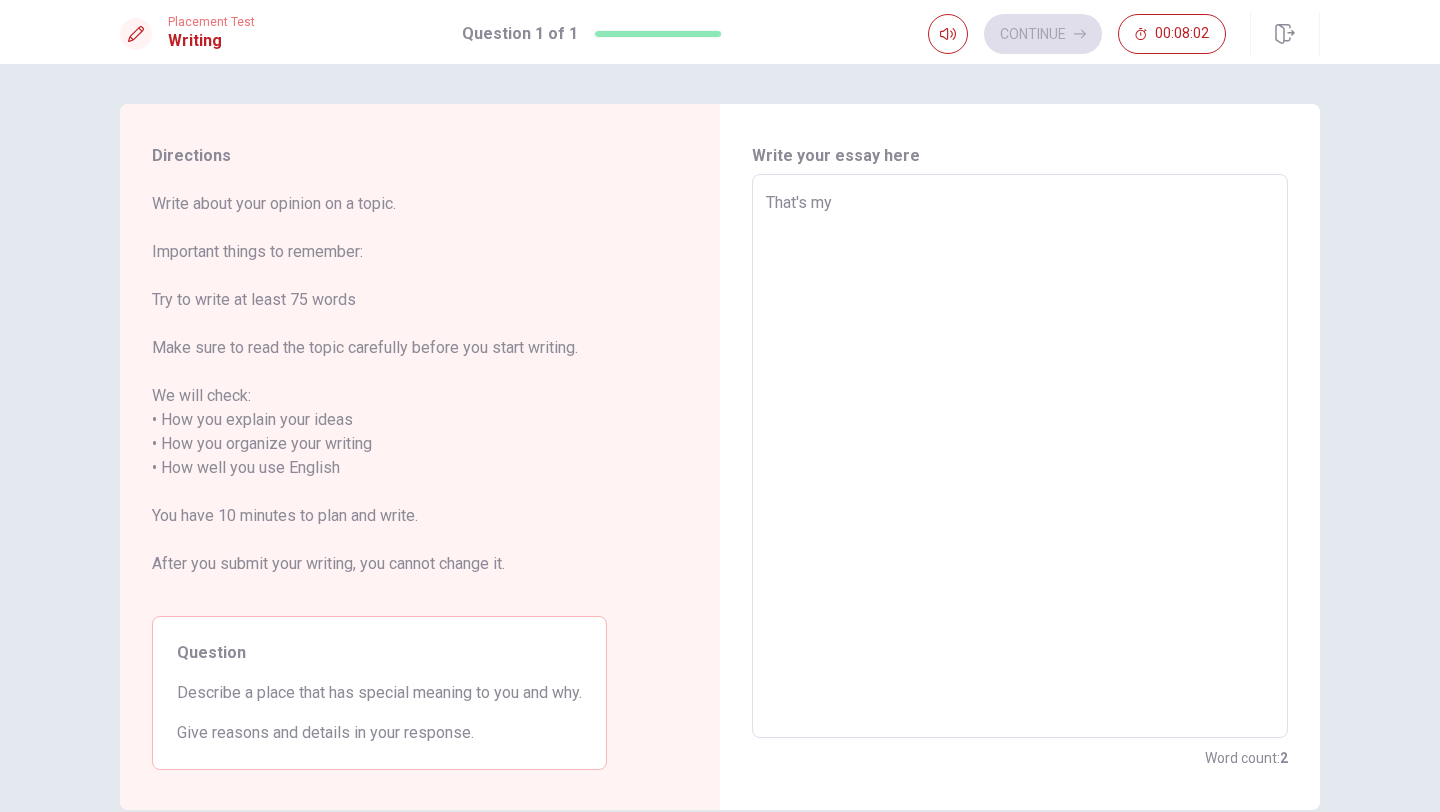 type on "x" 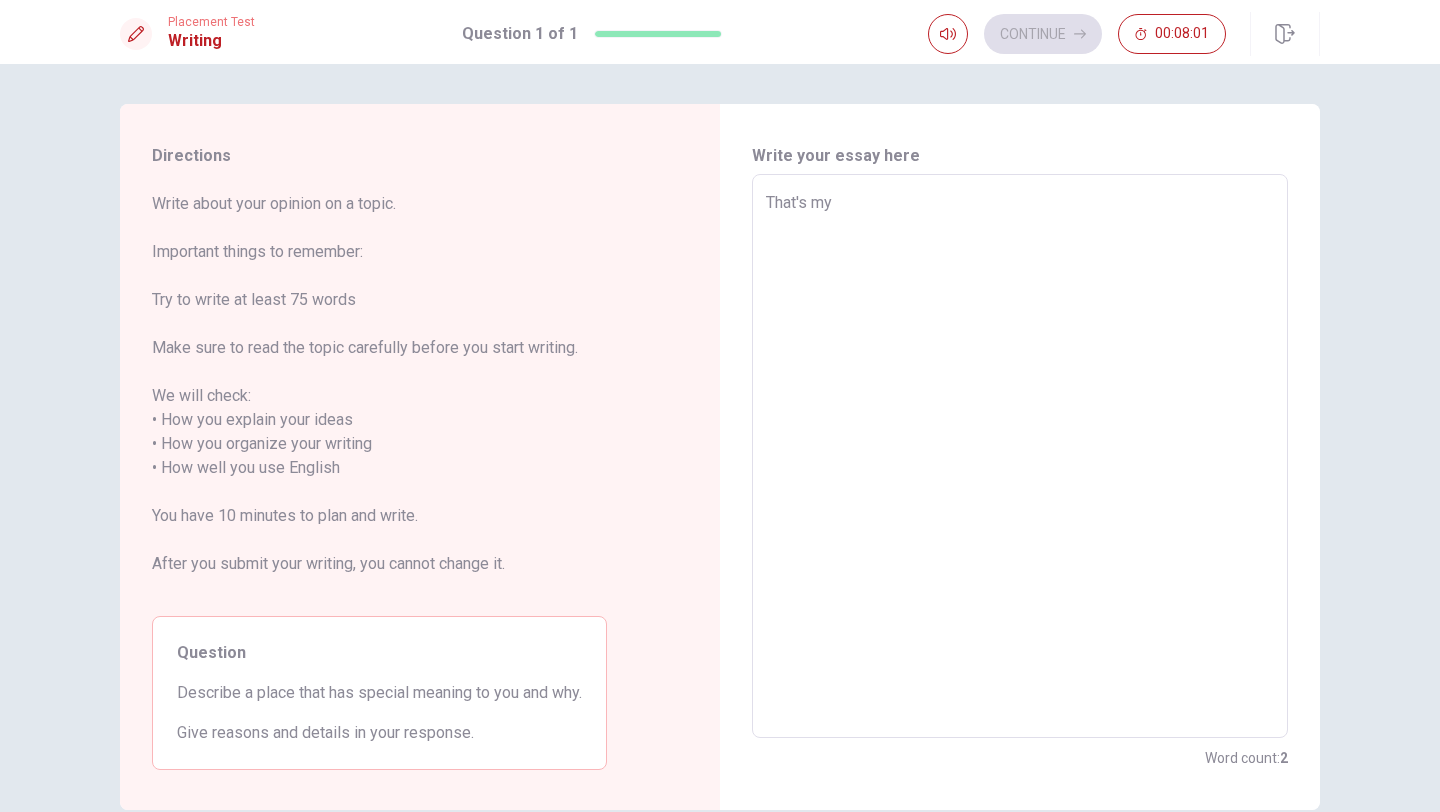 type on "That's my" 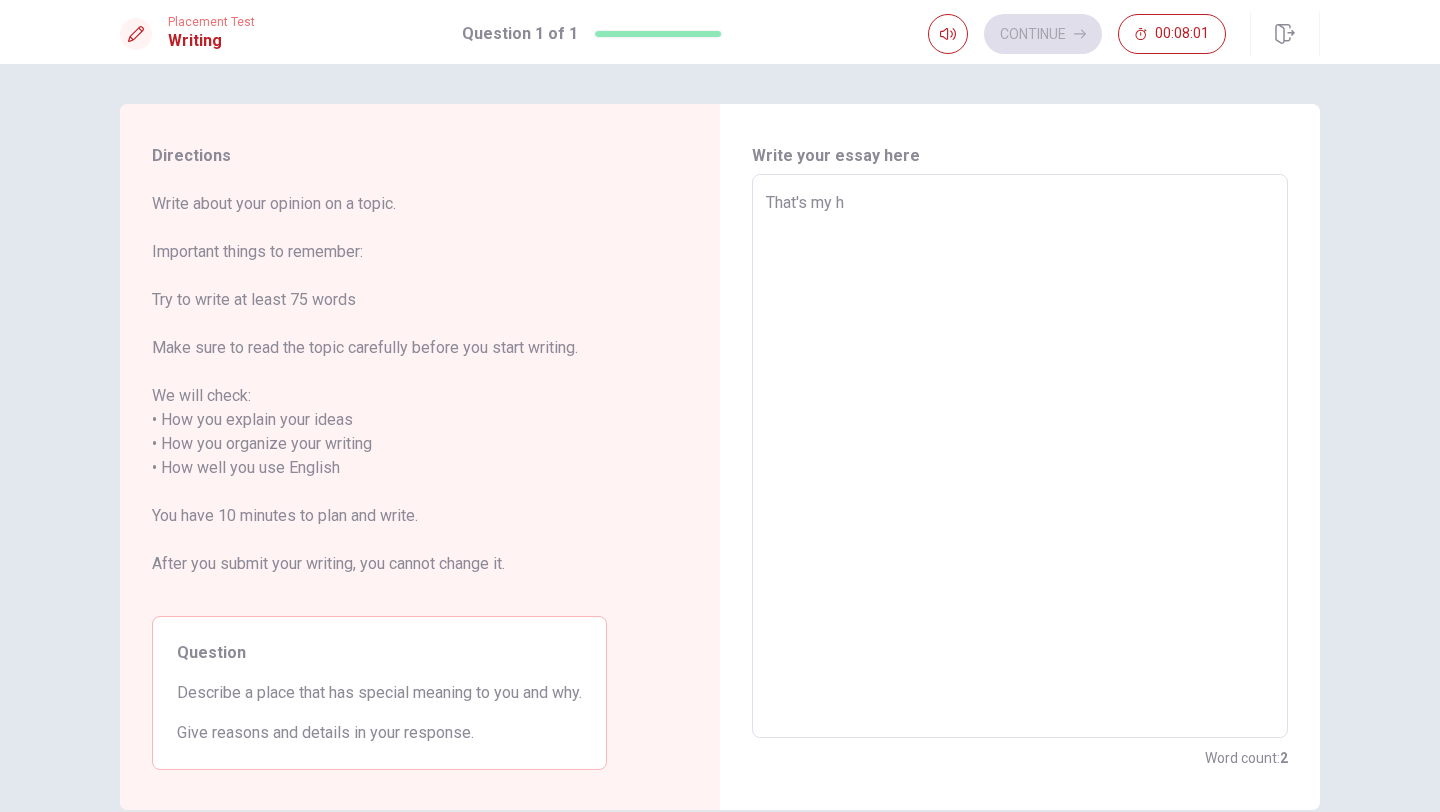 type on "x" 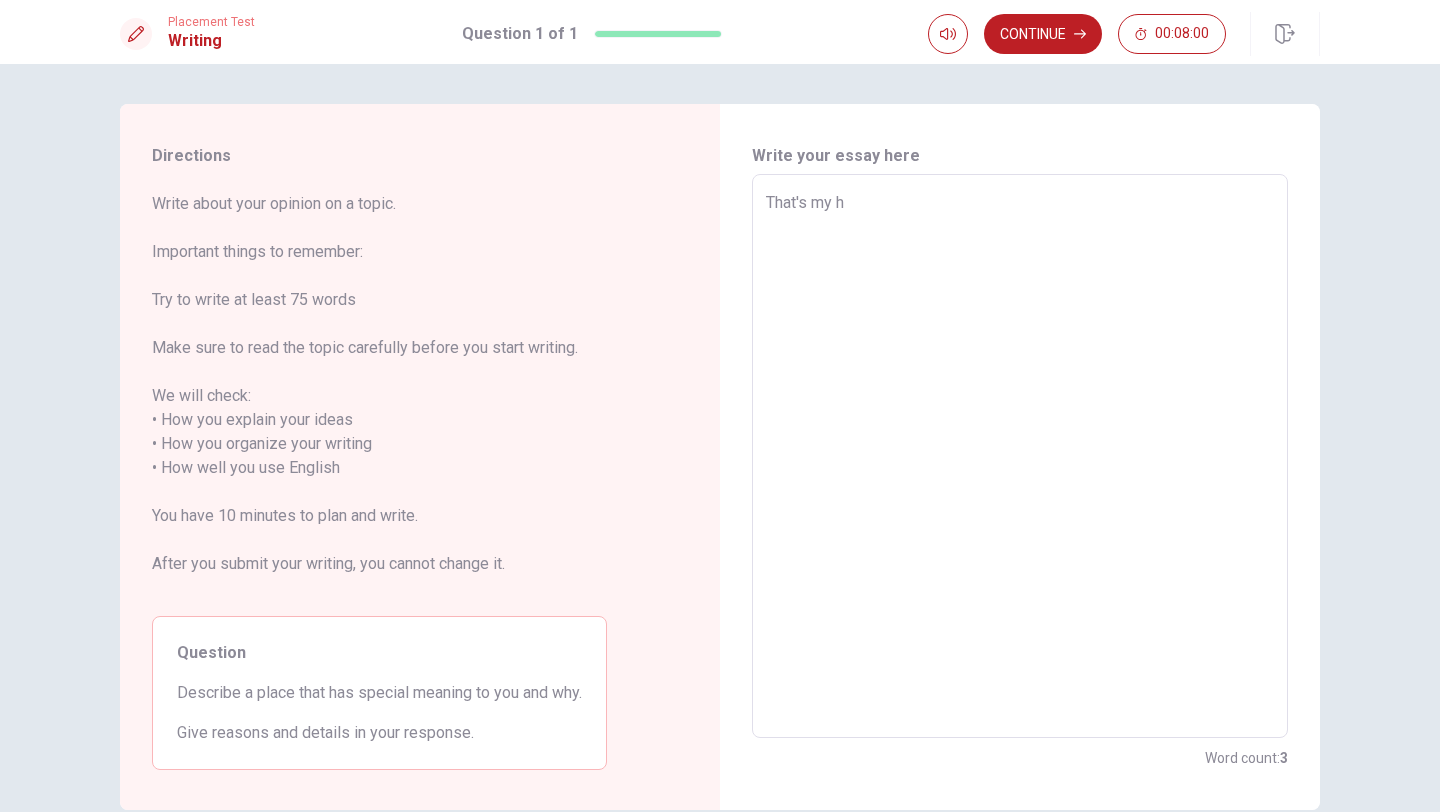 type on "That's my ho" 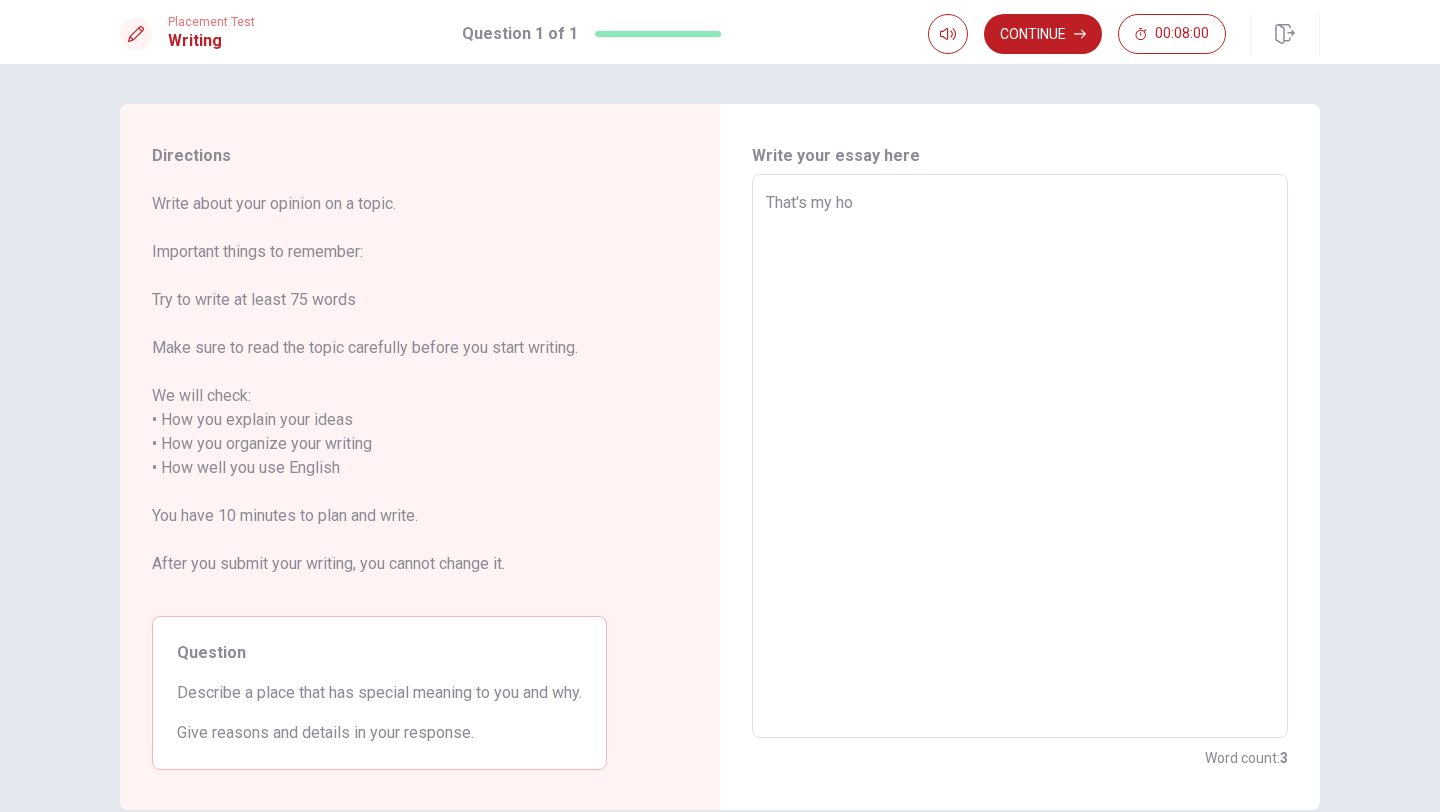 type on "x" 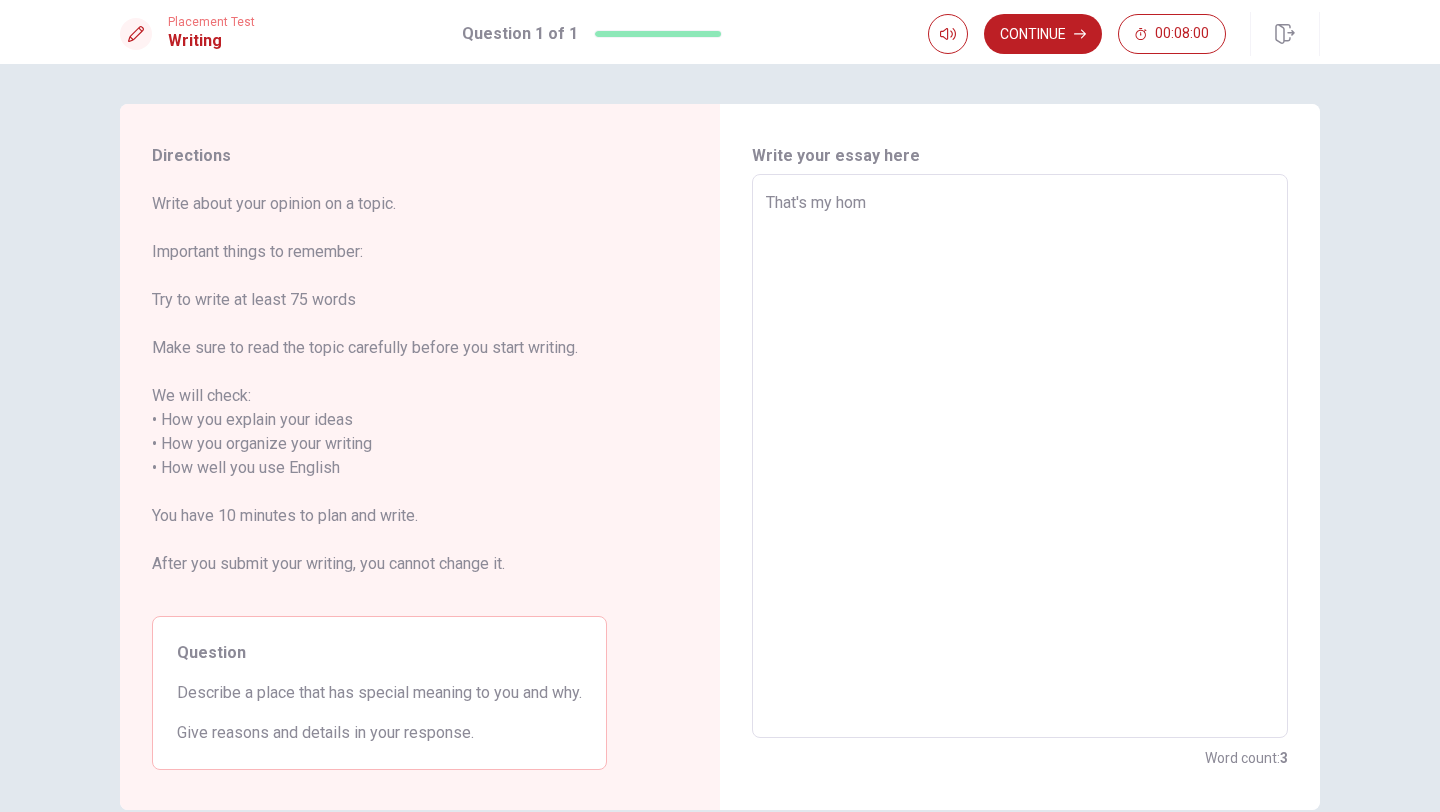 type on "x" 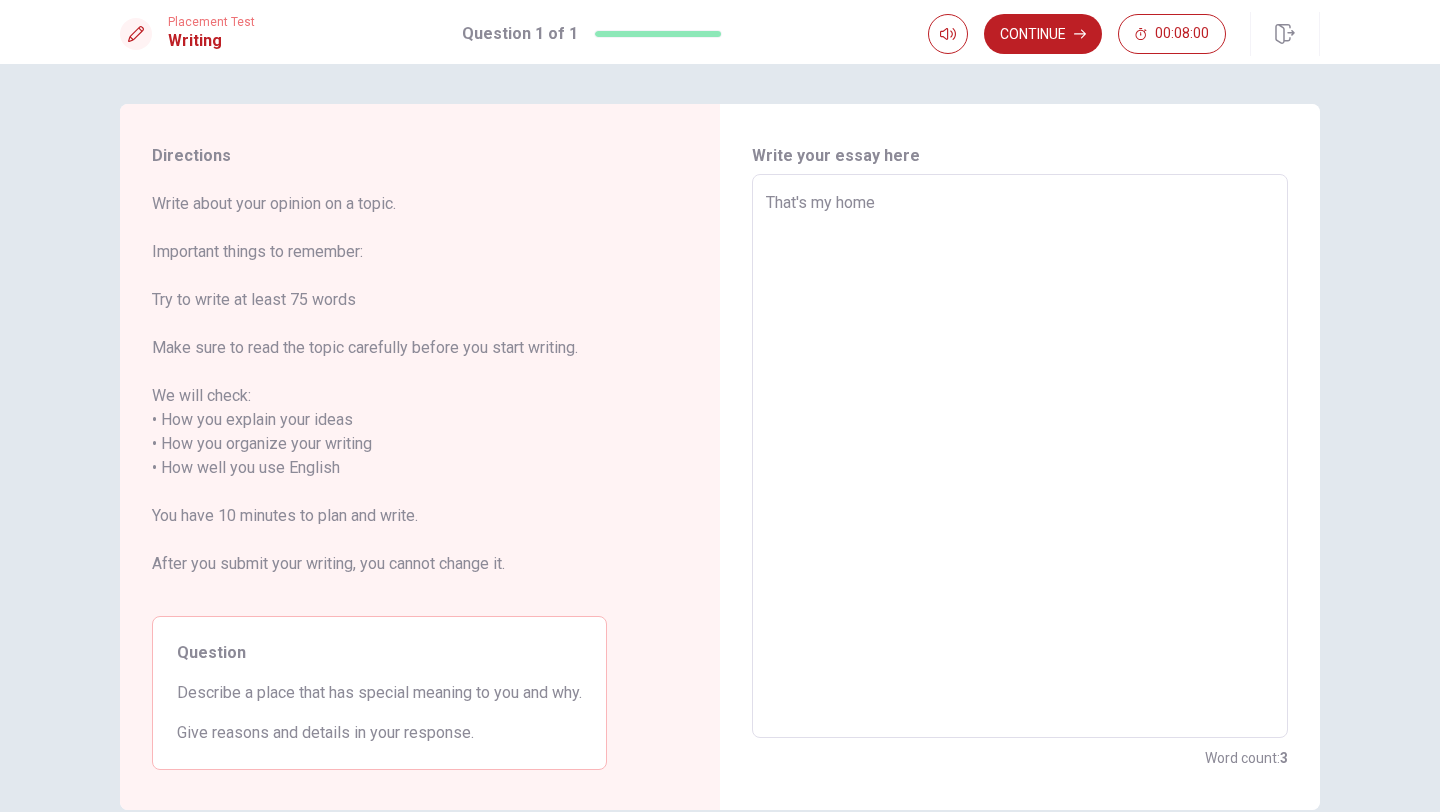 type on "x" 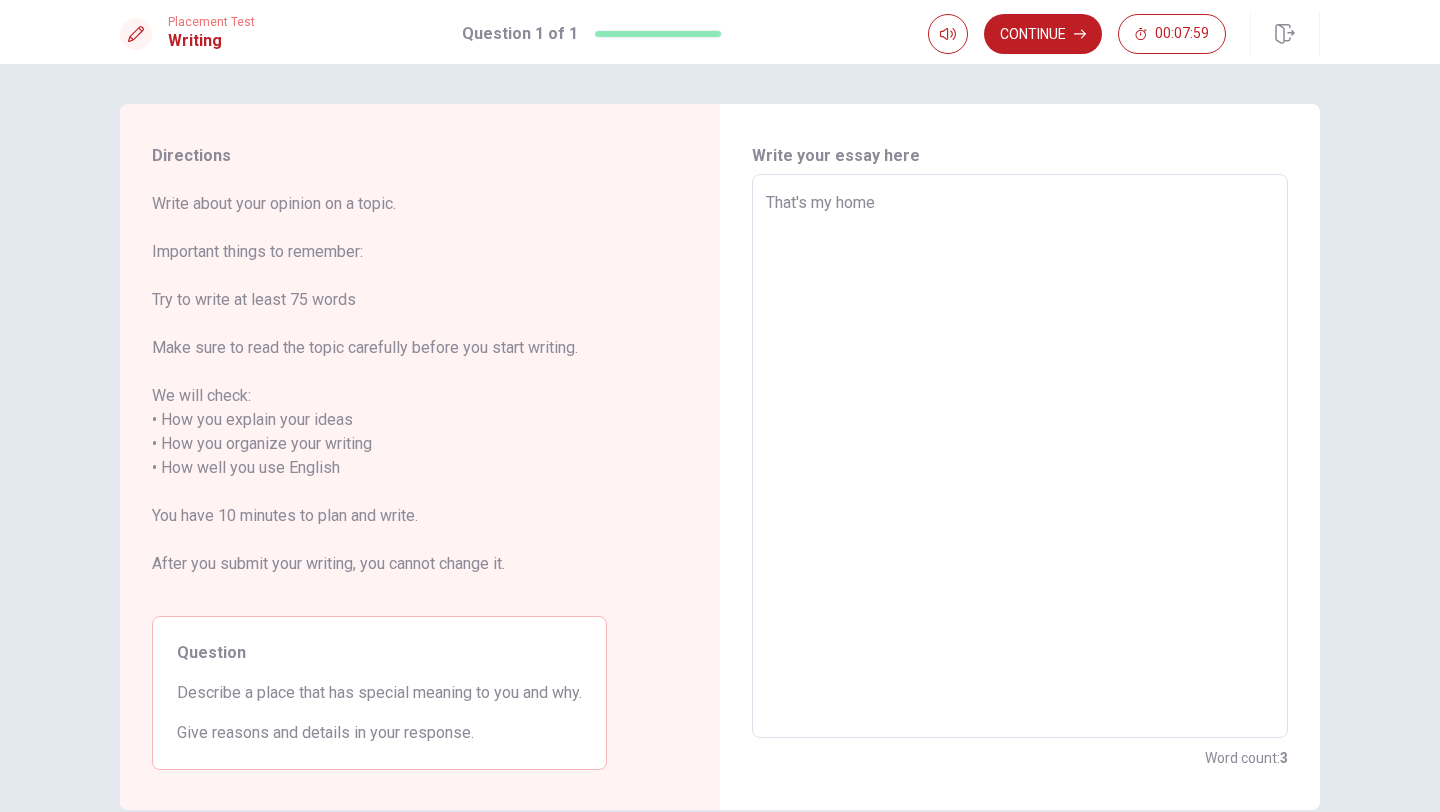 type on "That's my homet" 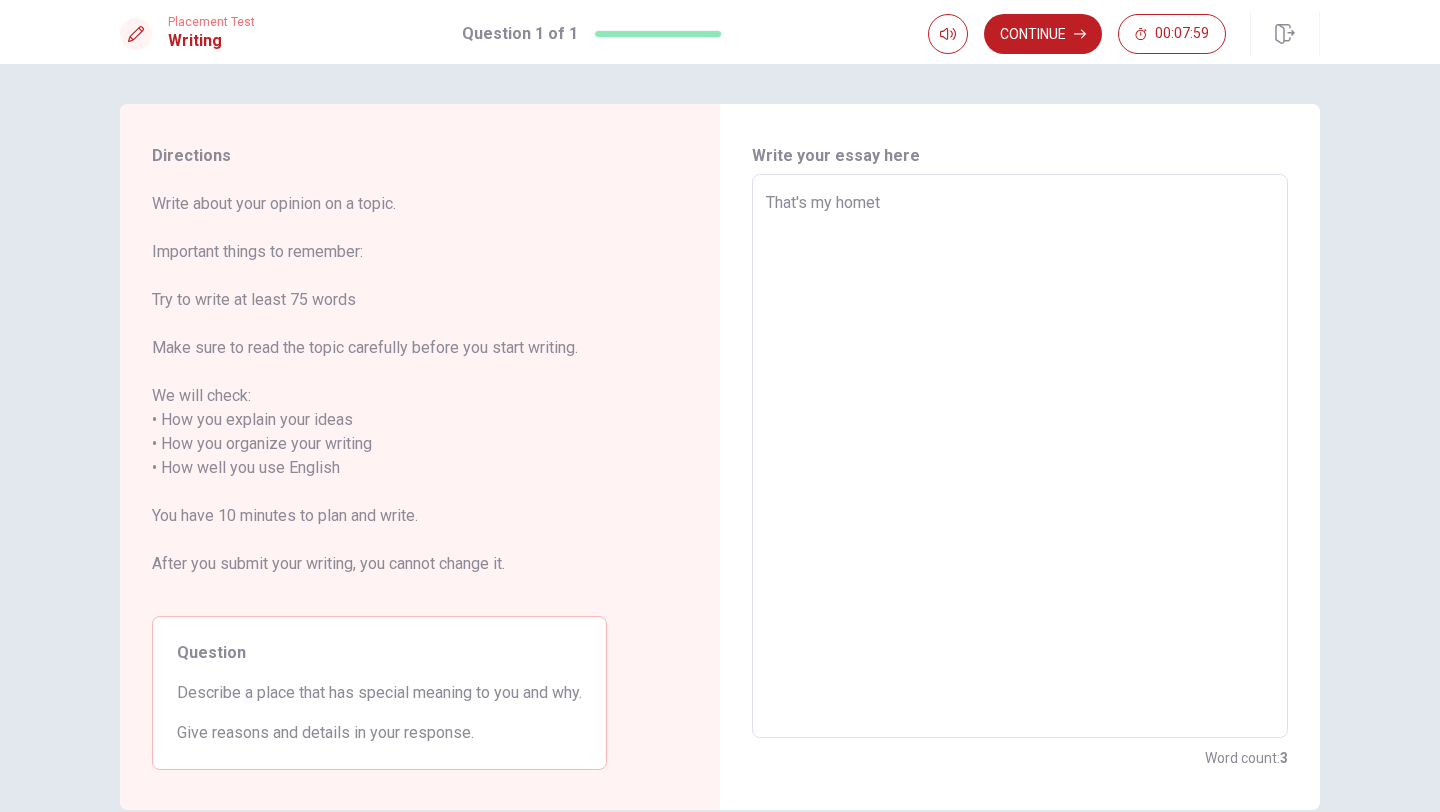 type on "x" 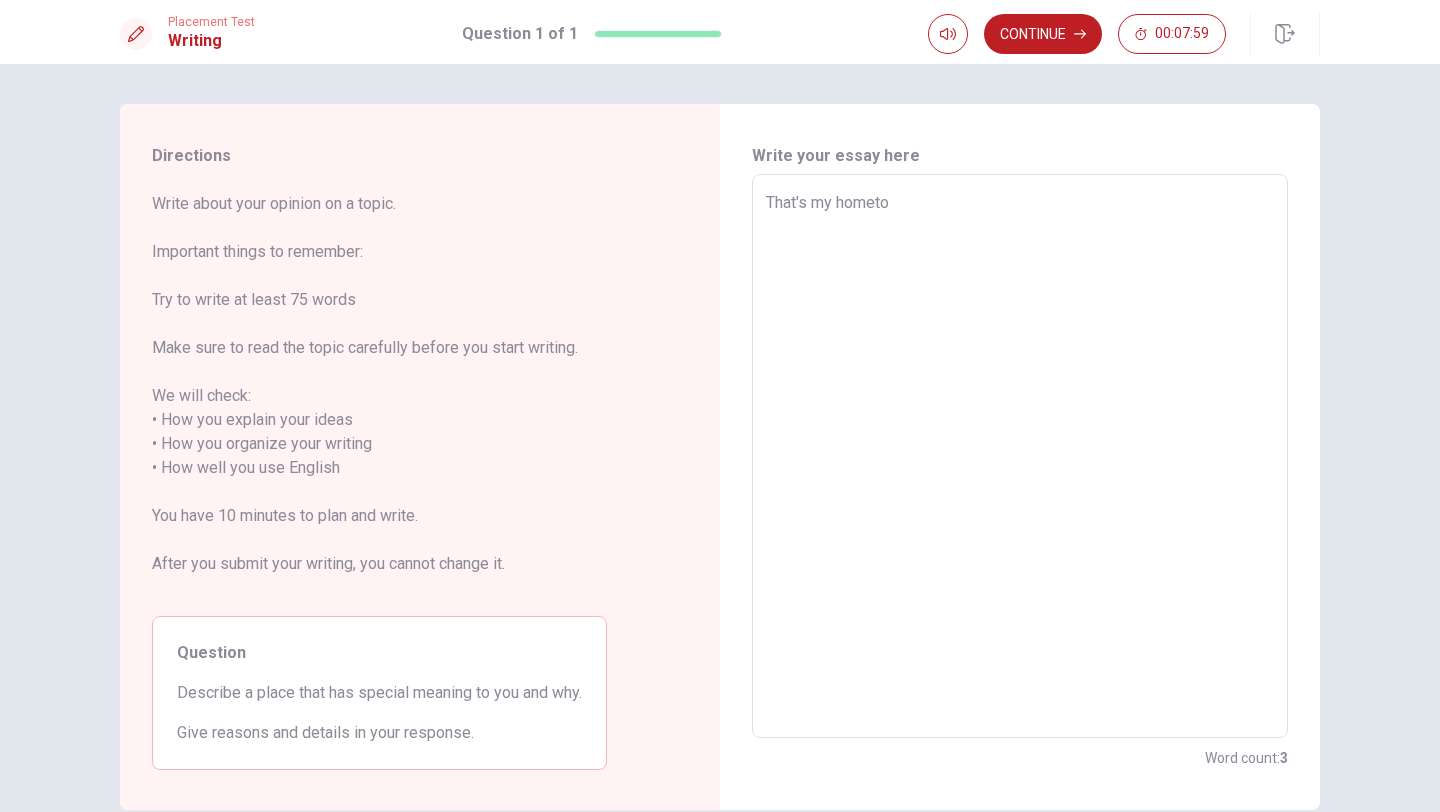 type on "x" 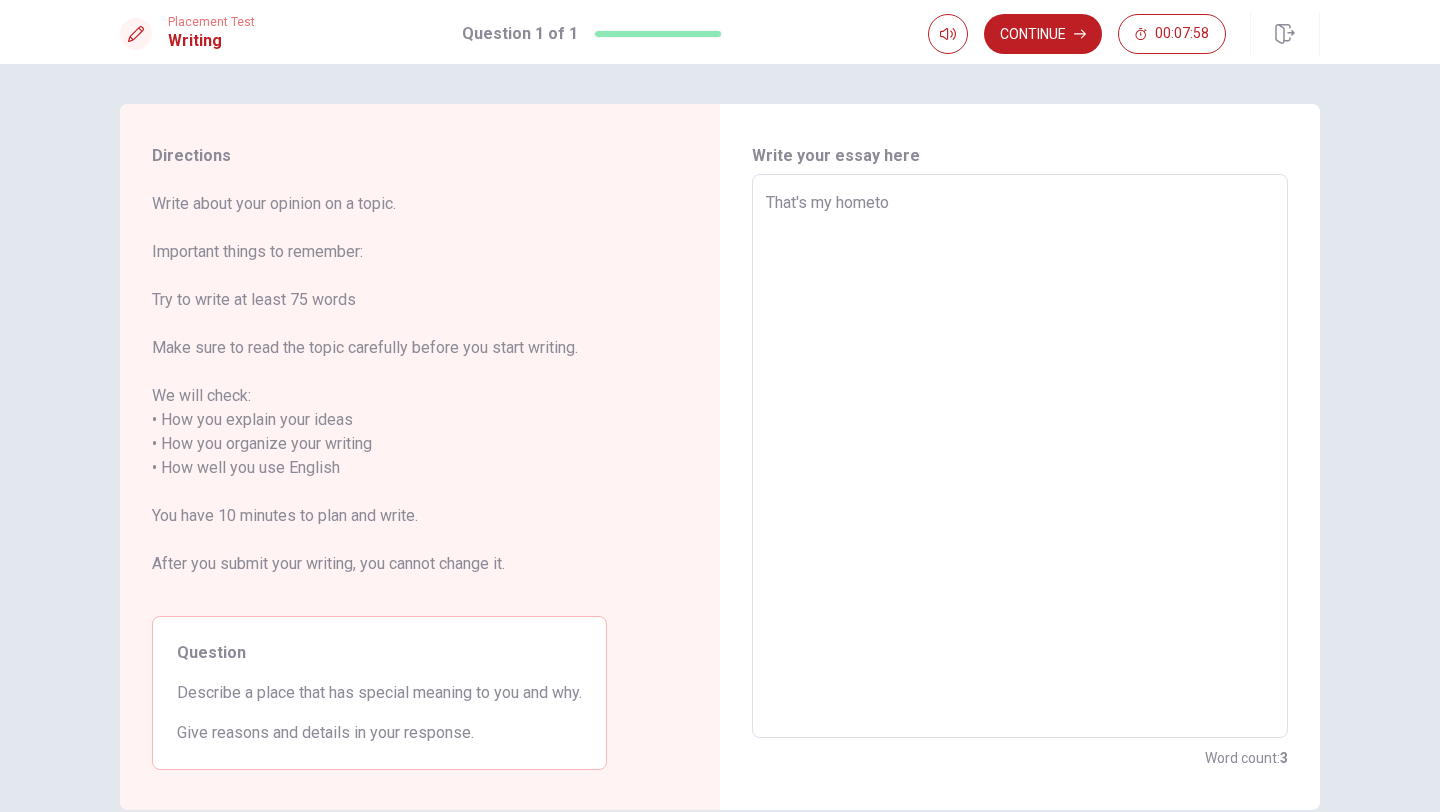 type on "That's my hometow" 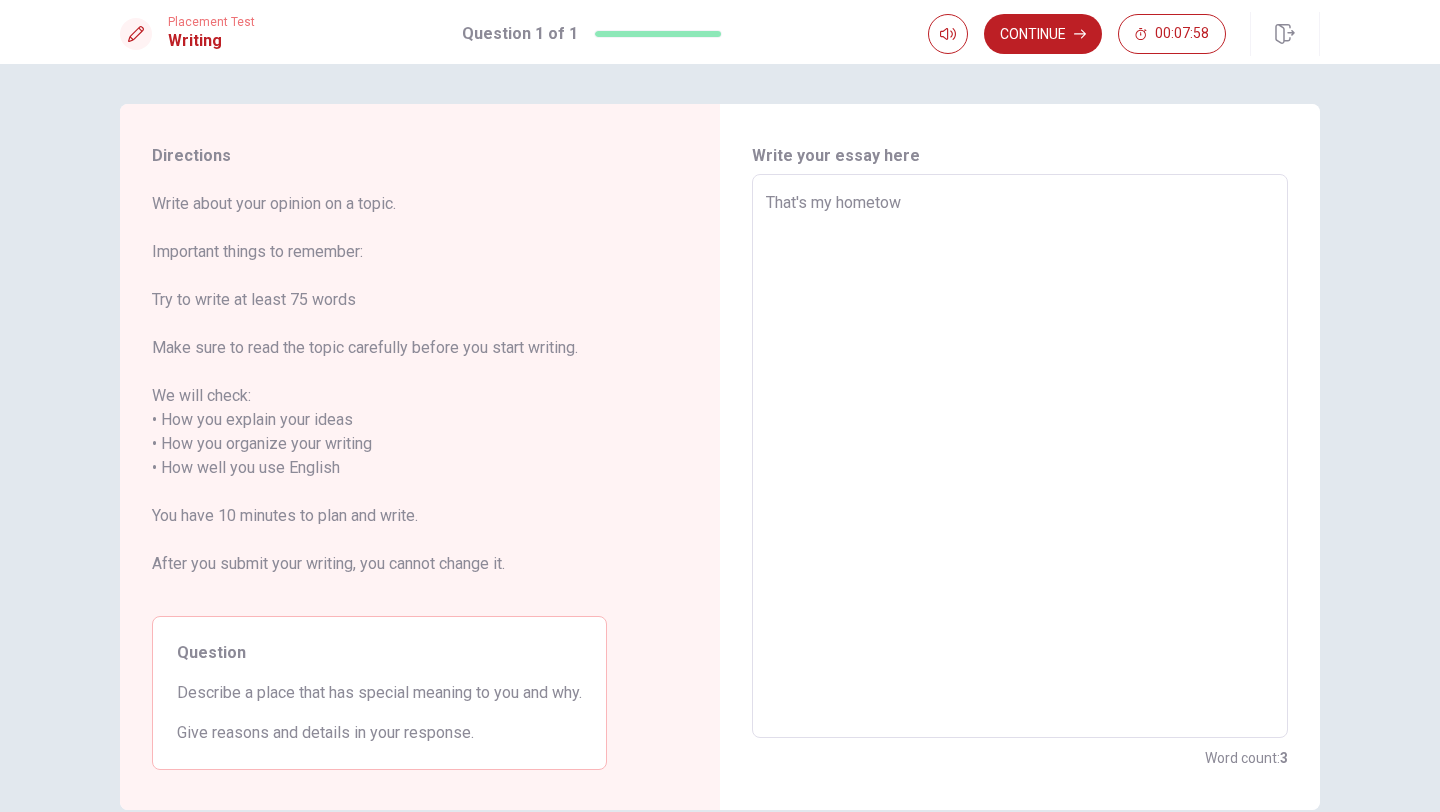 type on "x" 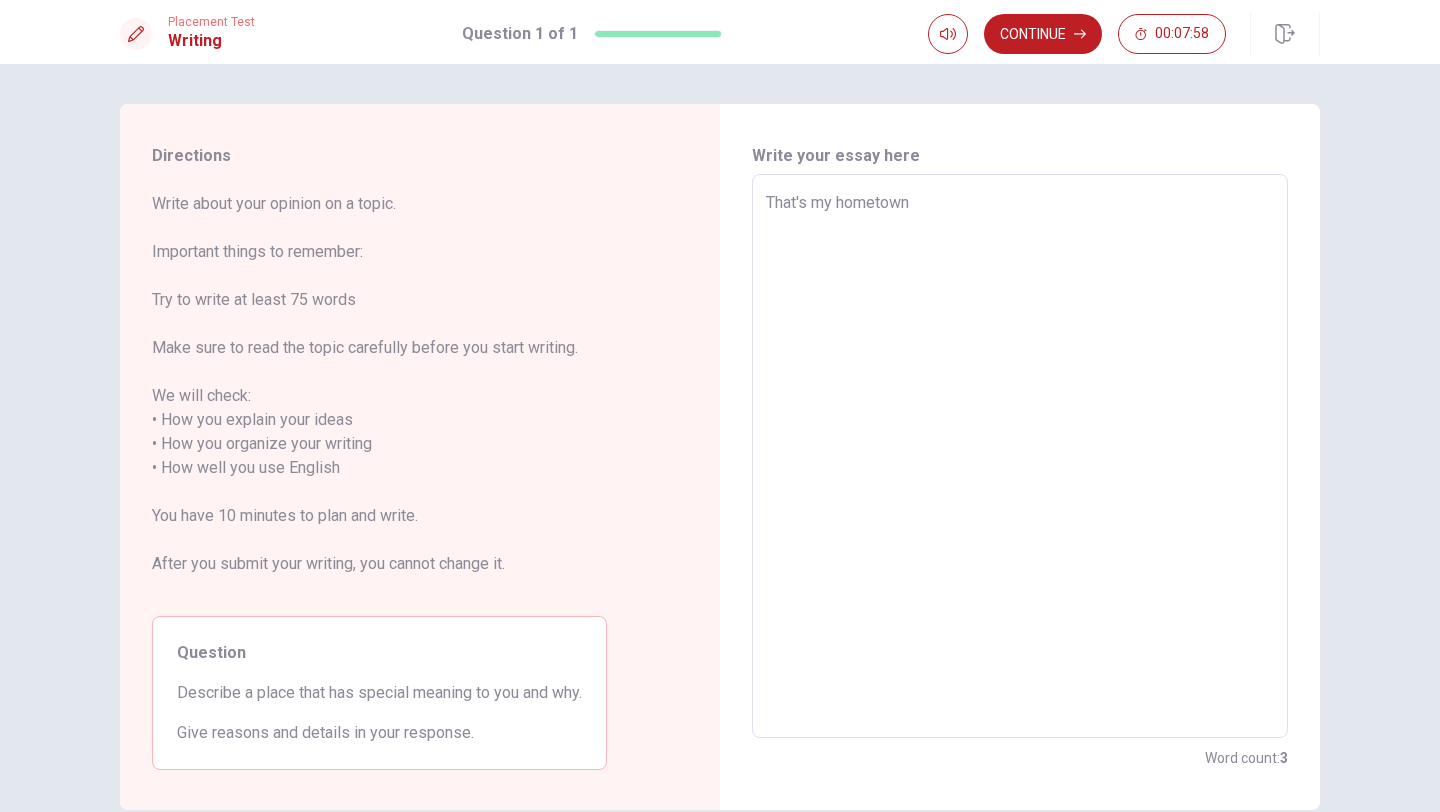 type on "x" 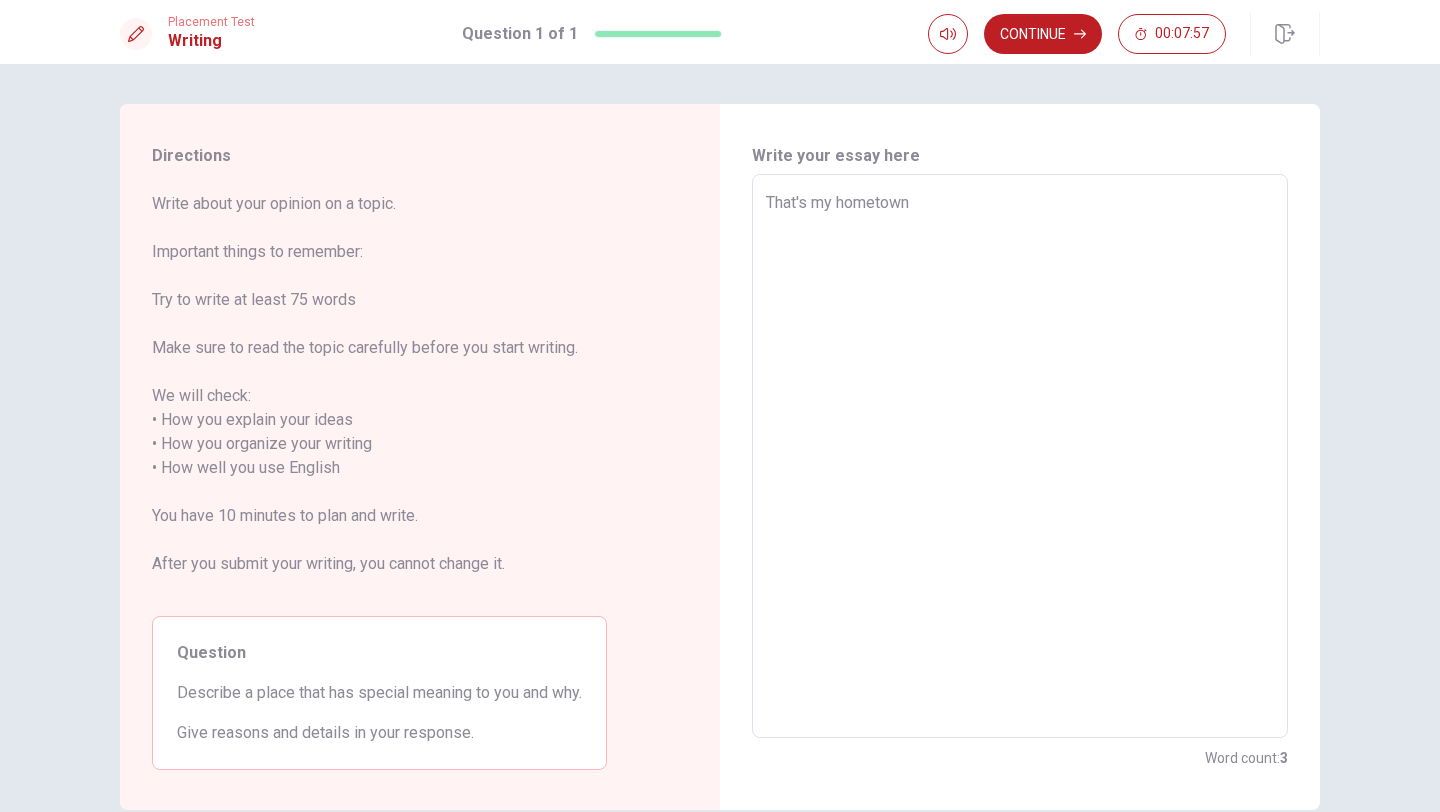 type on "That's my hometown" 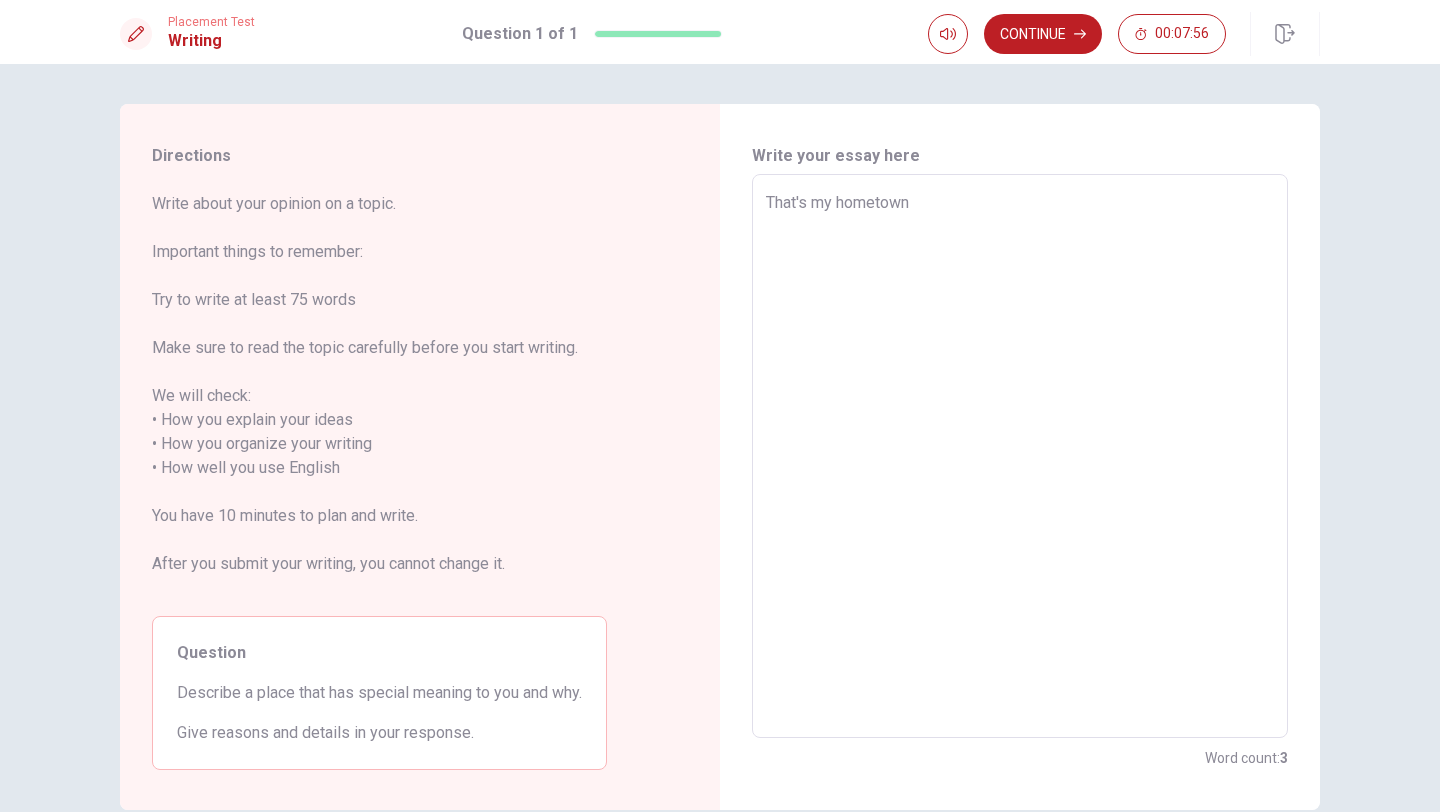 type on "That's my hometown" 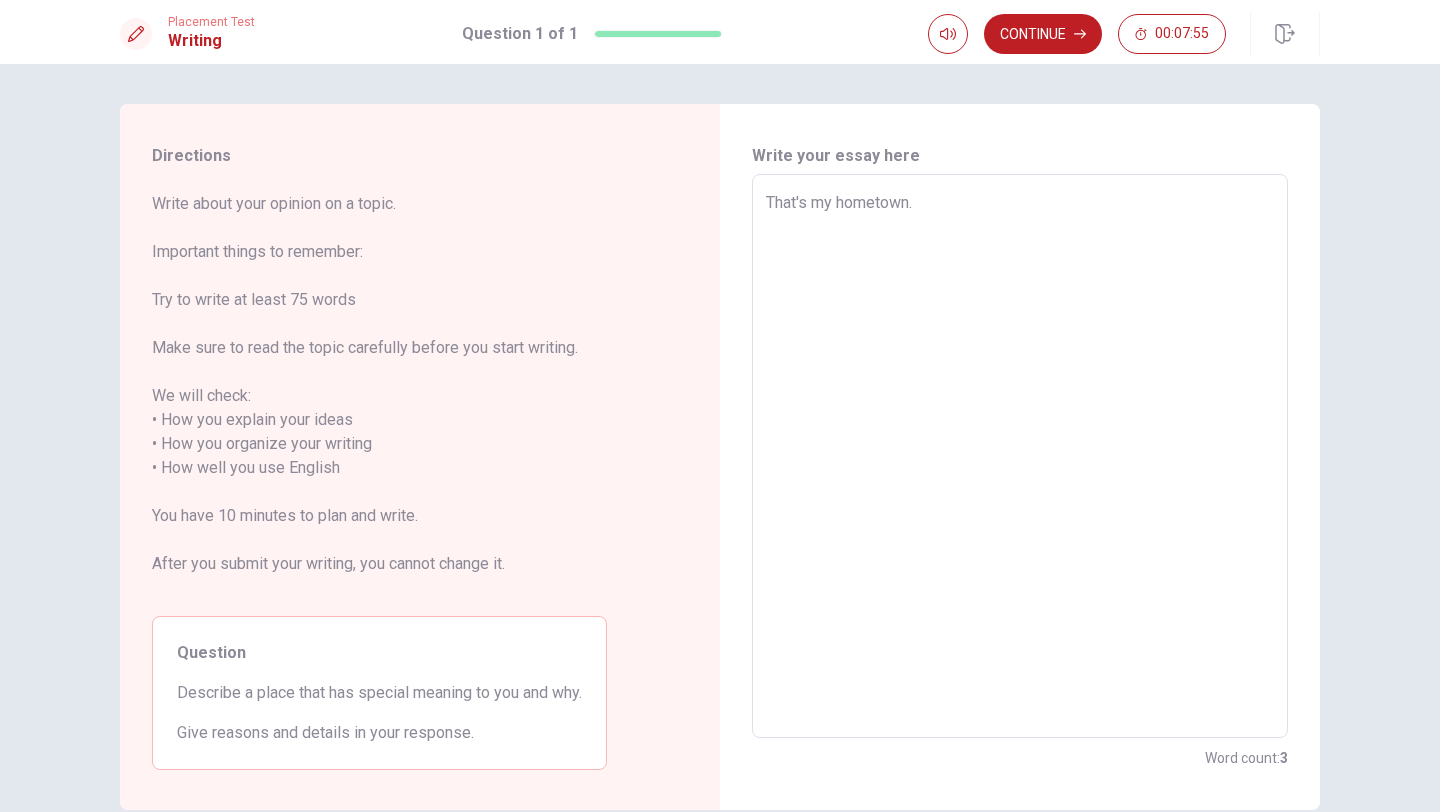 type on "x" 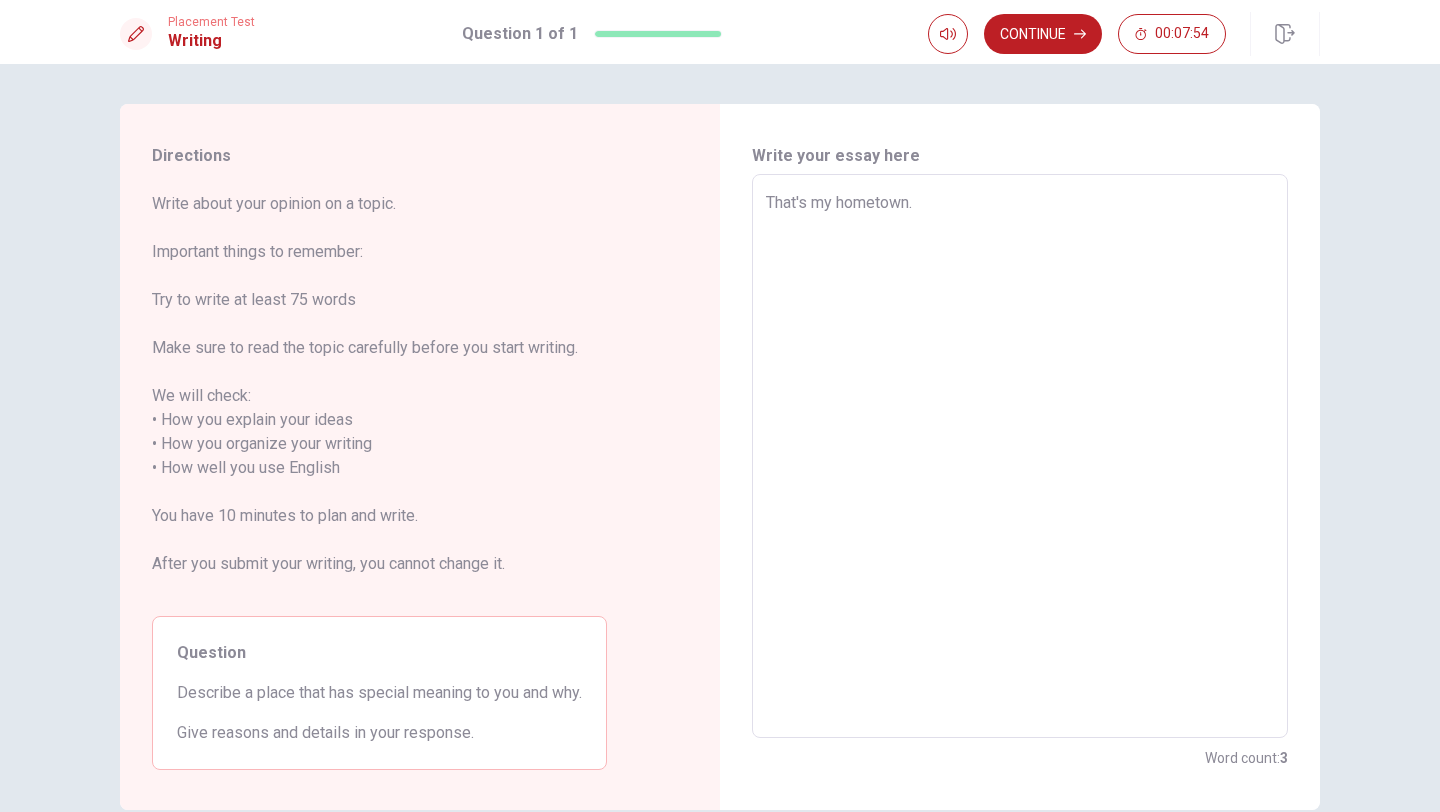 type on "That's my hometown." 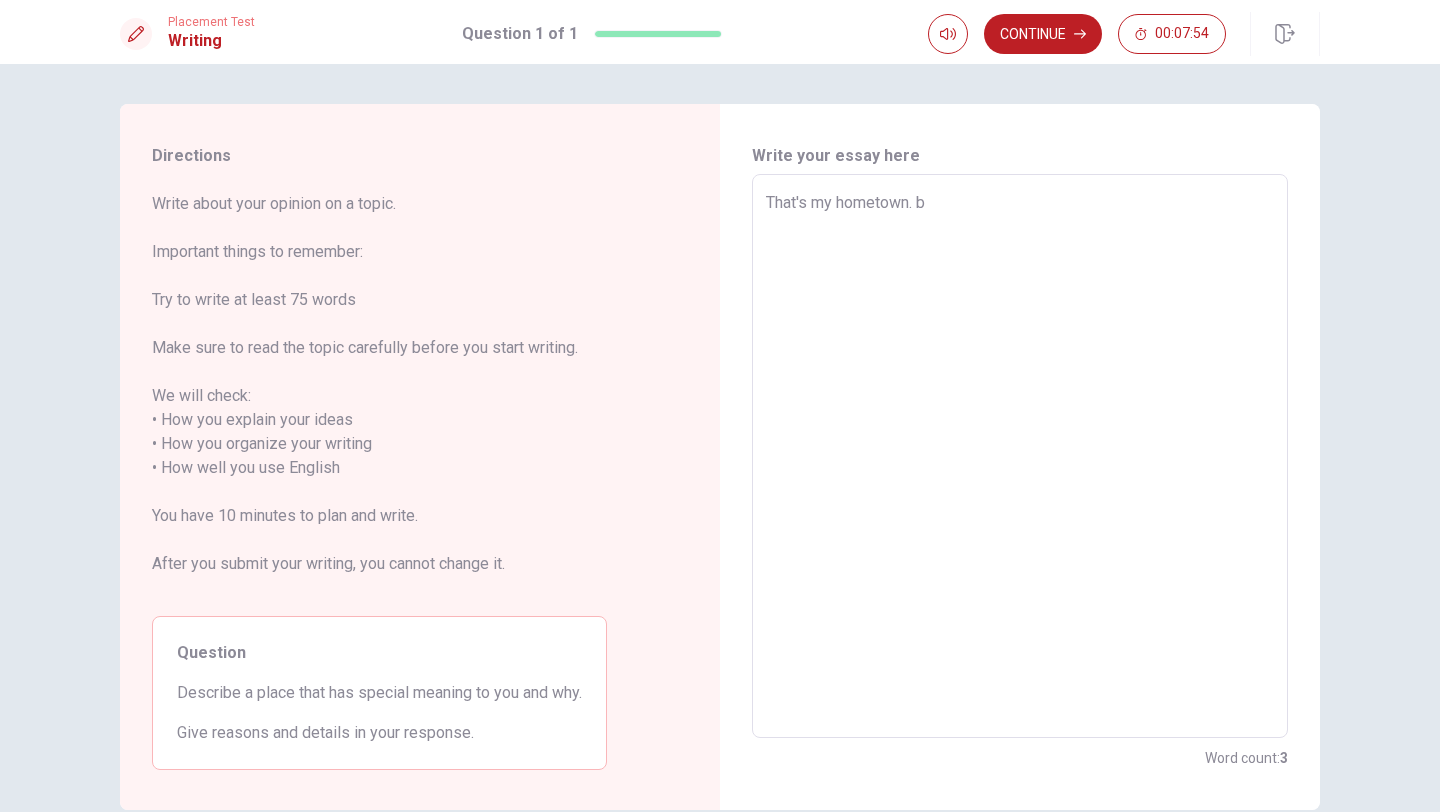 type on "x" 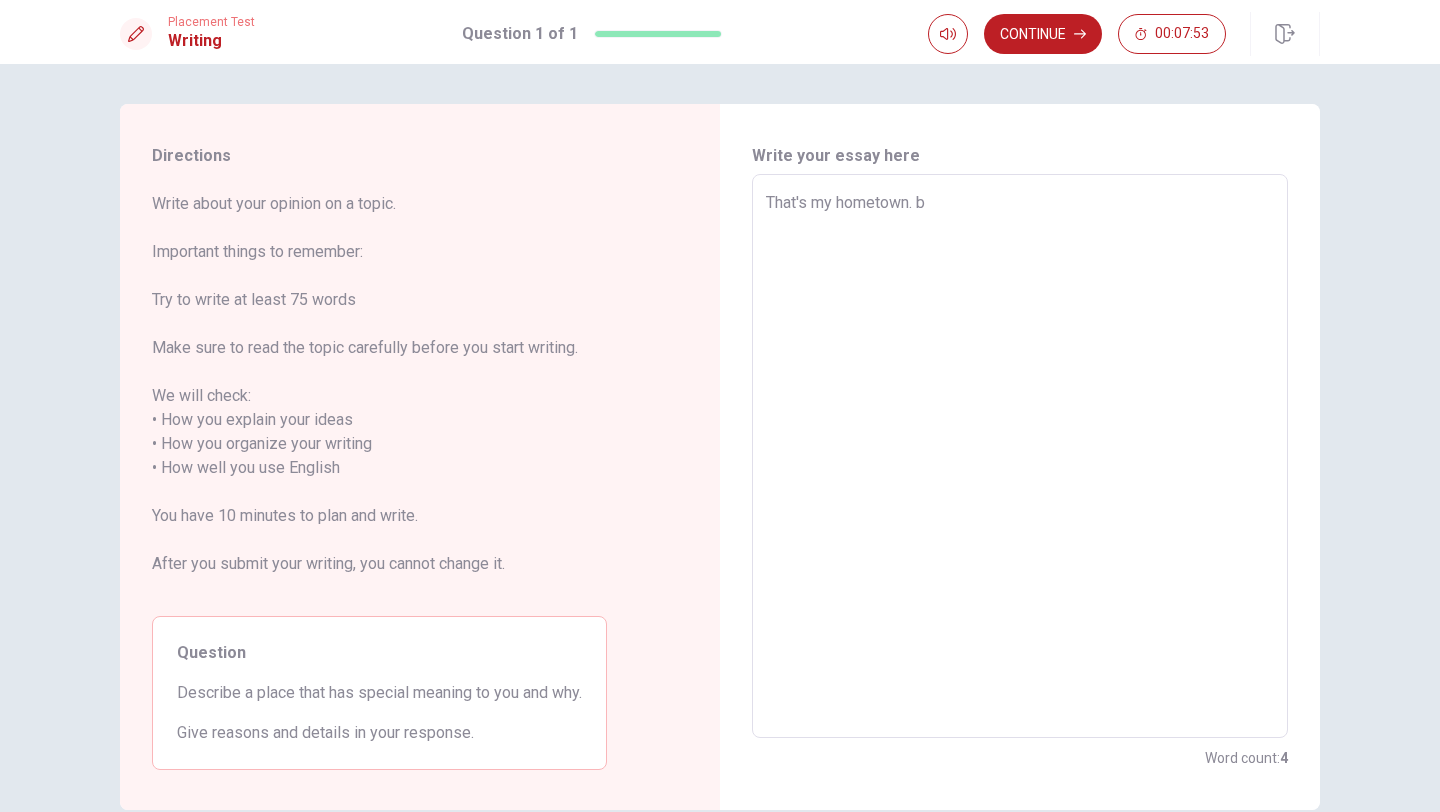 type on "That's my hometown. be" 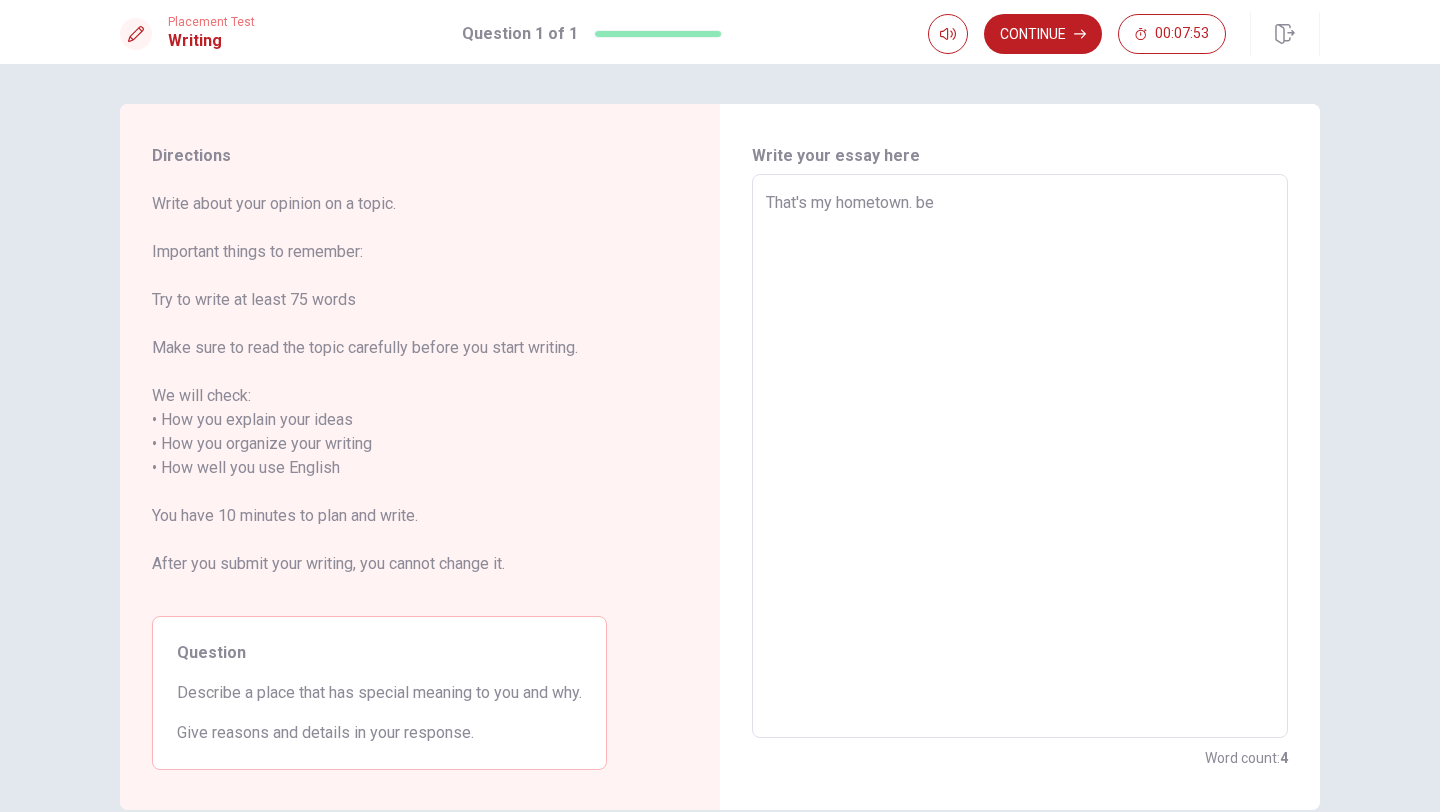 type on "x" 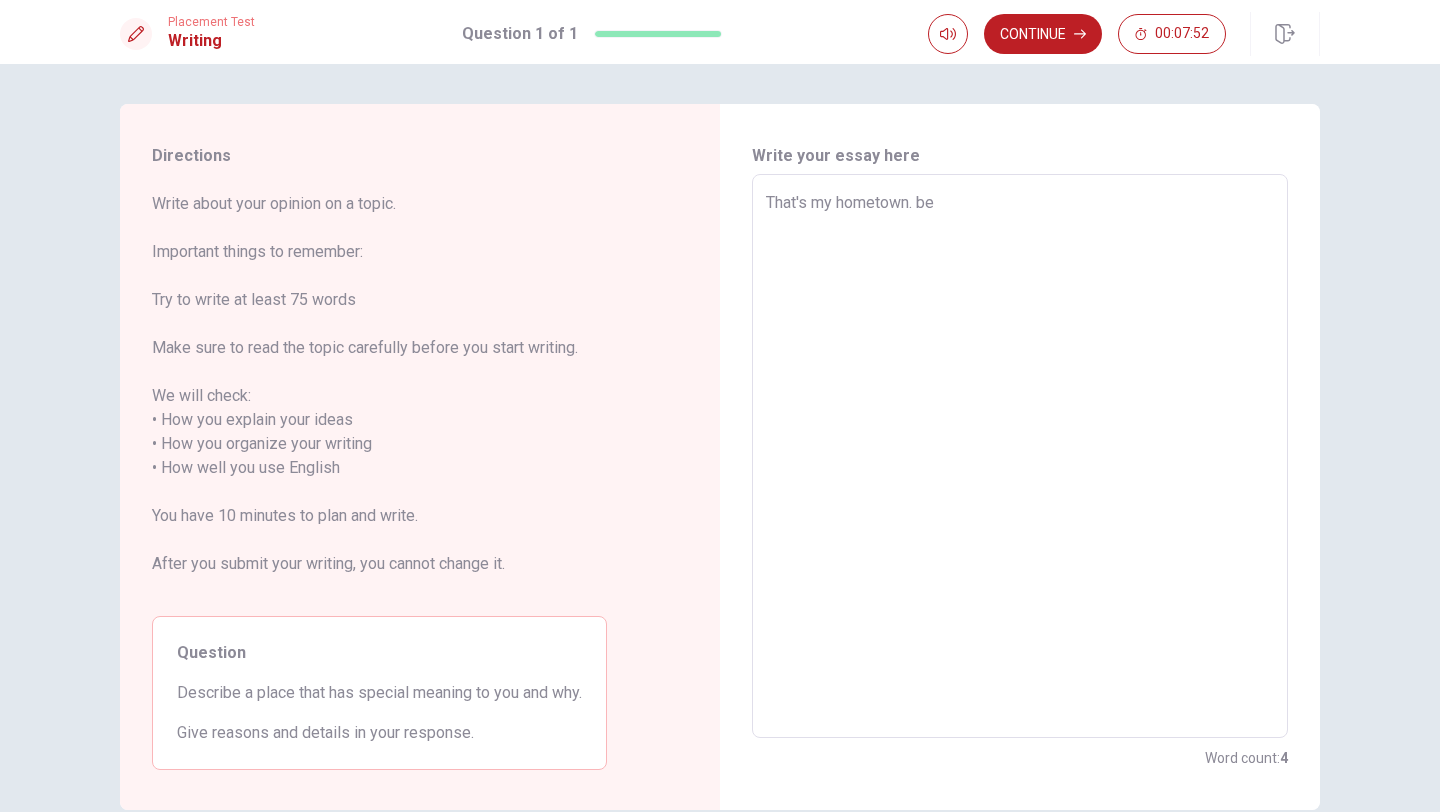 type on "That's my hometown. bec" 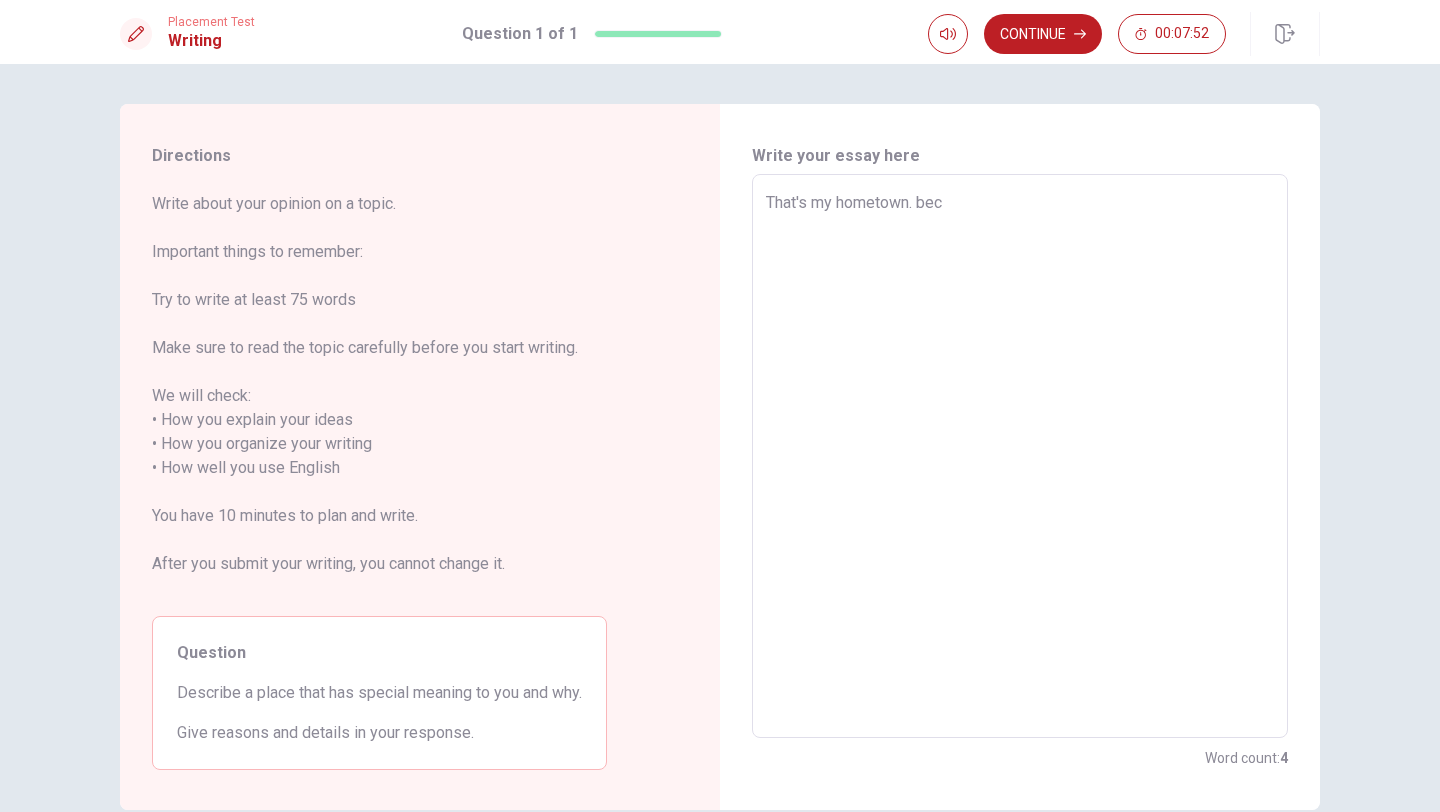 type on "x" 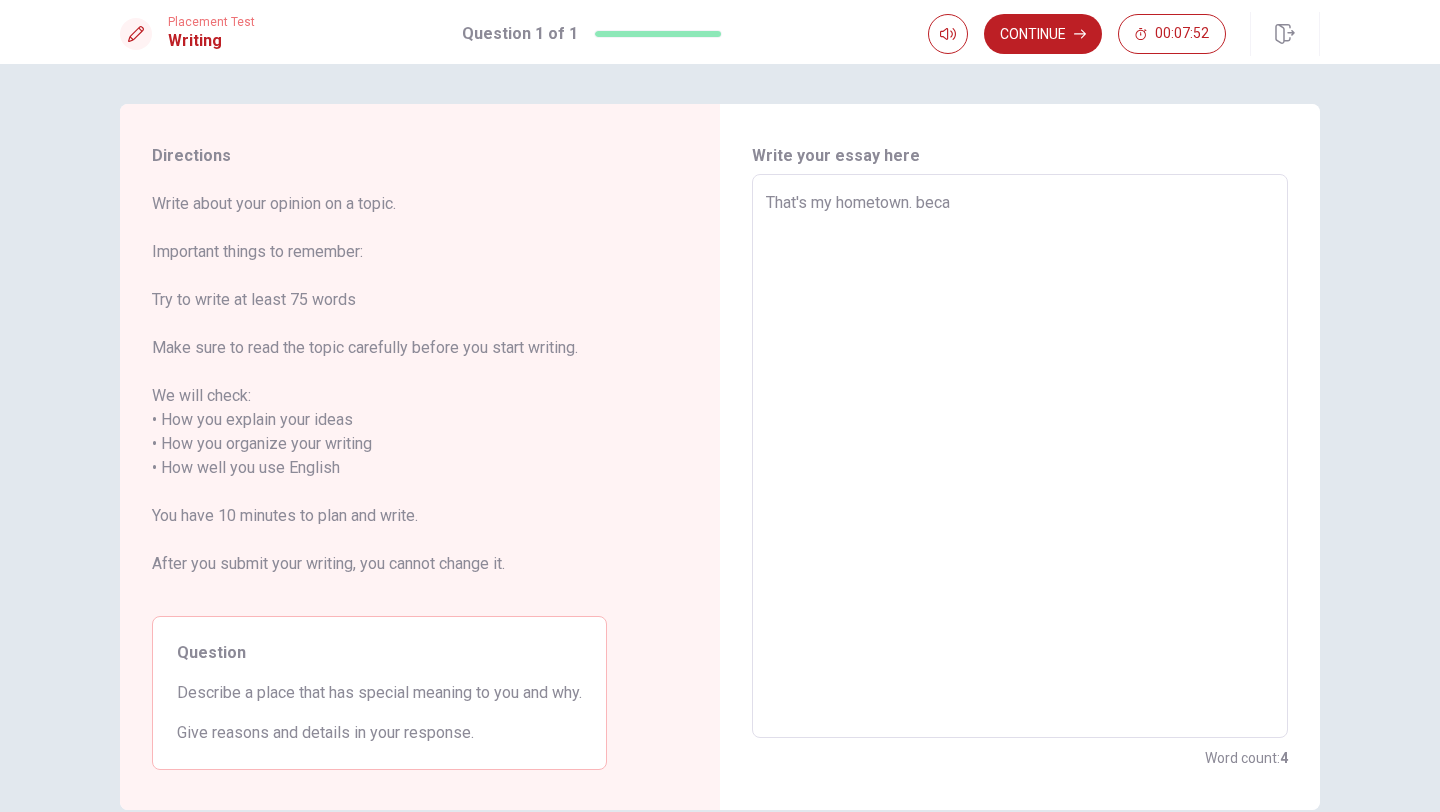 type on "x" 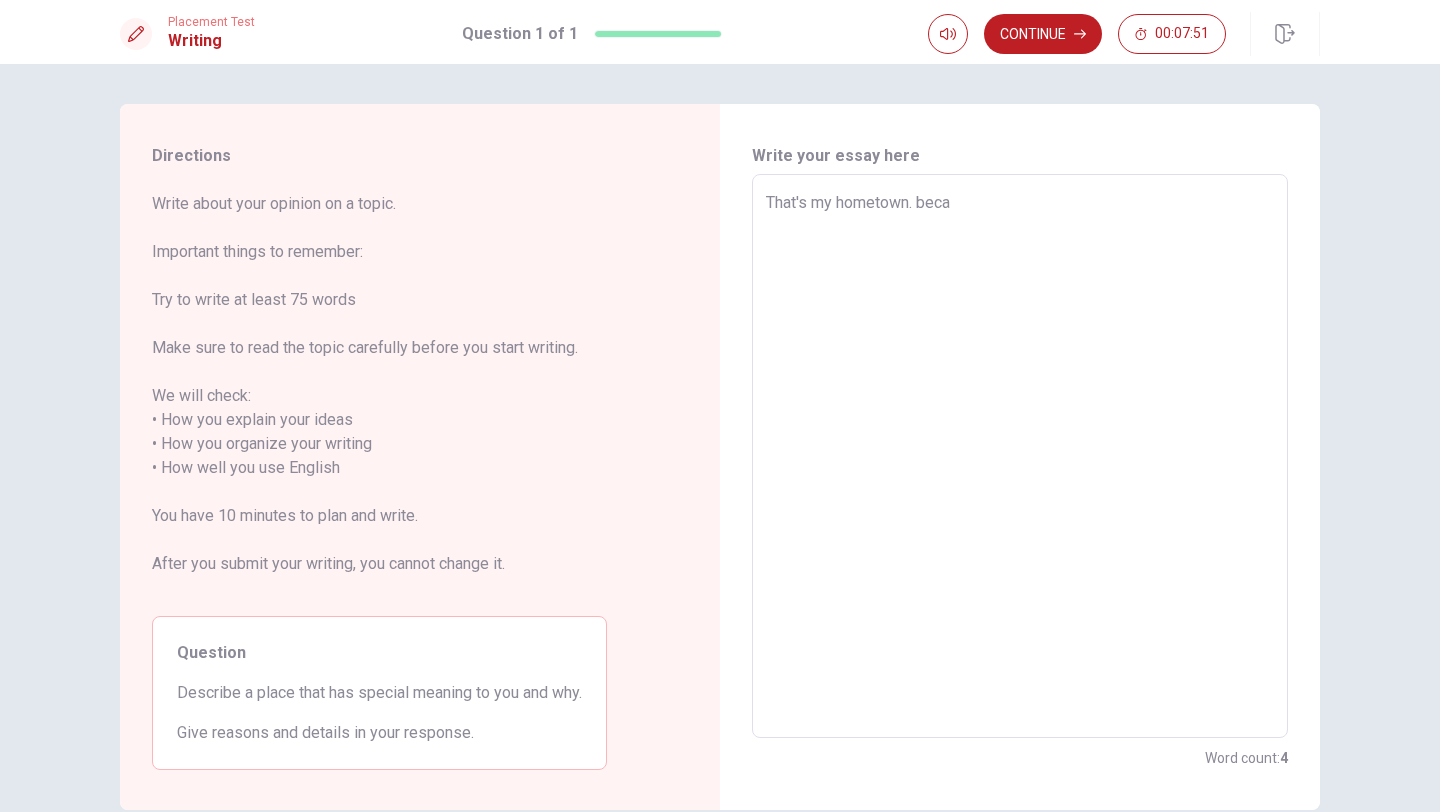 type on "That's my hometown. becao" 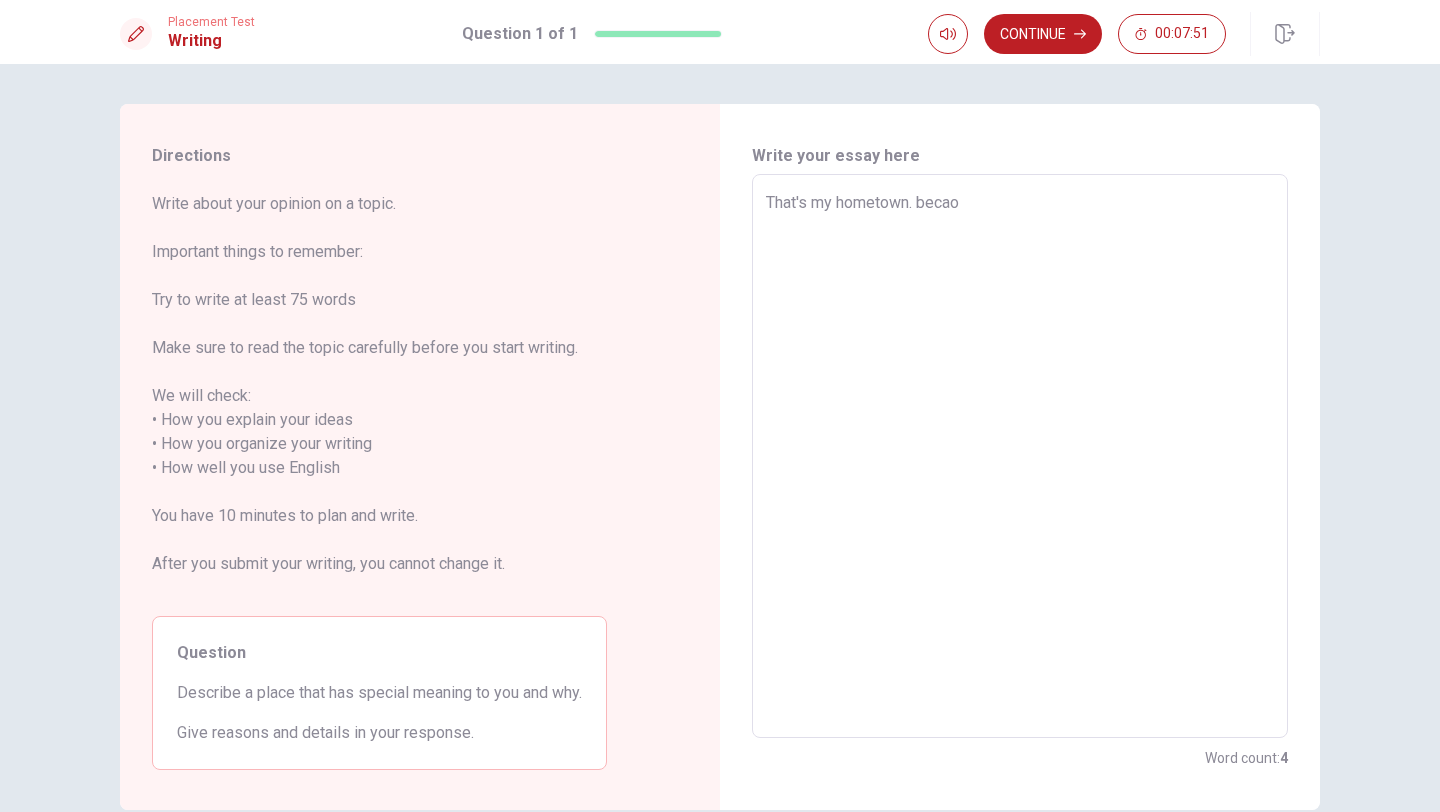 type on "x" 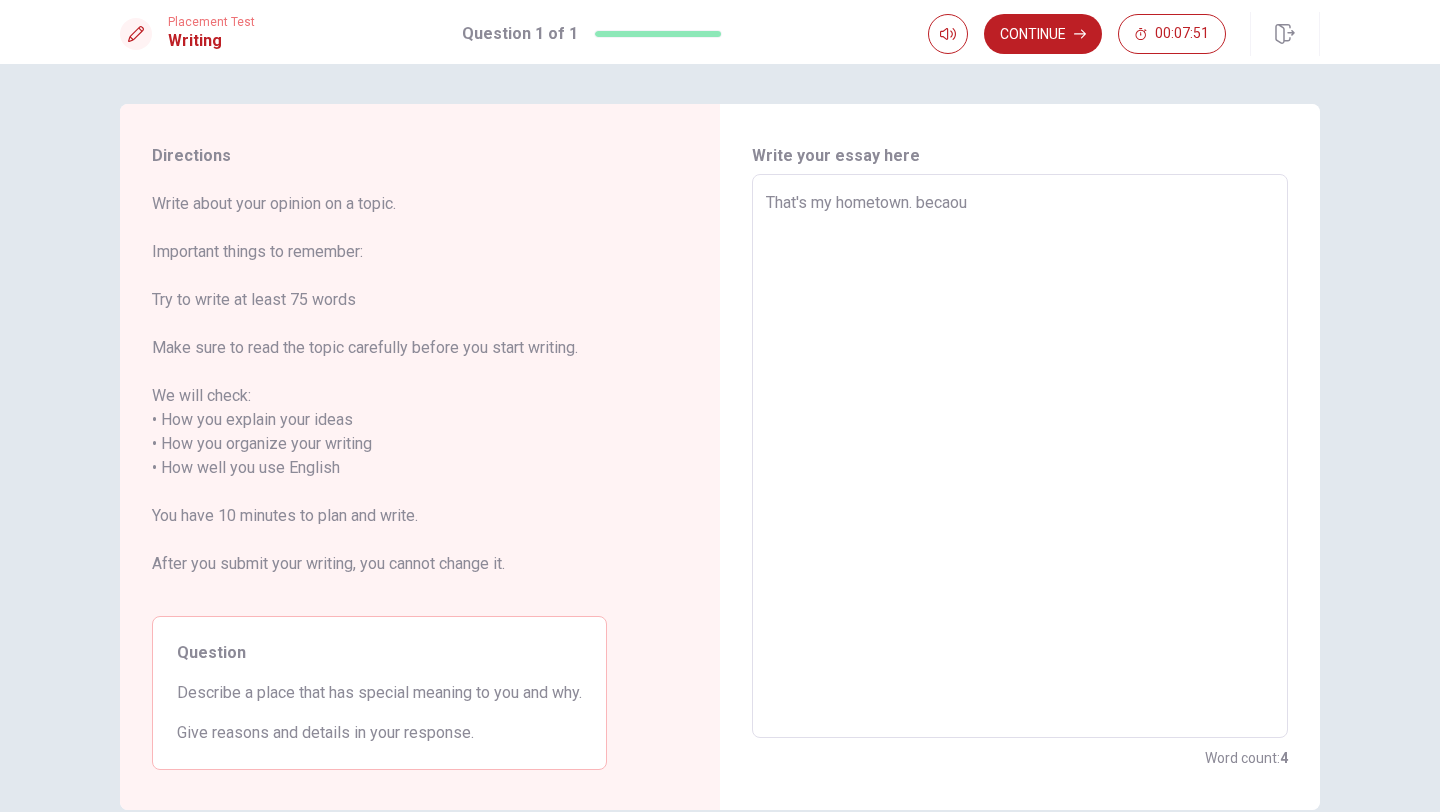 type on "x" 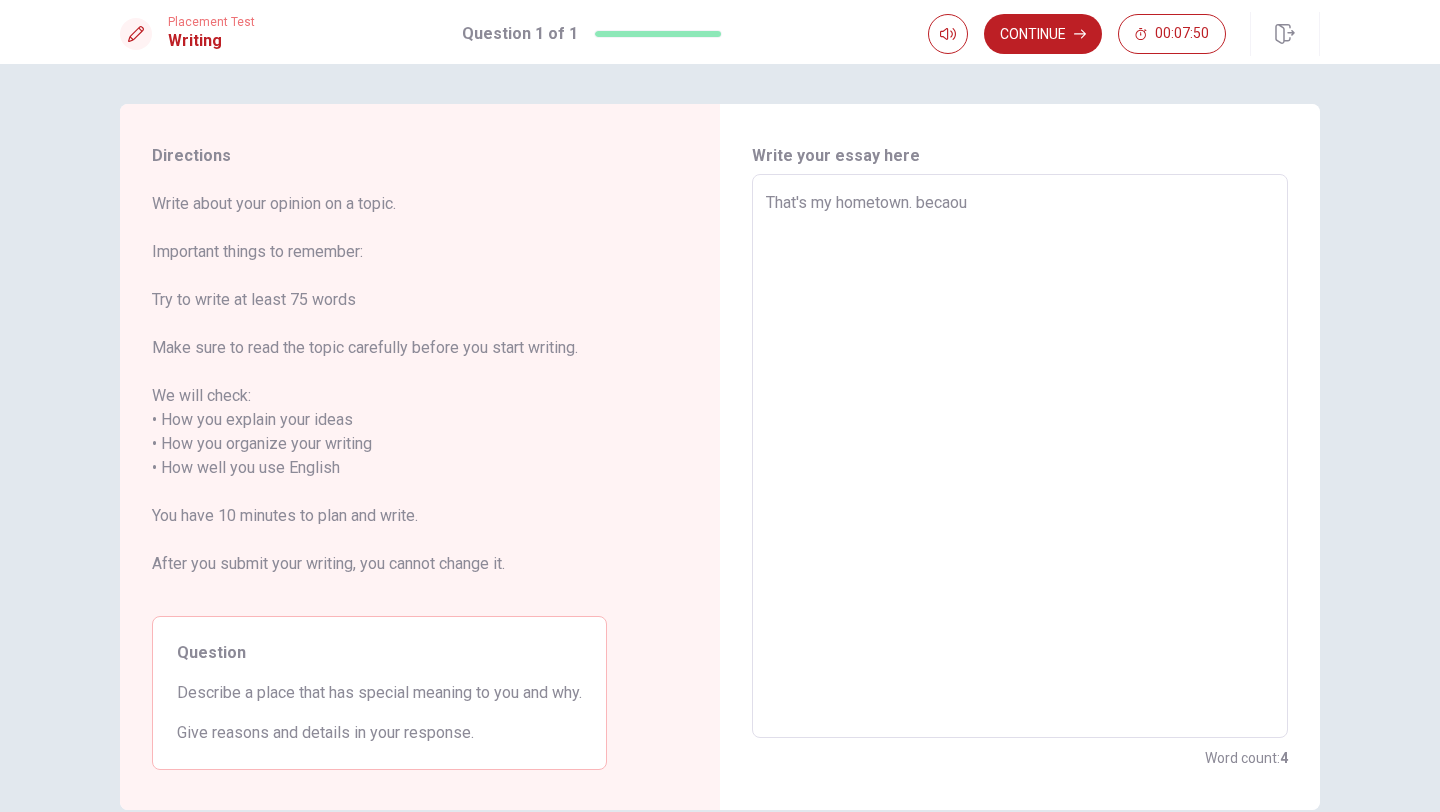 type on "That's my hometown. becao" 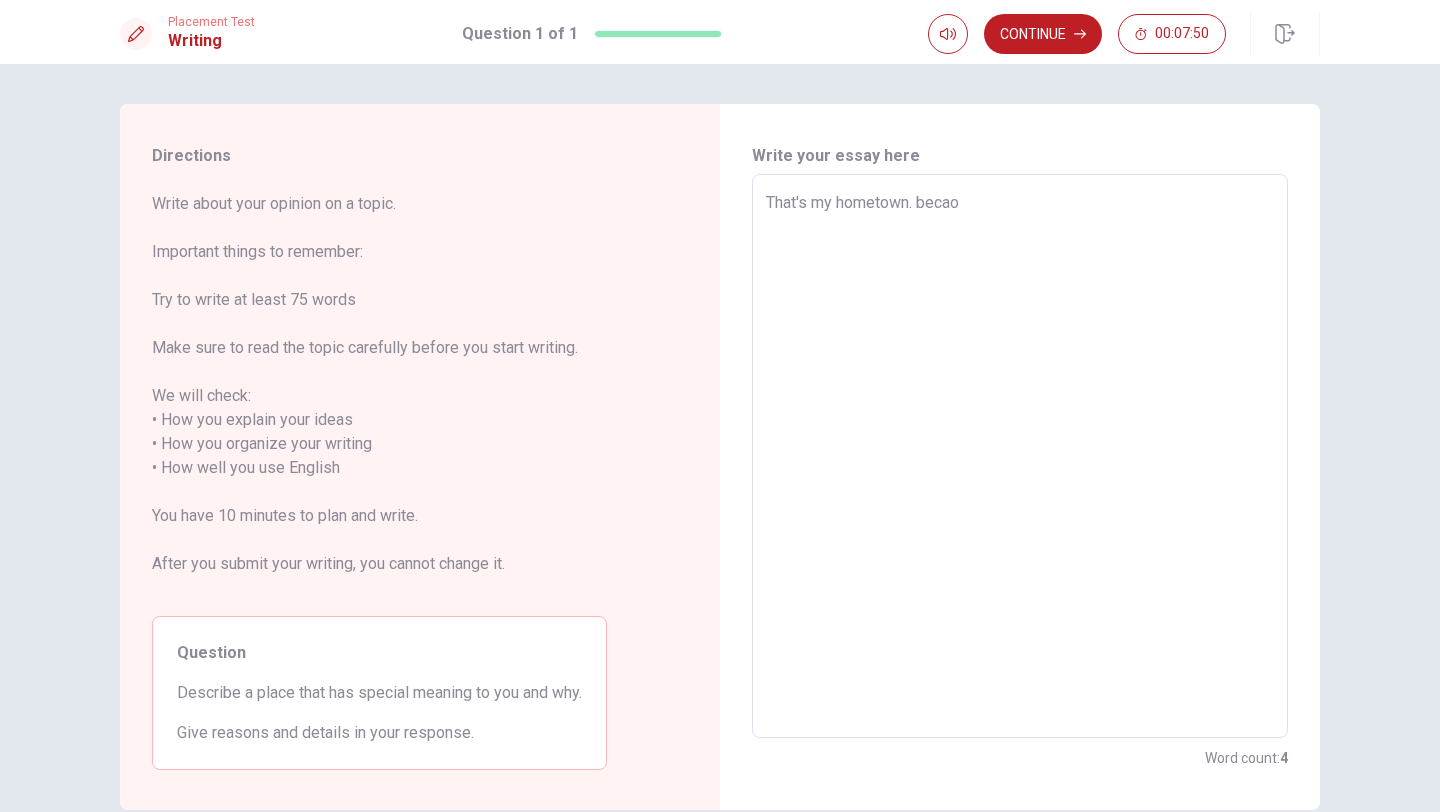 type on "x" 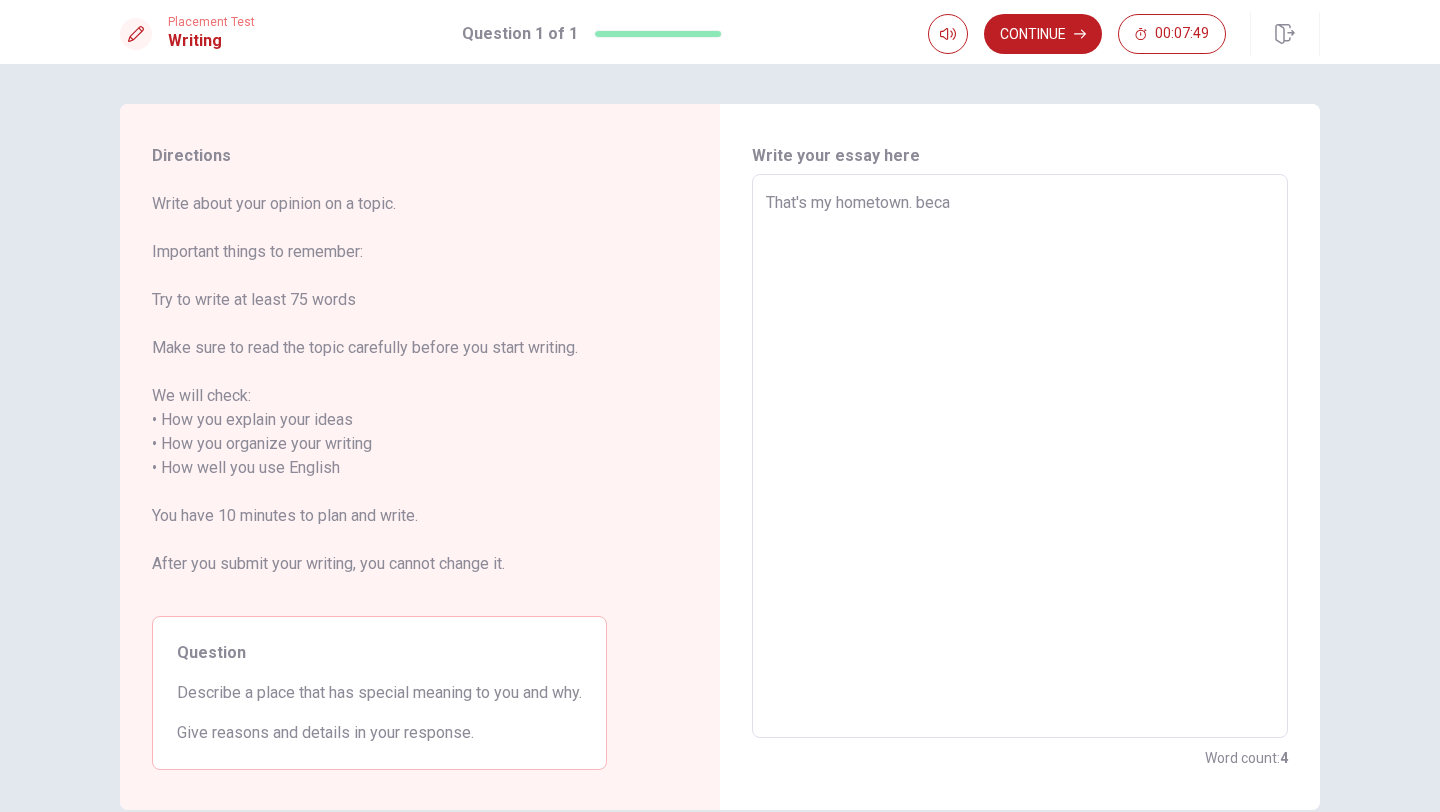 type on "x" 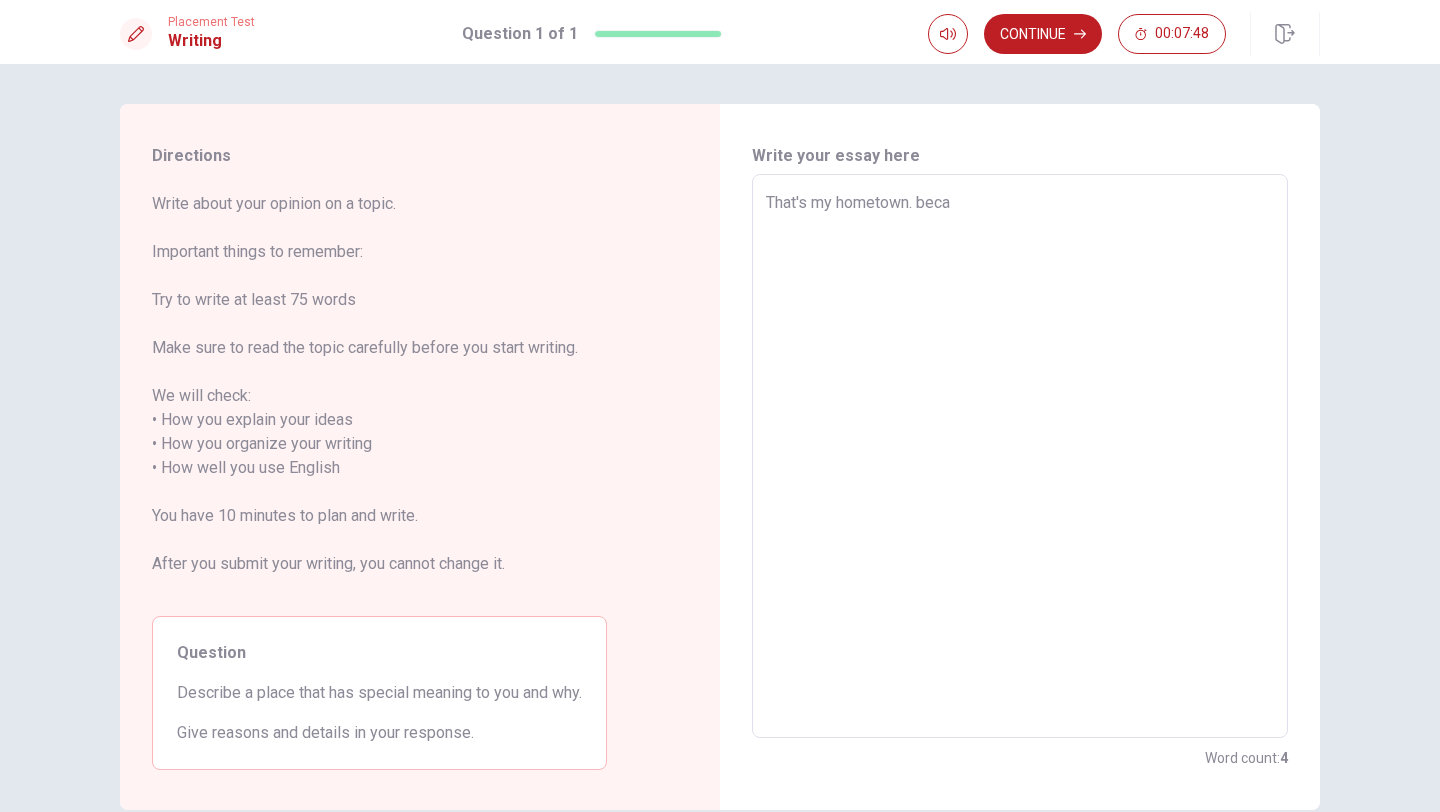type on "That's my hometown. becau" 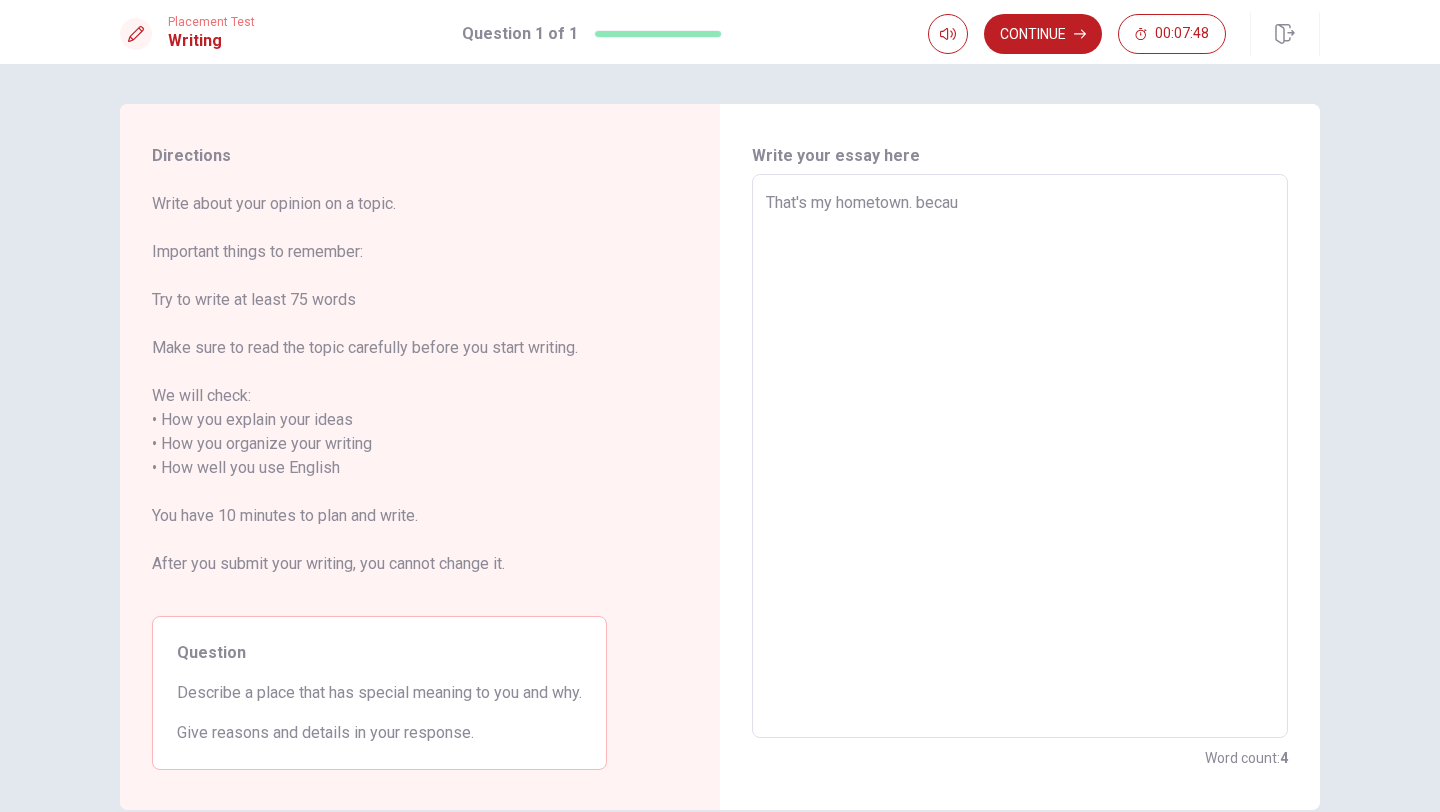 type on "x" 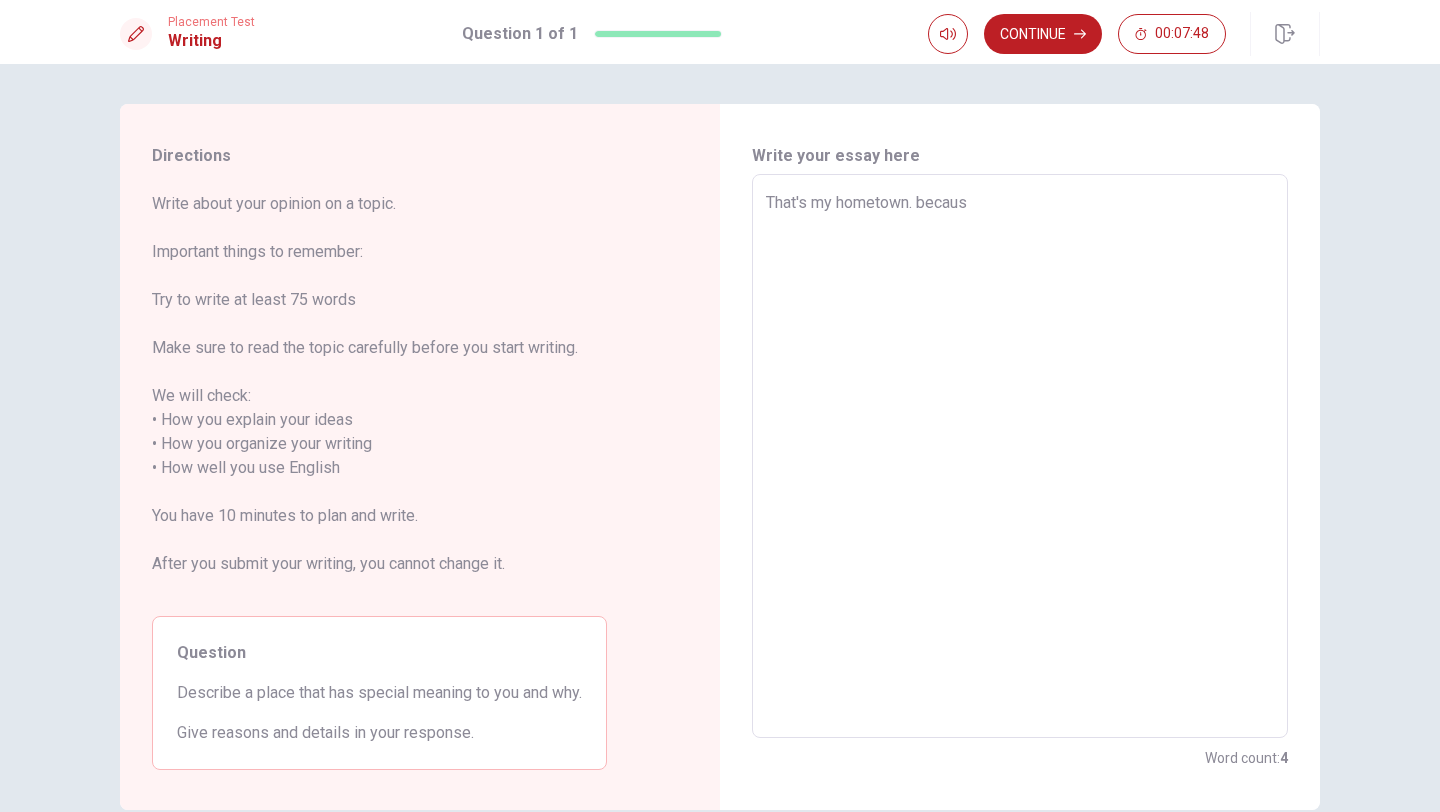 type on "x" 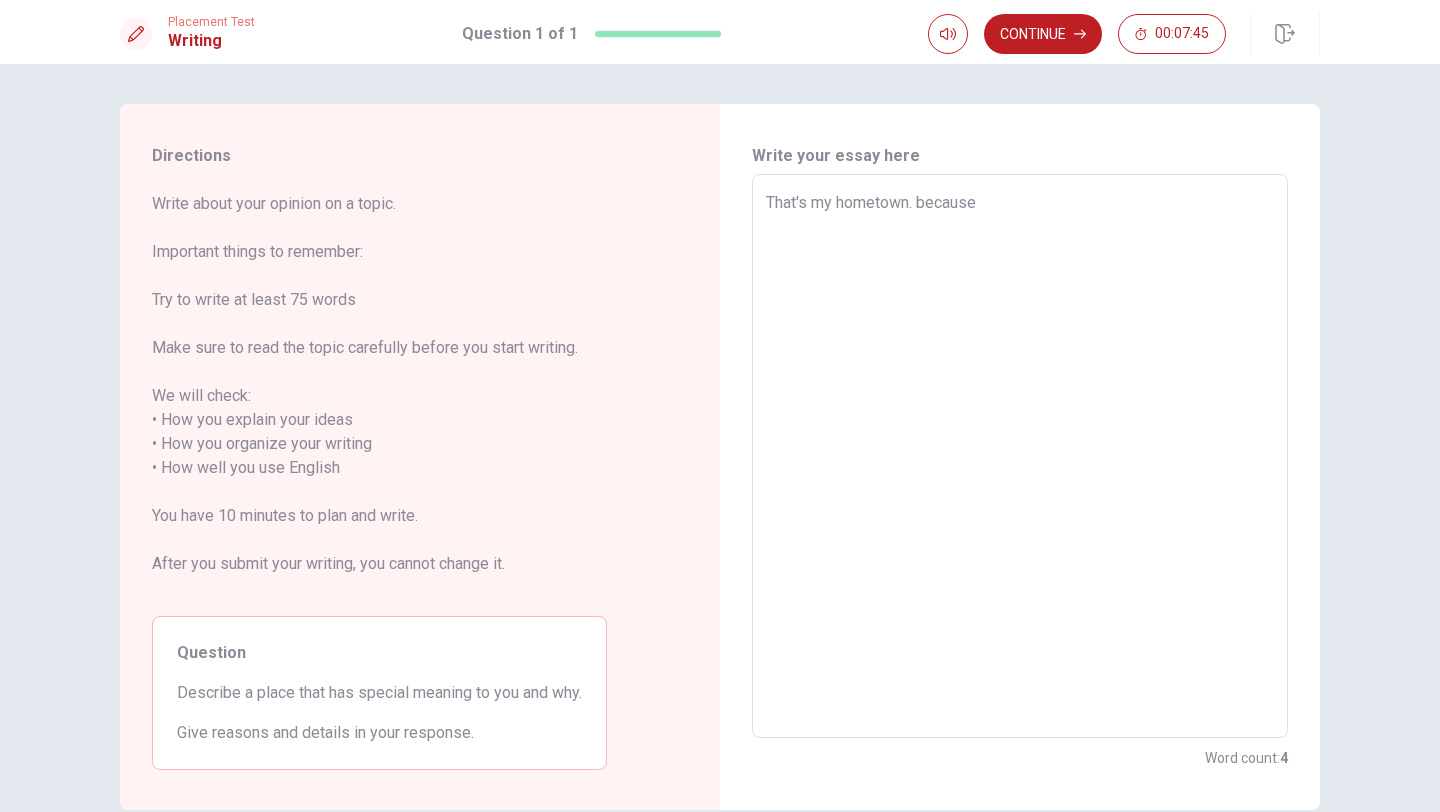 click on "That's my hometown. because" at bounding box center [1020, 456] 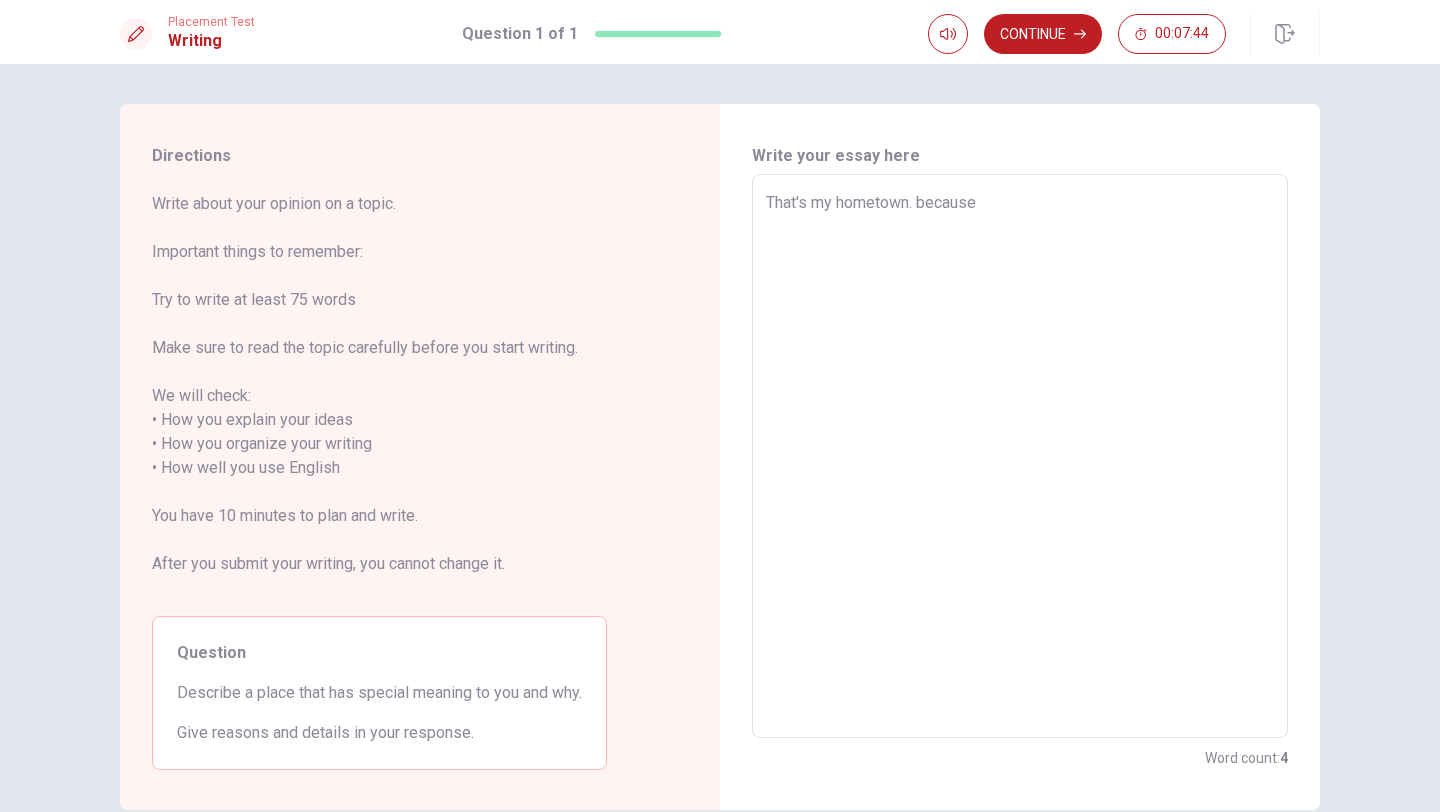 type on "That's my hometown. ecause" 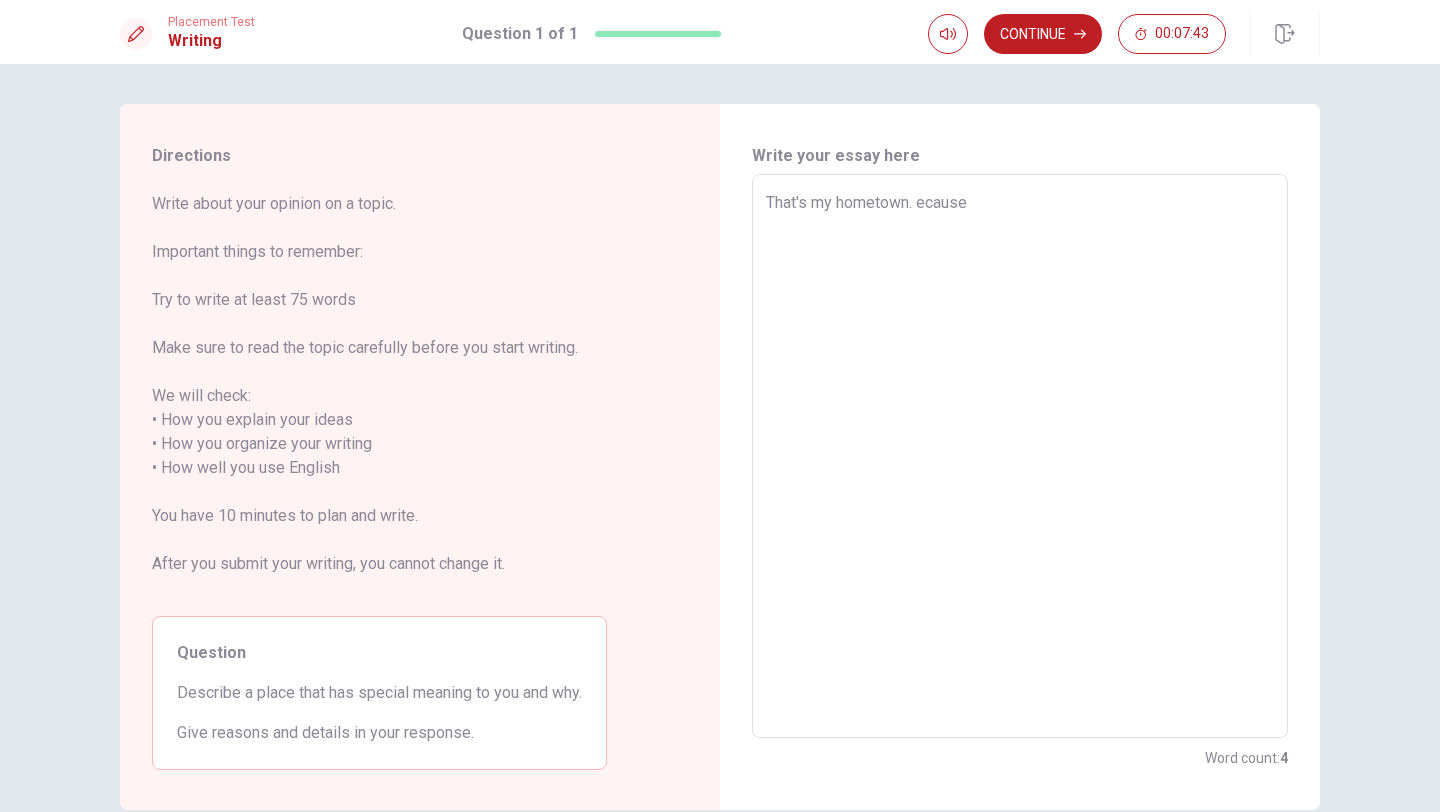 type on "x" 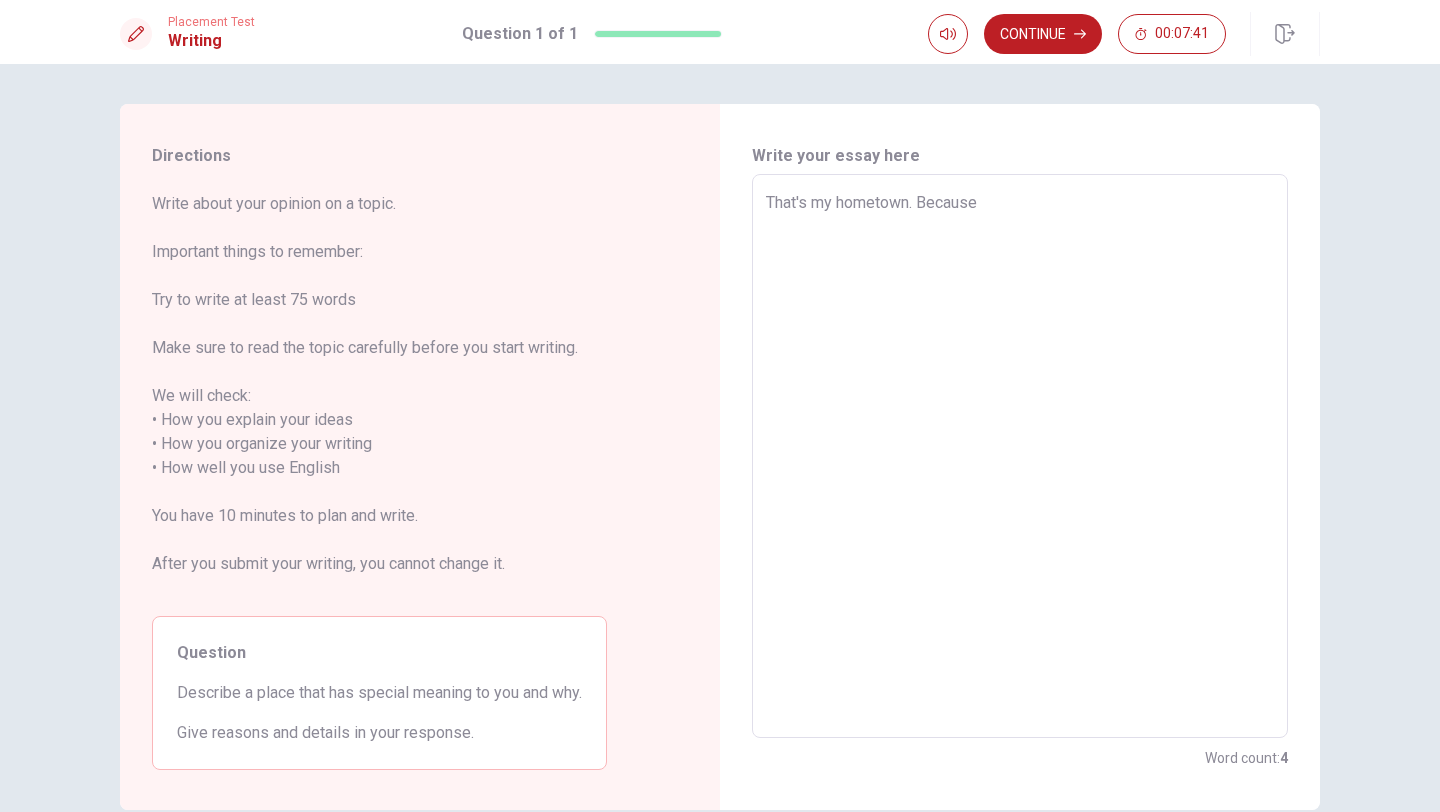 click on "That's my hometown. Because" at bounding box center [1020, 456] 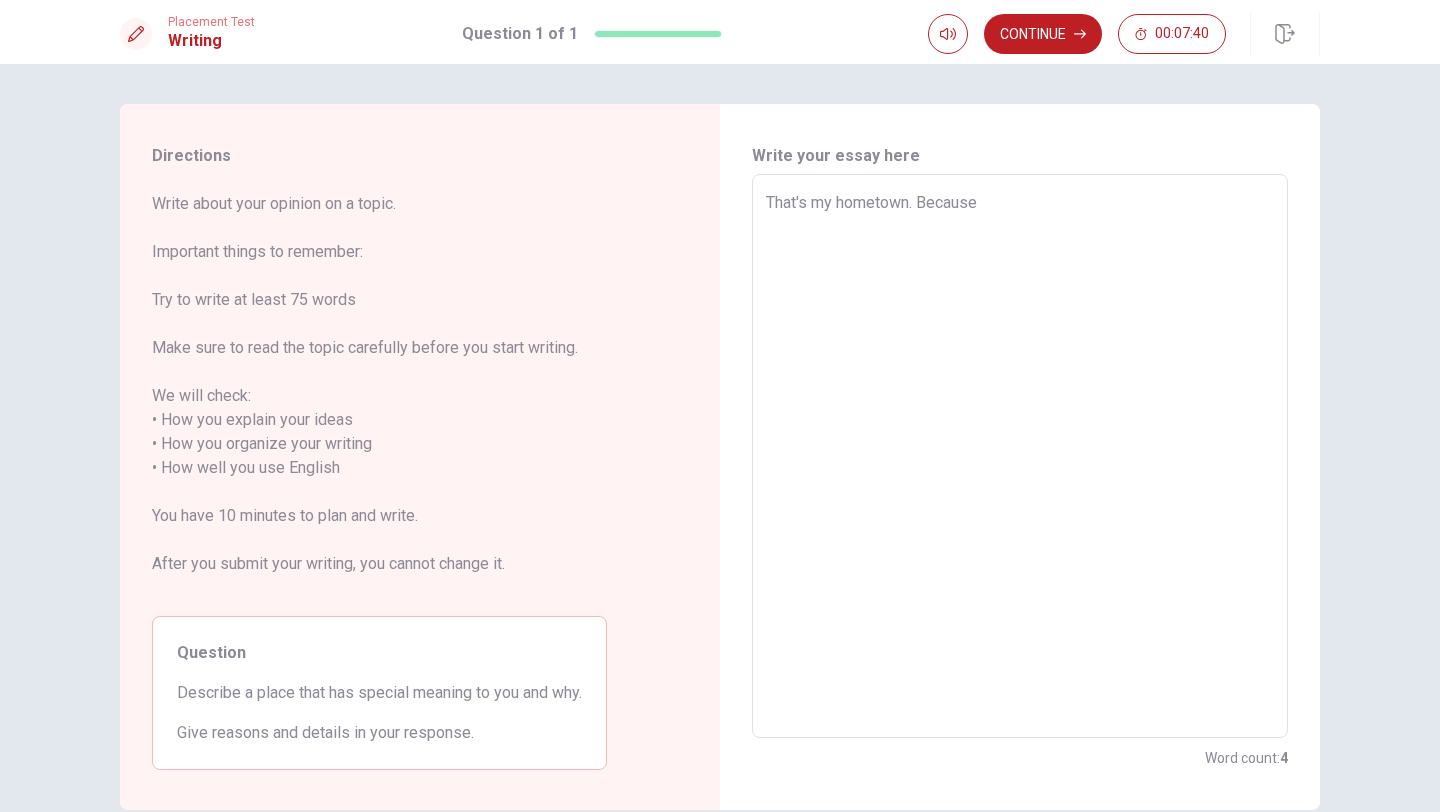 type on "That's my hometown. Because" 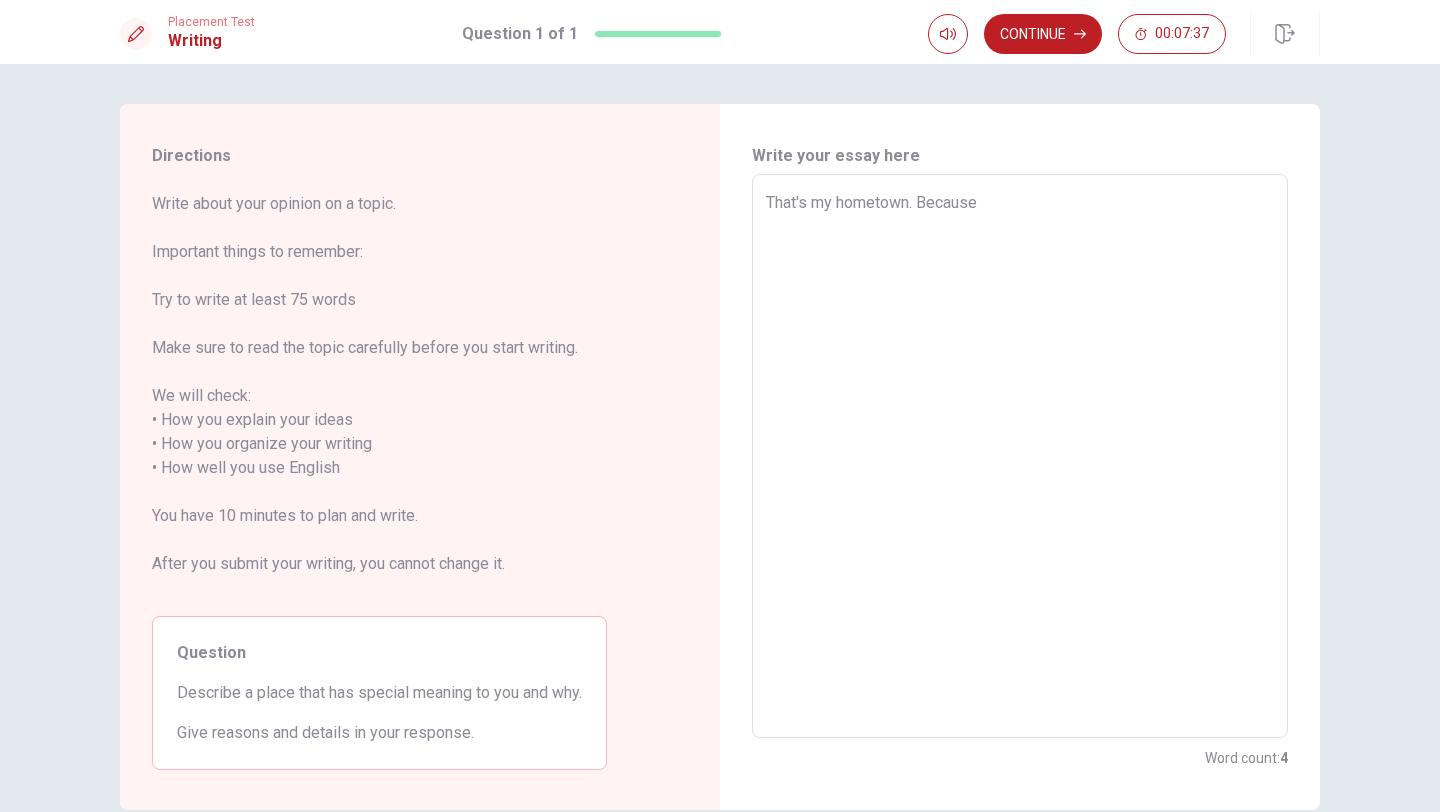 type on "x" 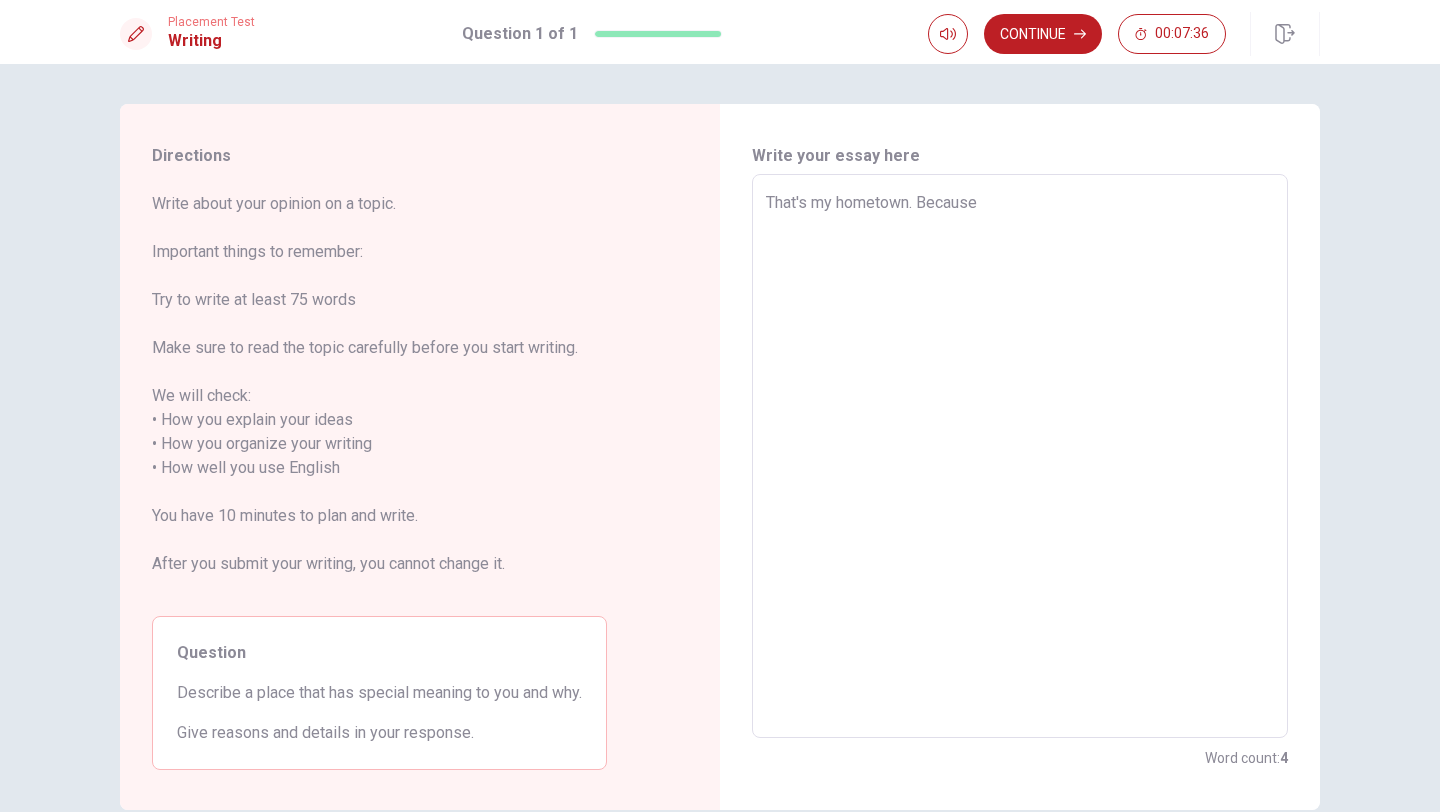 type on "That's my hometown. Because I" 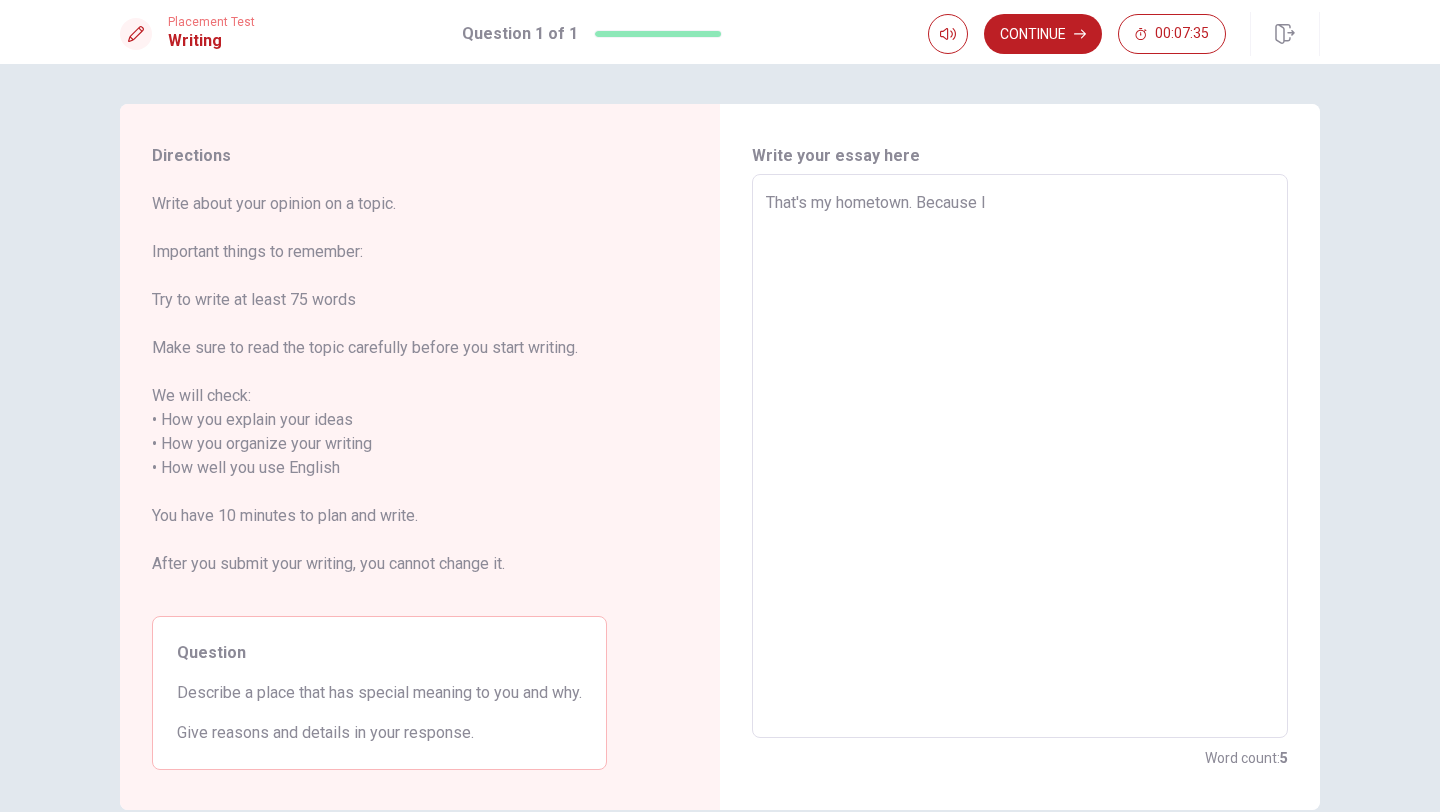 type on "x" 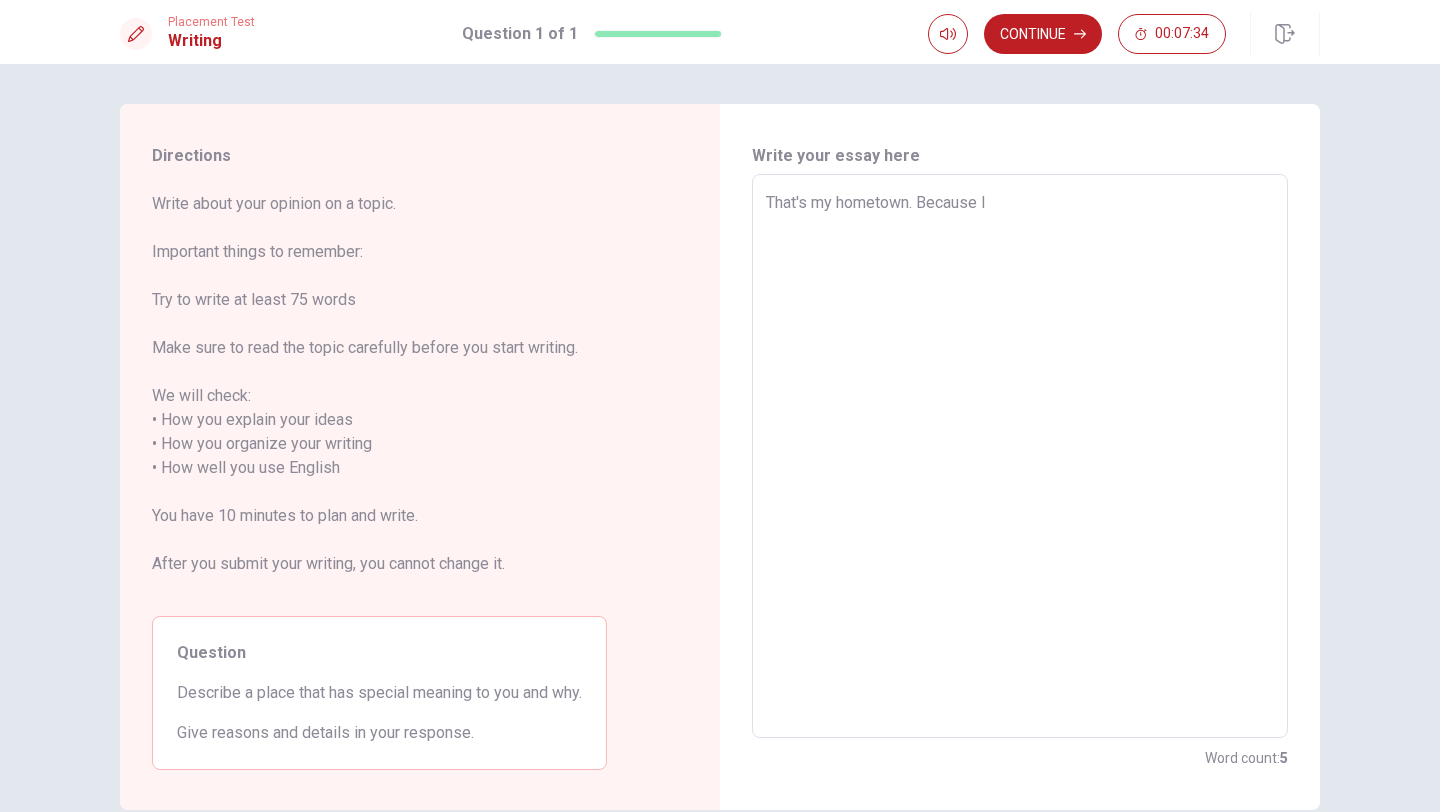 type on "That's my hometown. Because I" 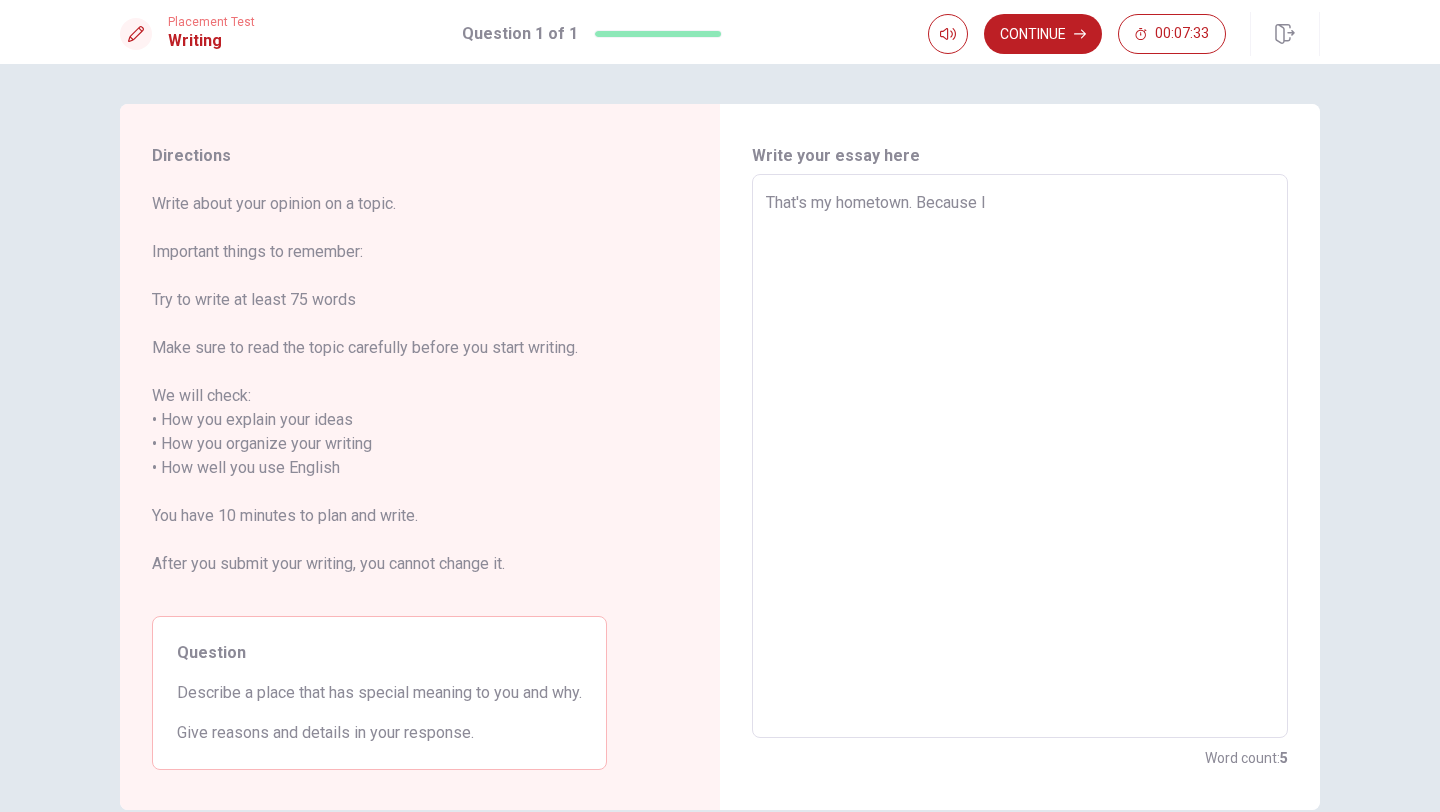 type on "That's my hometown. Because I l" 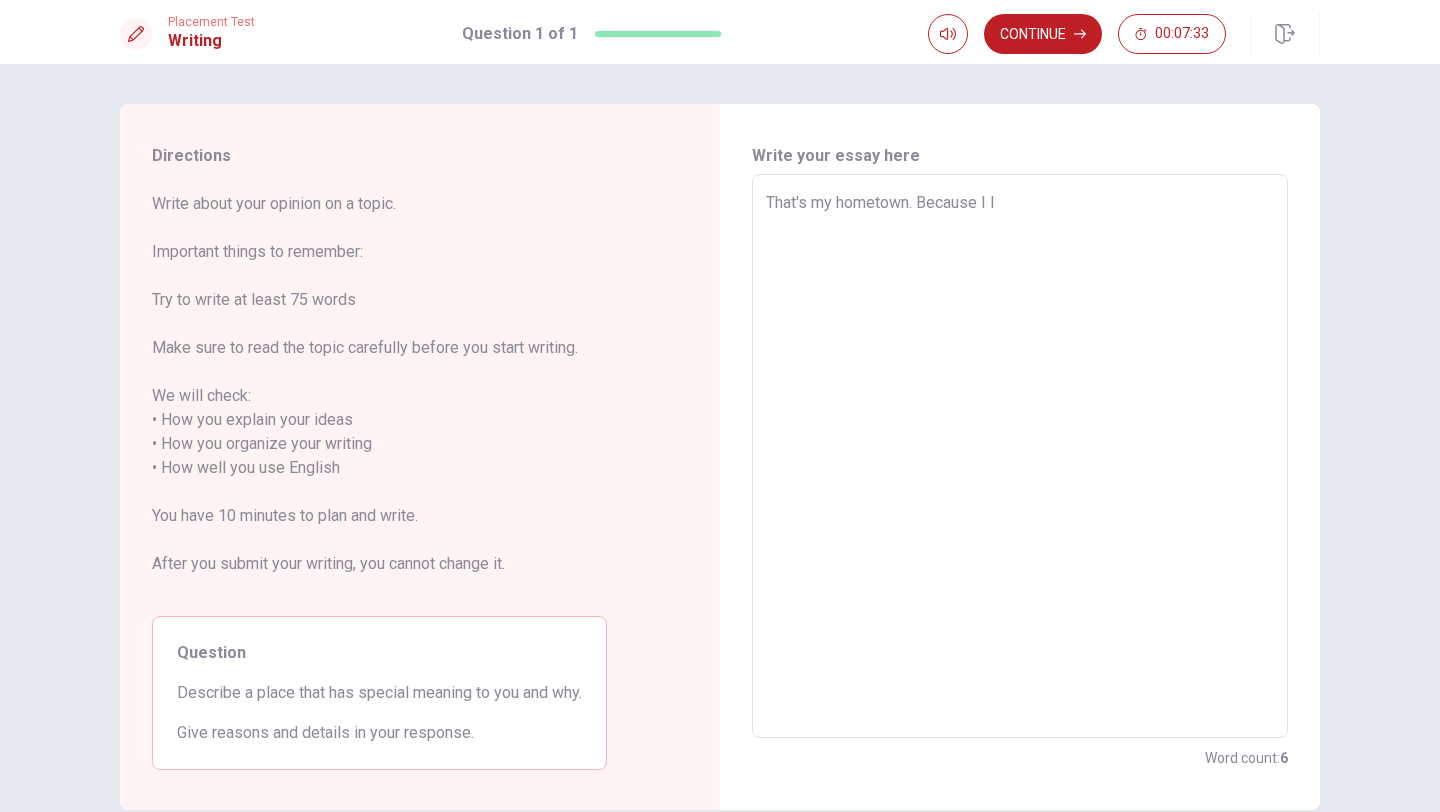 type on "x" 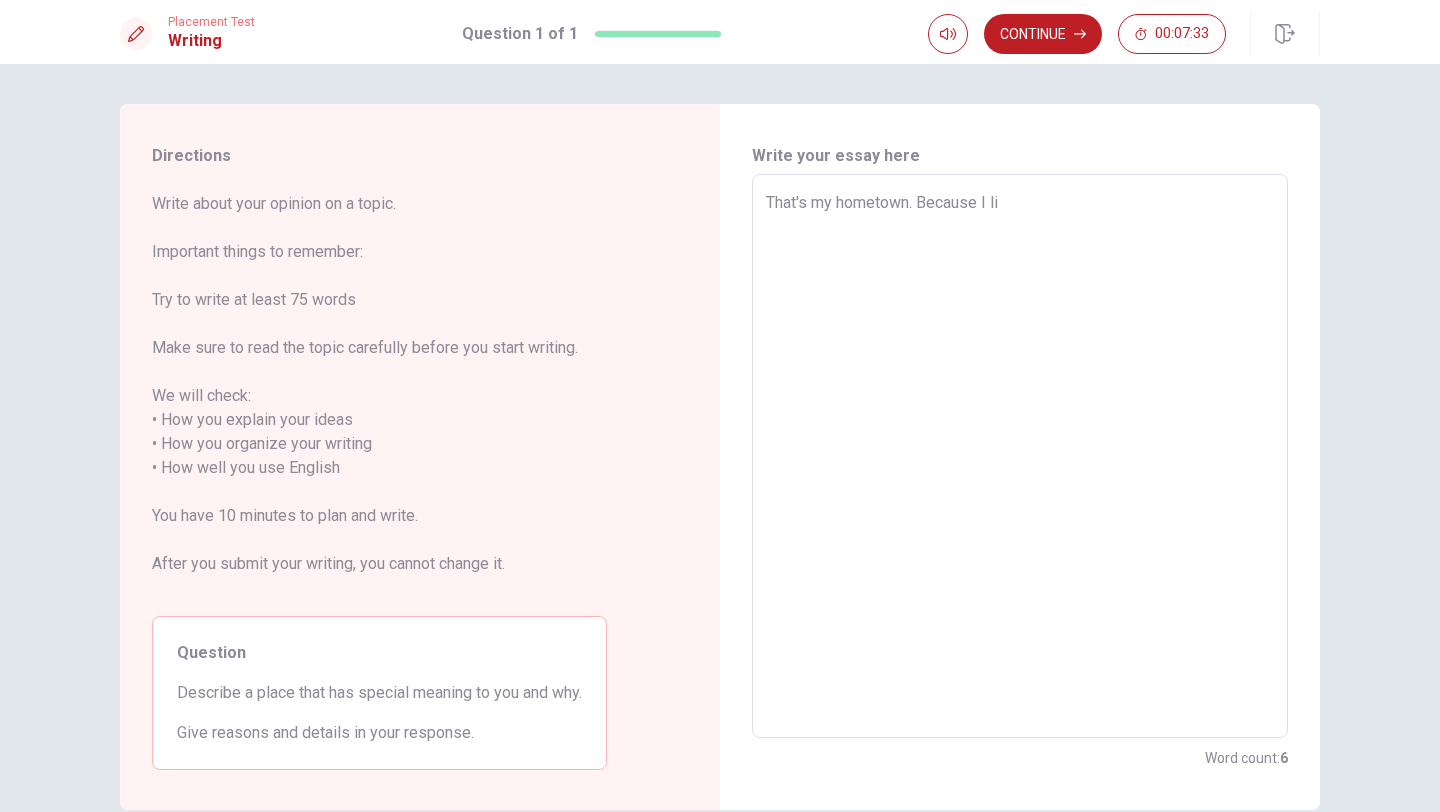 type on "x" 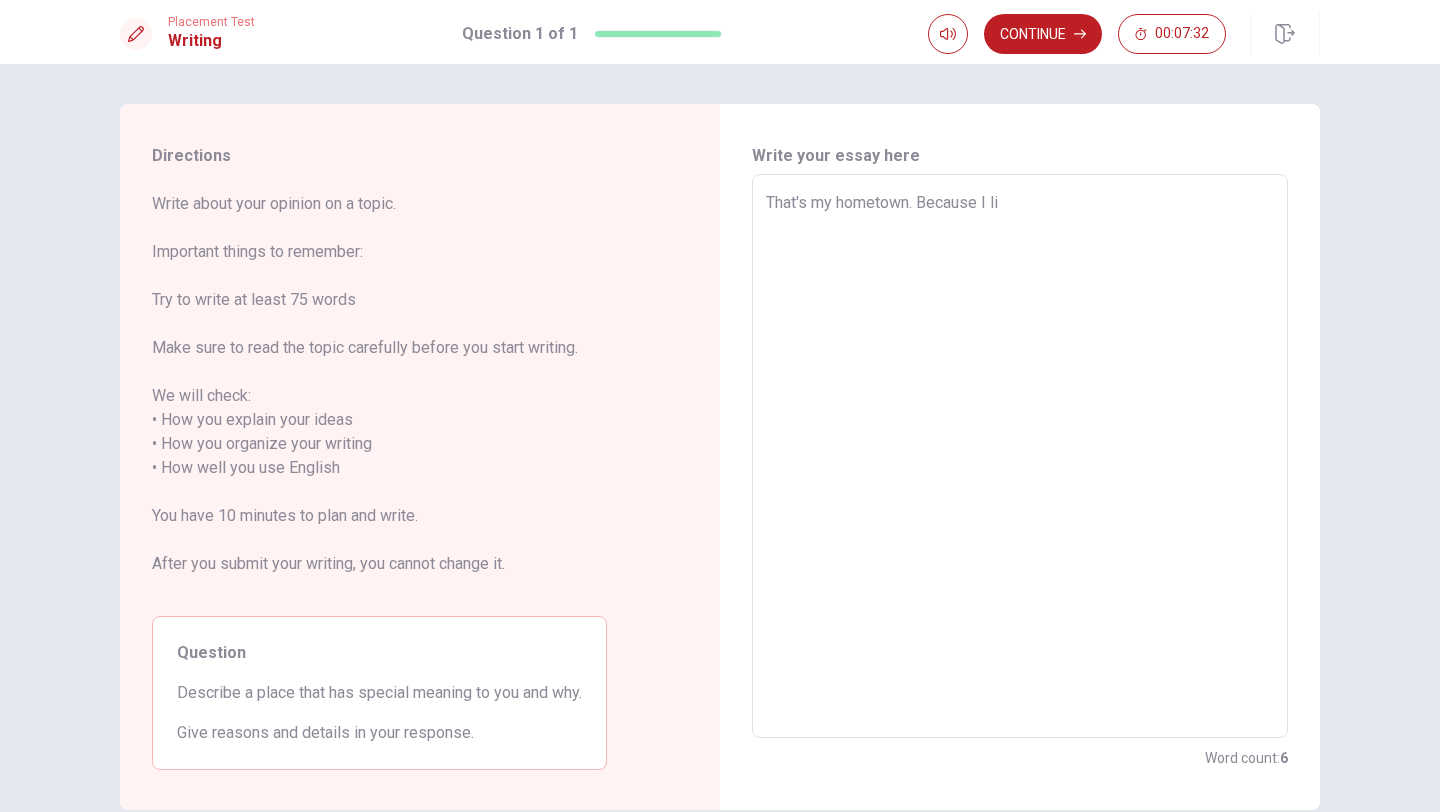 type on "That's my hometown. Because I liv" 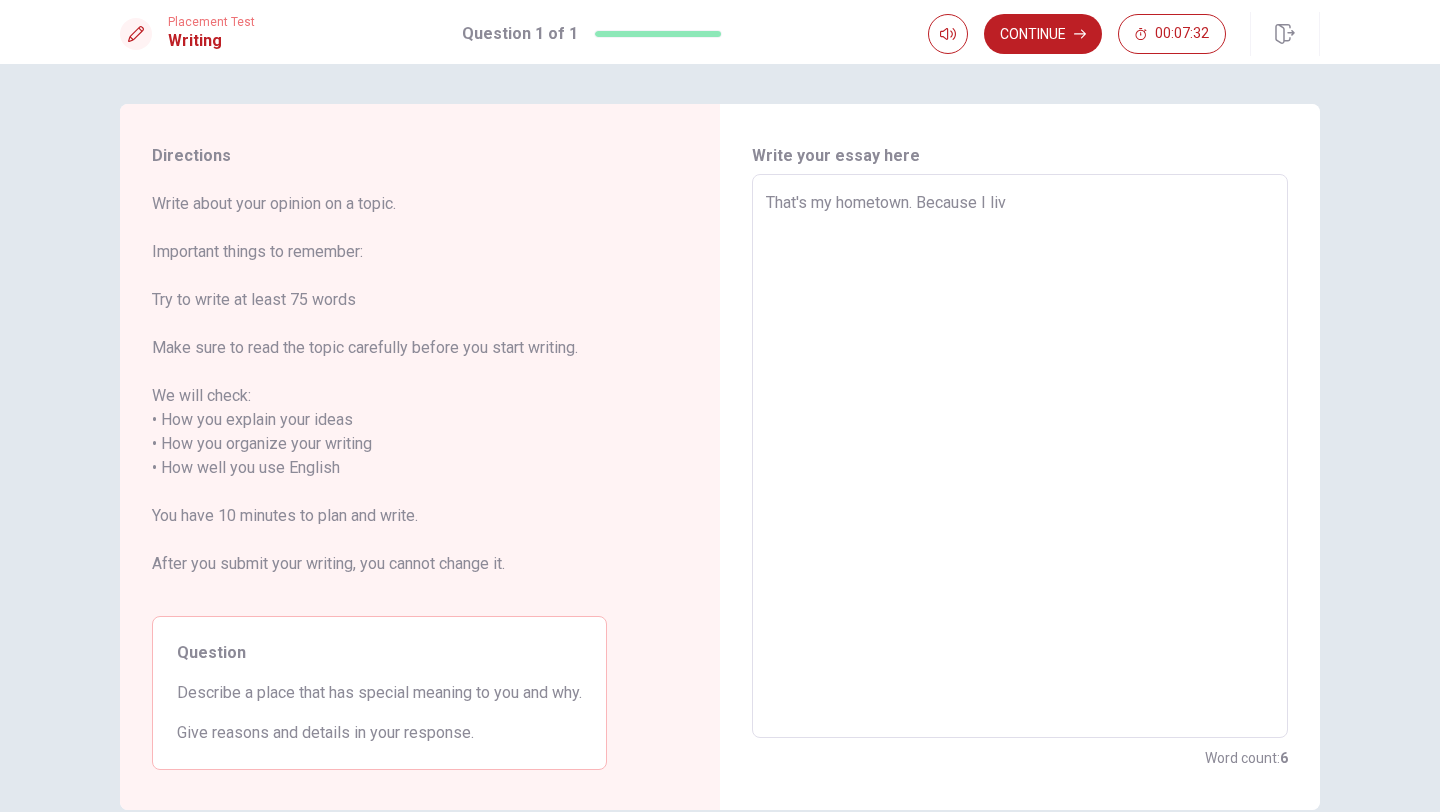 type on "x" 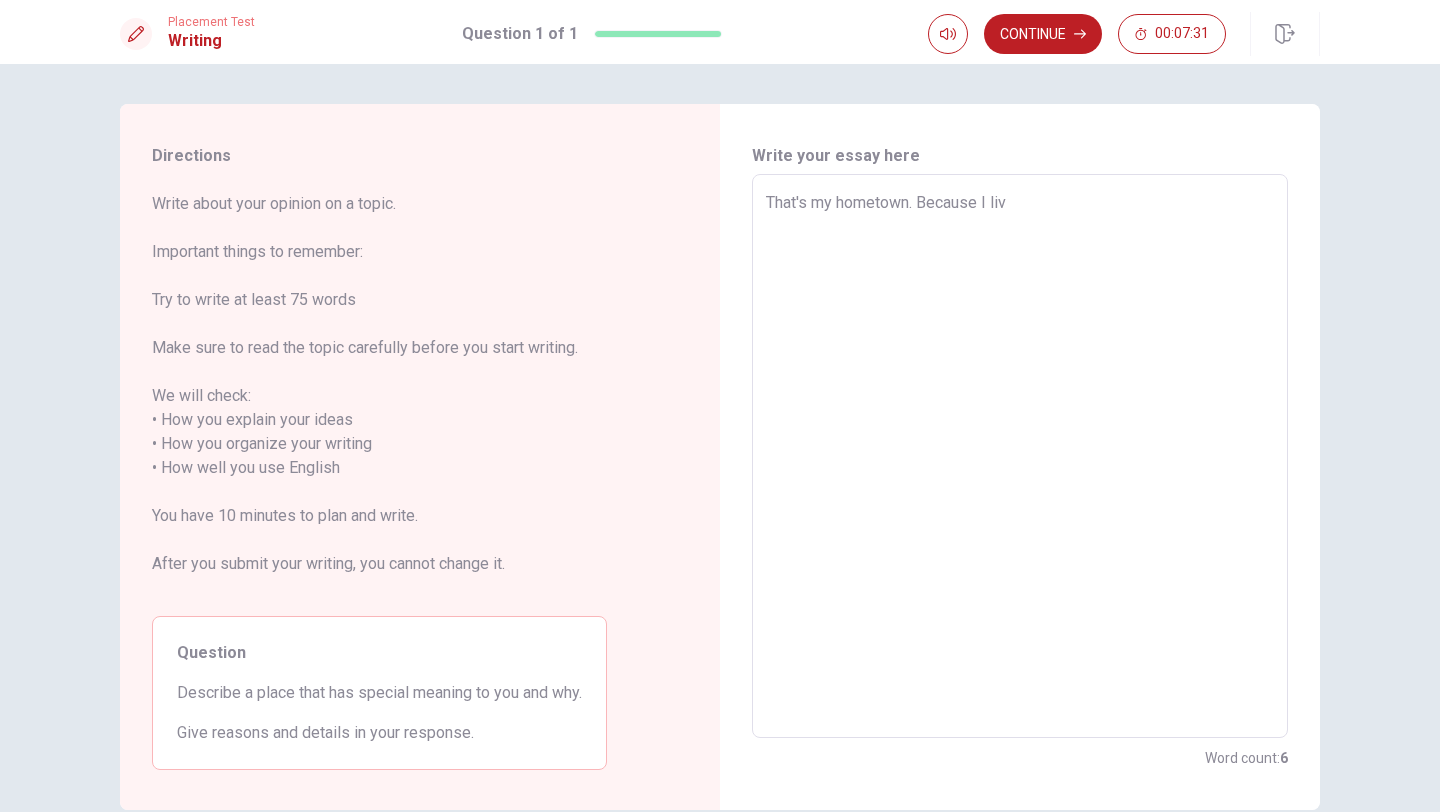 type on "That's my hometown. Because I live" 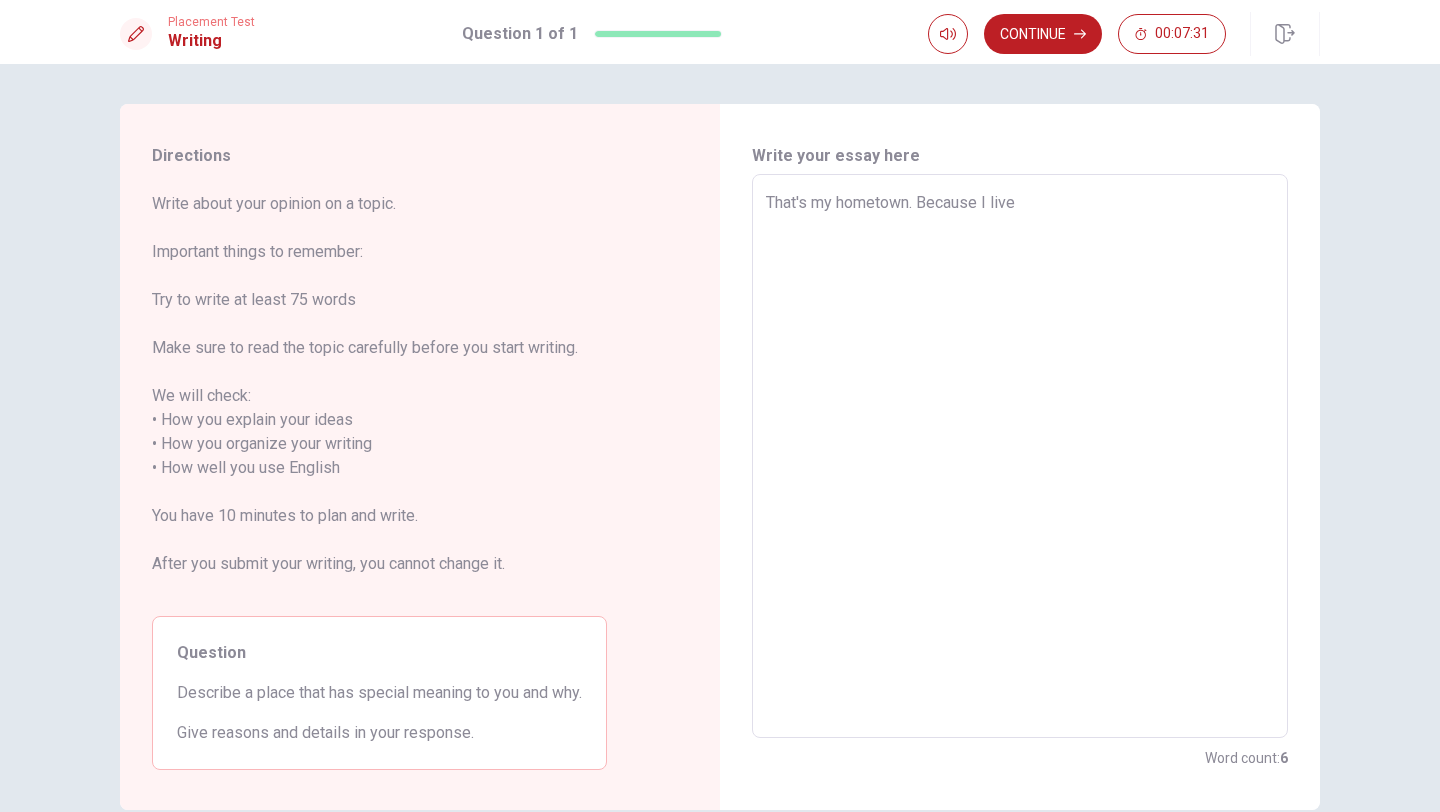 type on "x" 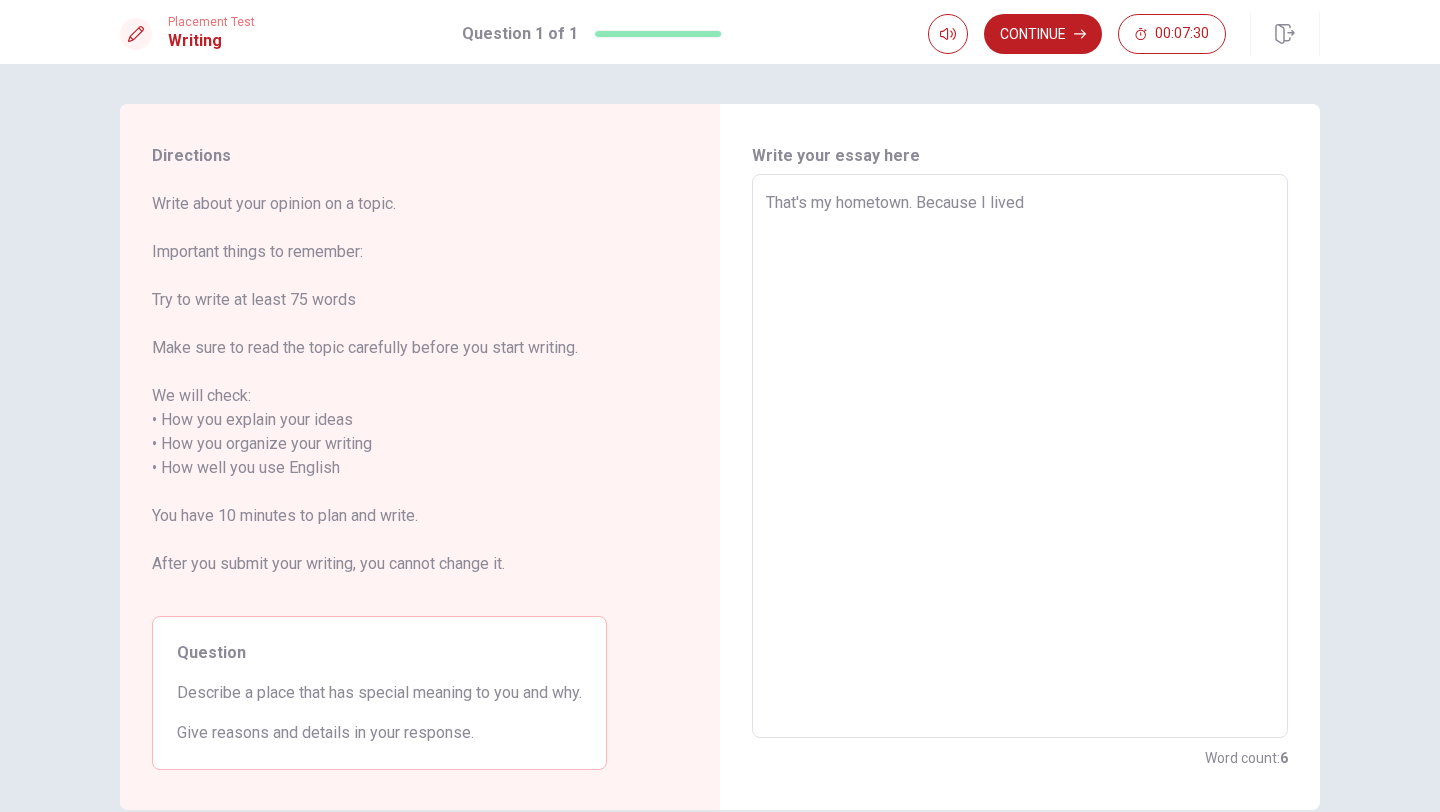 type on "x" 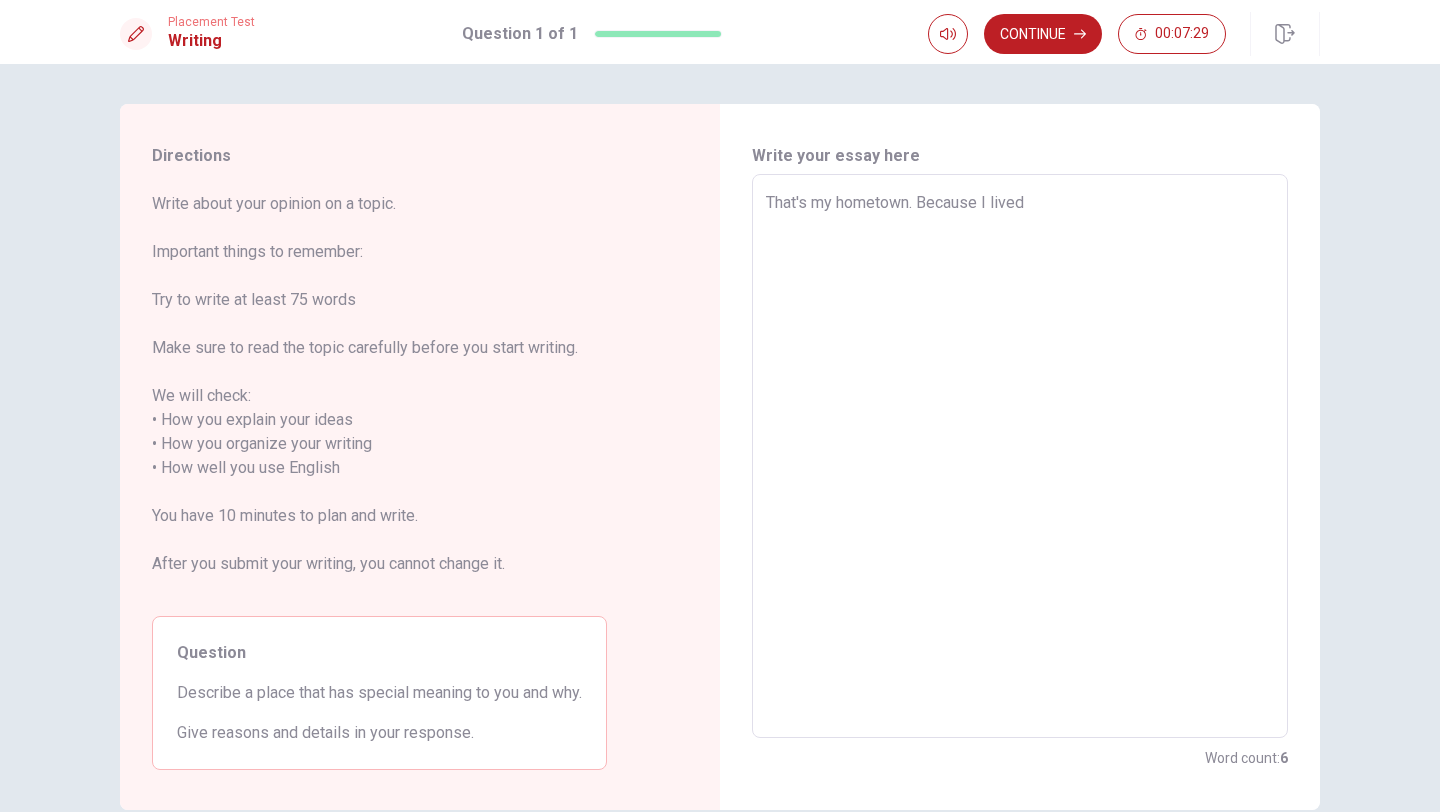 type on "That's my hometown. Because I live" 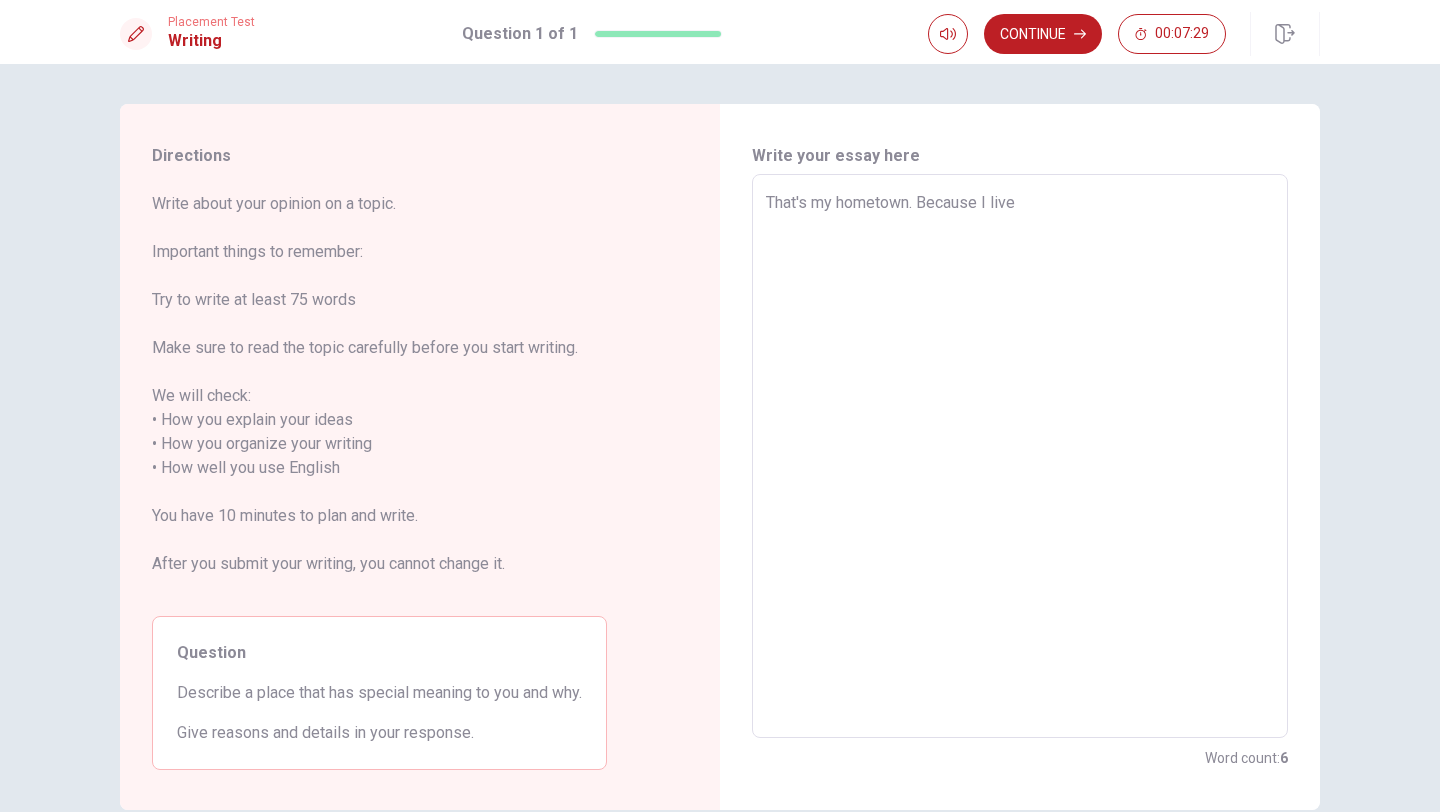 type on "x" 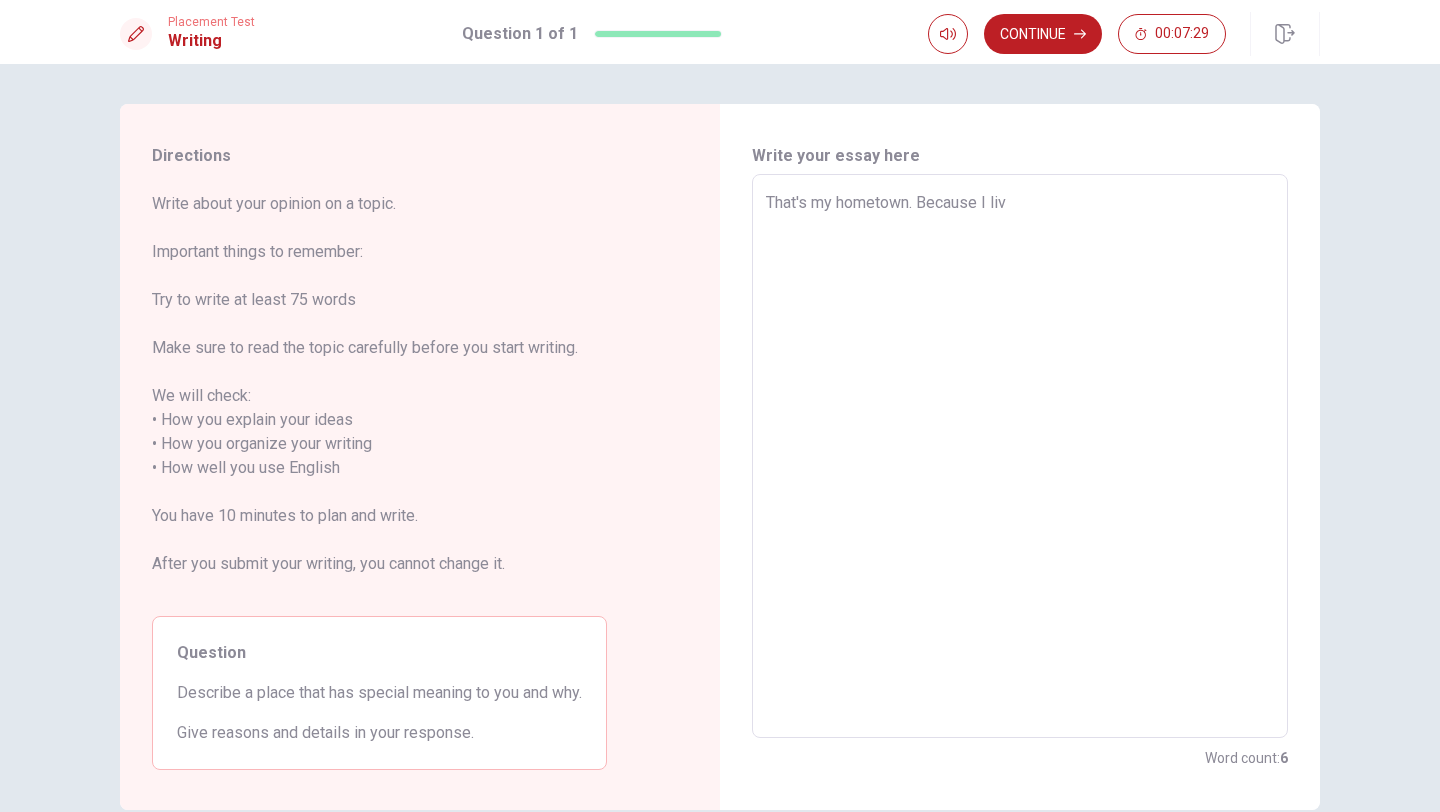 type on "x" 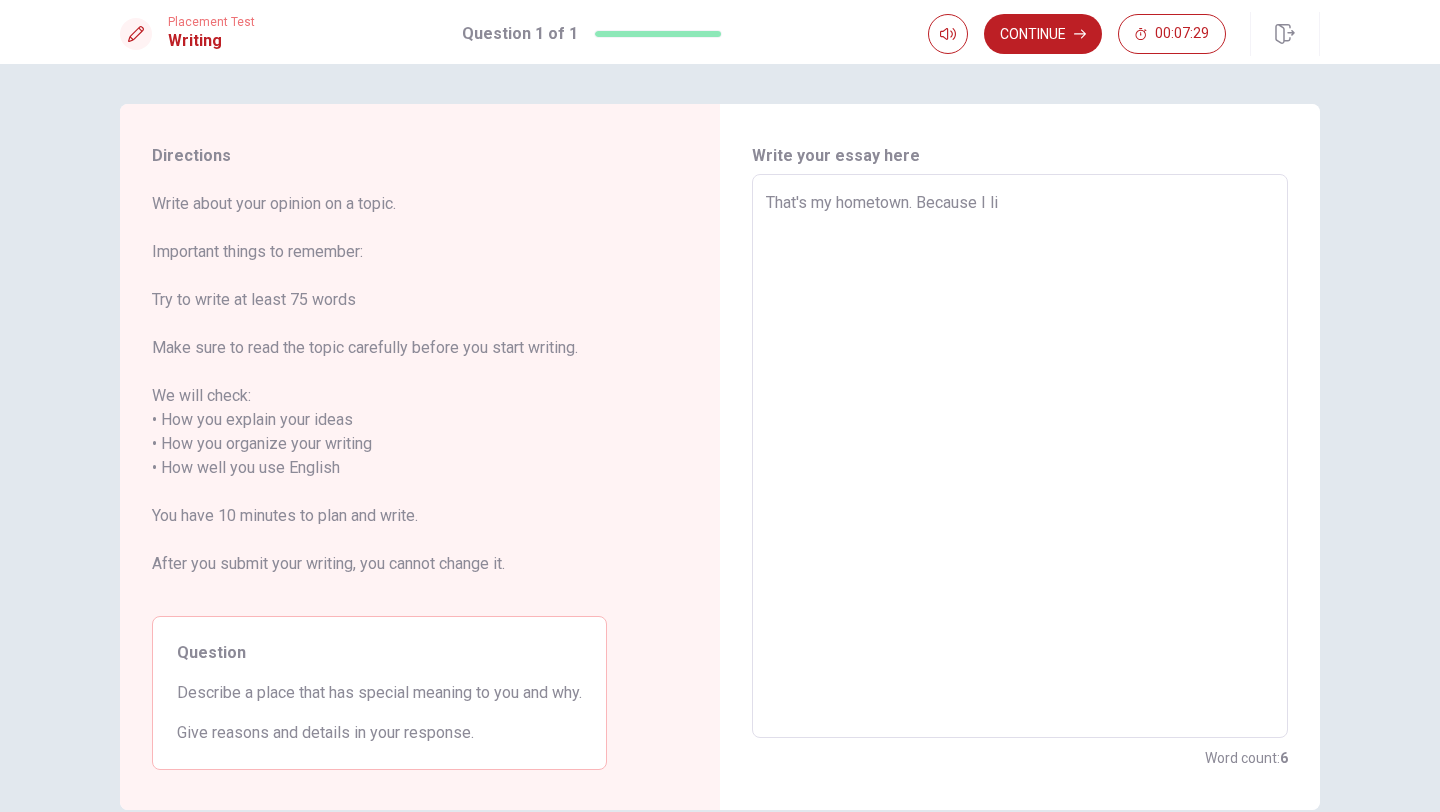 type on "x" 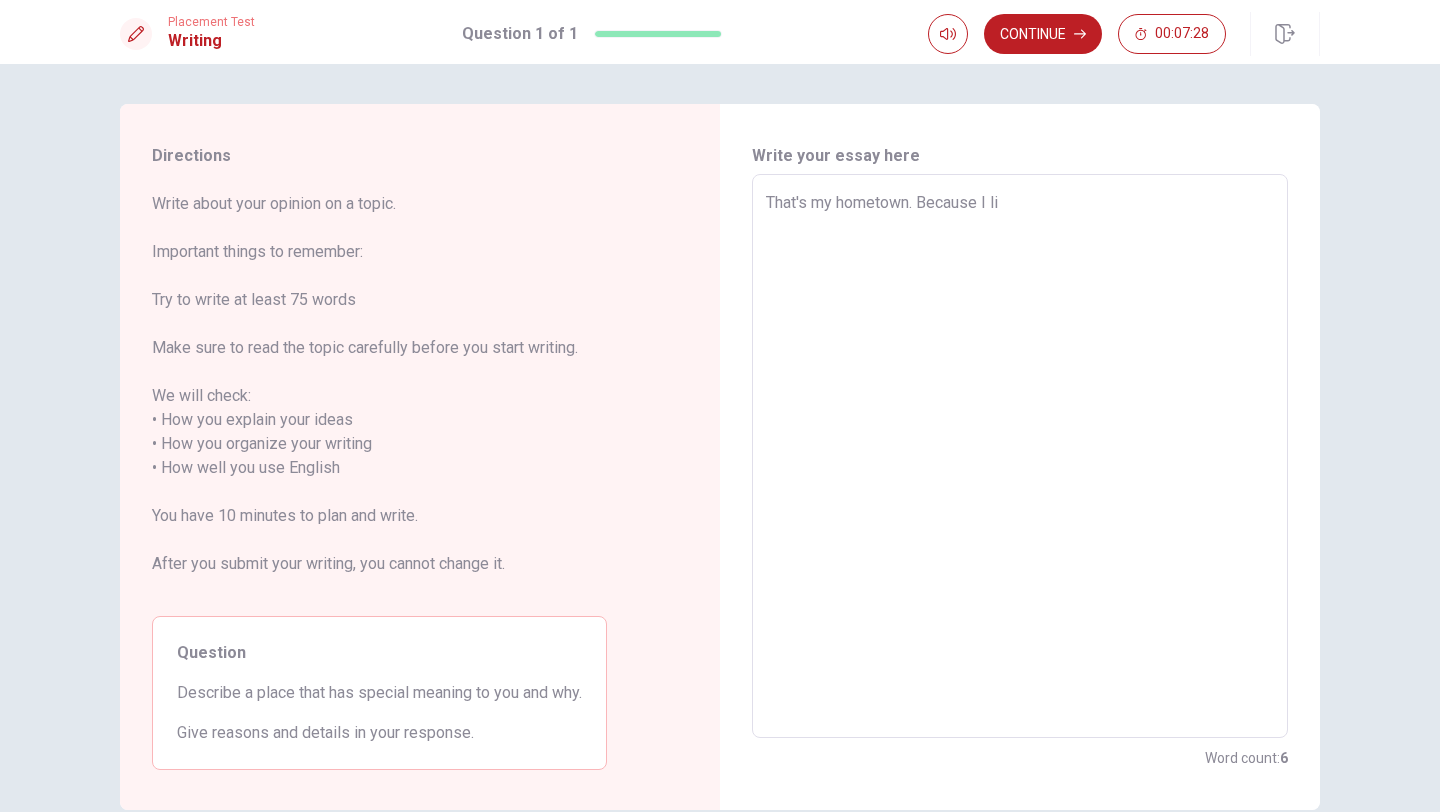 type on "That's my hometown. Because I l" 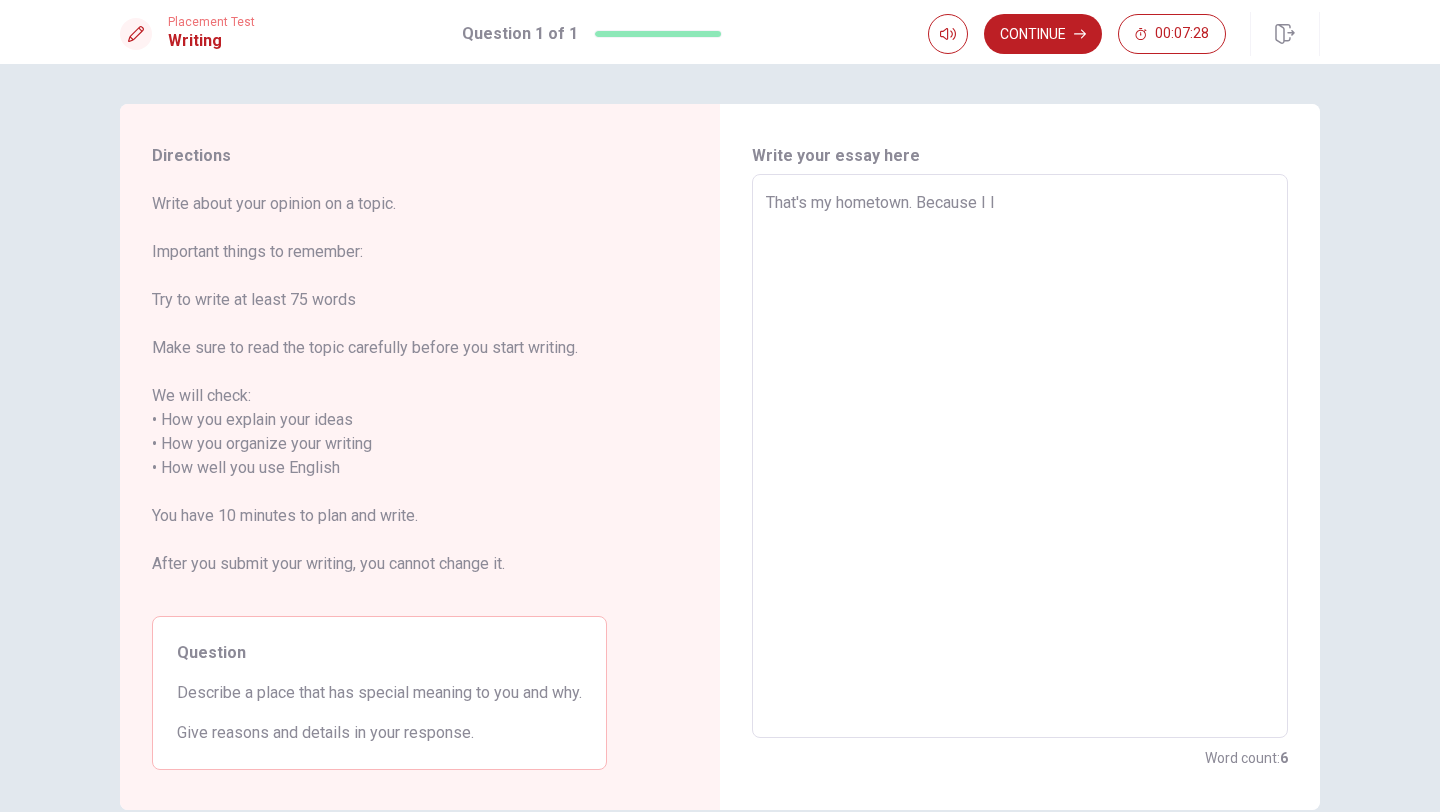 type on "x" 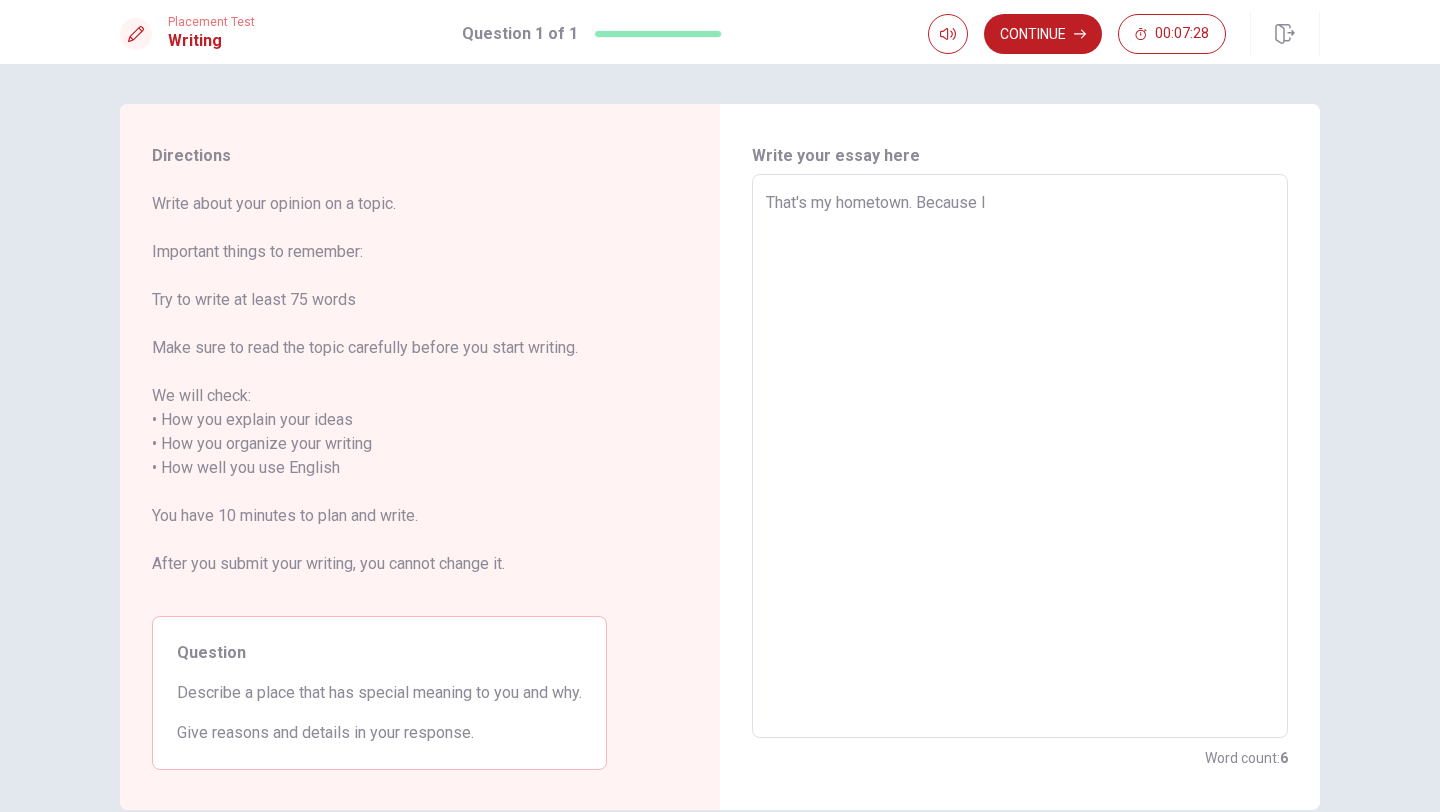 type on "x" 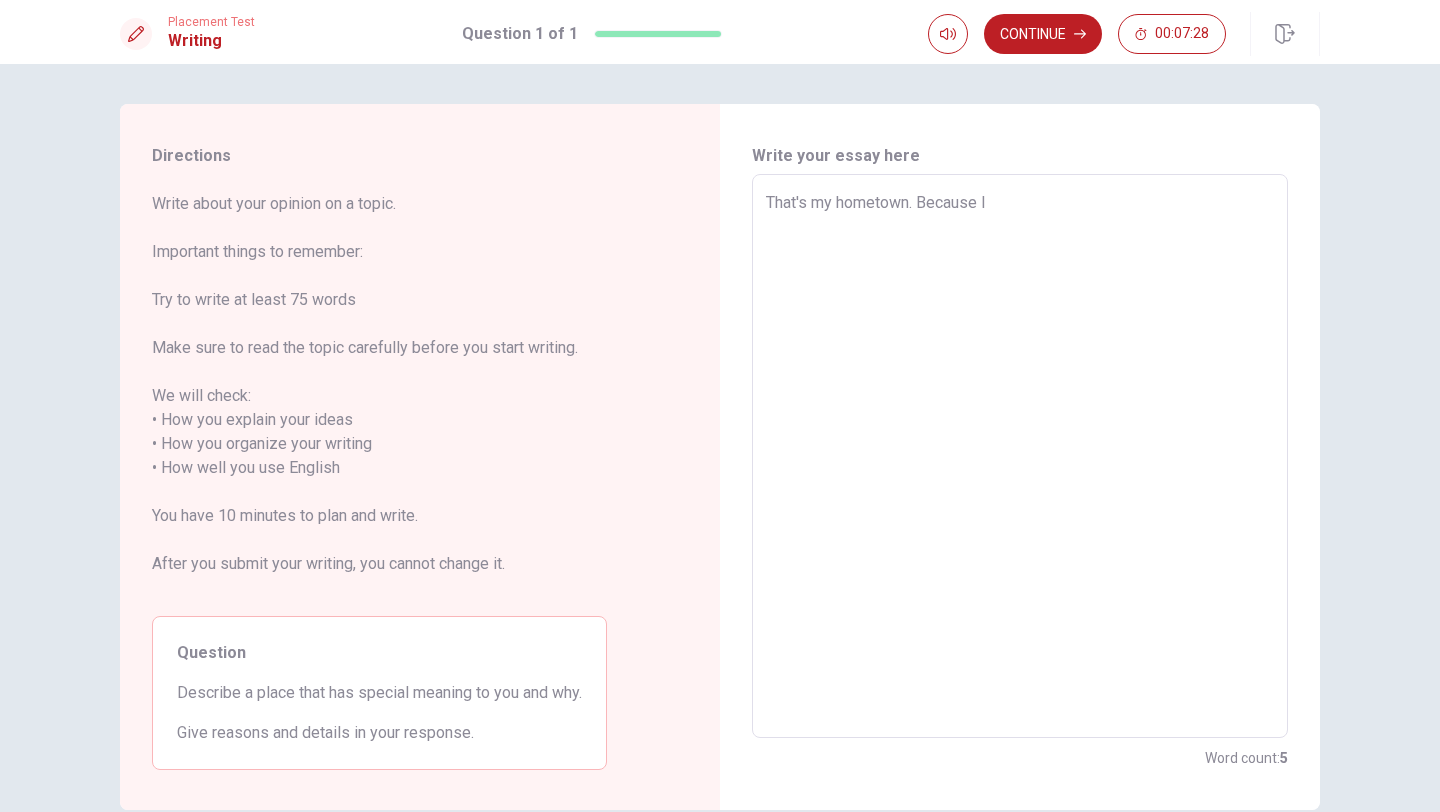 type on "That's my hometown. Because I" 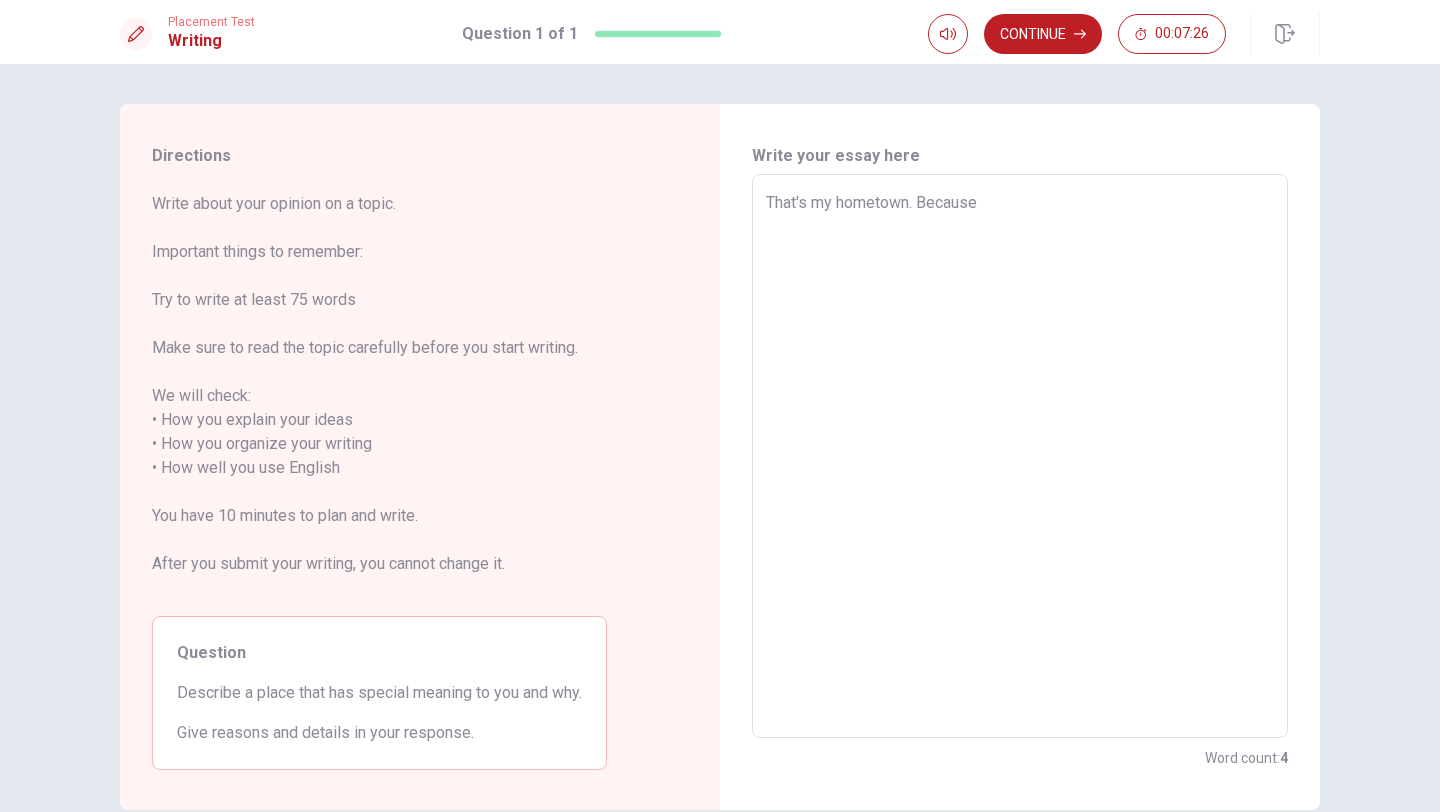type on "x" 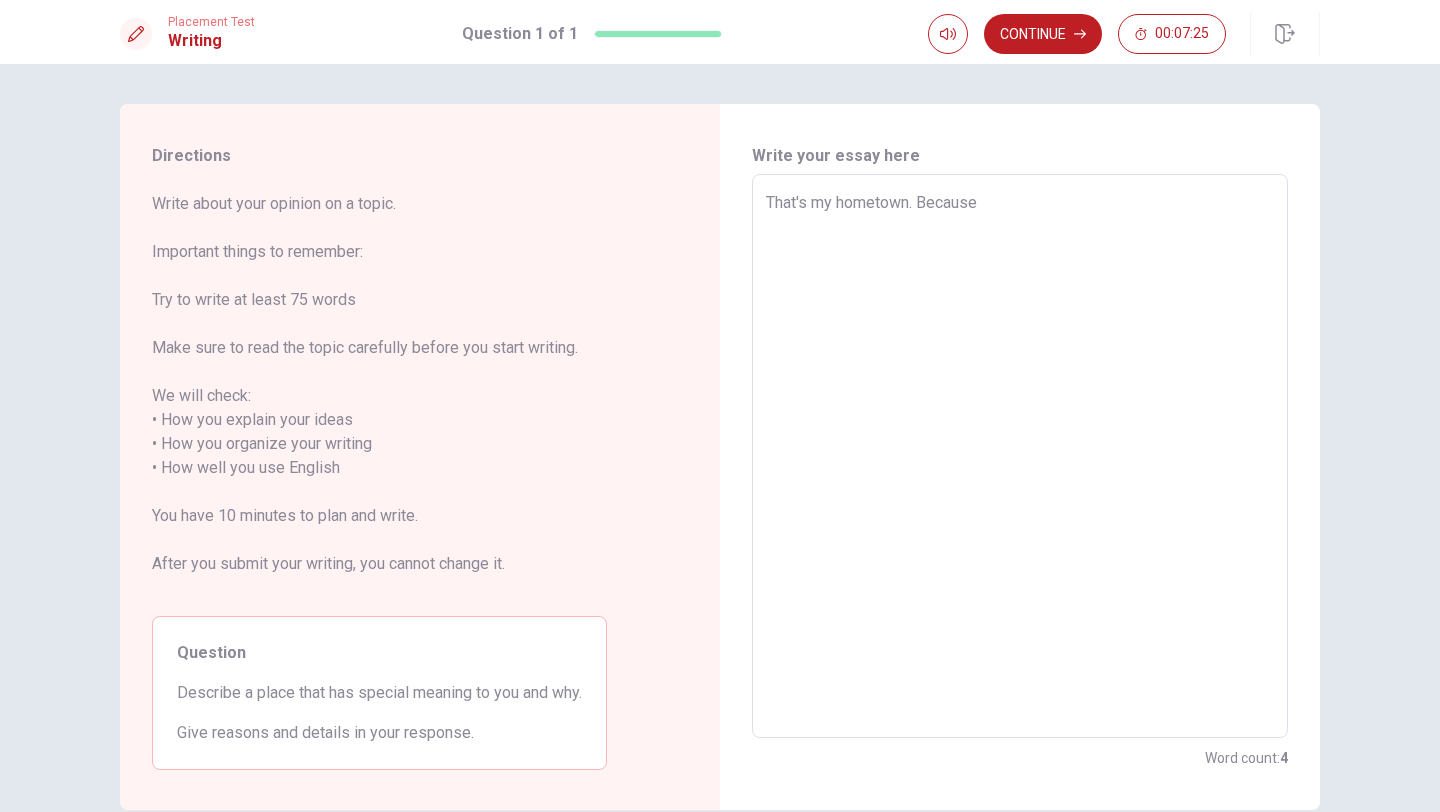 type on "That's my hometown. Because w" 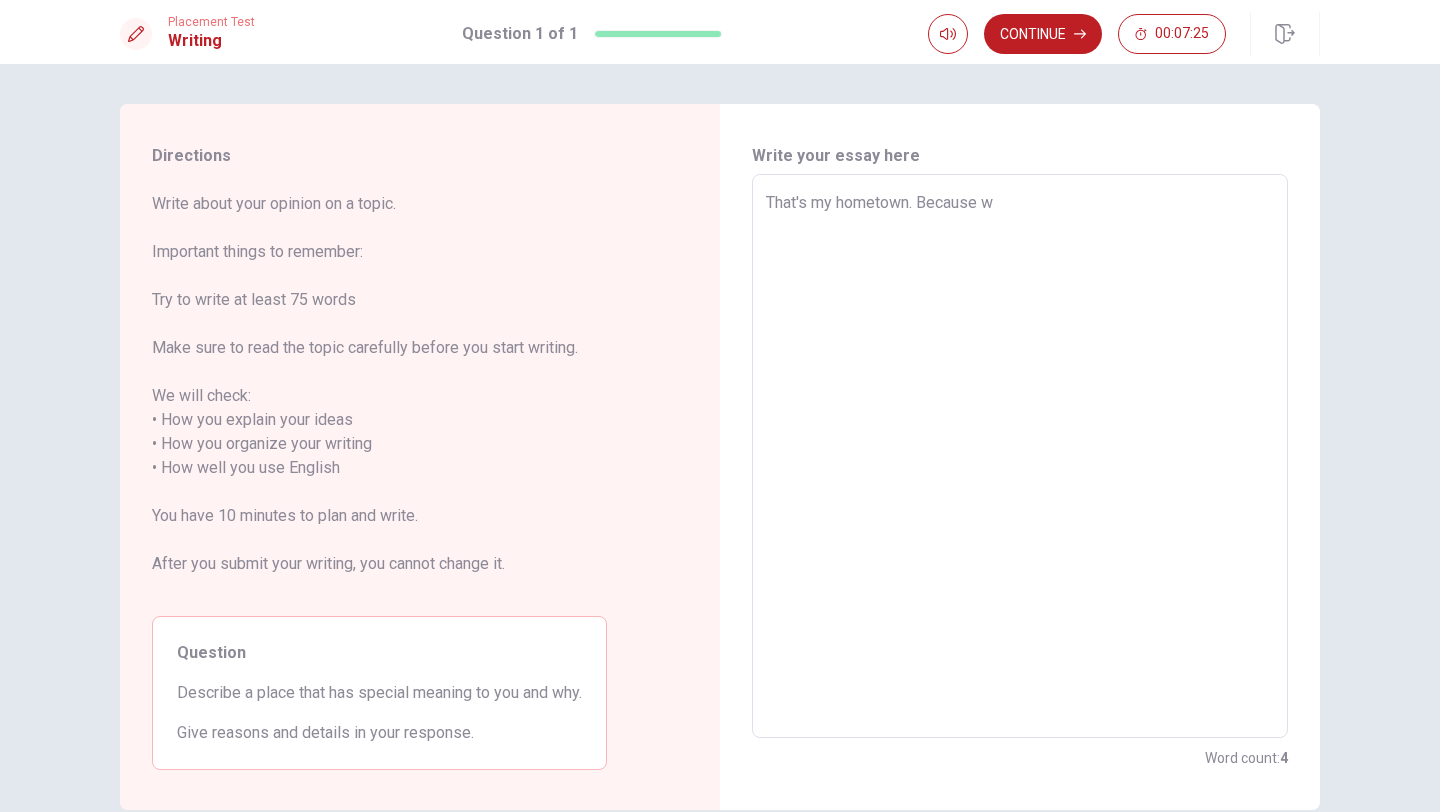 type on "x" 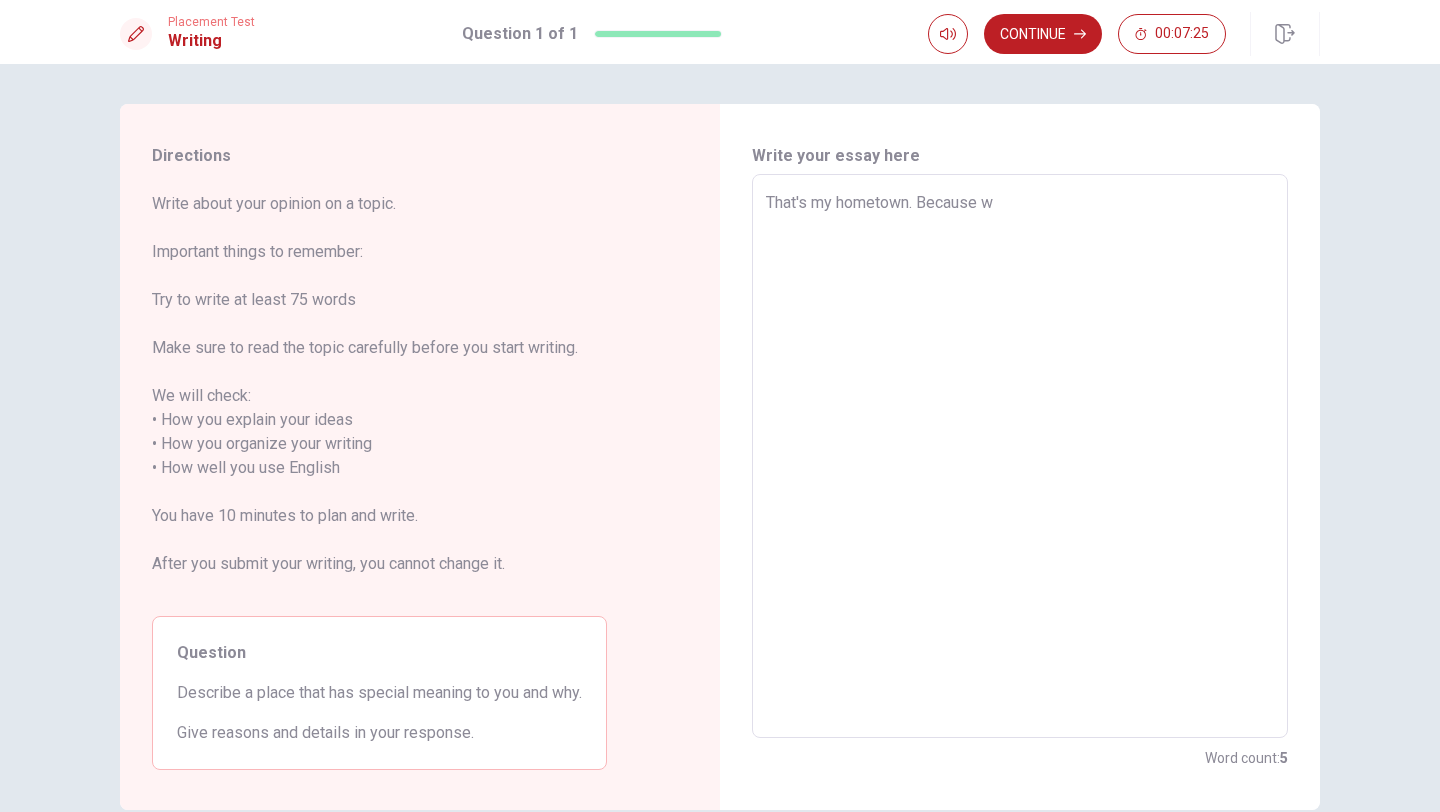 type on "That's my hometown. Because wh" 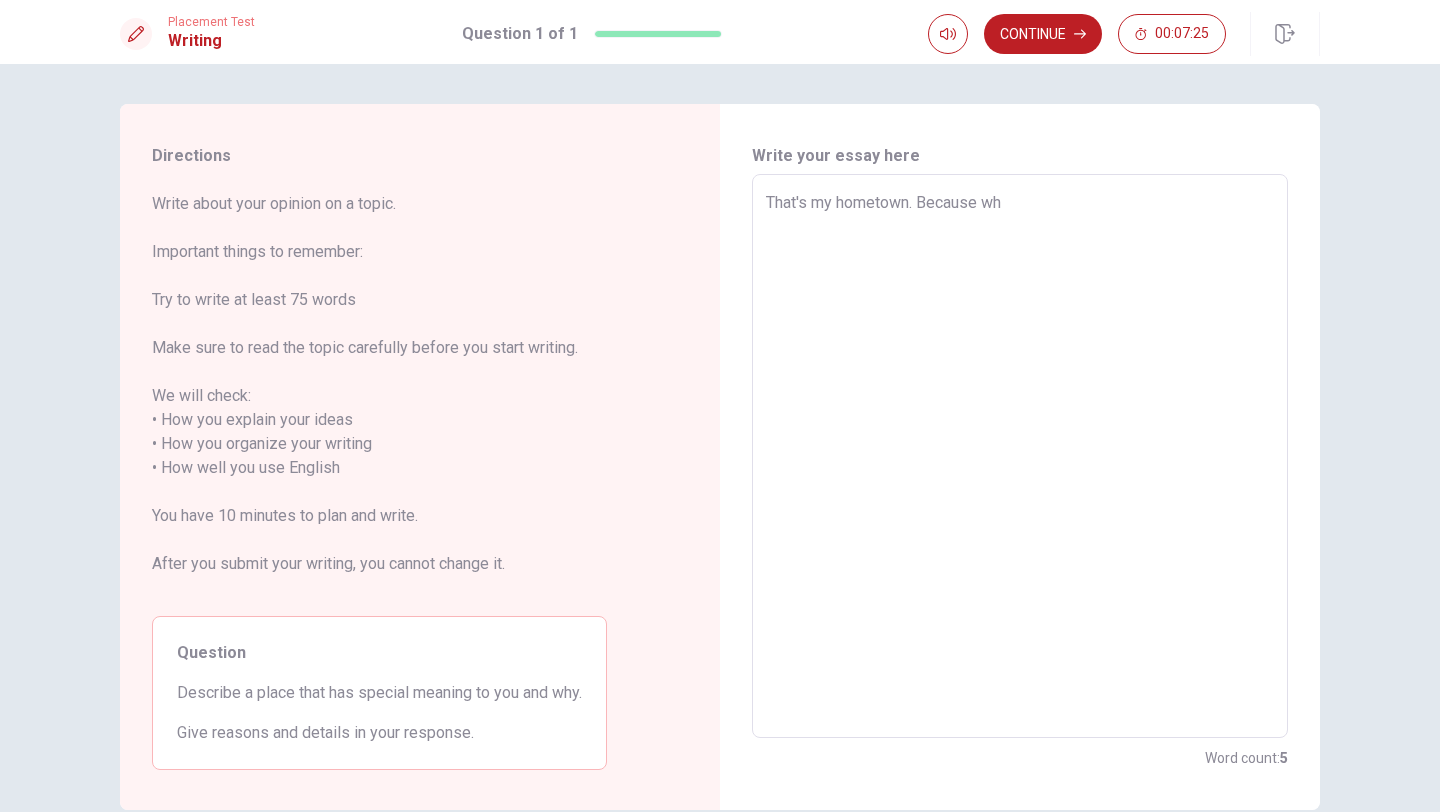 type on "x" 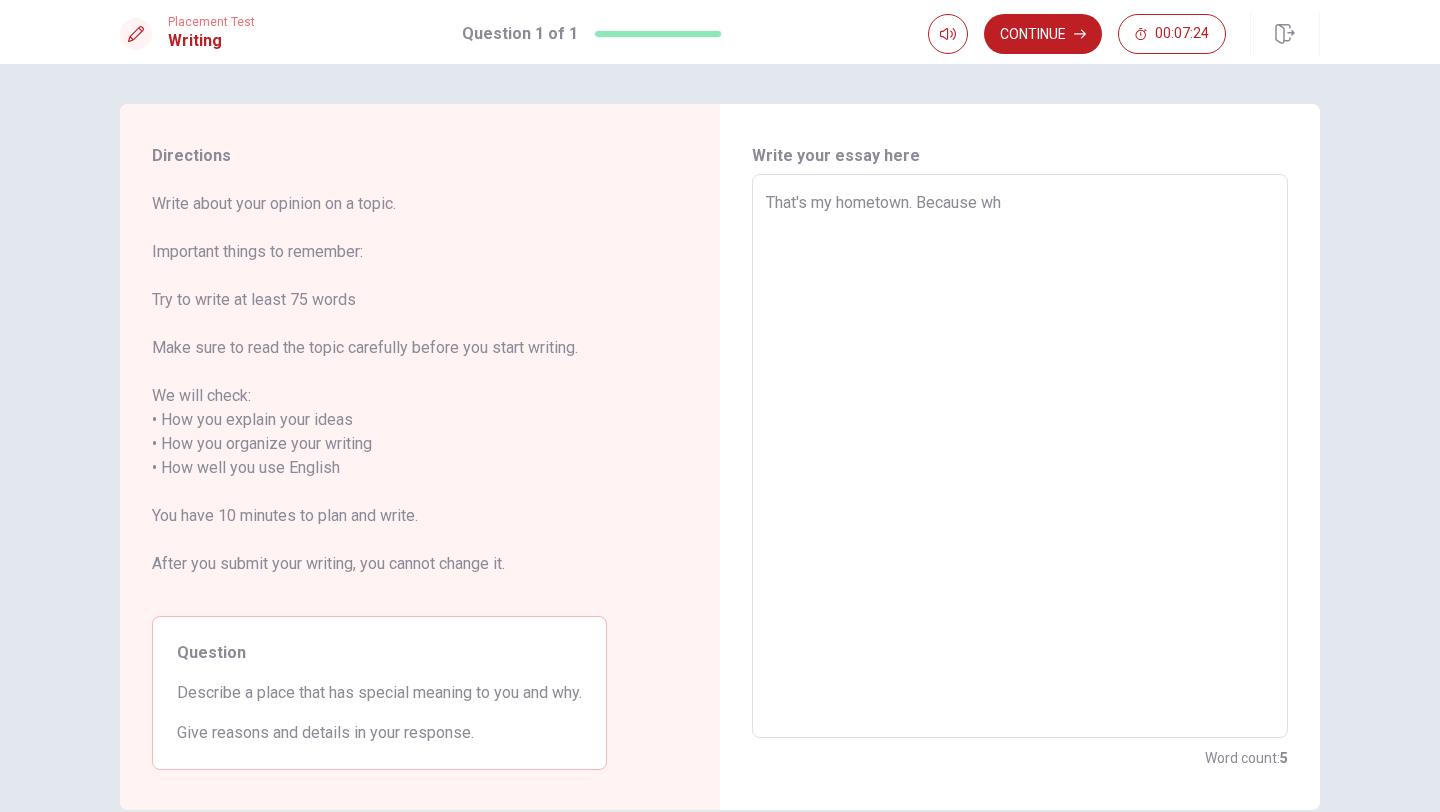 type on "That's my hometown. Because whe" 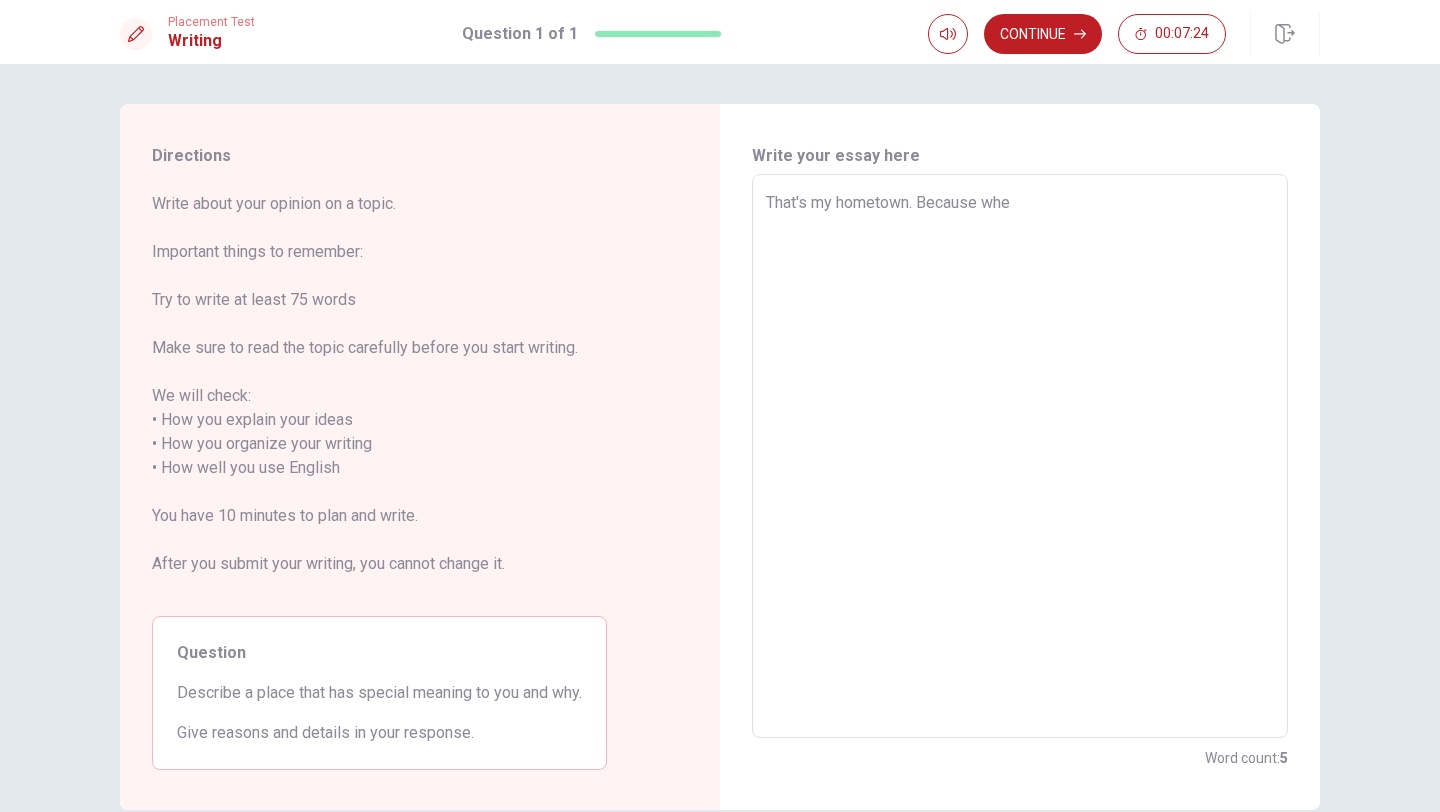 type on "x" 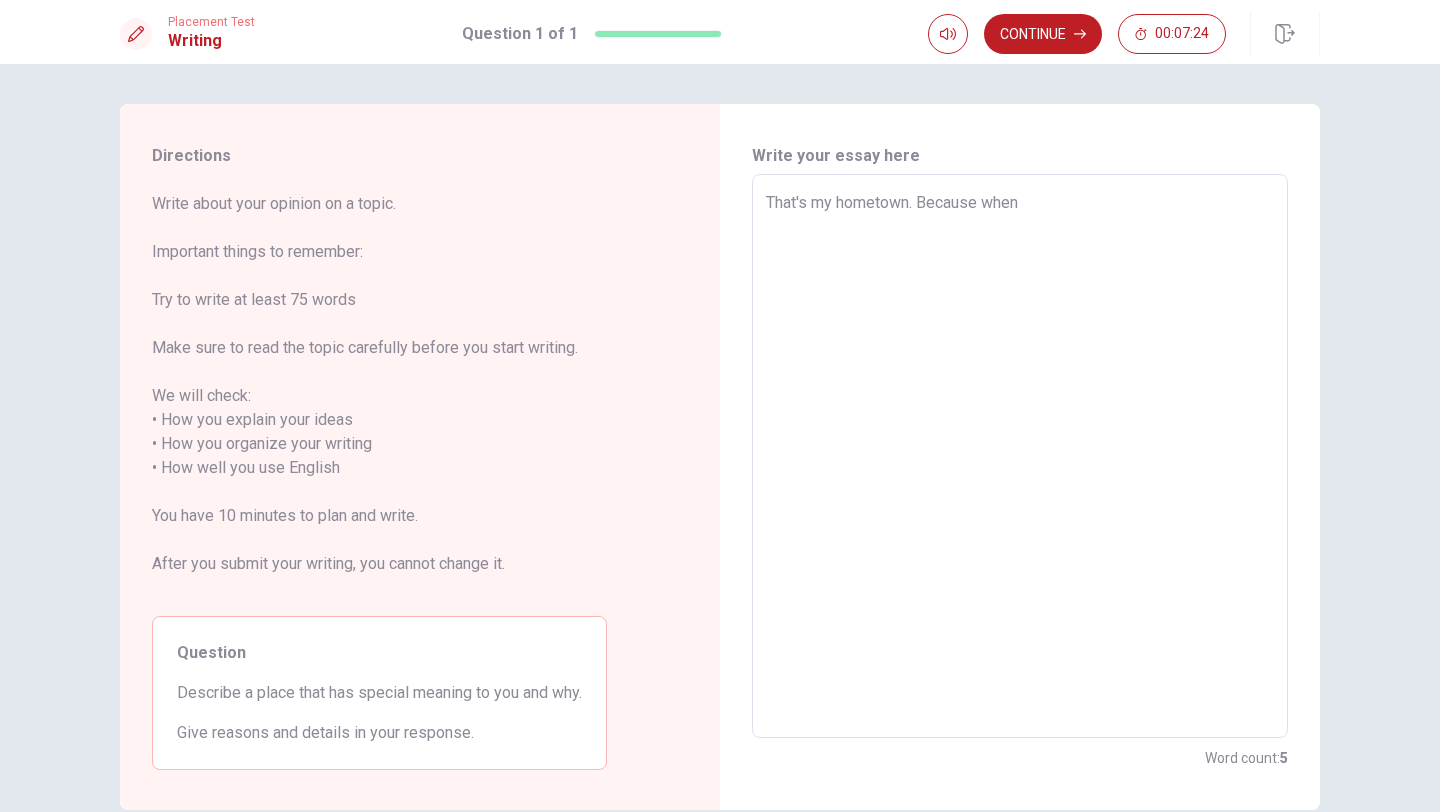 type on "x" 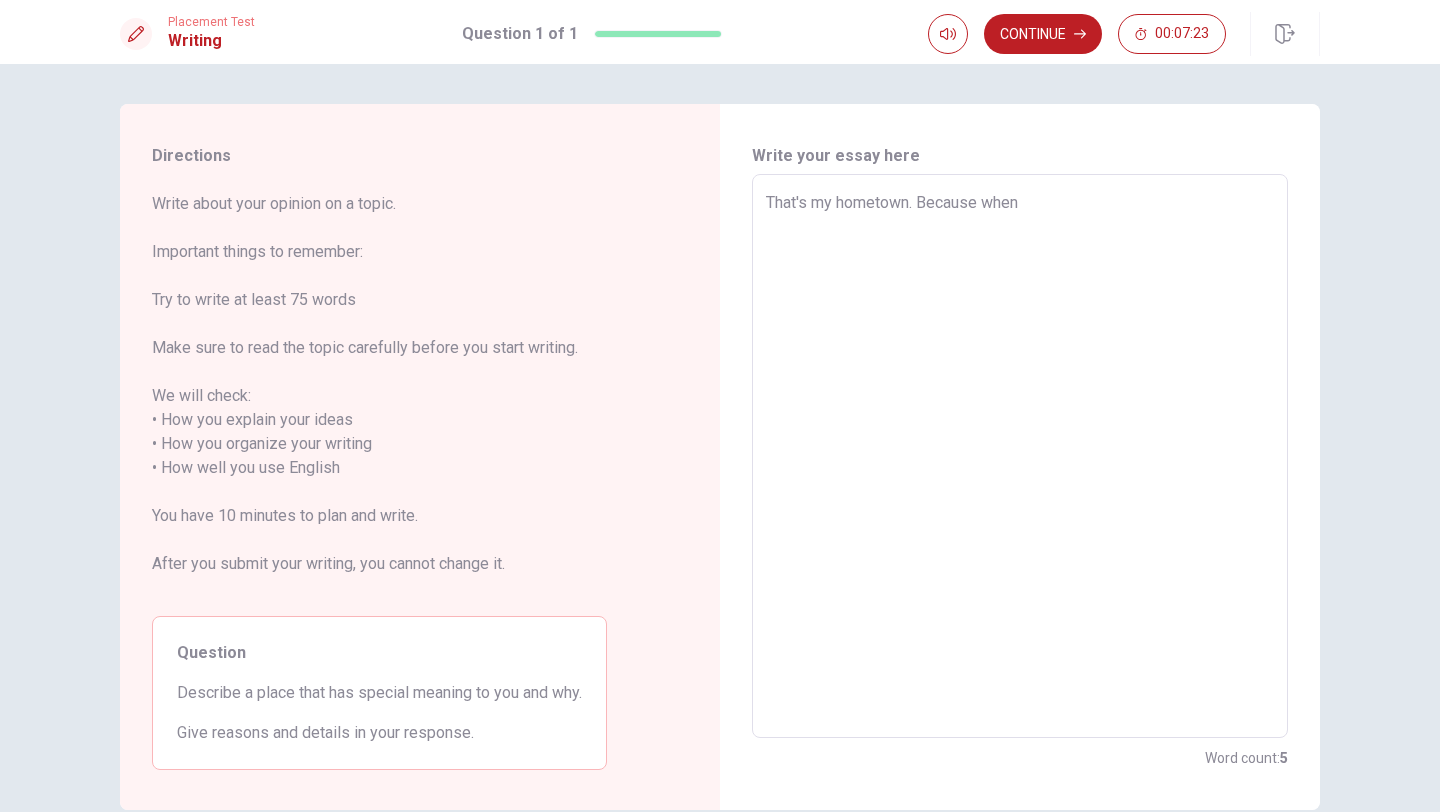 type on "That's my hometown. Because when" 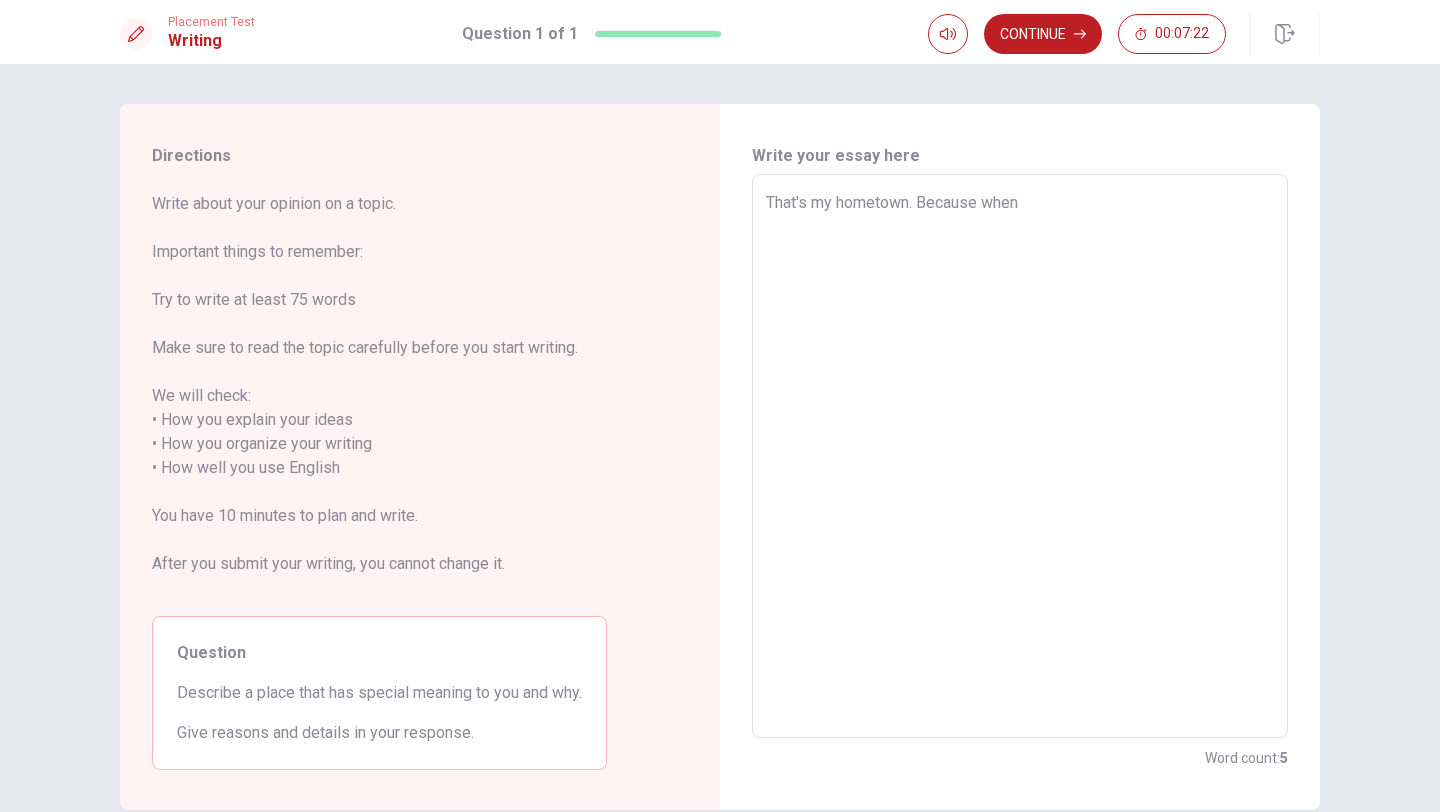 type on "That's my hometown. Because when I" 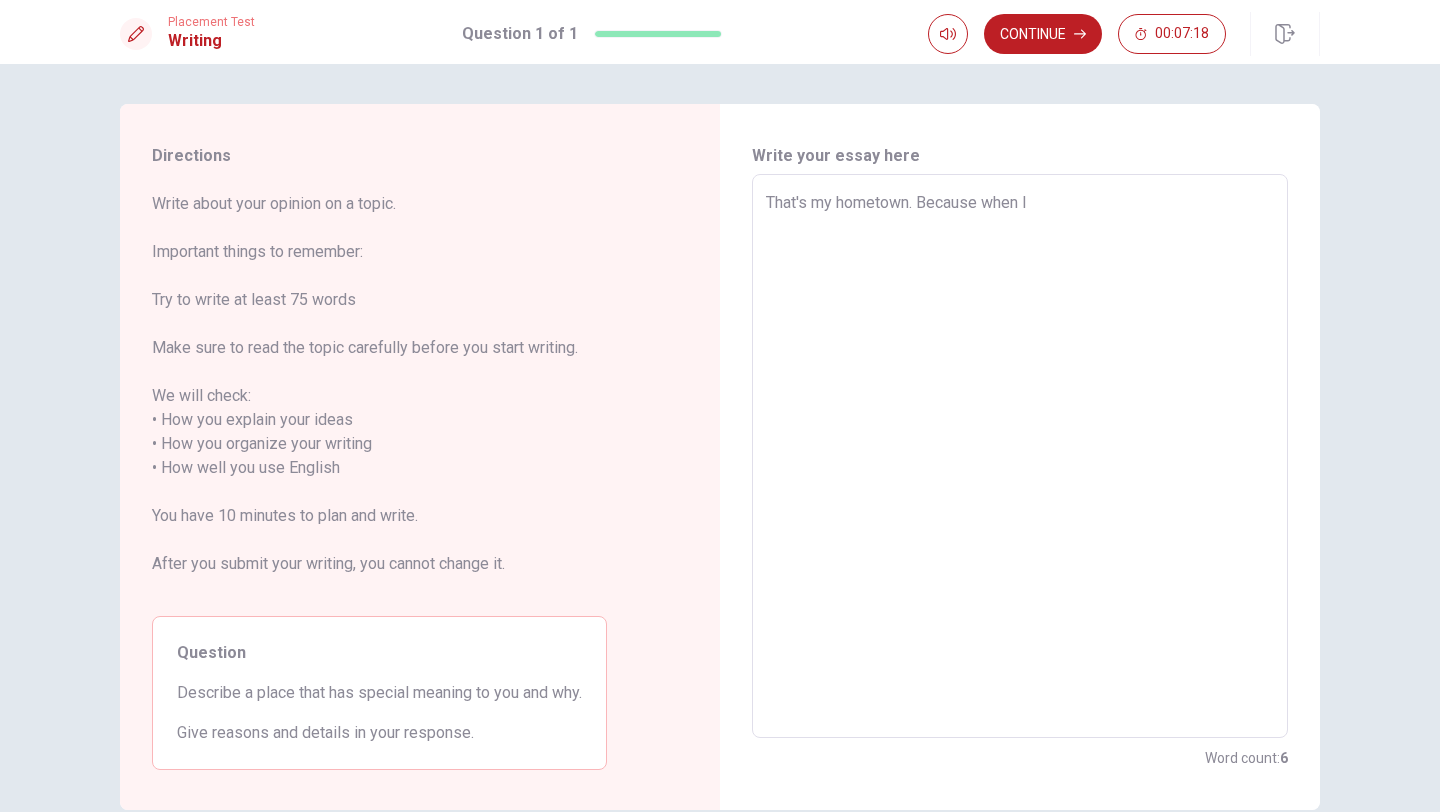 type on "x" 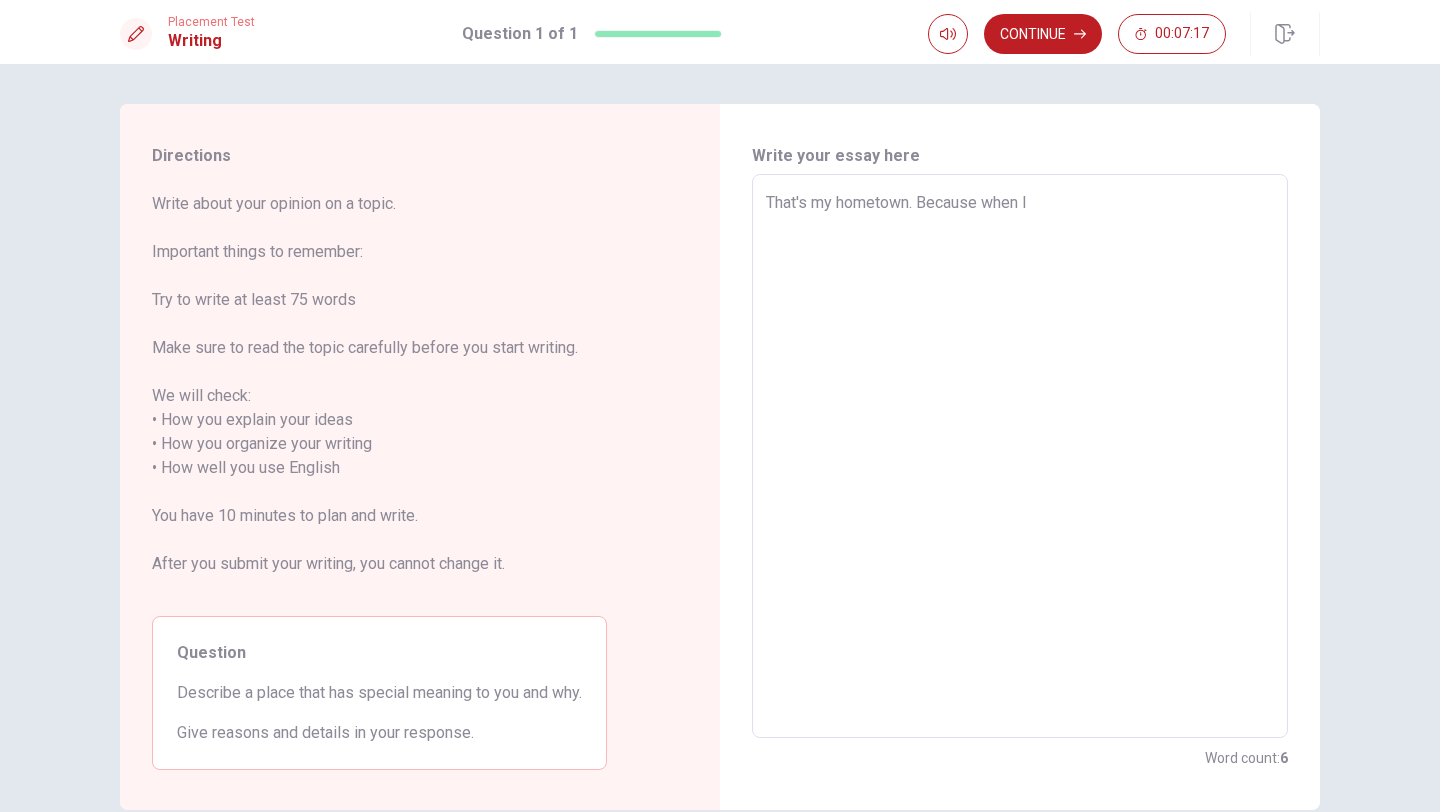 type on "That's my hometown. Because when" 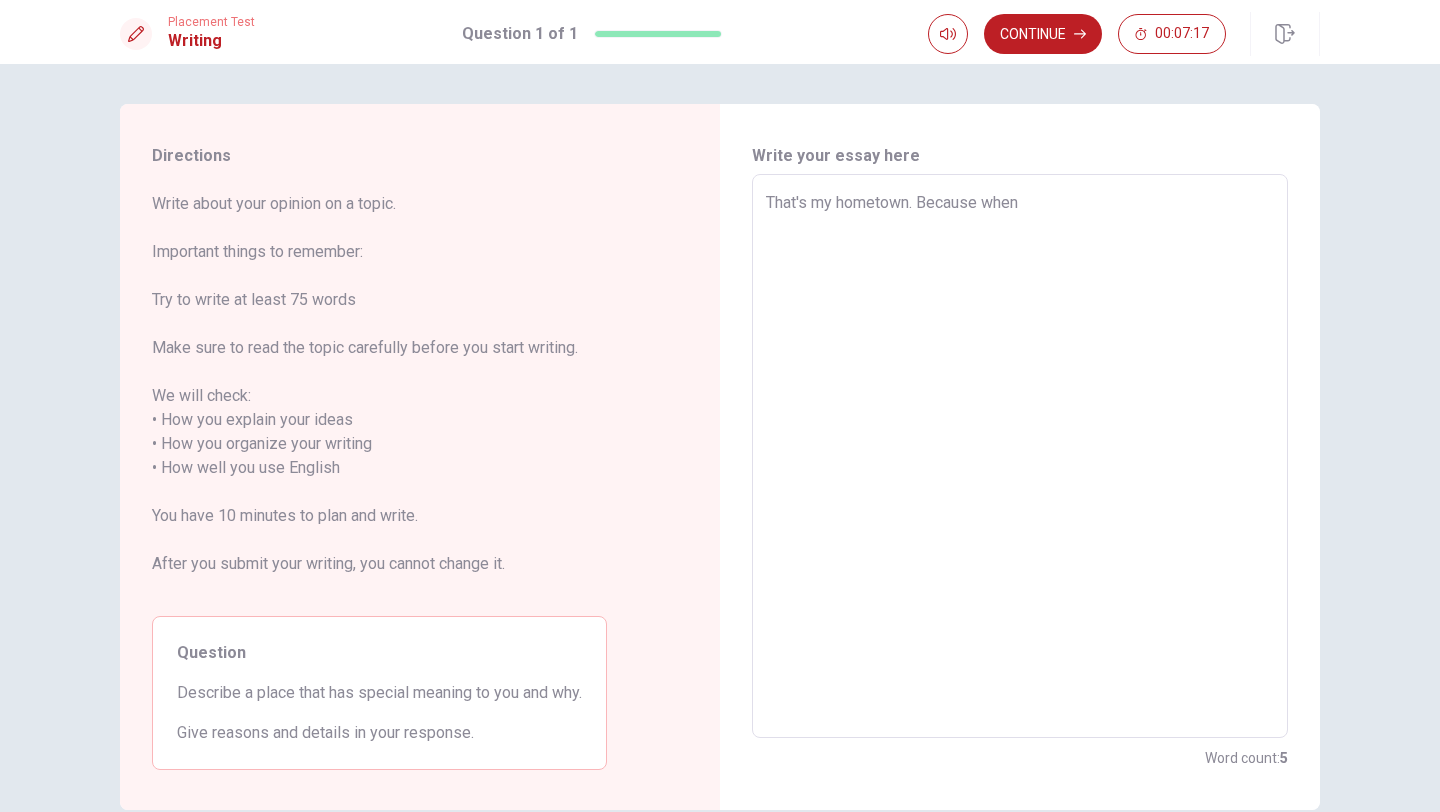 type on "x" 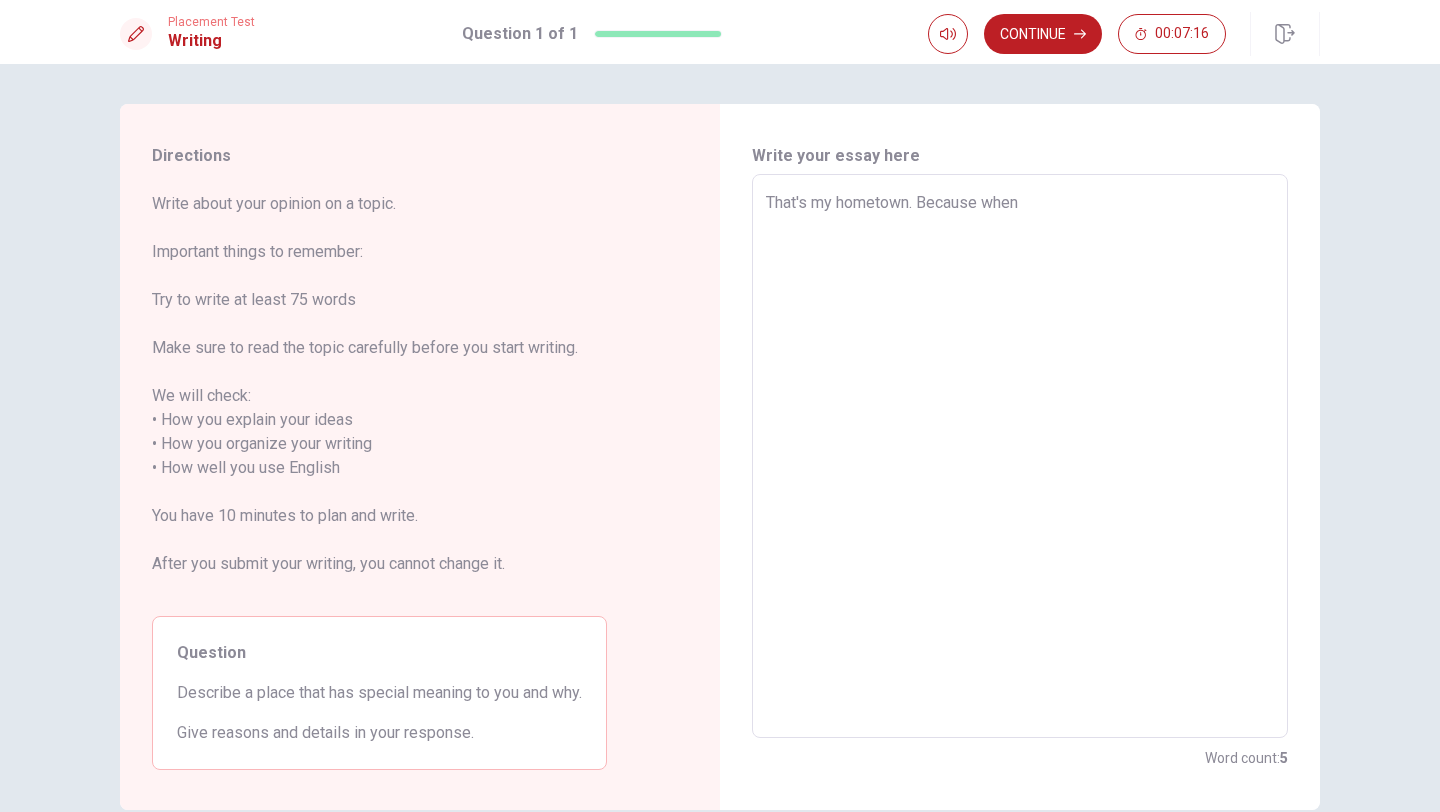 type on "That's my hometown. Because whe" 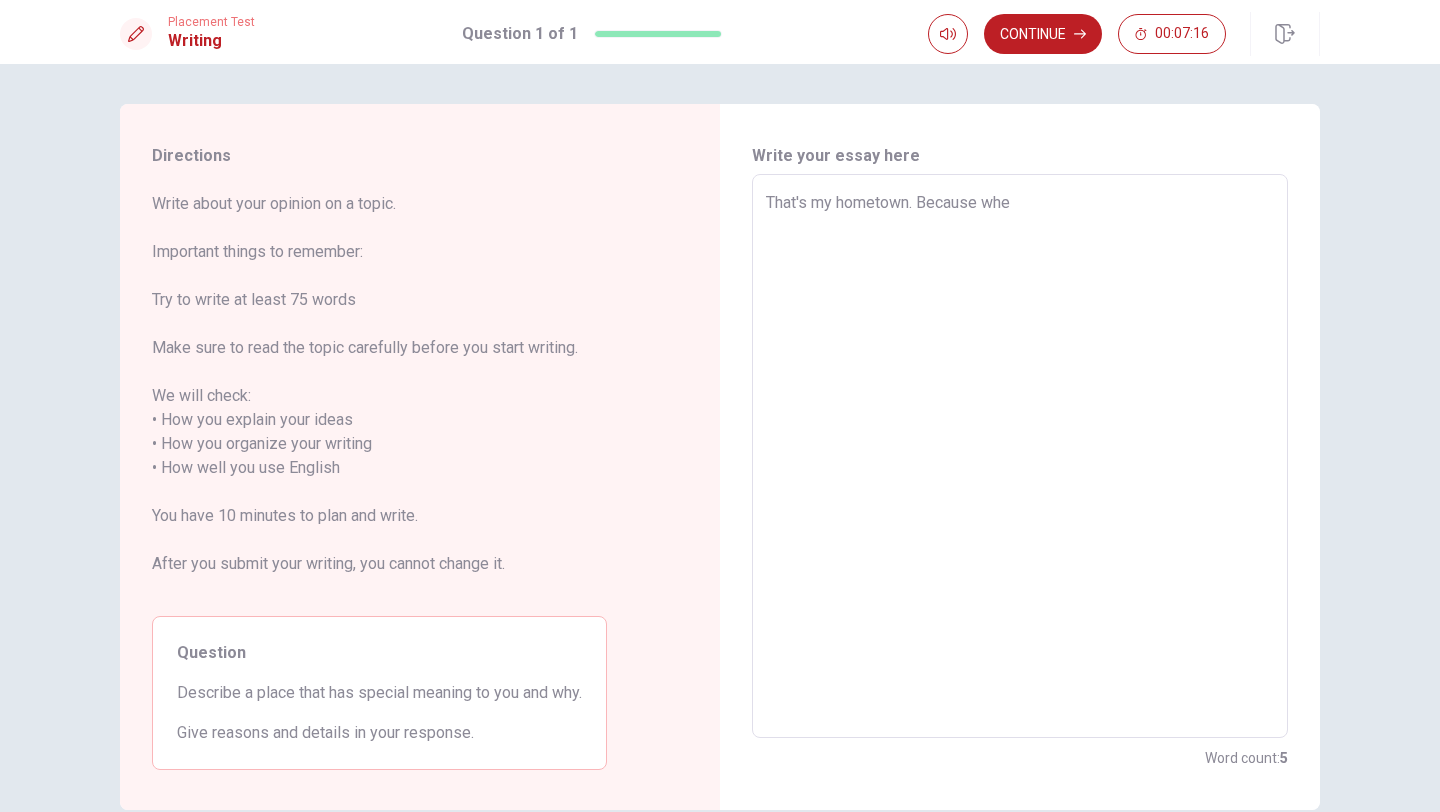 type on "x" 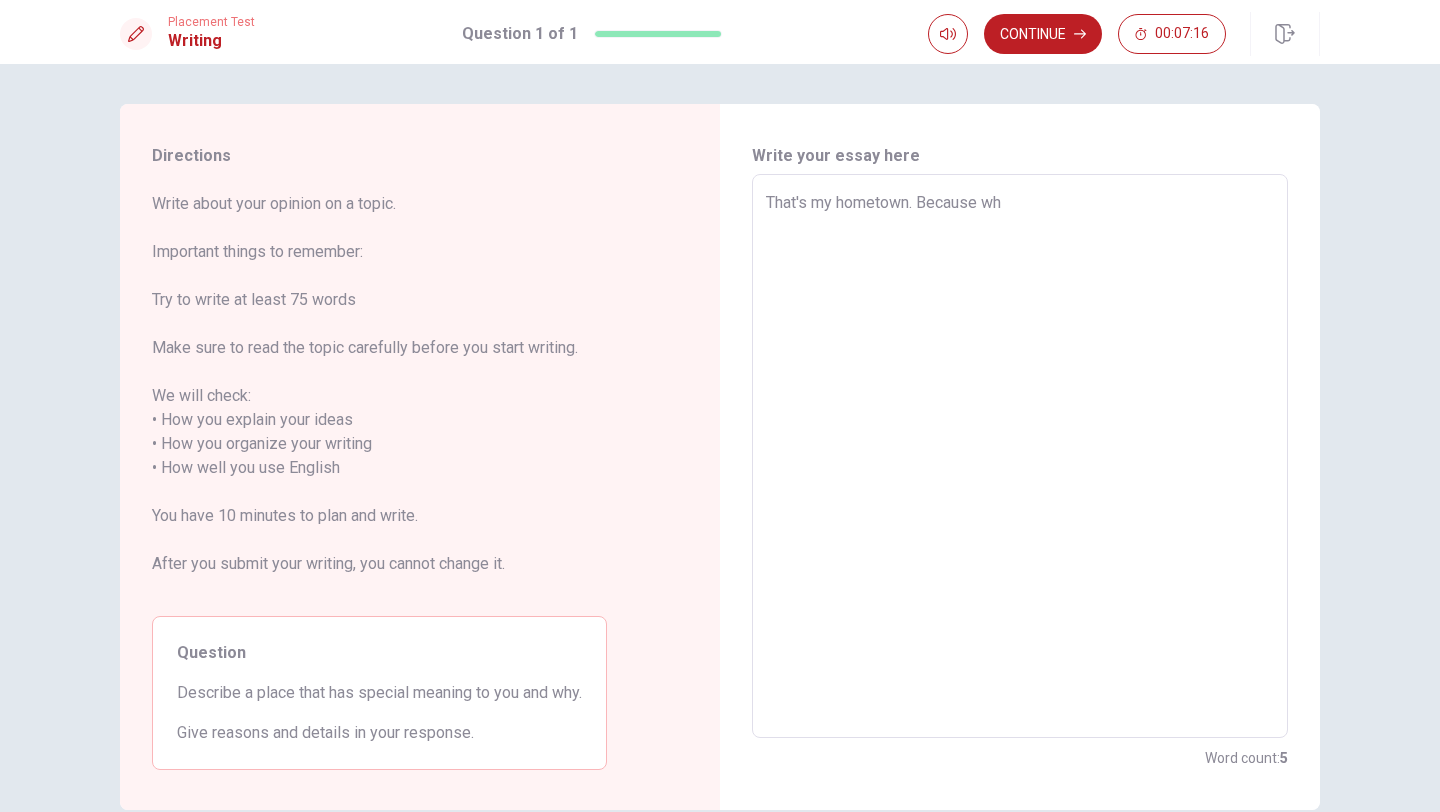 type on "x" 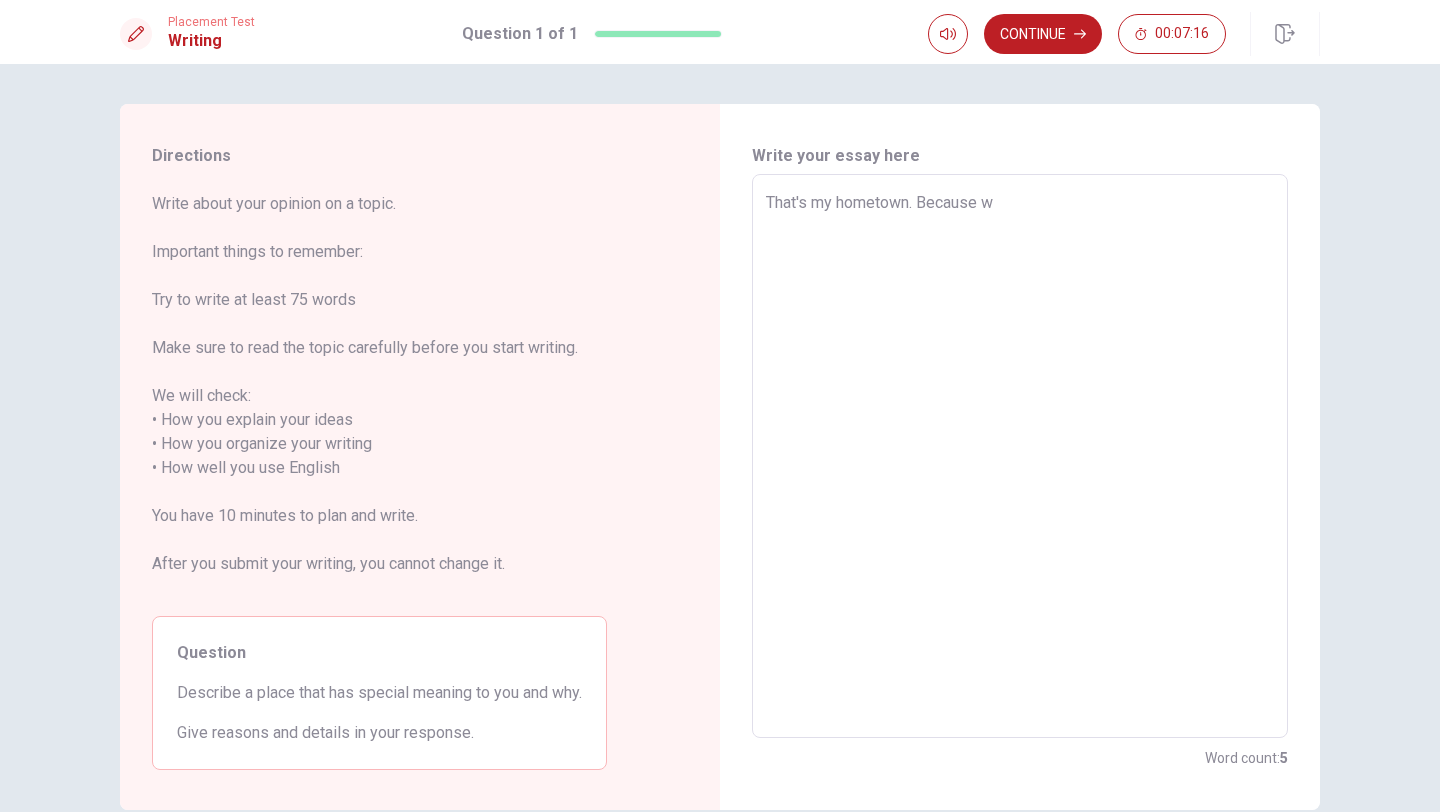 type on "x" 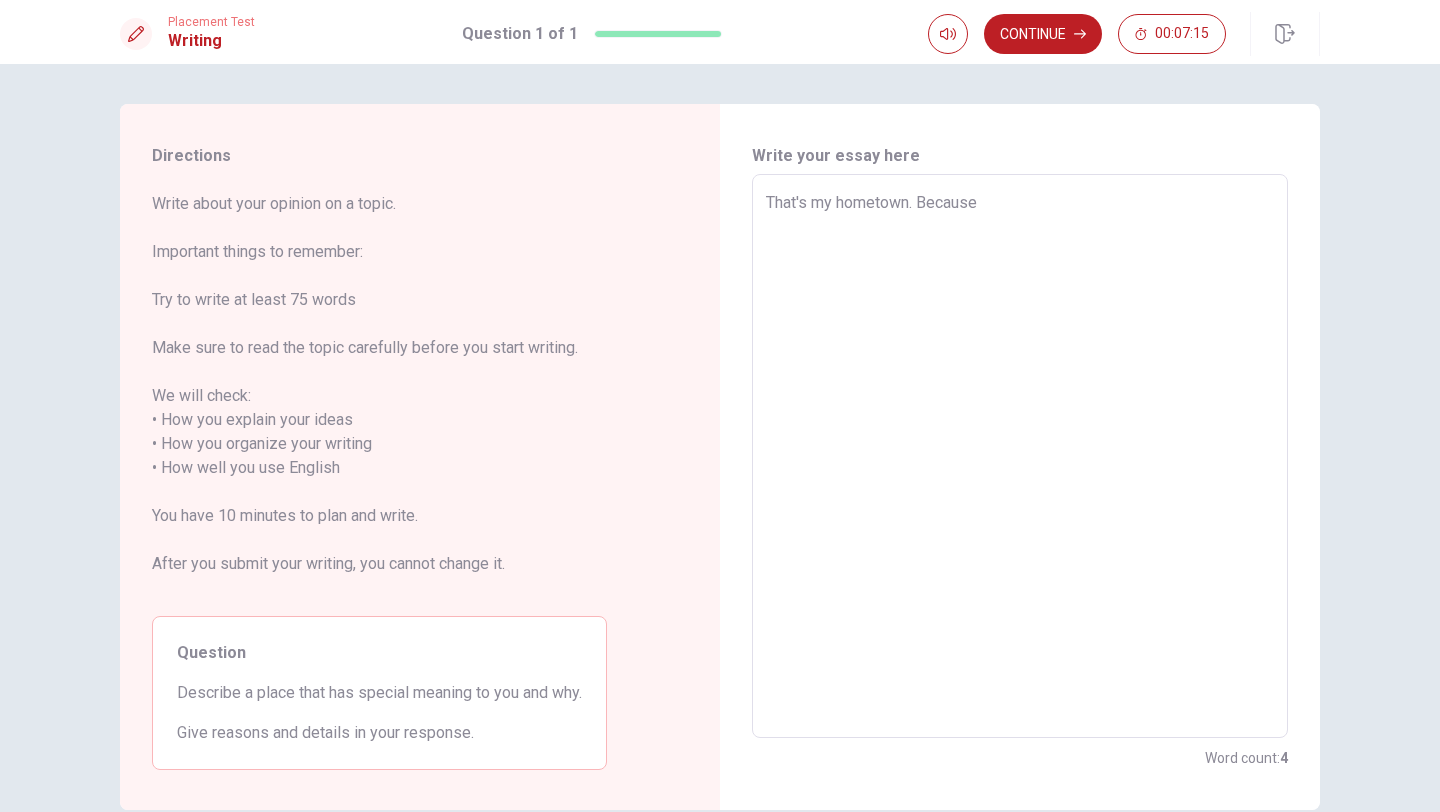 type on "x" 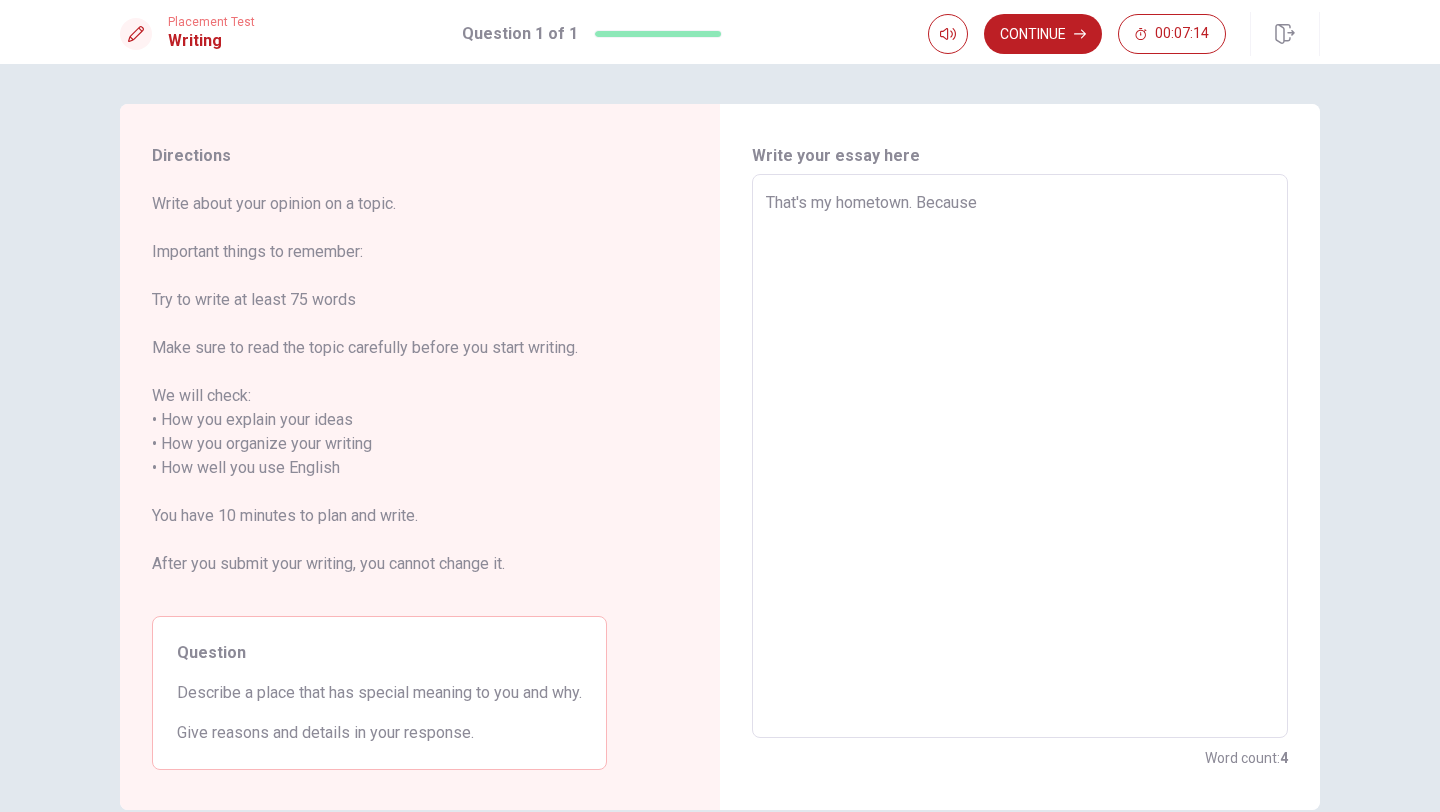 type on "That's my hometown. Because a" 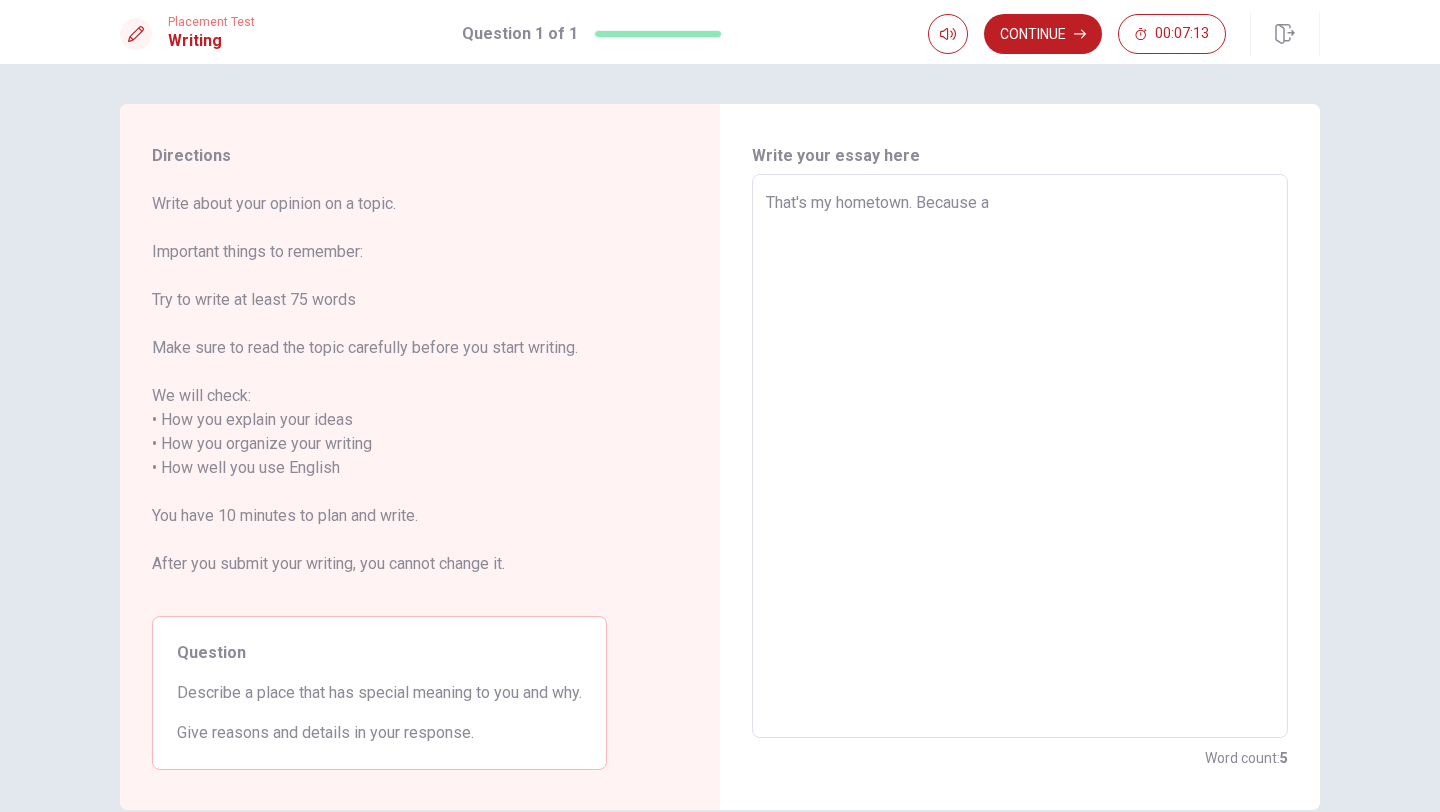 type on "x" 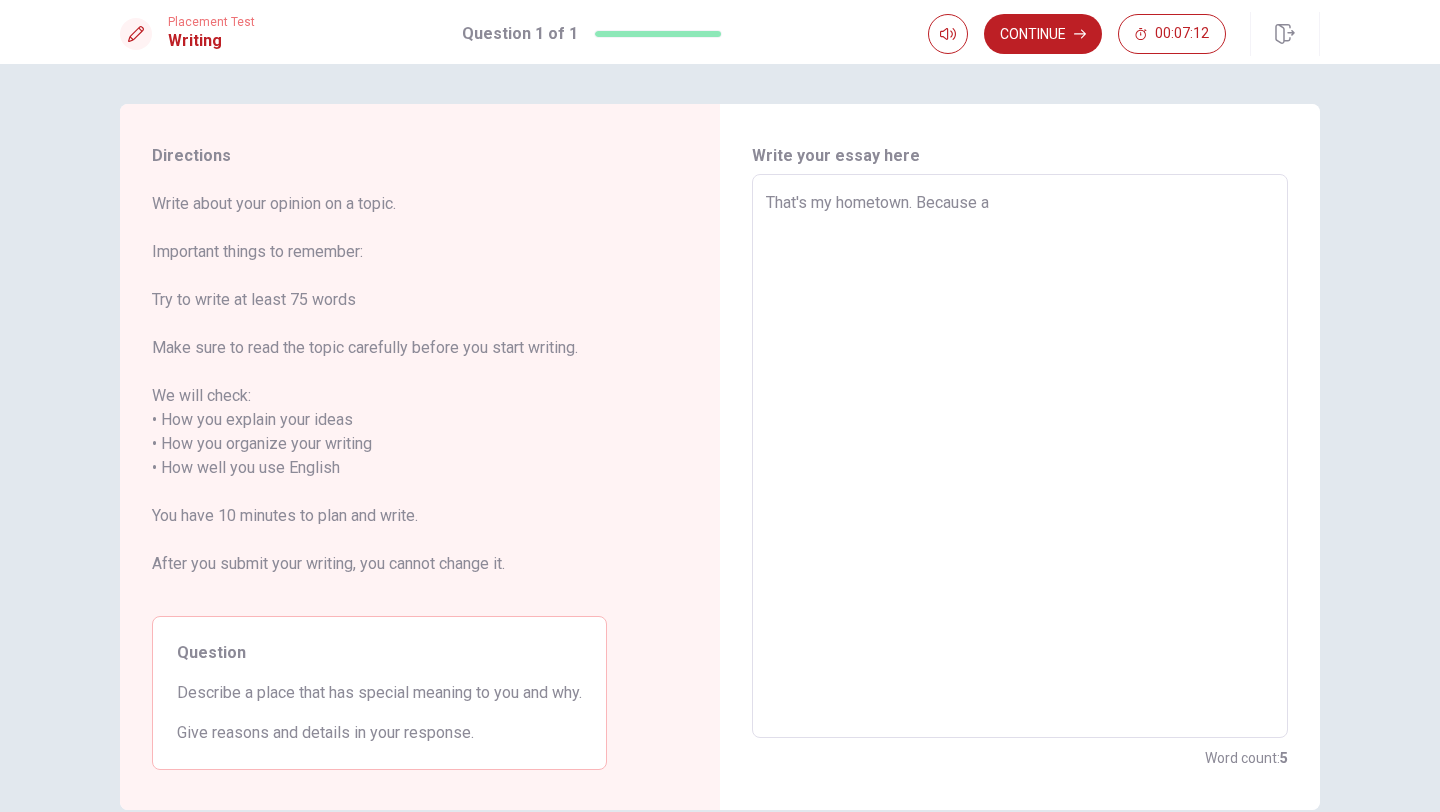 type on "That's my hometown. Because af" 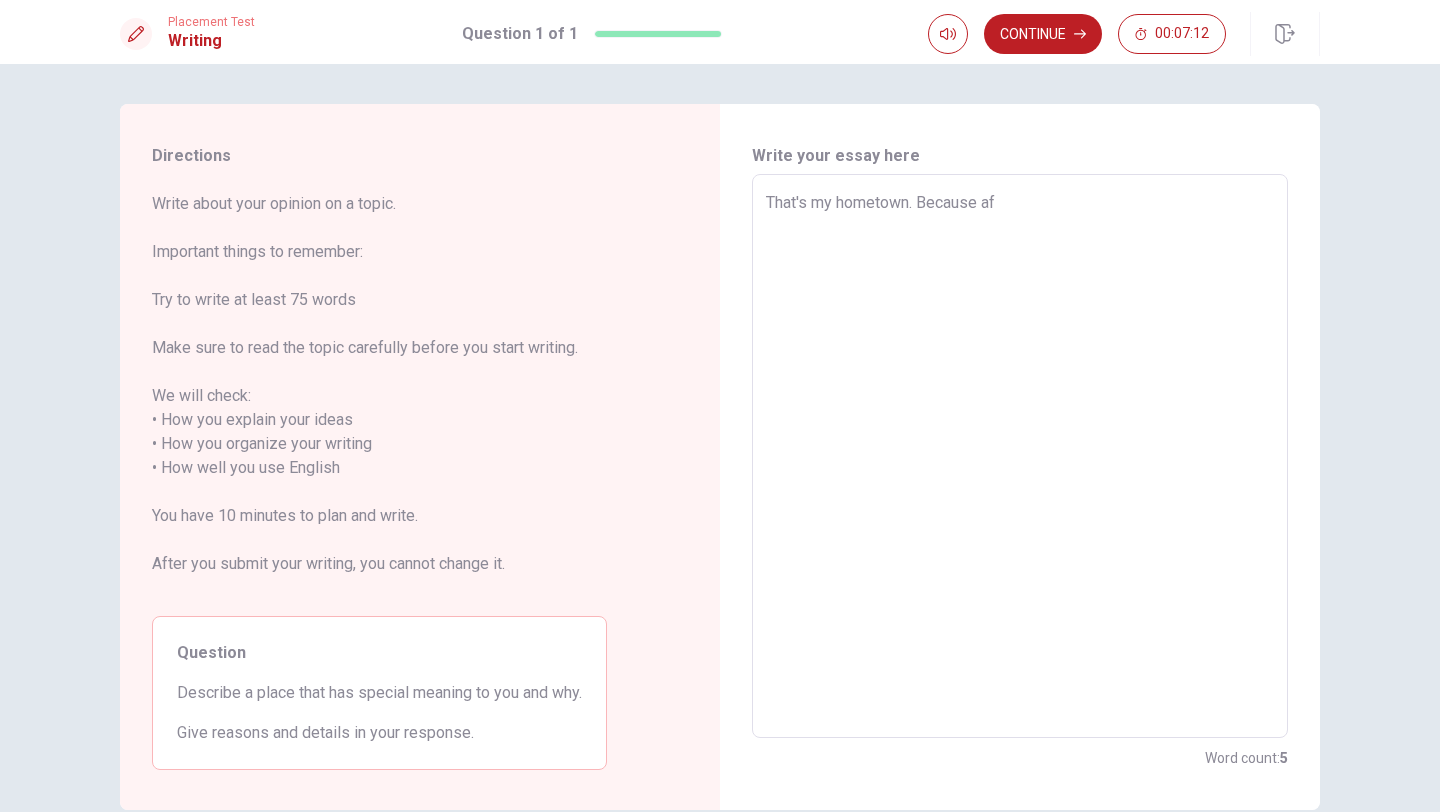 type on "x" 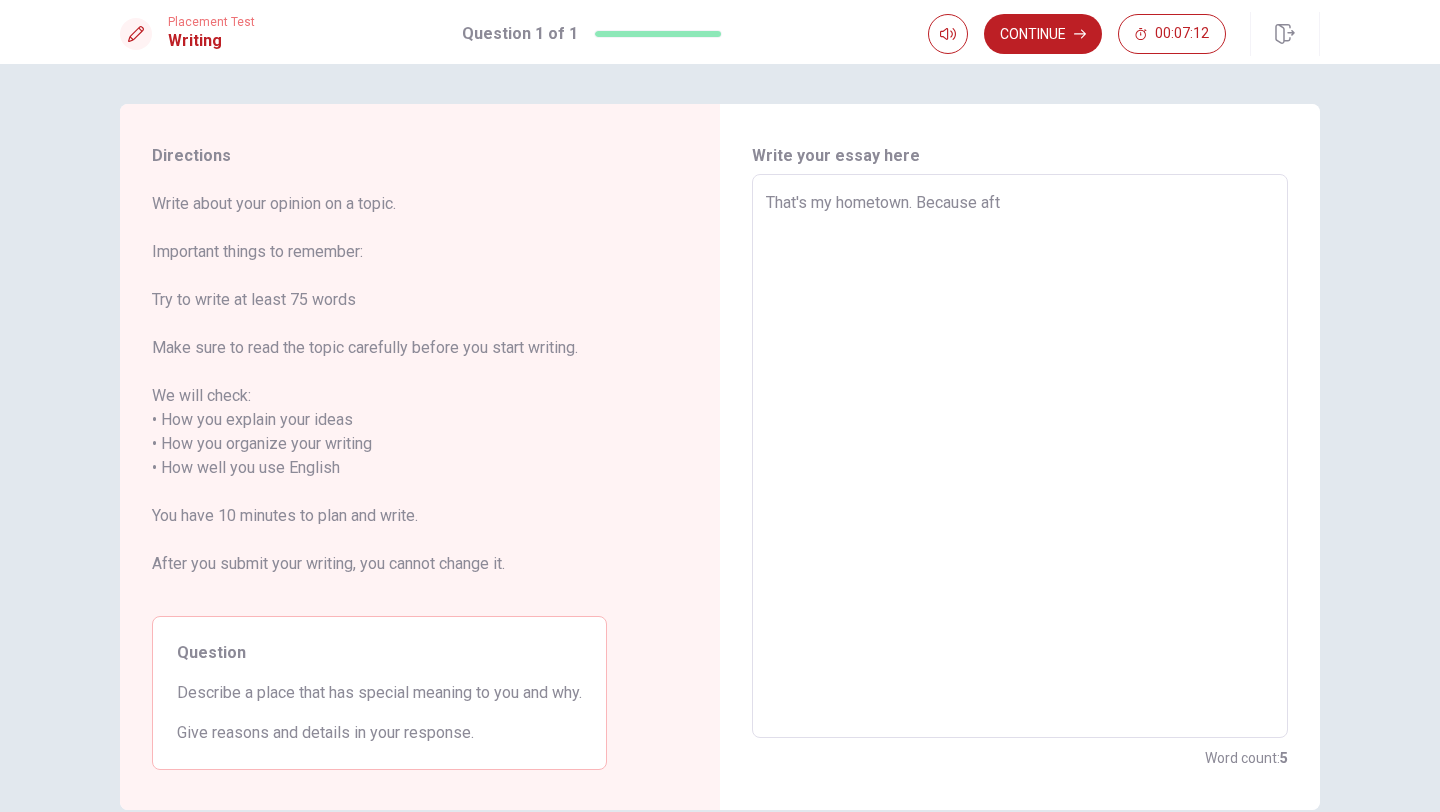 type on "x" 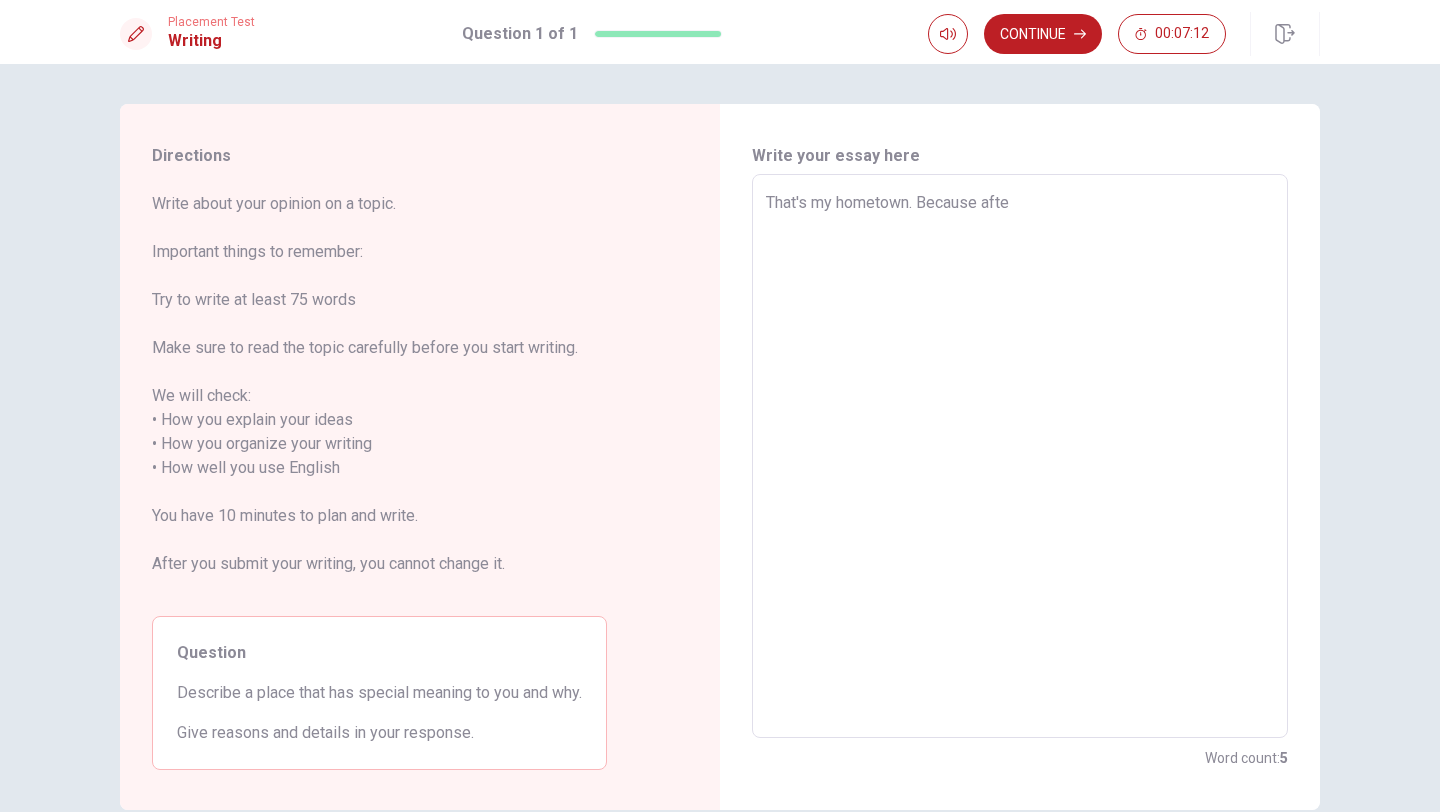 type on "x" 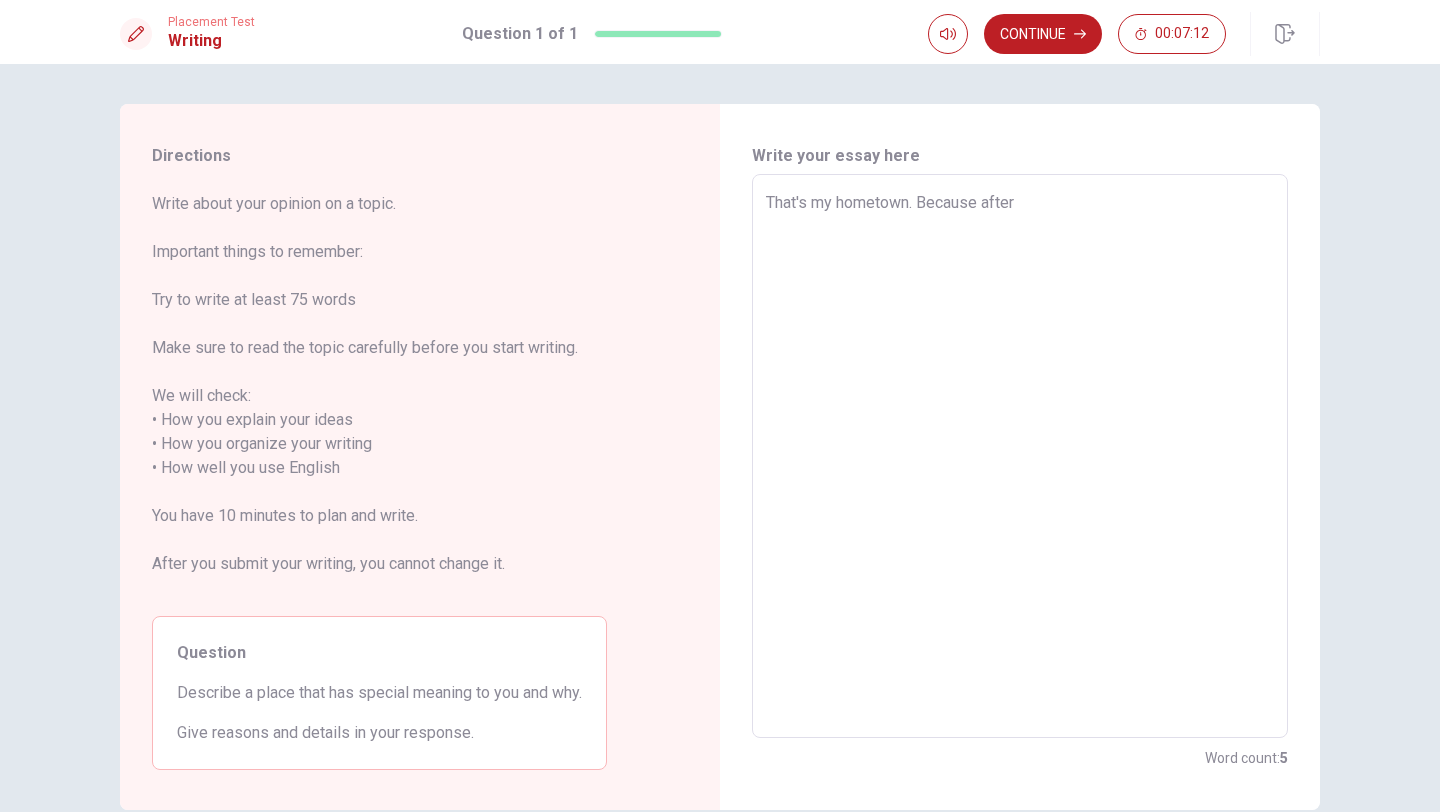 type on "x" 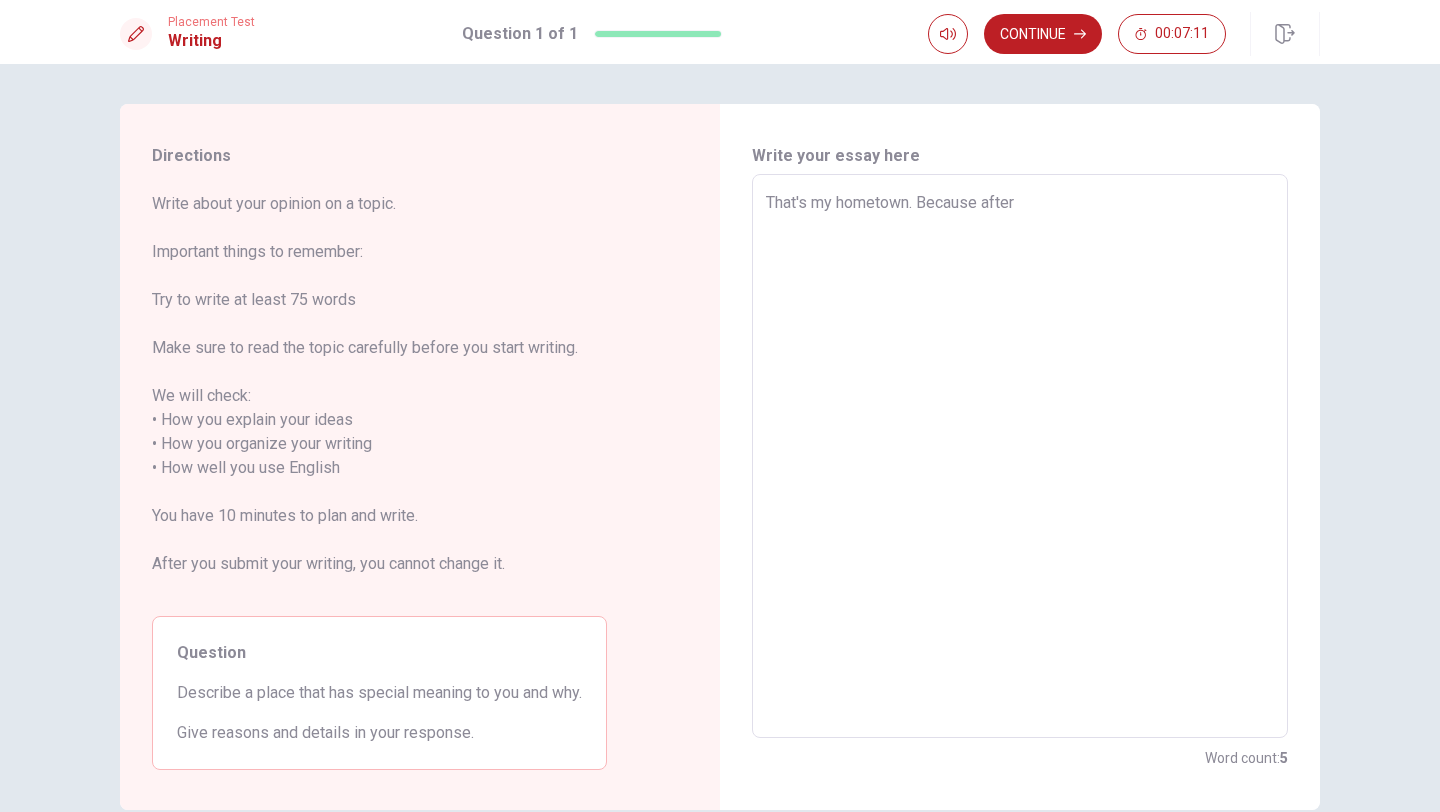 type on "That's my hometown. Because after" 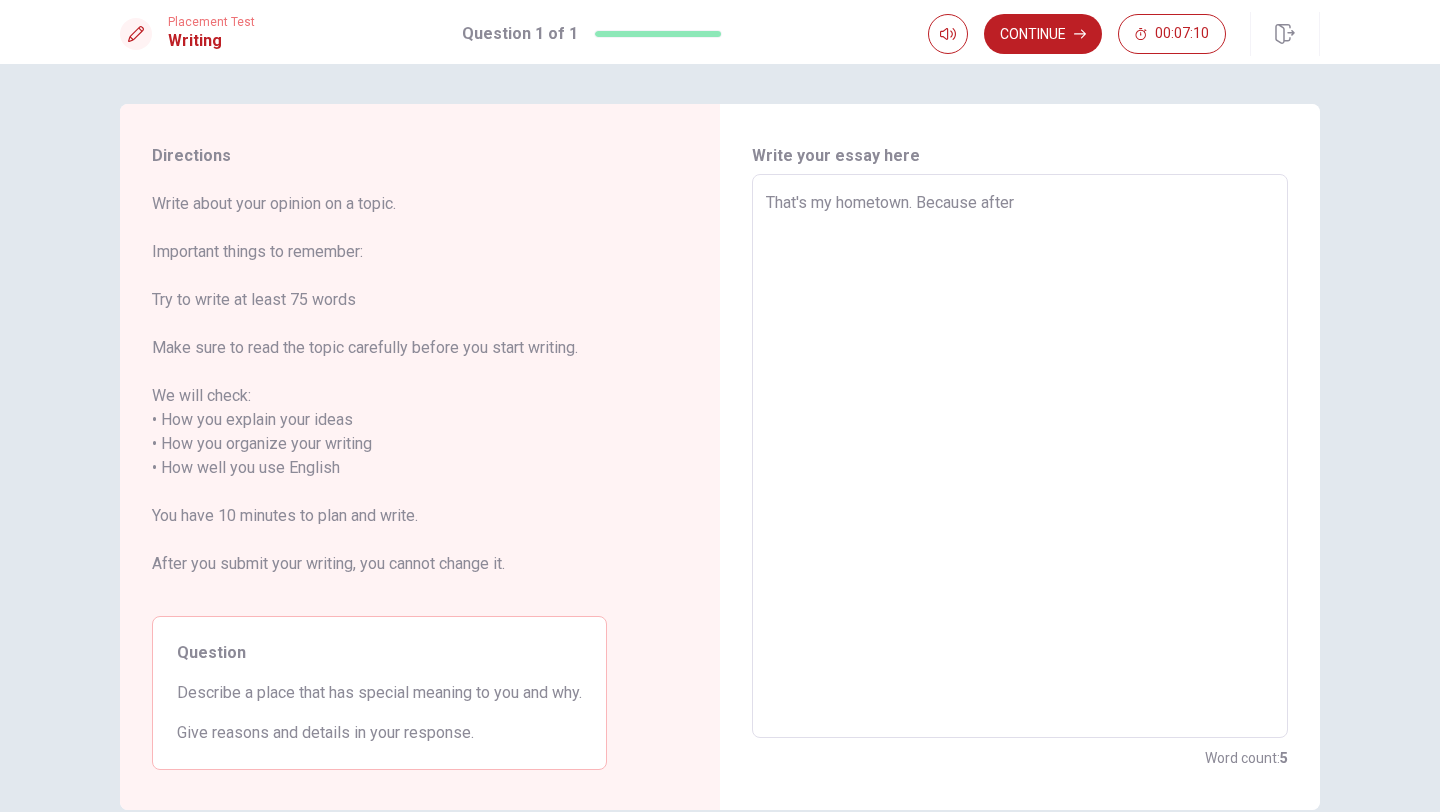 type on "That's my hometown. Because after g" 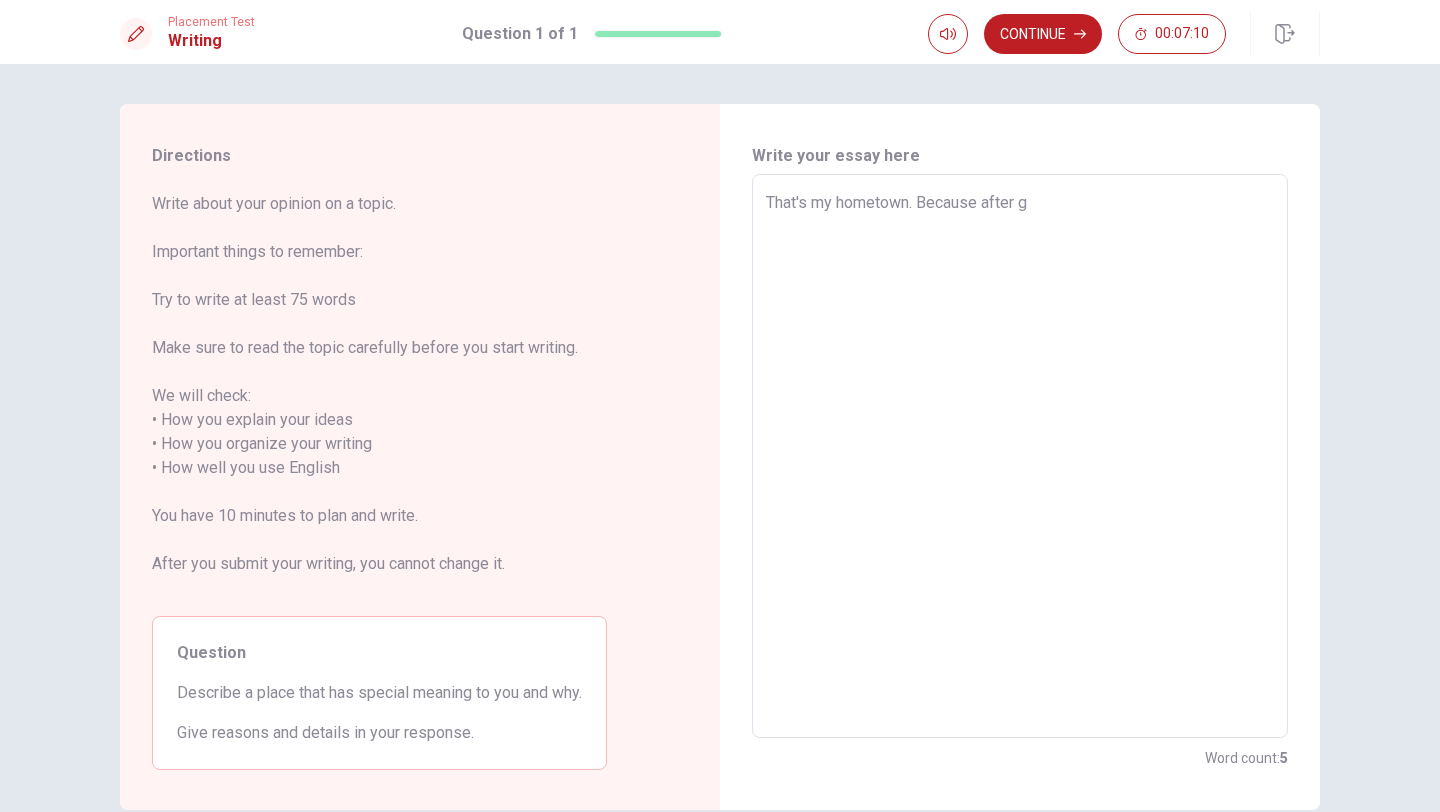 type on "x" 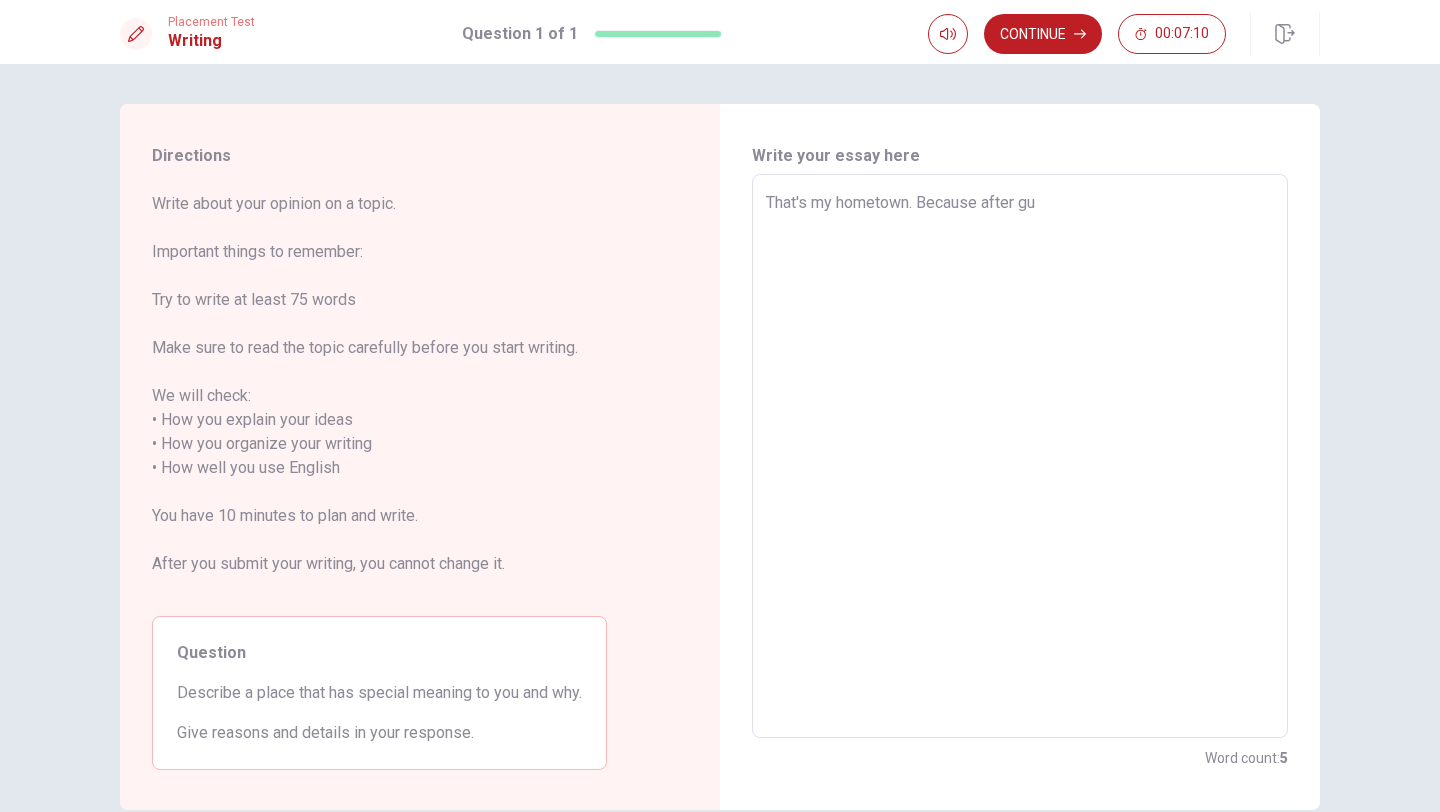 type on "x" 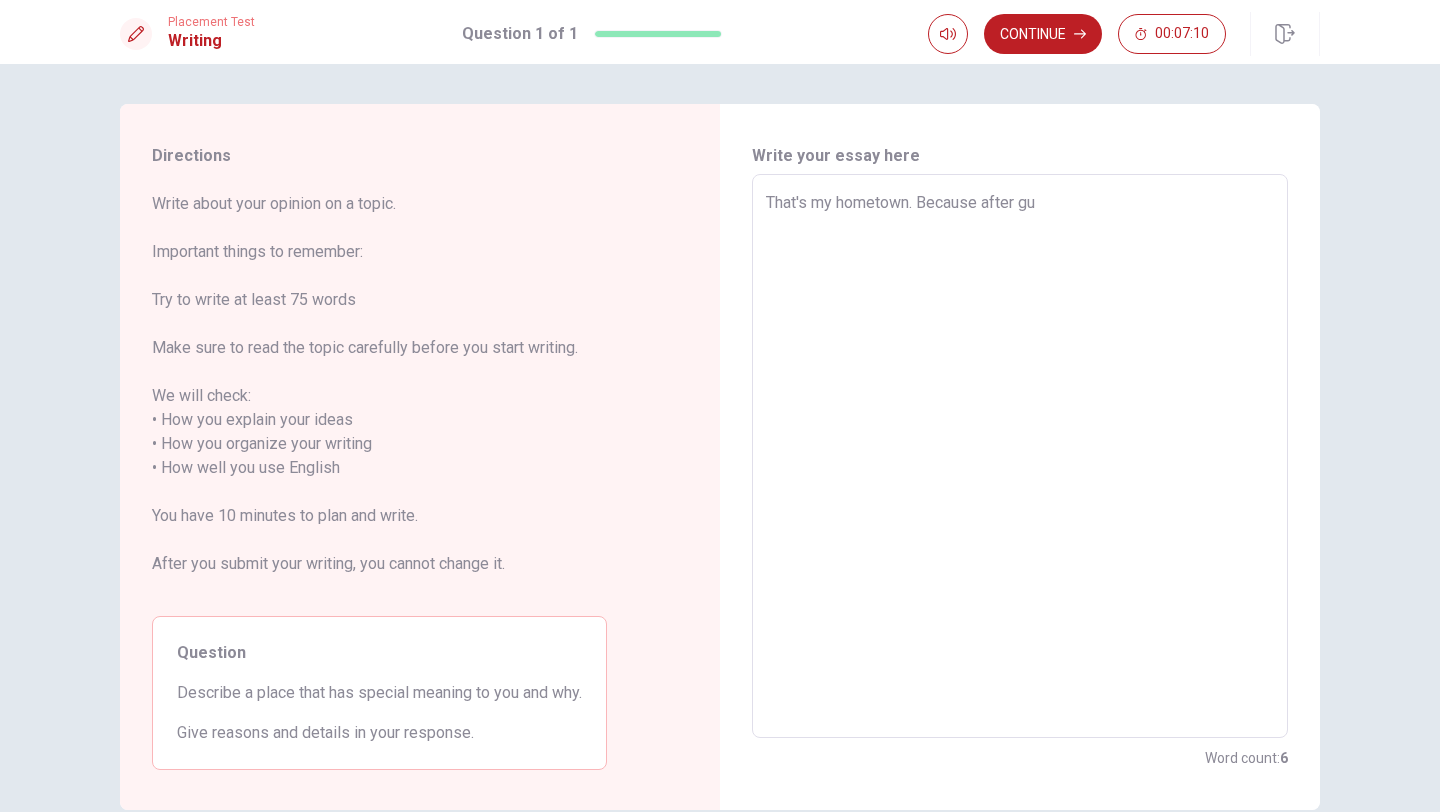 type on "That's my hometown. Because after gur" 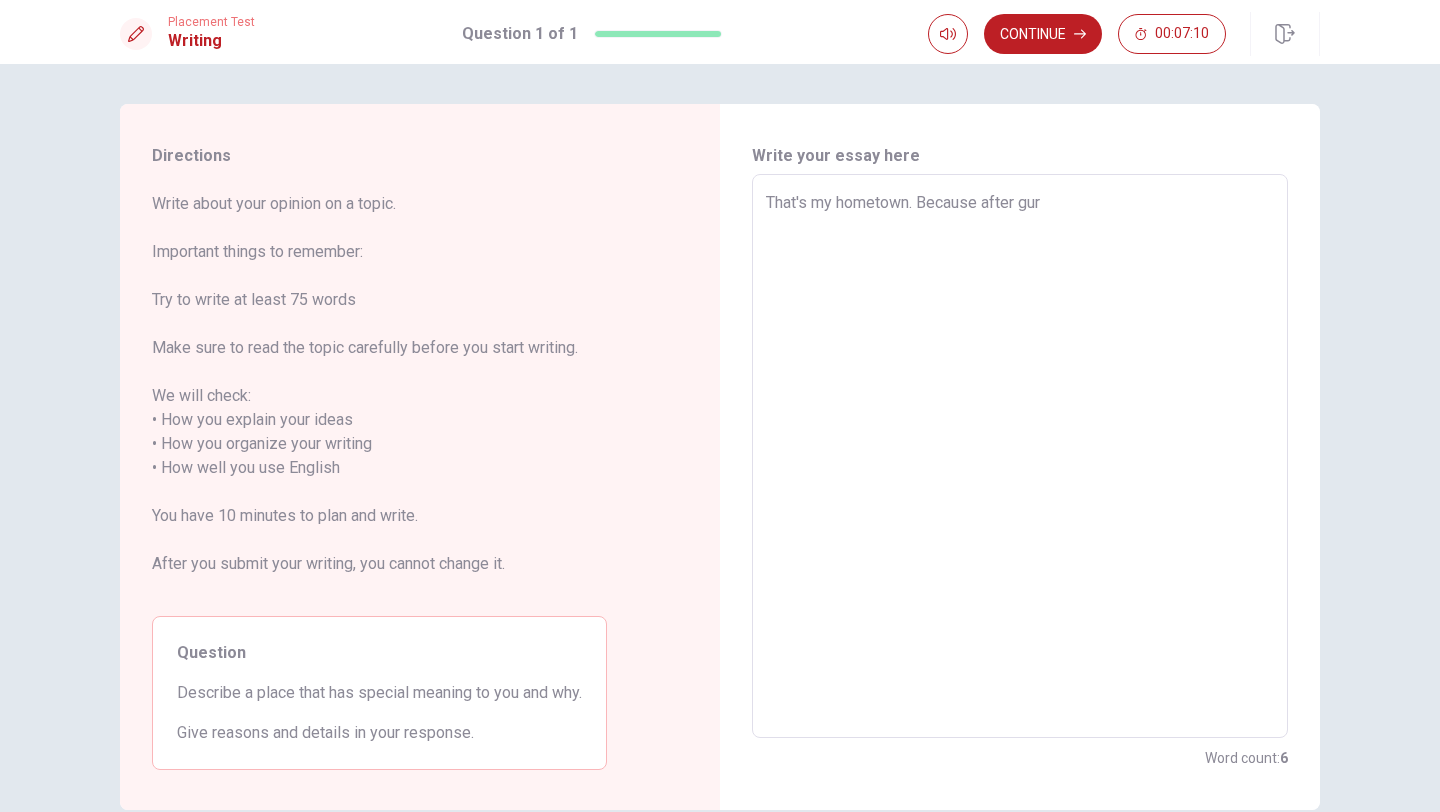 type on "x" 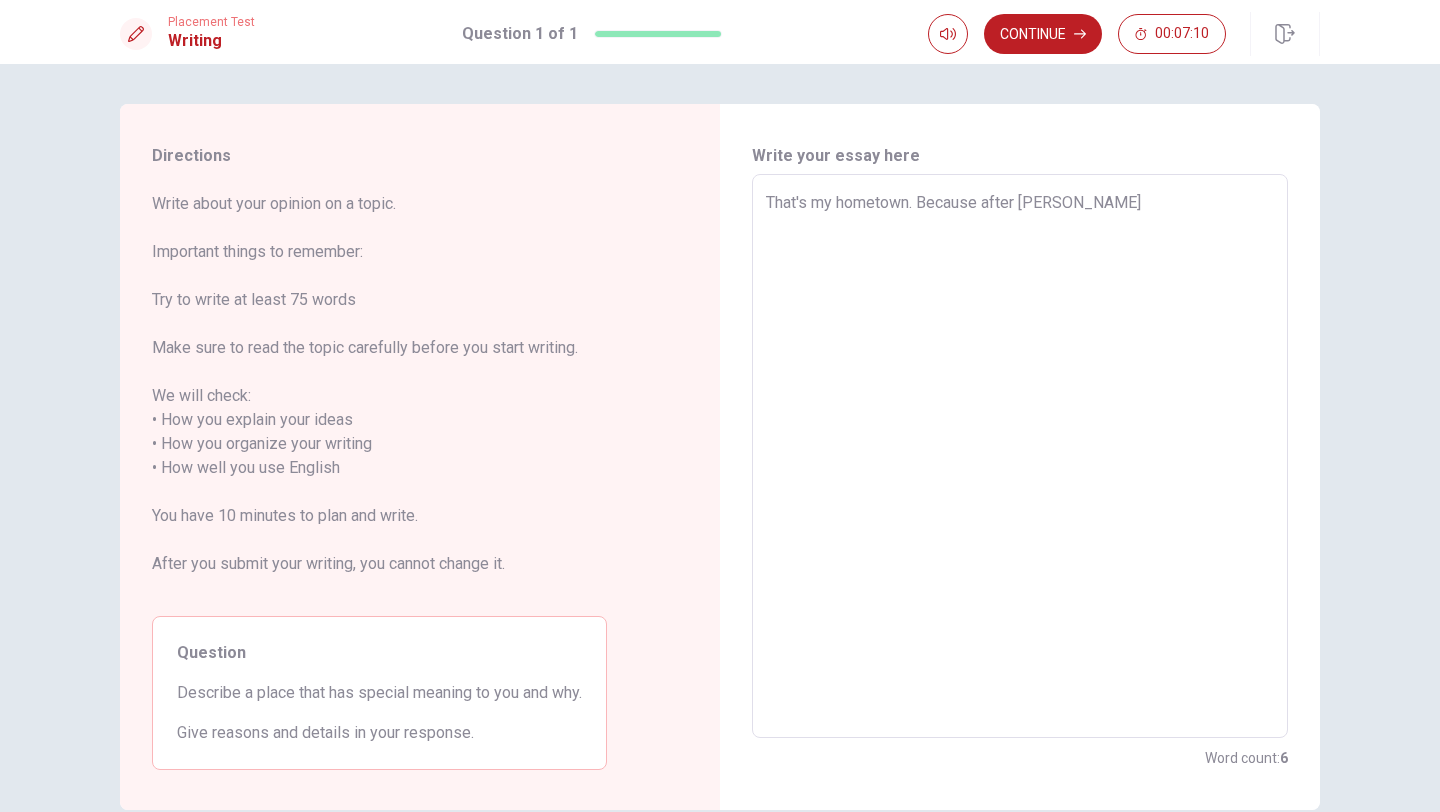 type on "x" 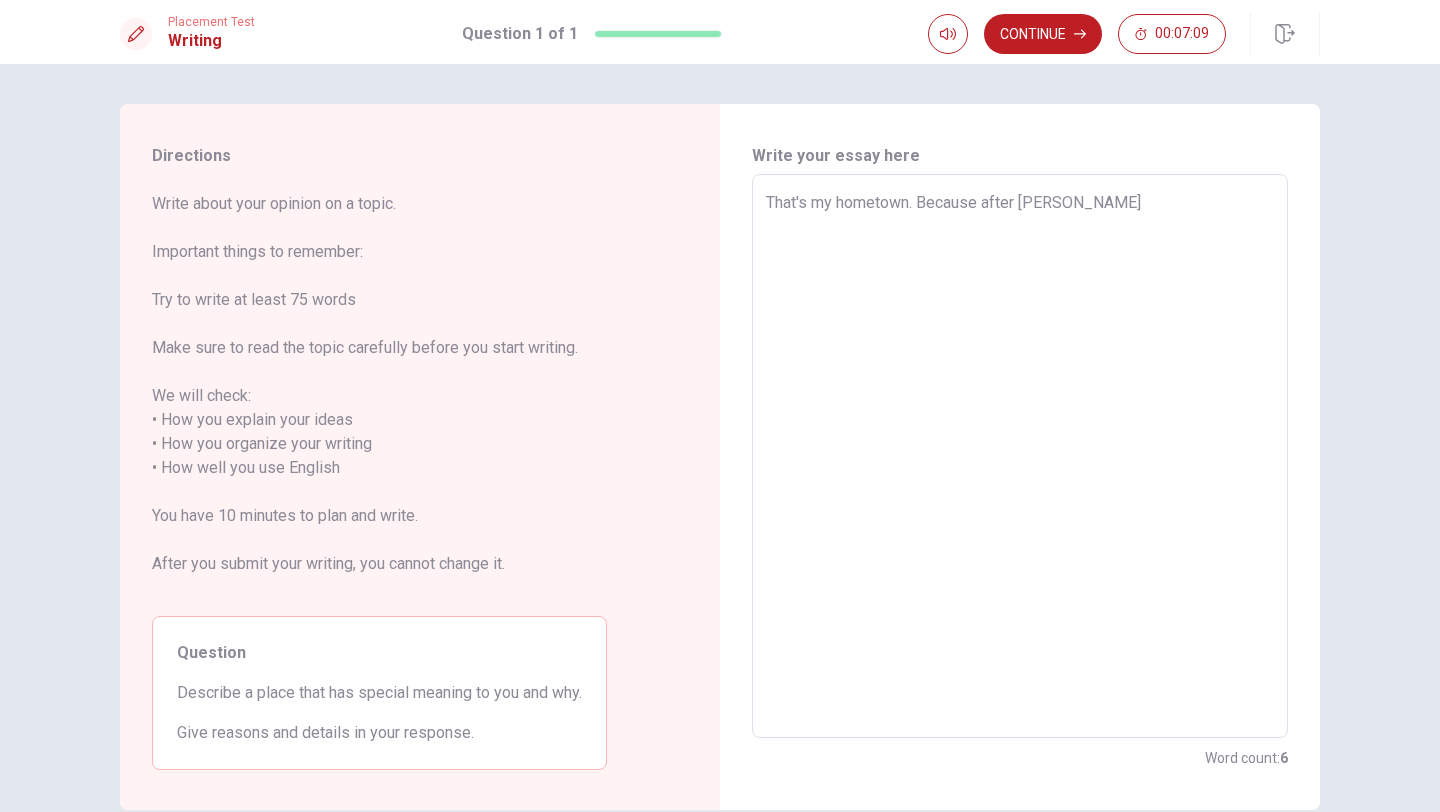 type on "That's my hometown. Because after guras" 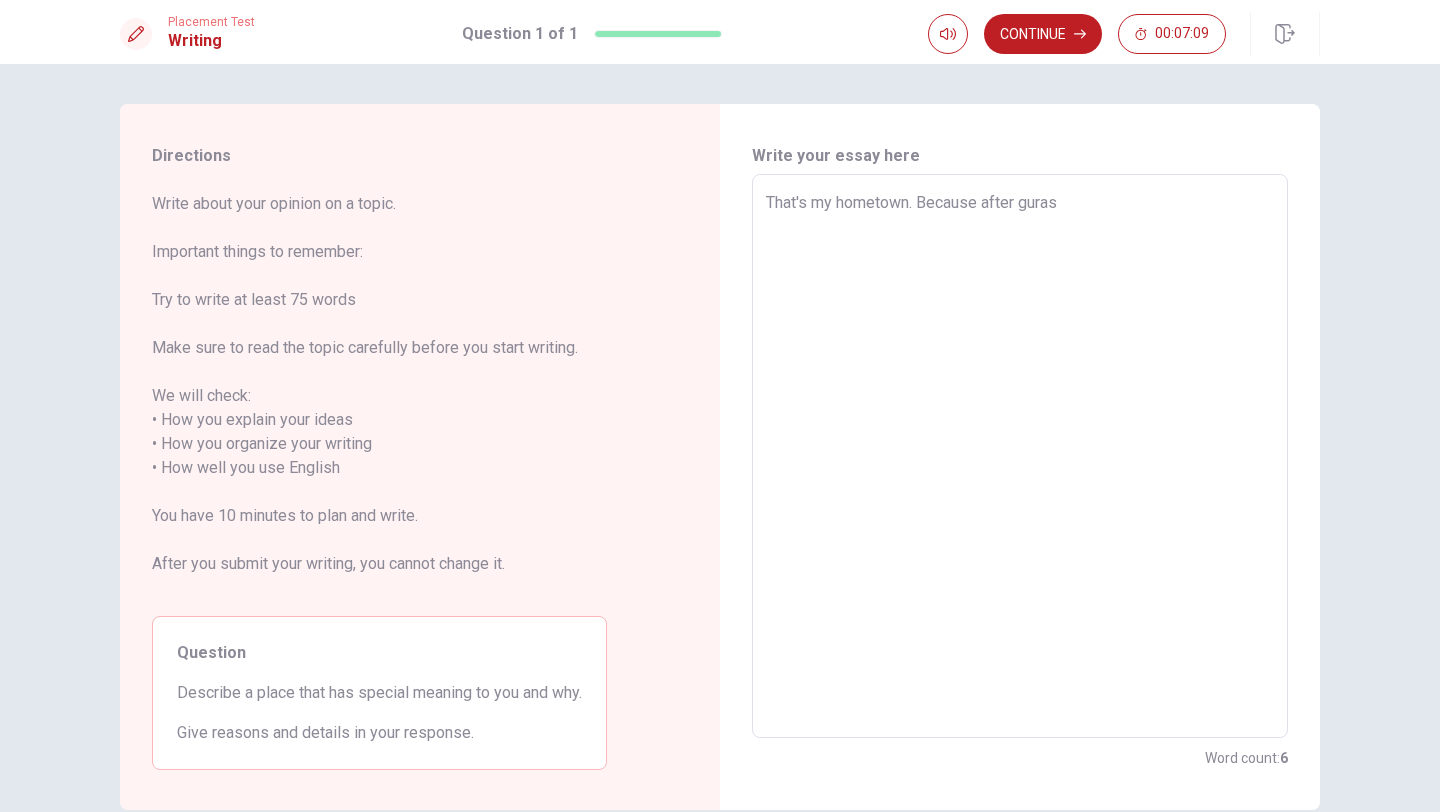 type on "x" 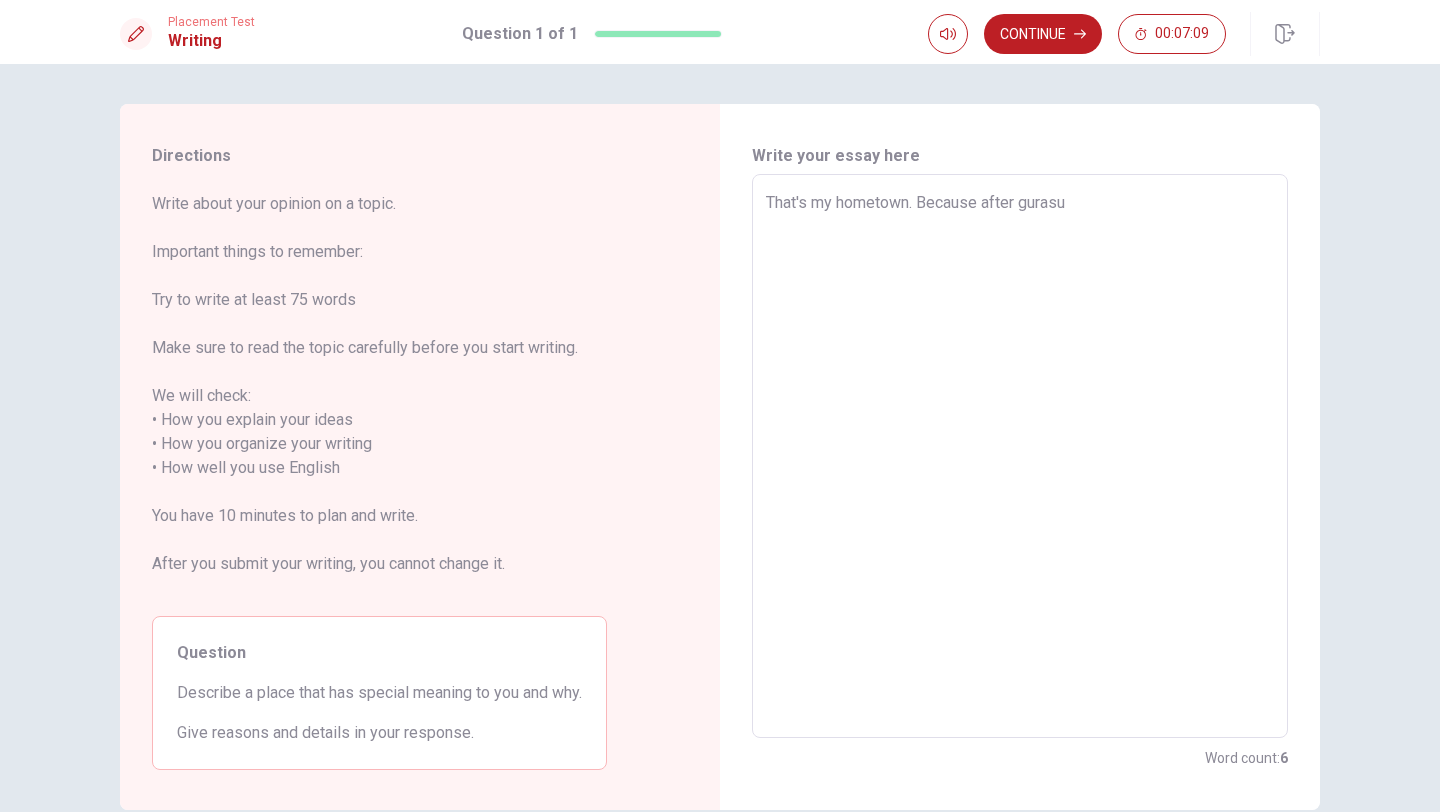 type on "x" 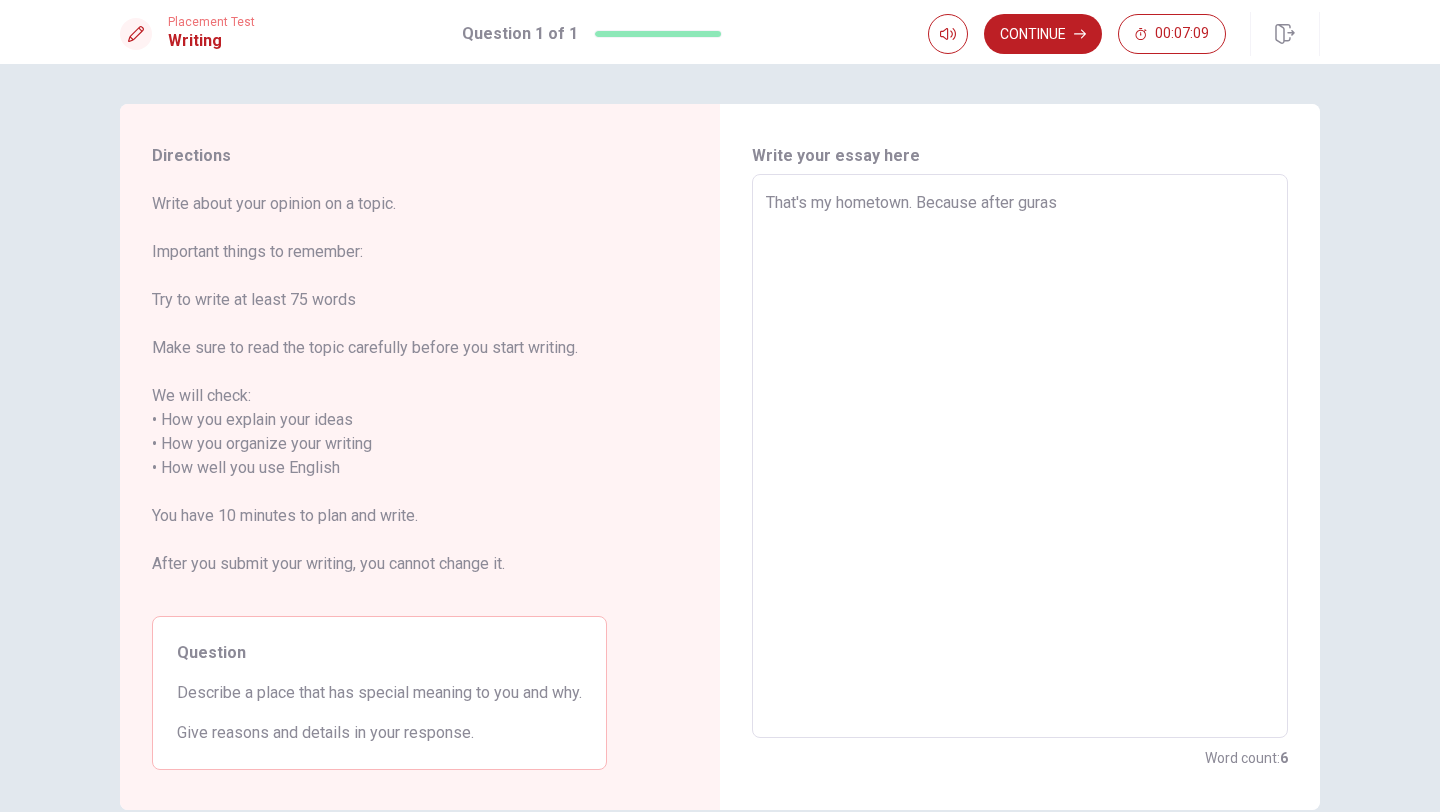 type on "x" 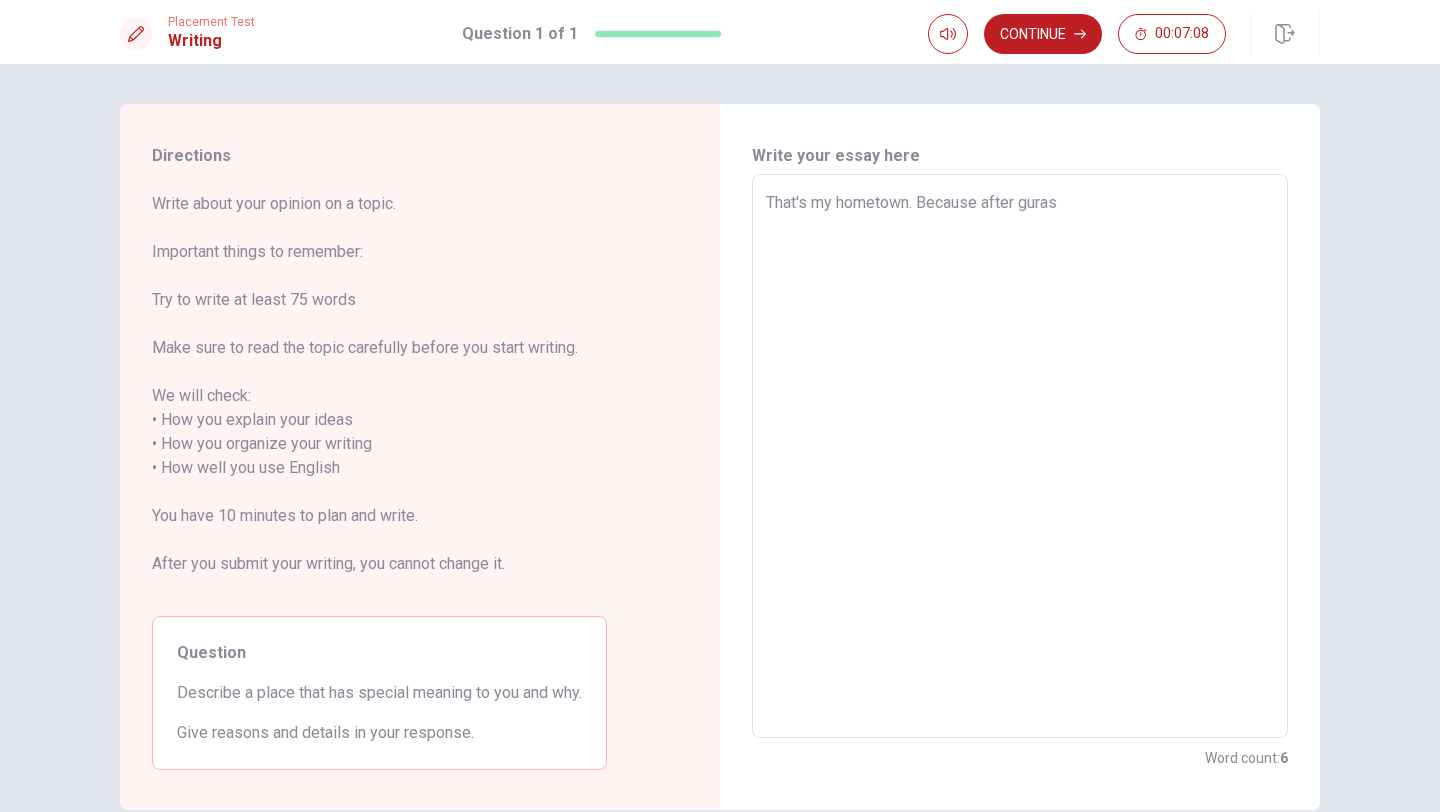 type on "That's my hometown. Because after [PERSON_NAME]" 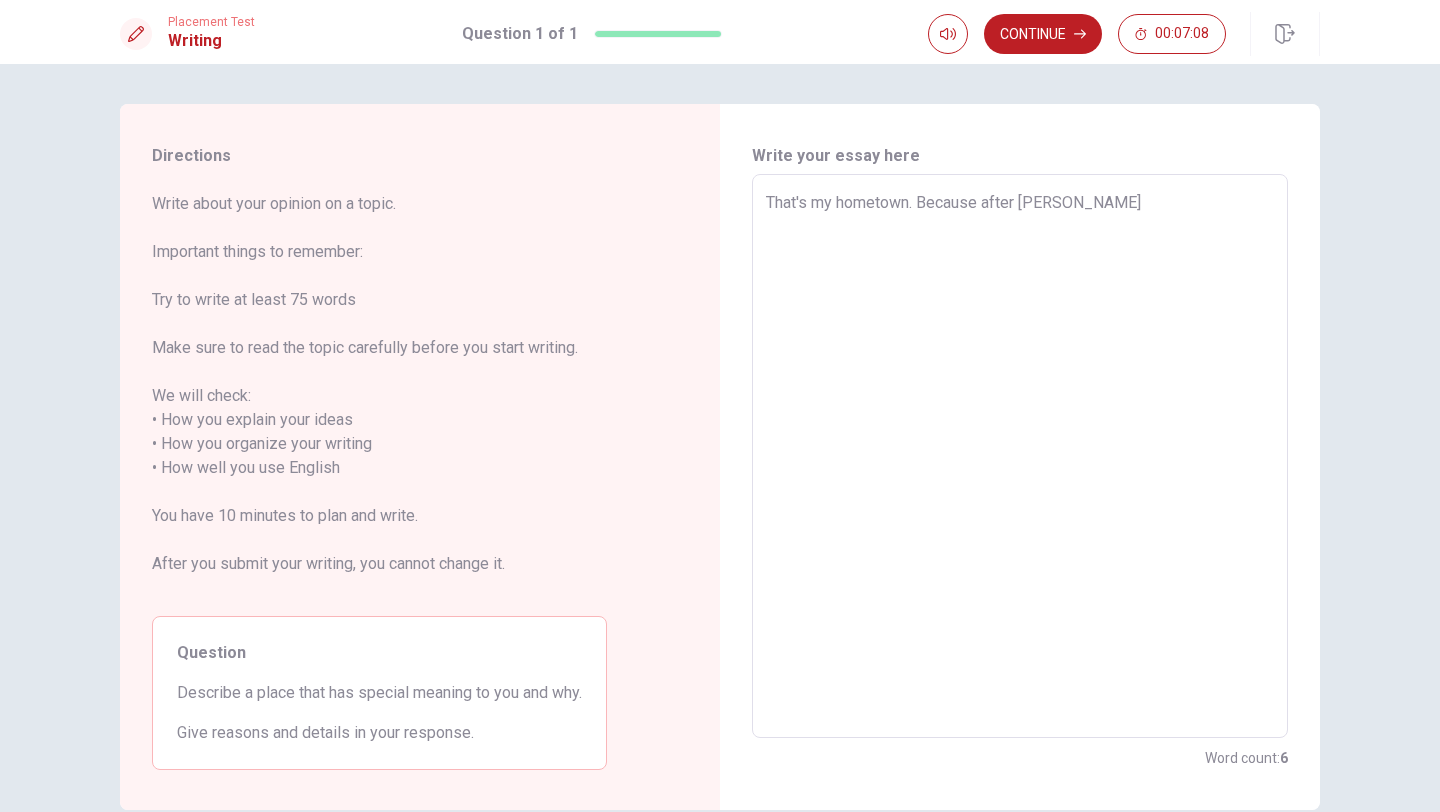 type on "x" 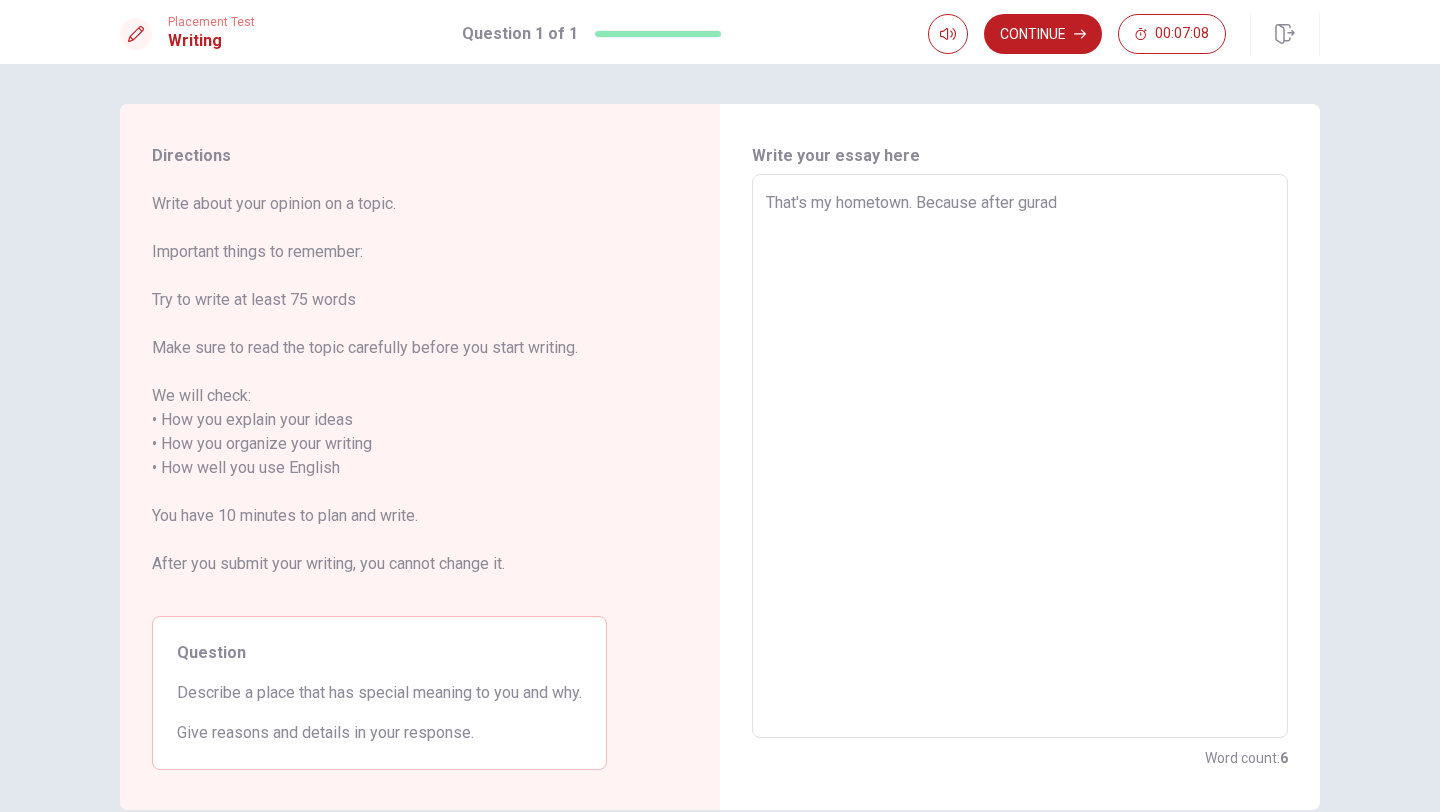 type on "x" 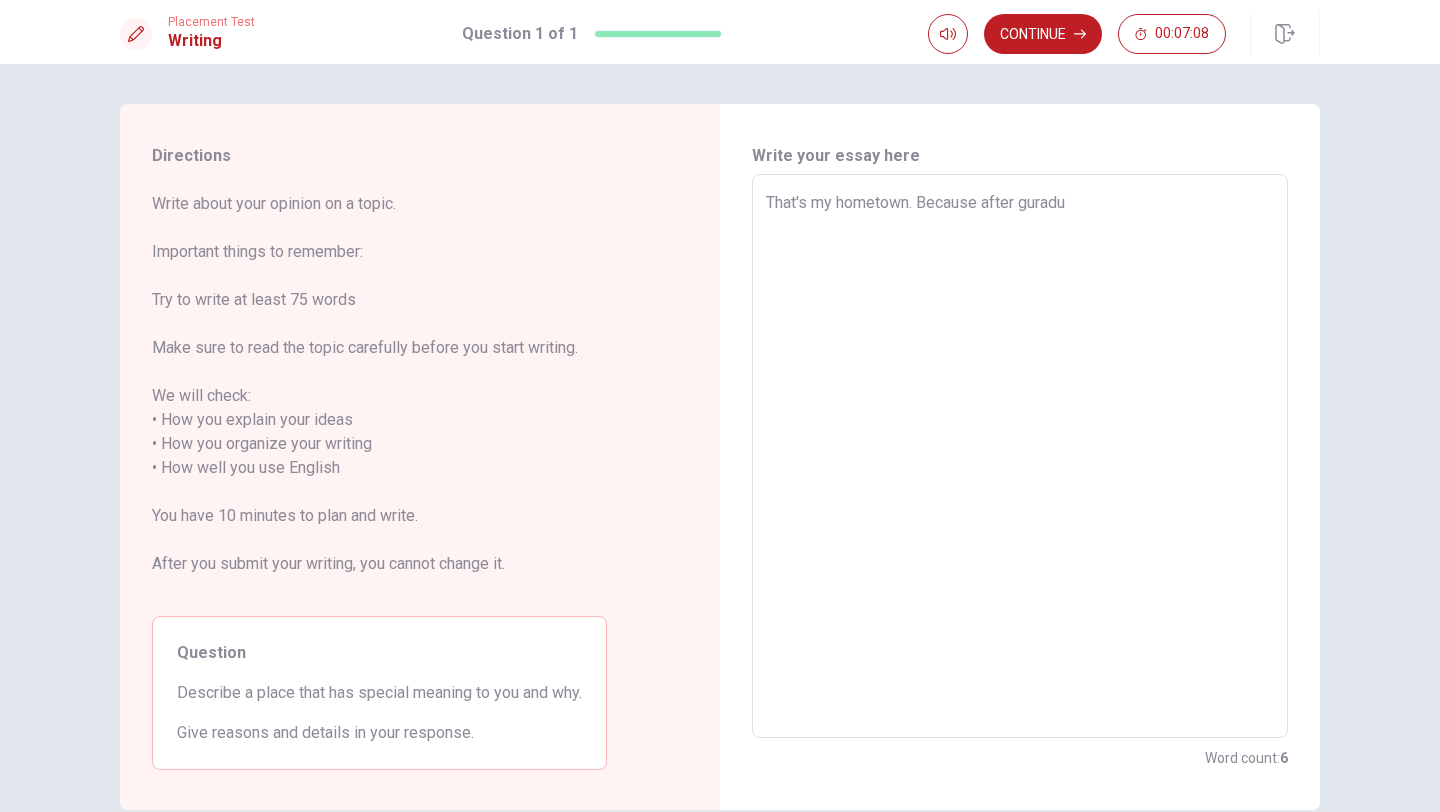 type on "x" 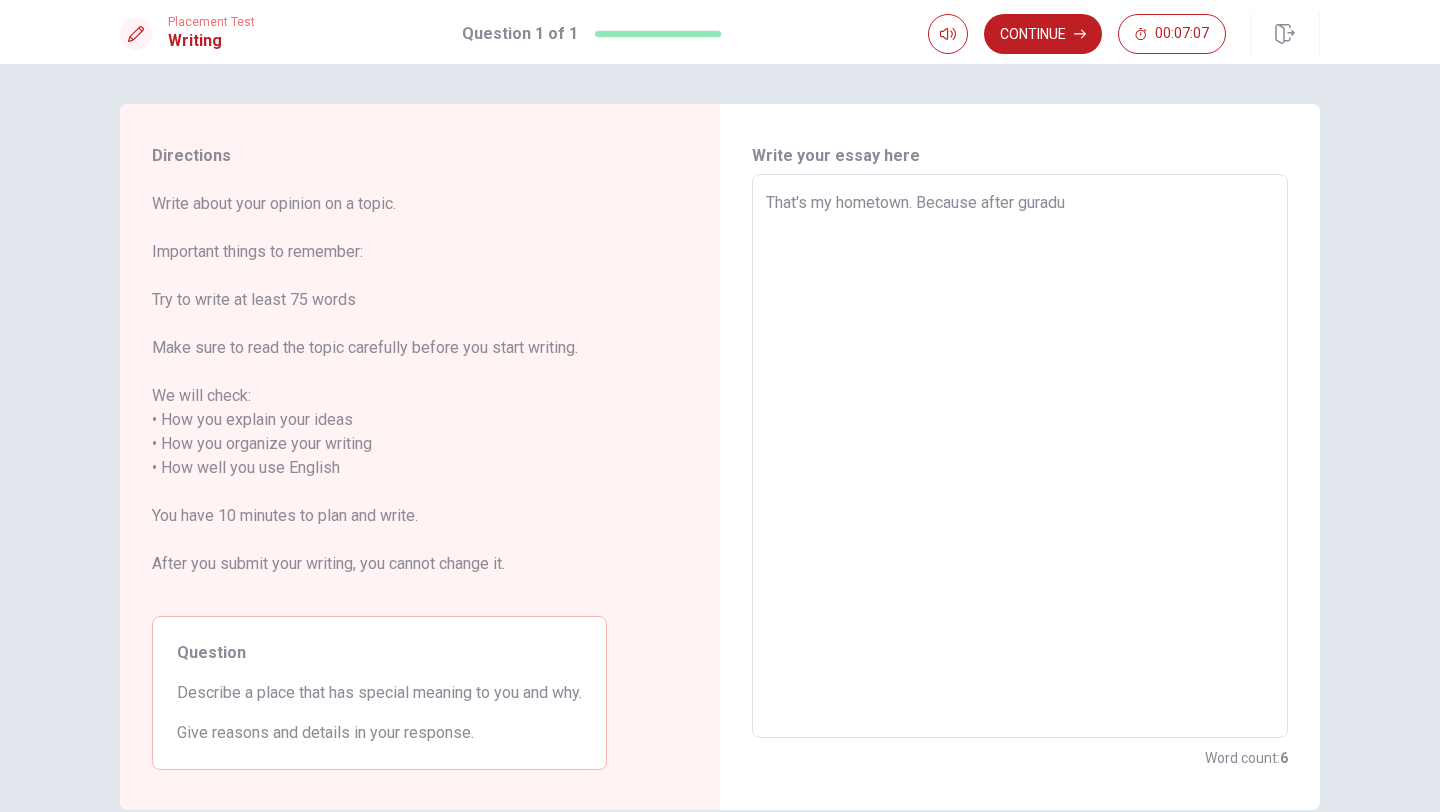 type on "That's my hometown. Because after guradua" 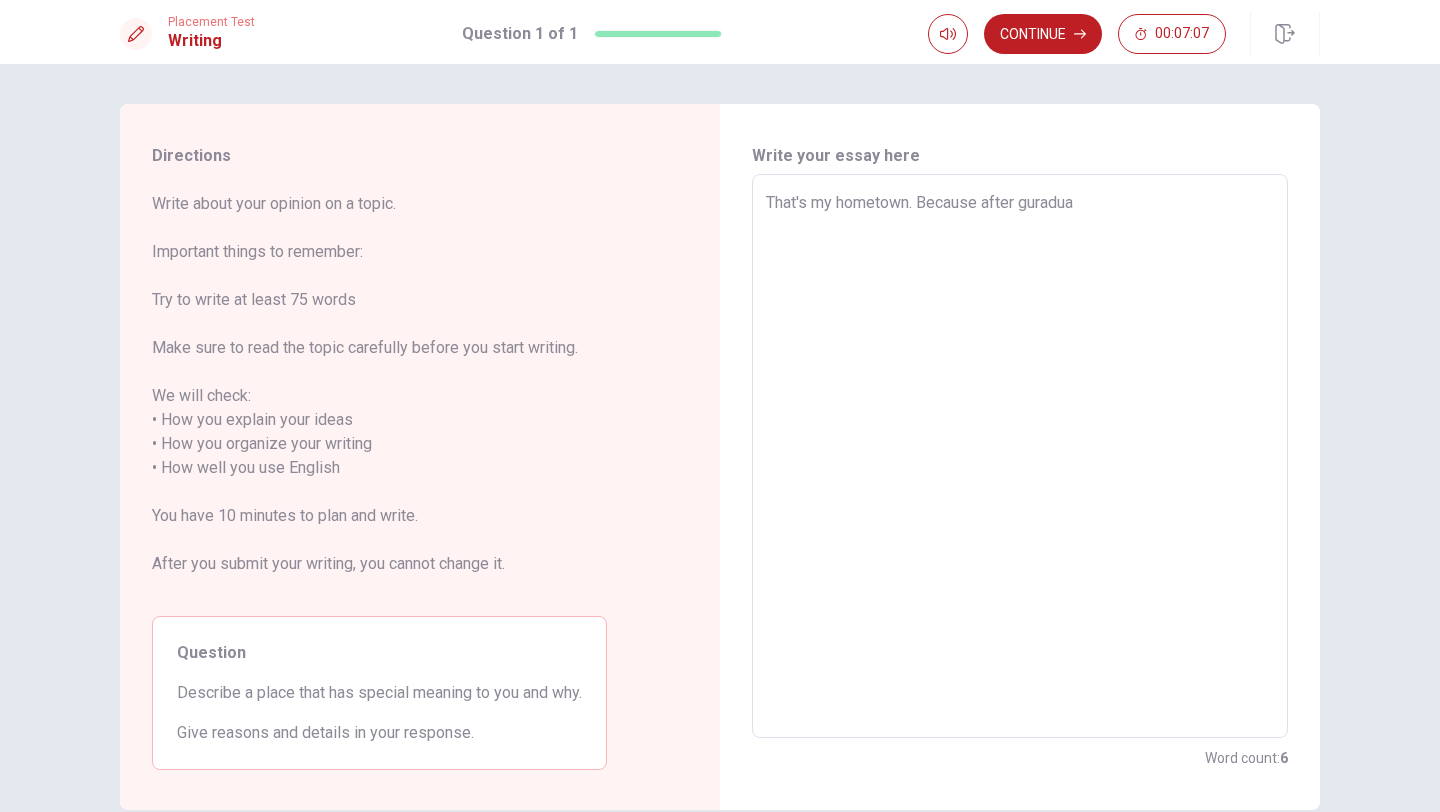 type on "x" 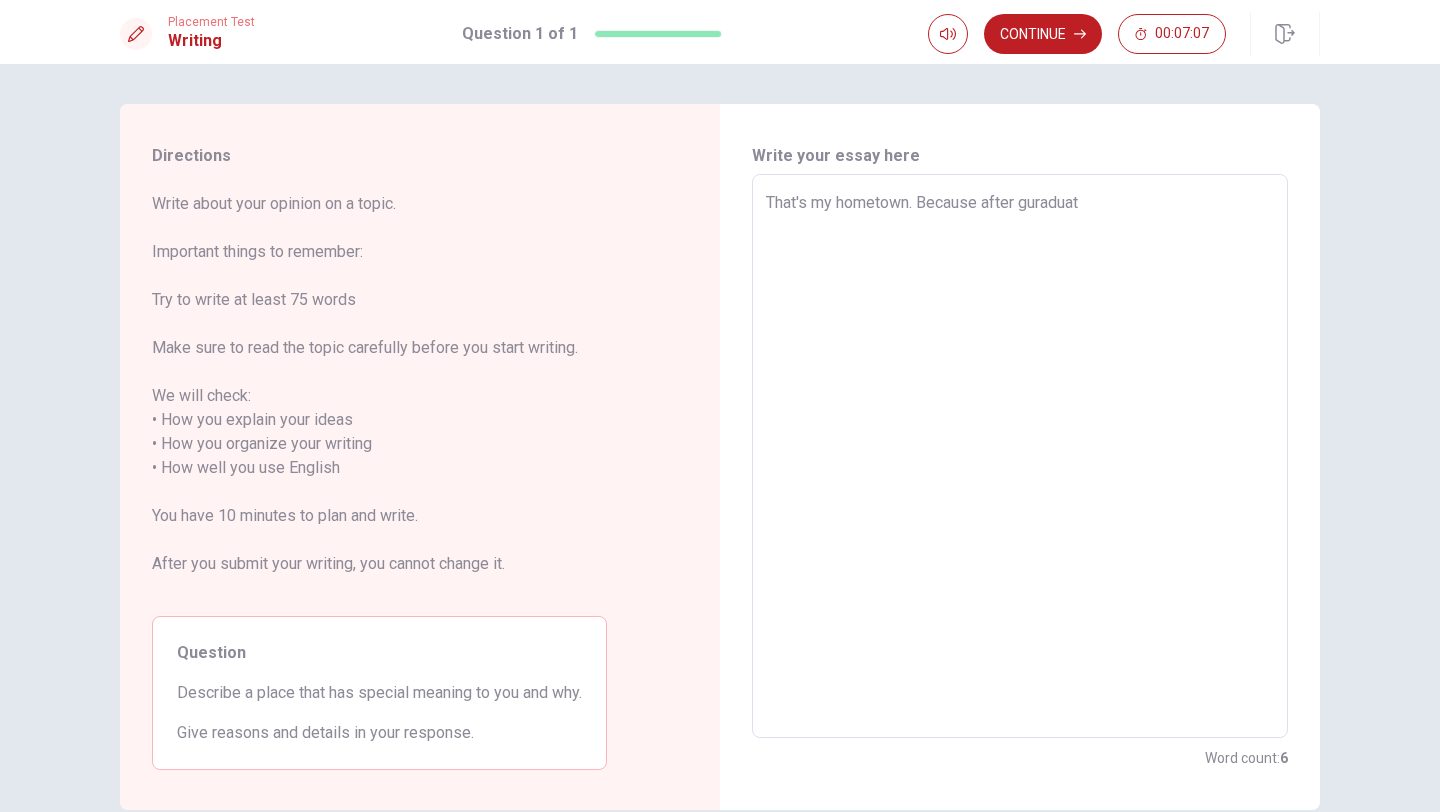 type on "x" 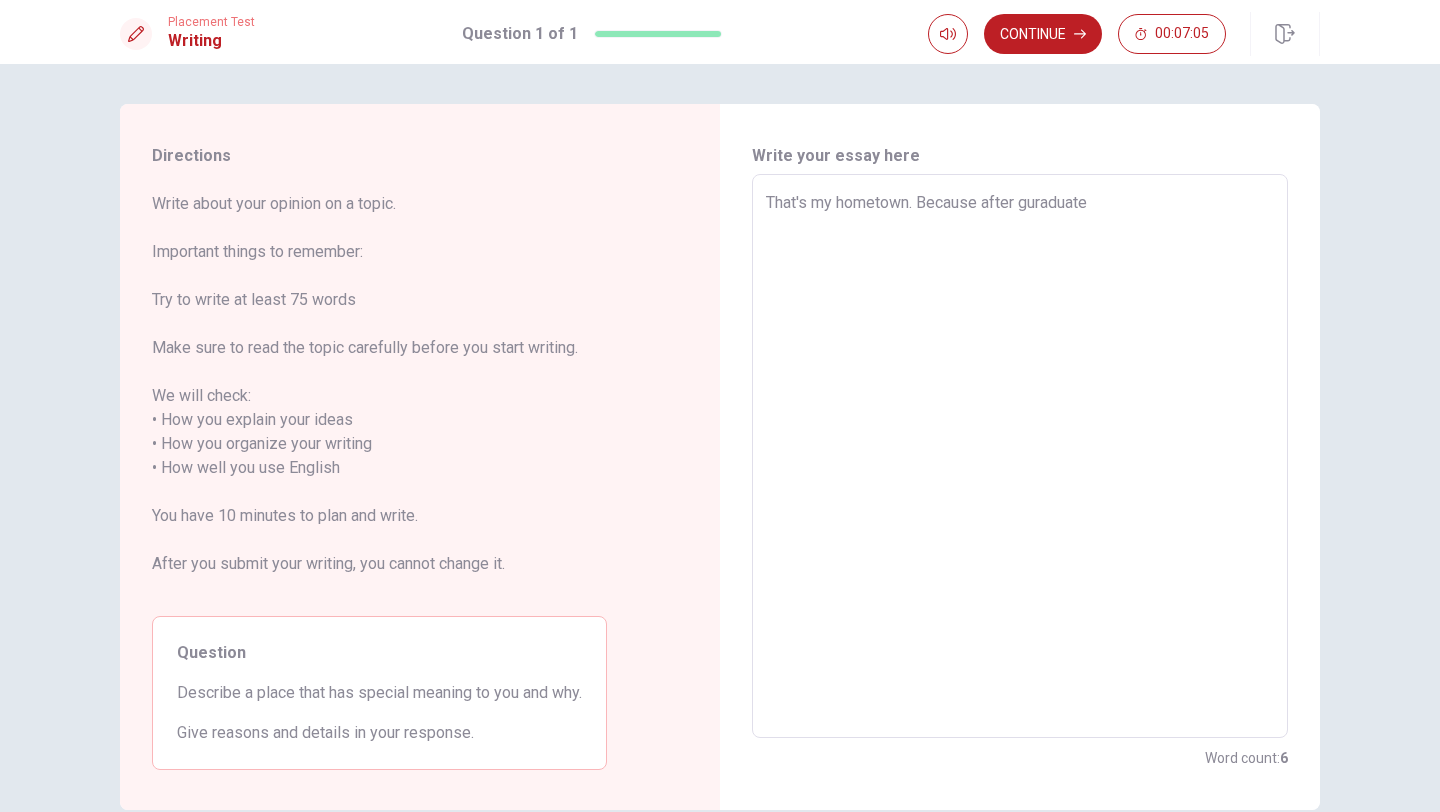 type on "x" 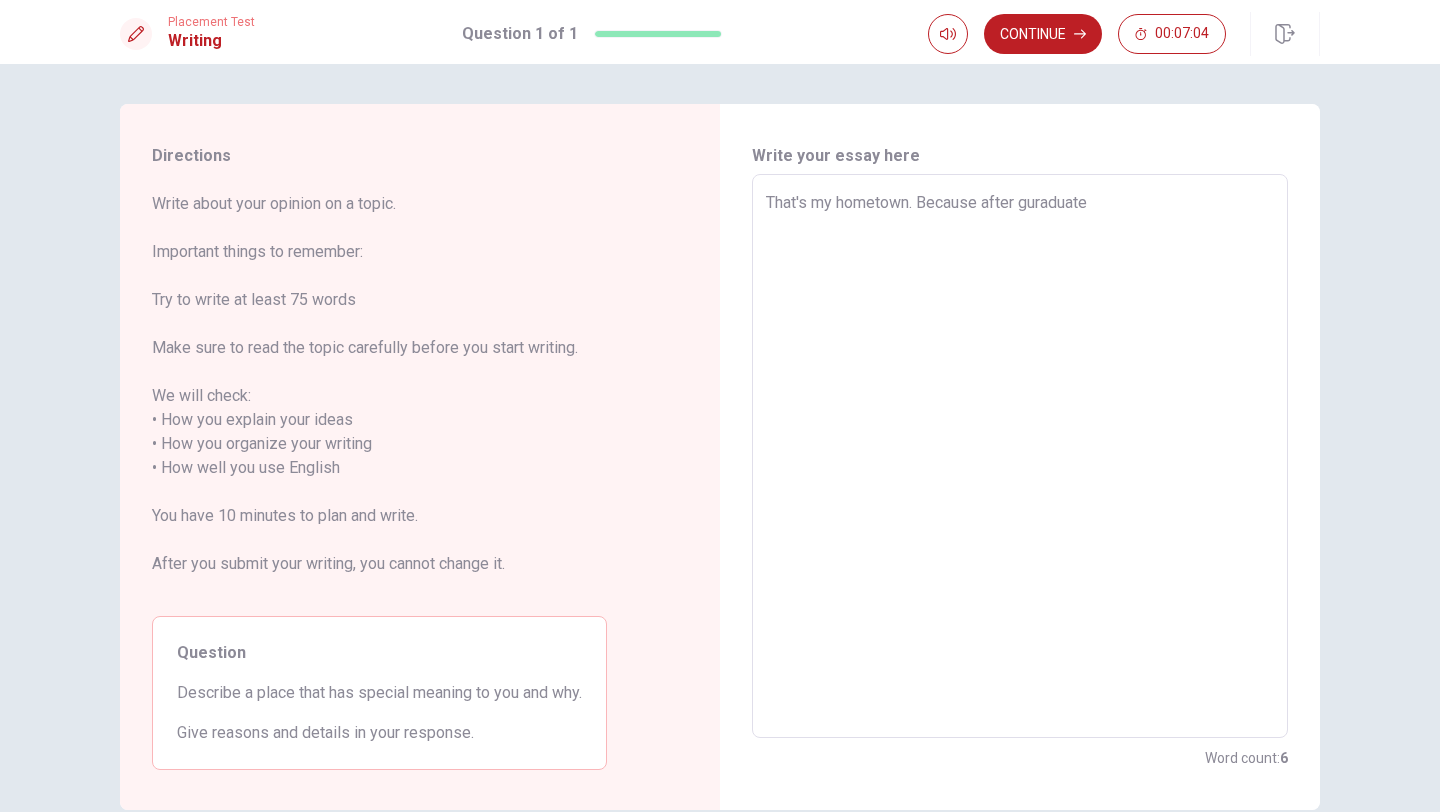 type on "That's my hometown. Because after guraduate" 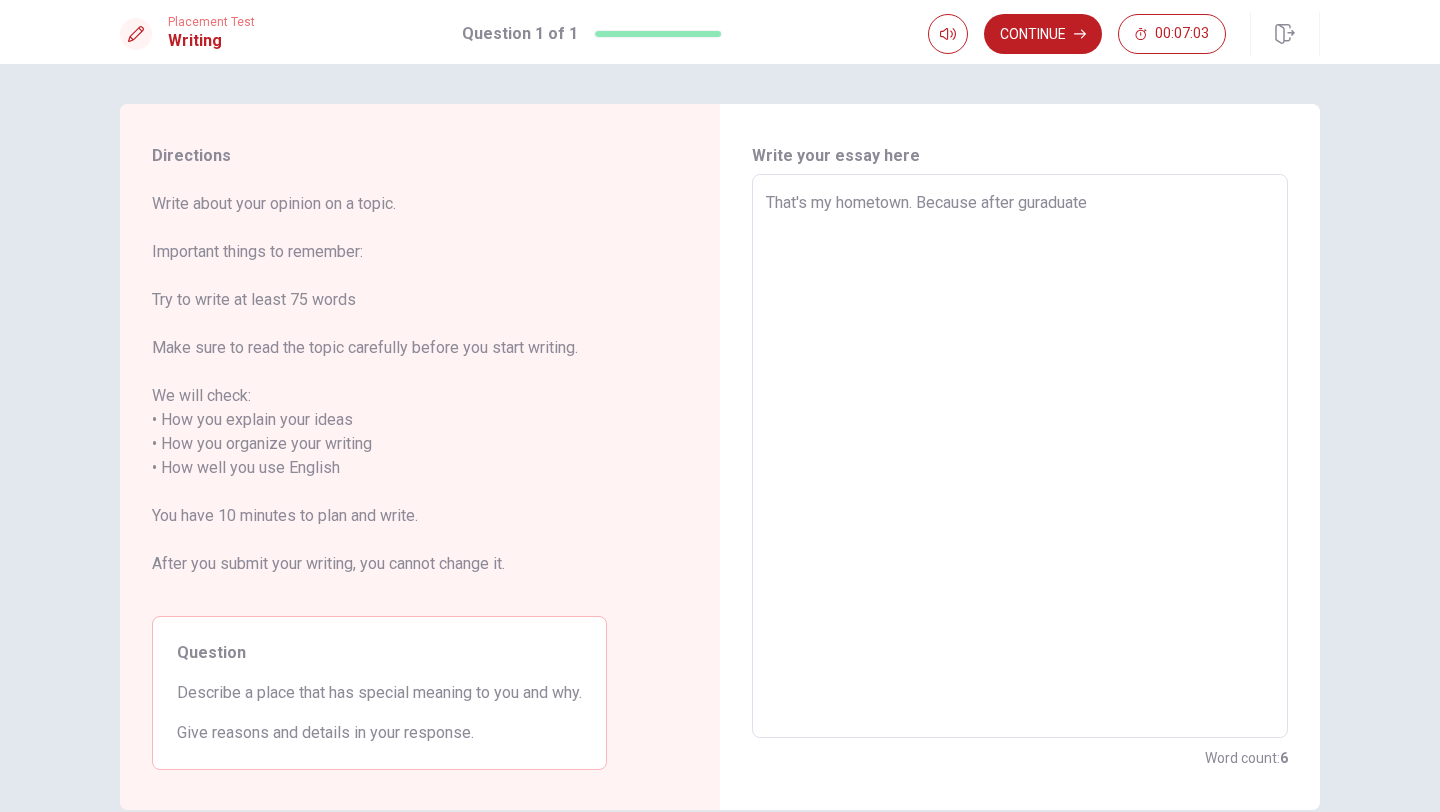 type on "That's my hometown. Because after guraduate f" 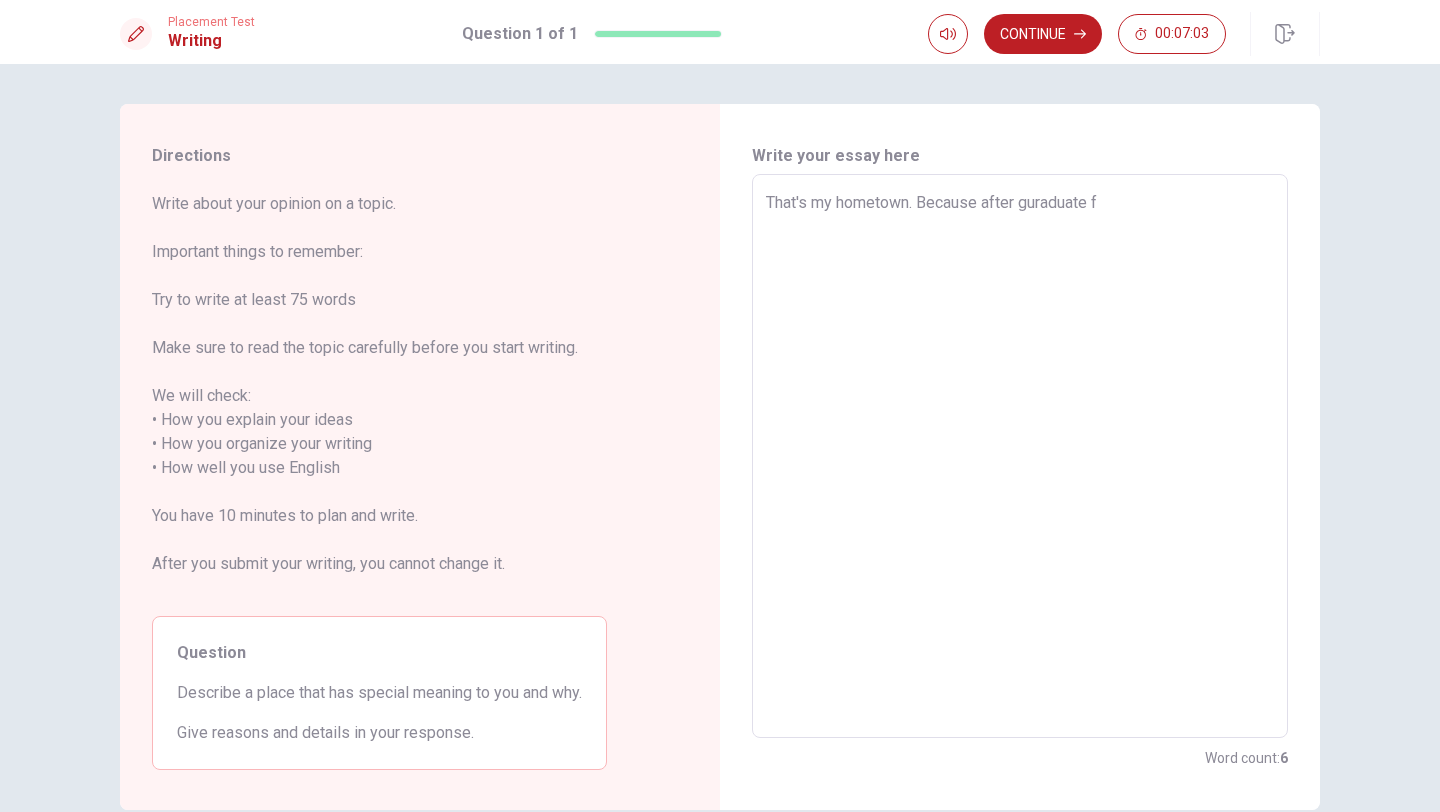 type on "x" 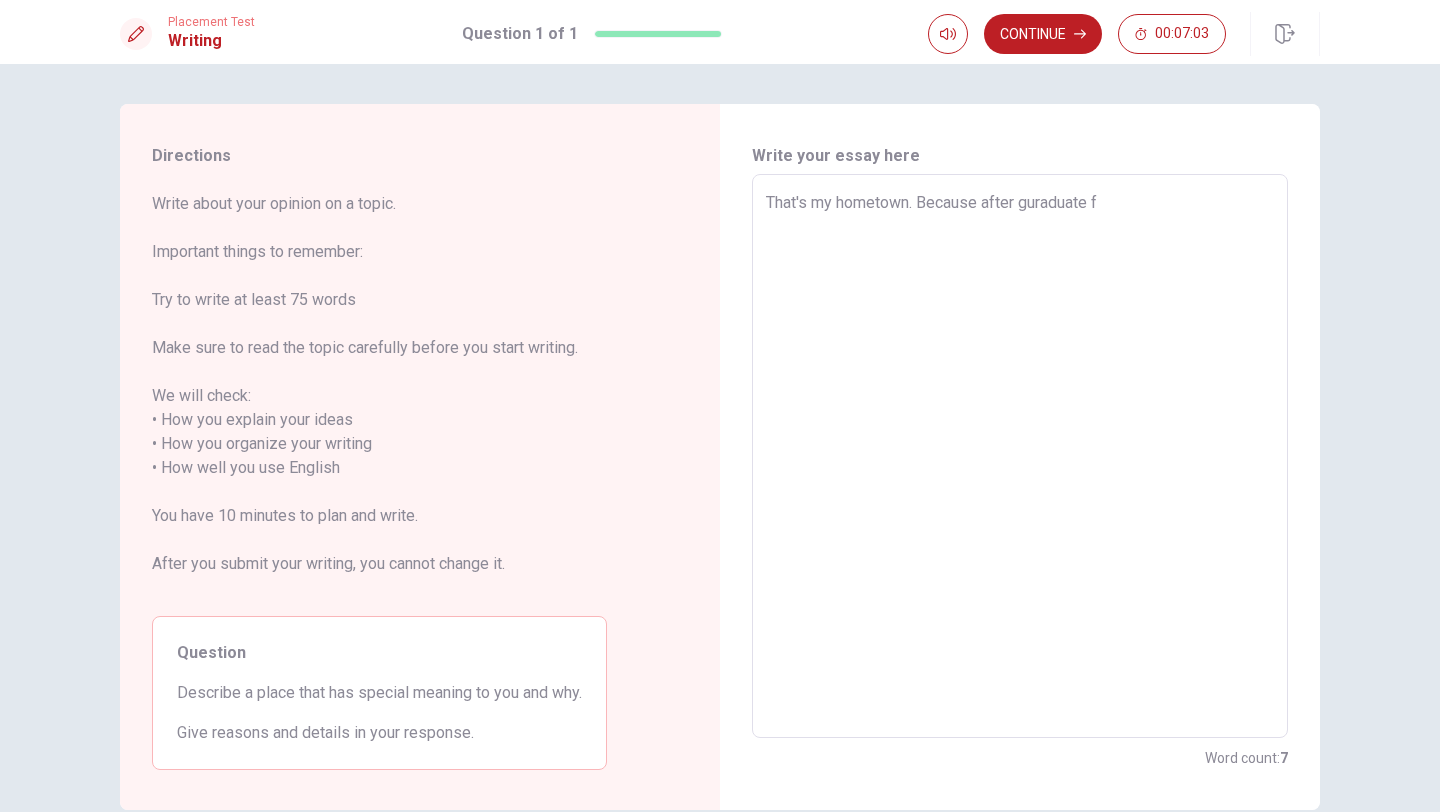 type on "That's my hometown. Because after guraduate fr" 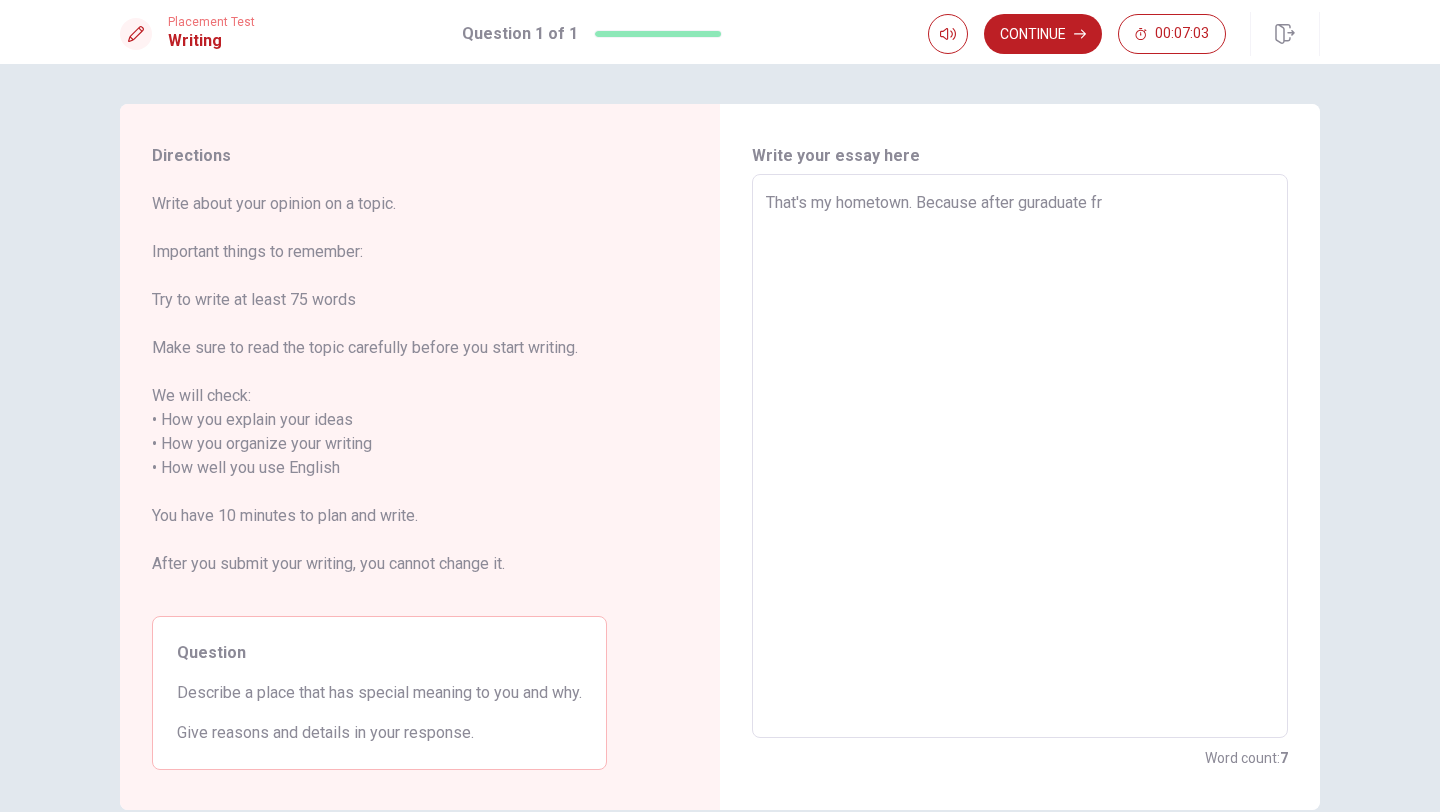 type on "x" 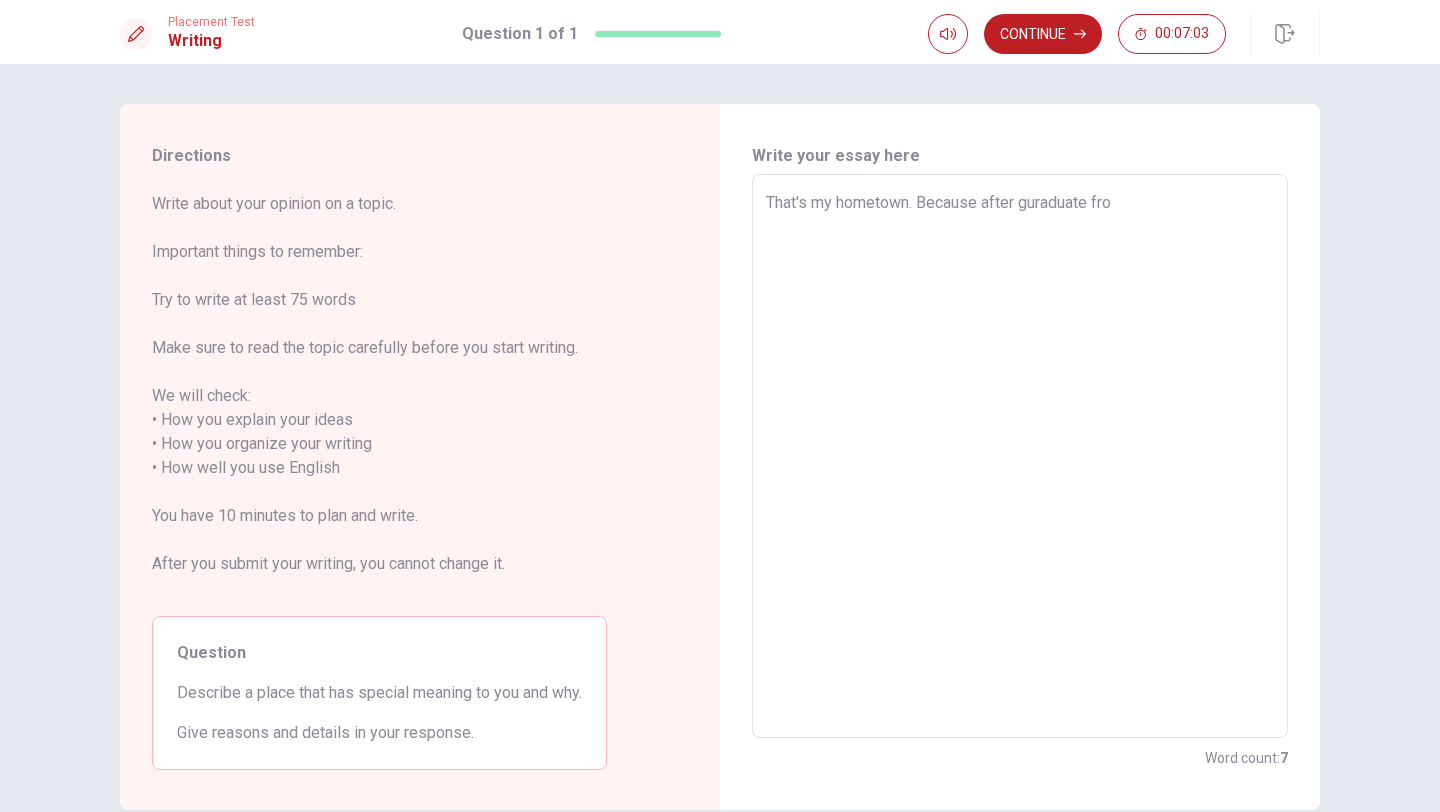 type on "x" 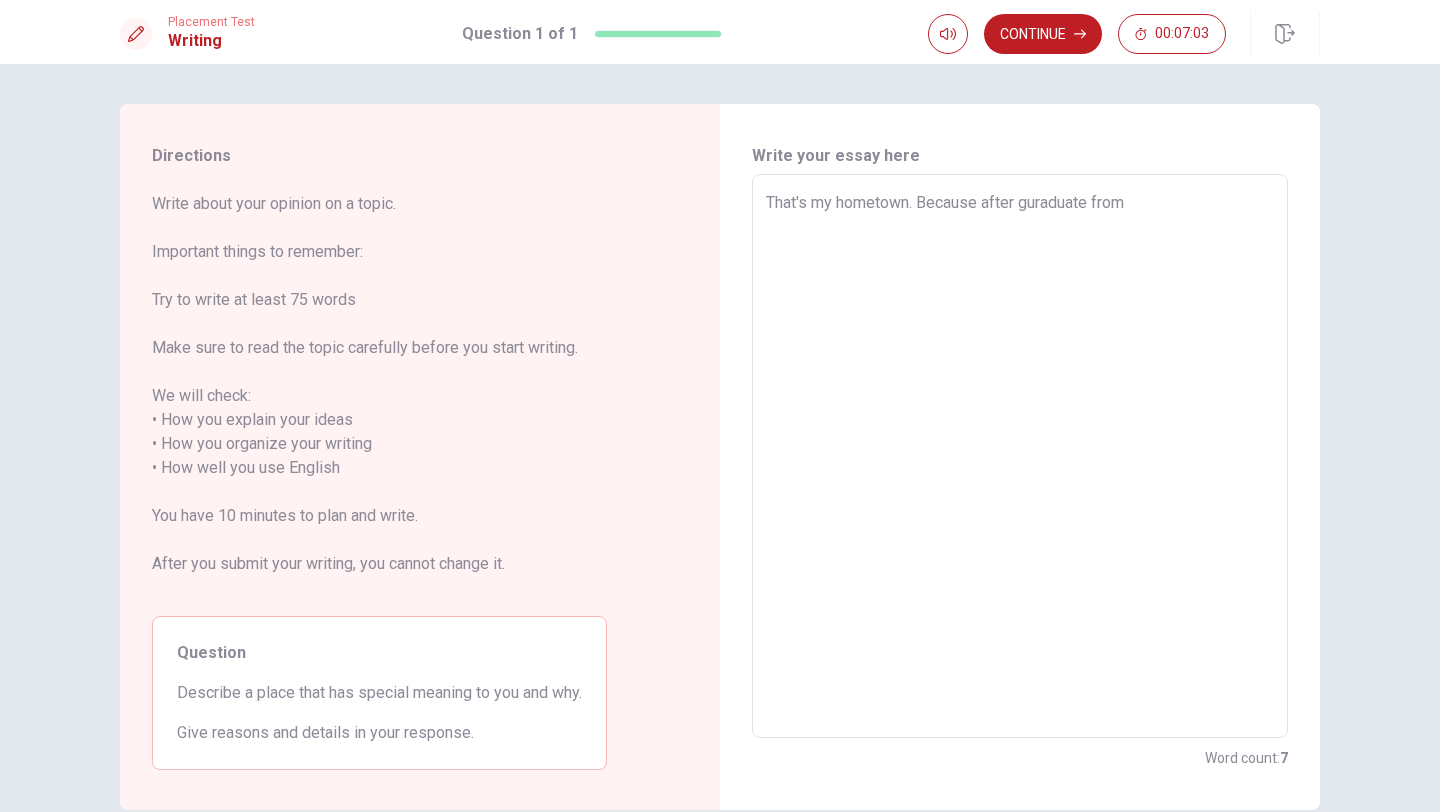 type on "x" 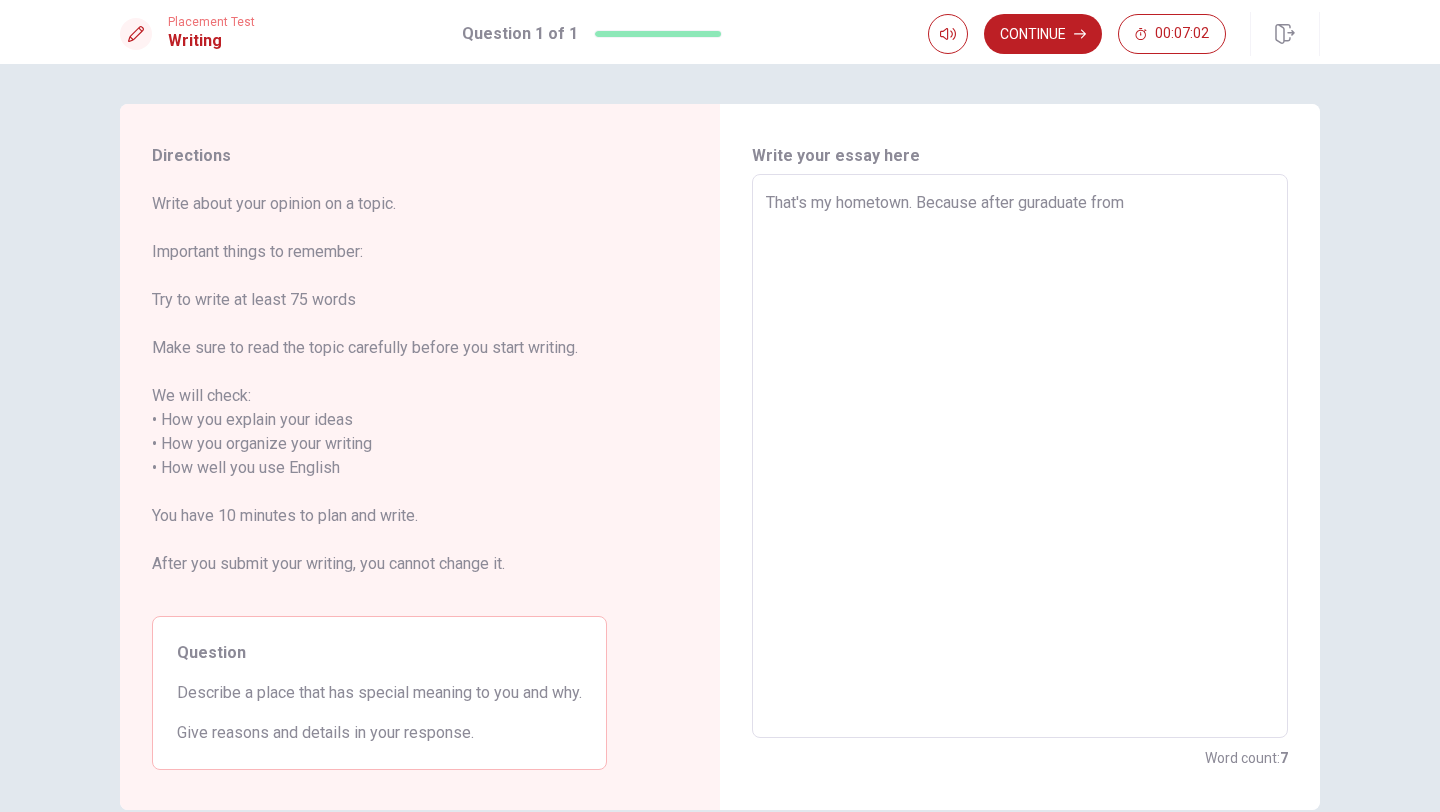 type on "That's my hometown. Because after guraduate from" 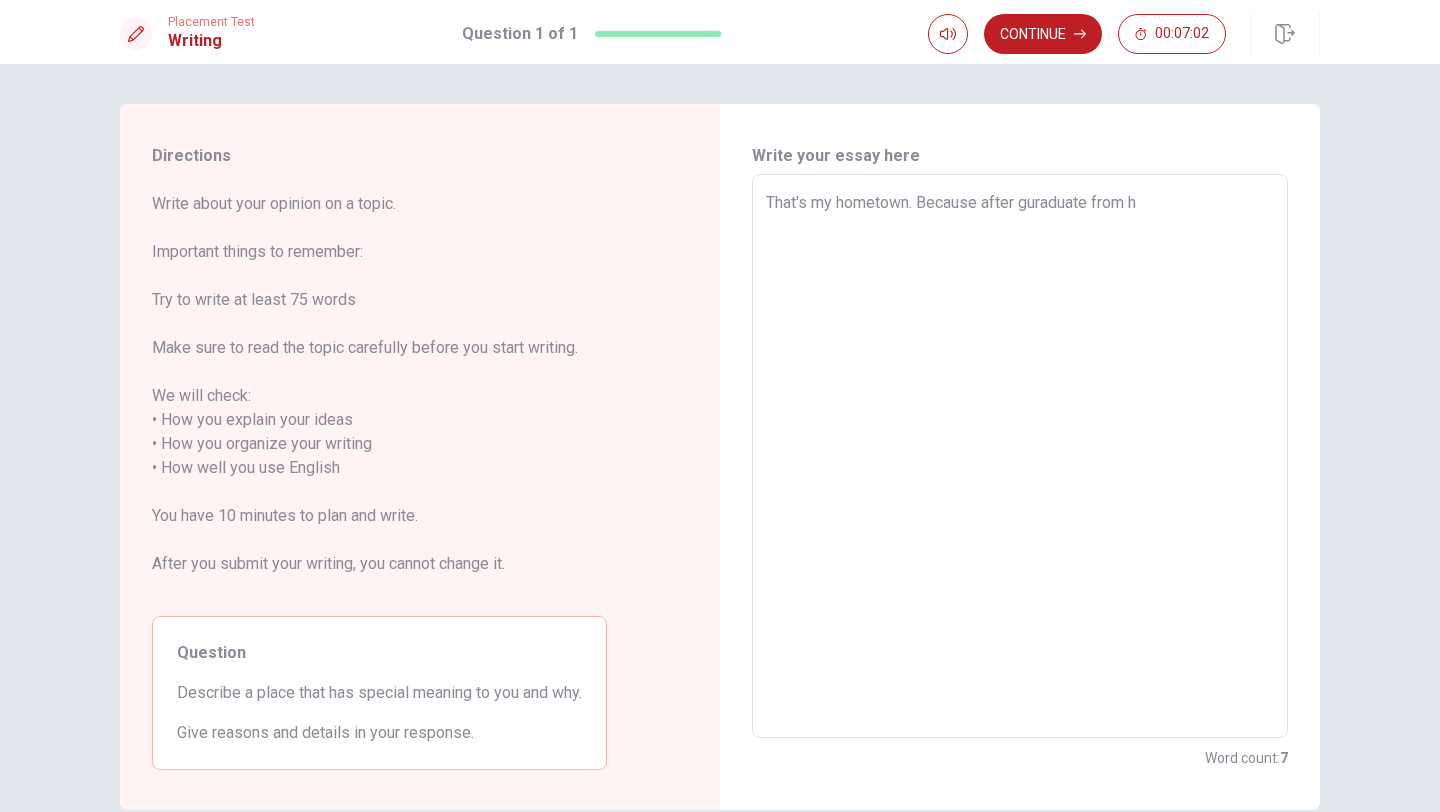 type on "x" 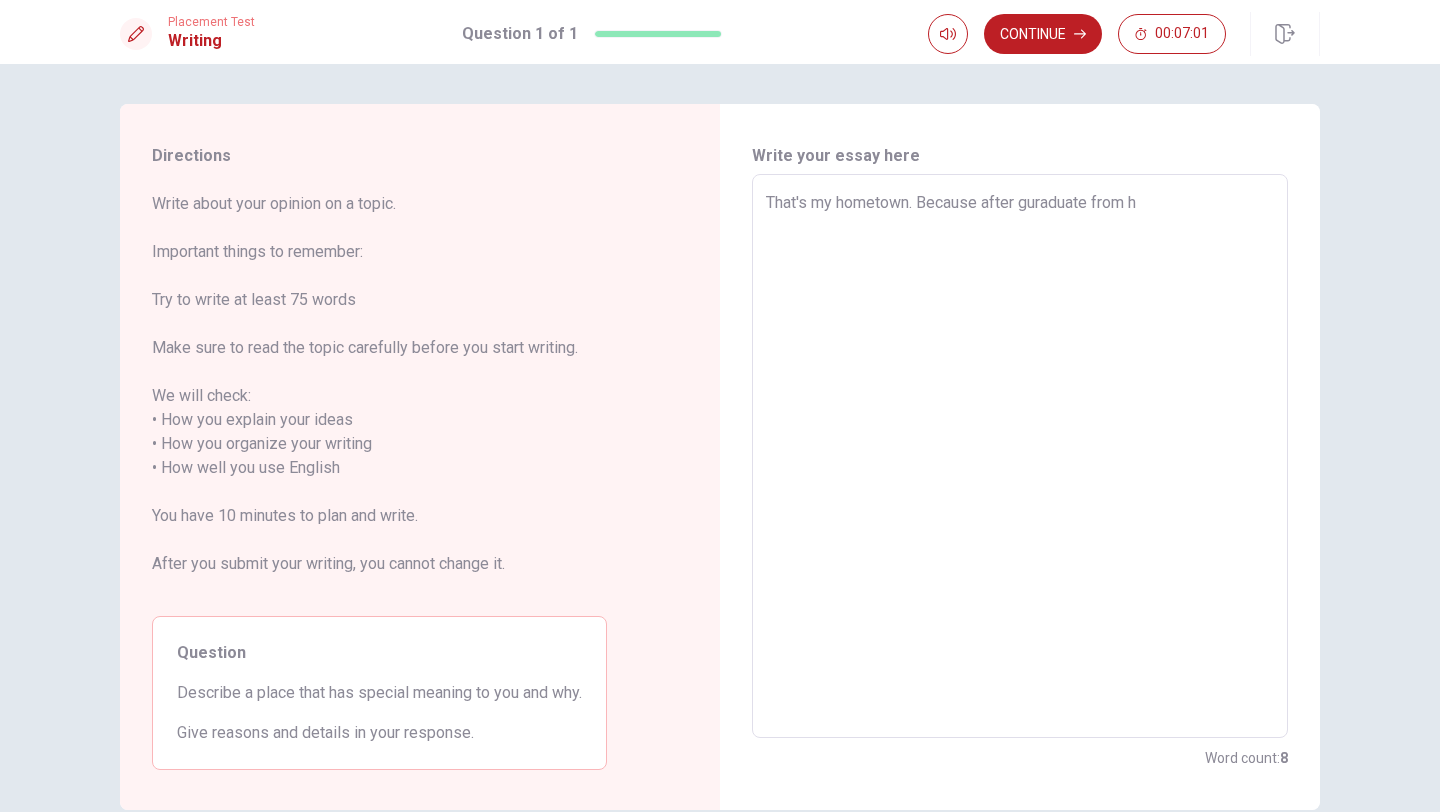 type on "That's my hometown. Because after guraduate from hi" 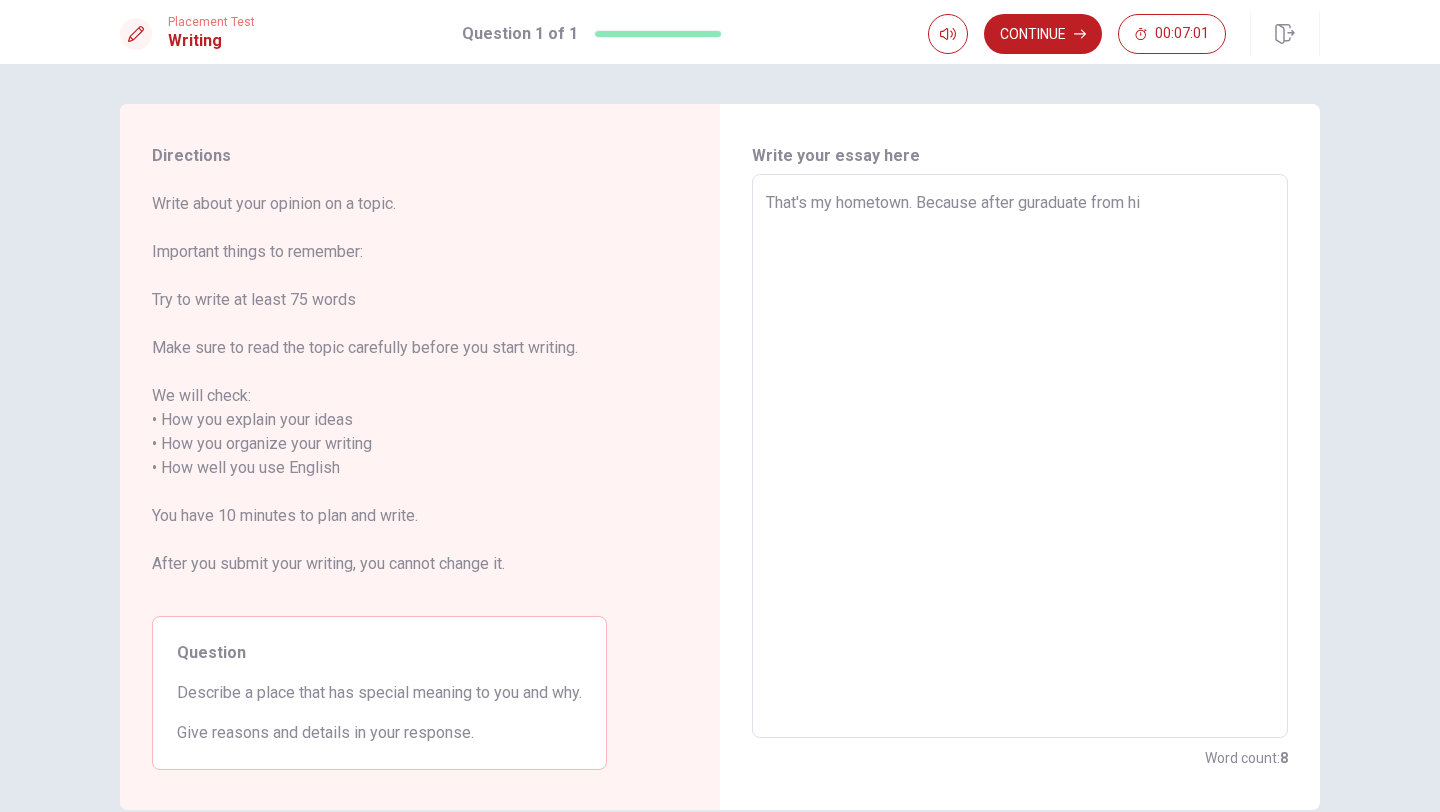 type on "x" 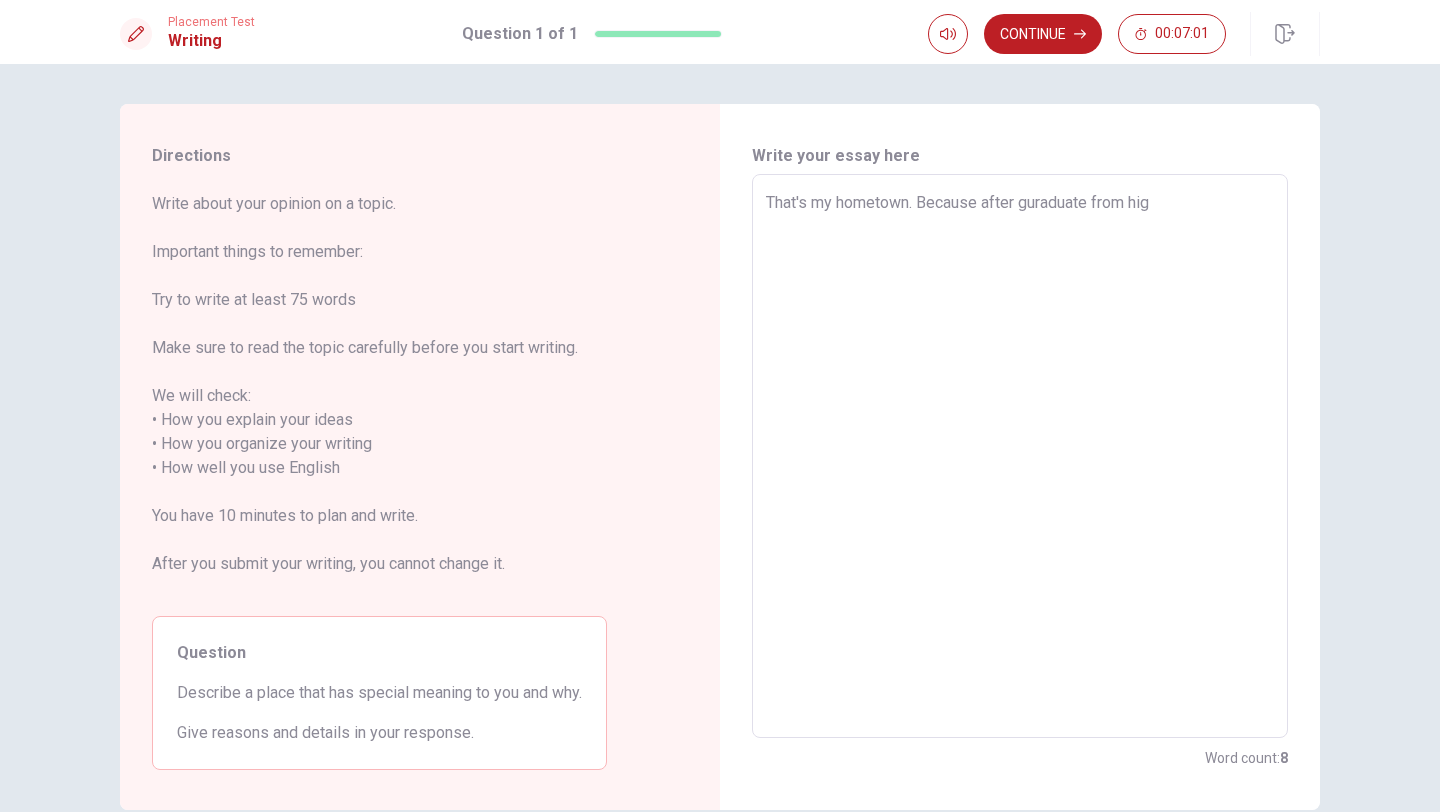 type on "x" 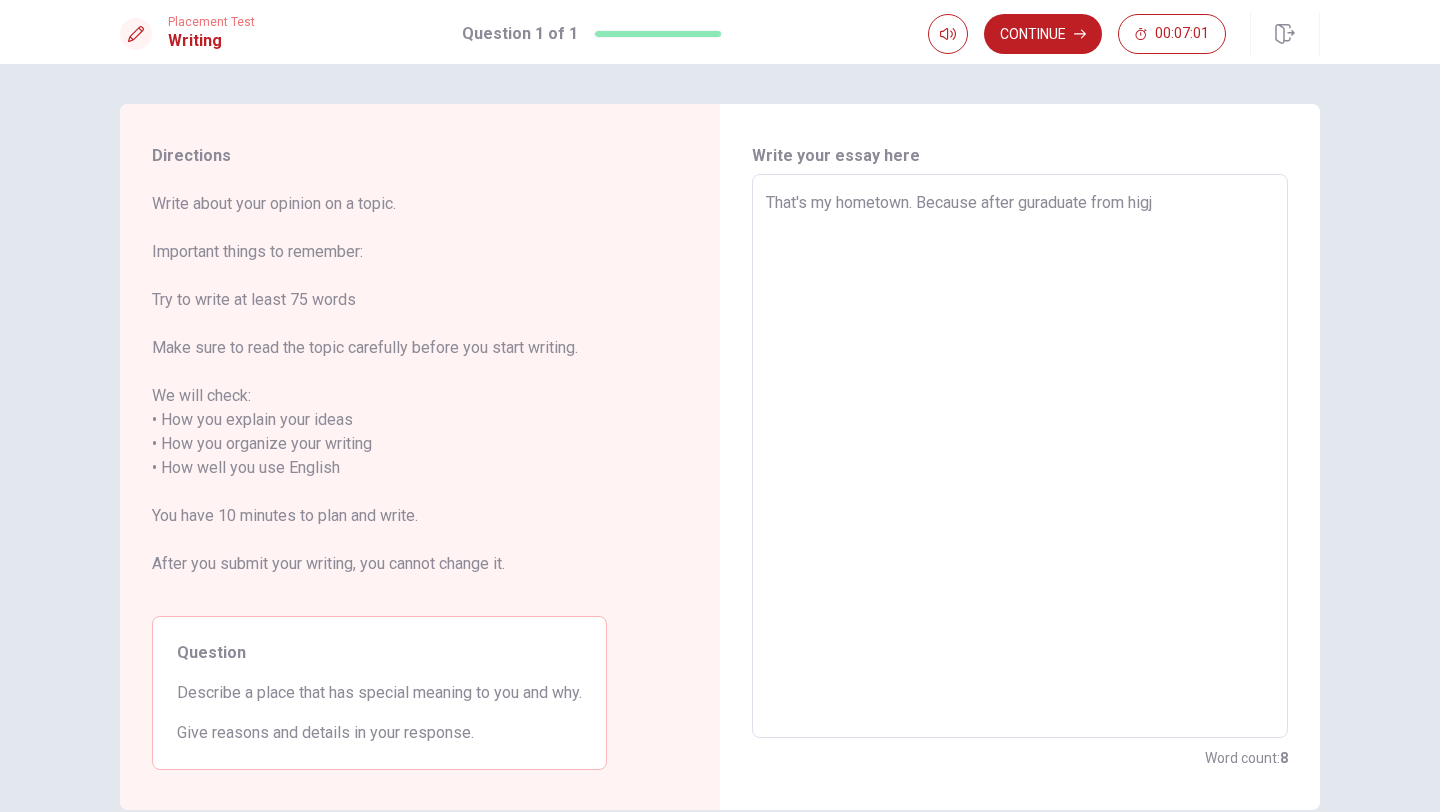 type on "x" 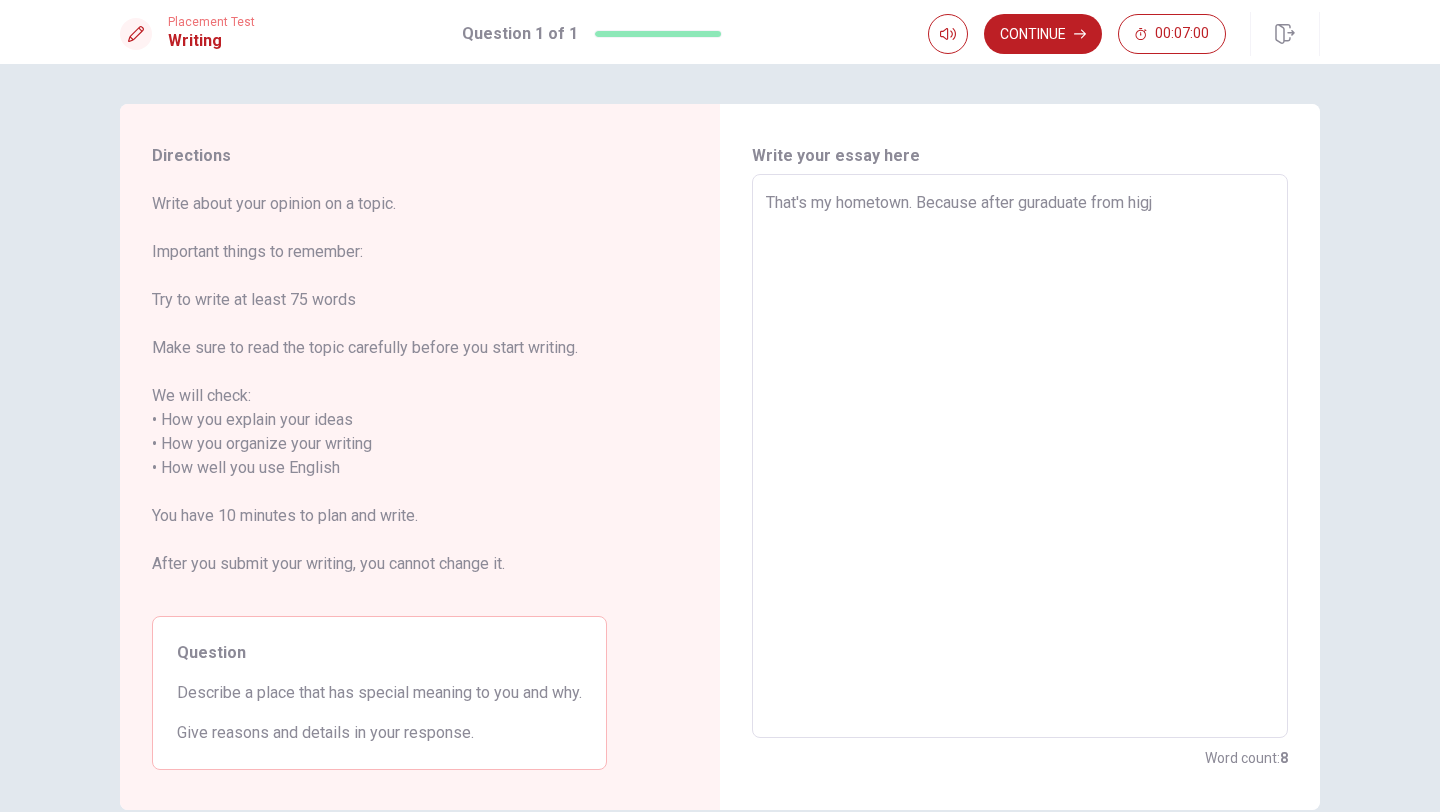 type on "That's my hometown. Because after guraduate from hig" 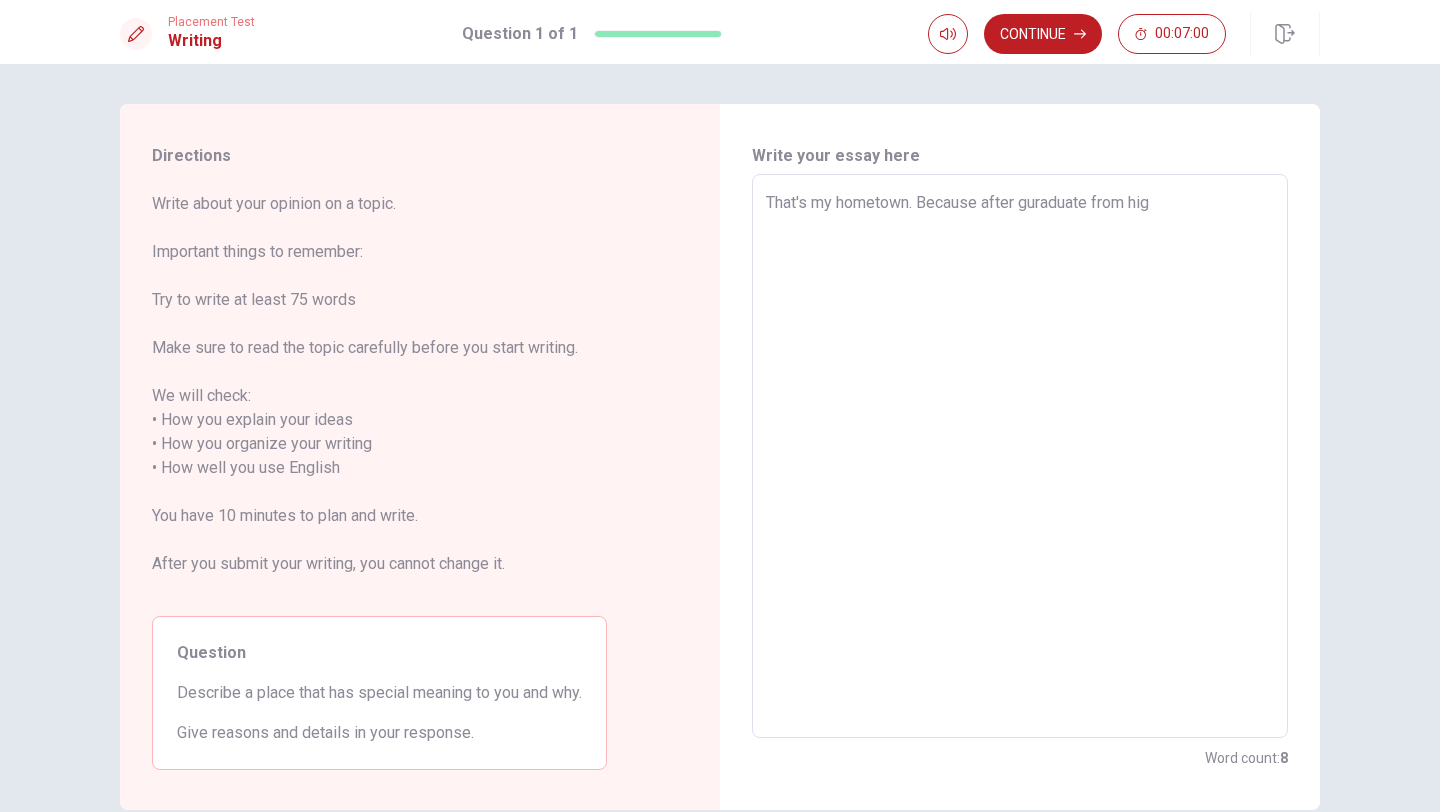 type on "x" 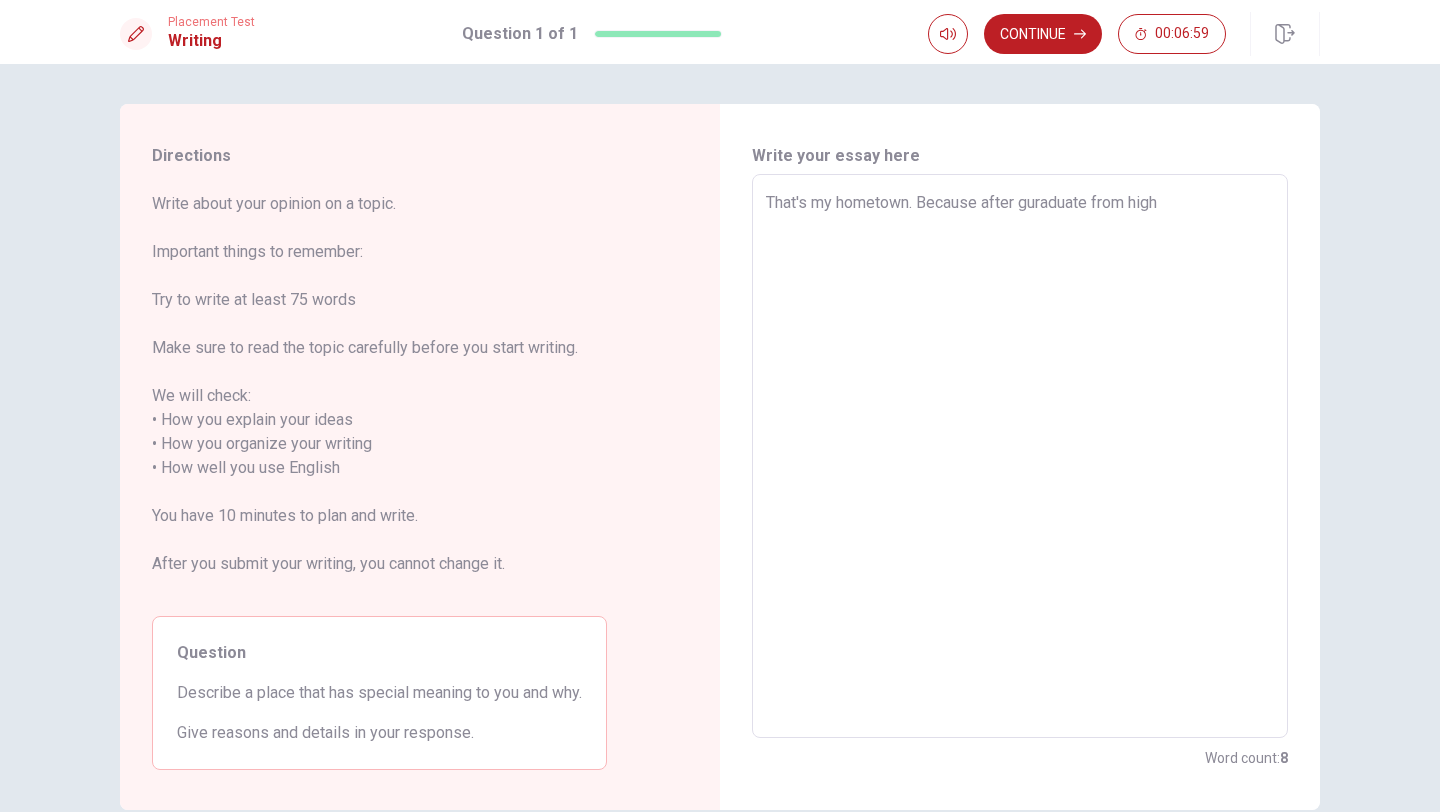 type 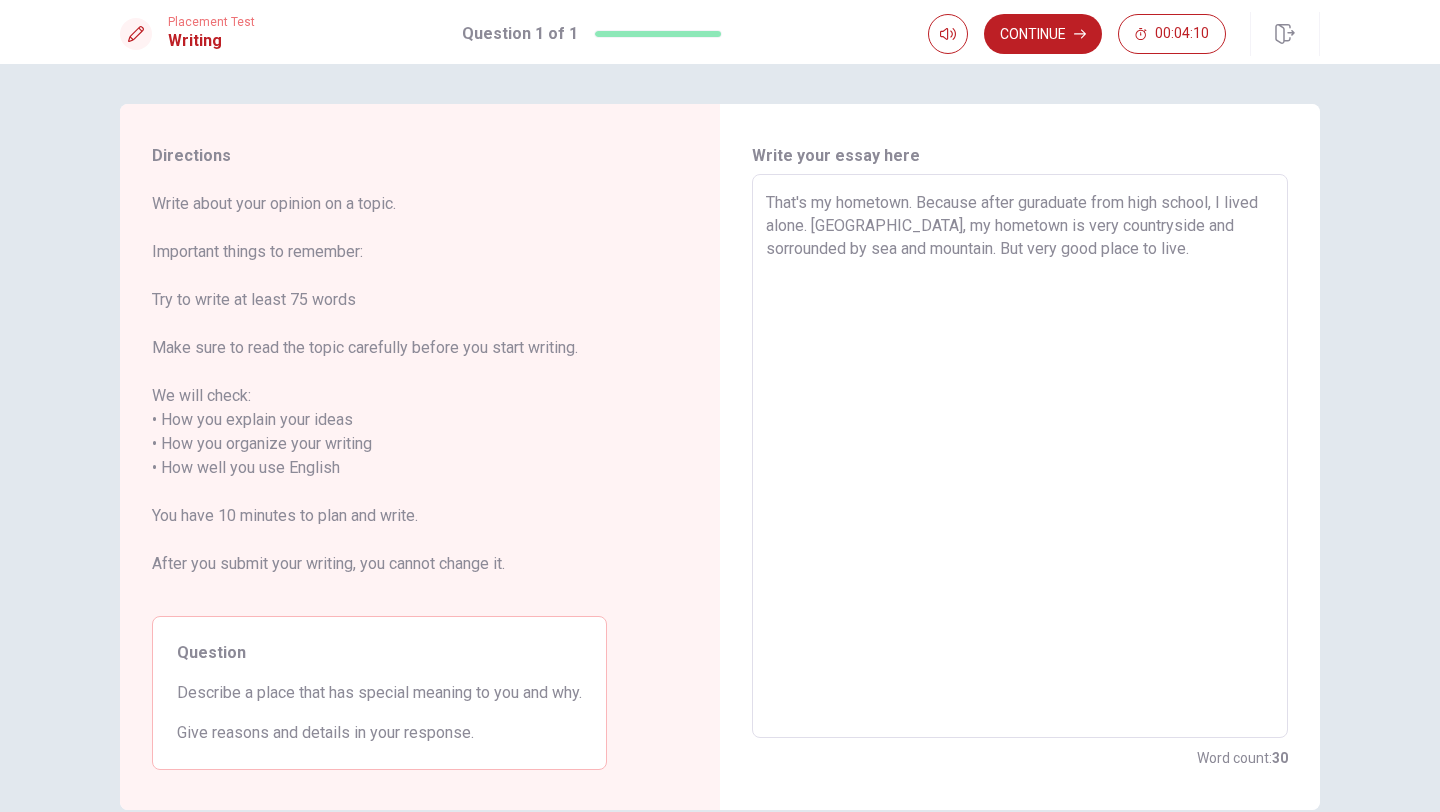 click on "That's my hometown. Because after guraduate from high school, I lived alone. [GEOGRAPHIC_DATA], my hometown is very countryside and sorrounded by sea and mountain. But very good place to live." at bounding box center [1020, 456] 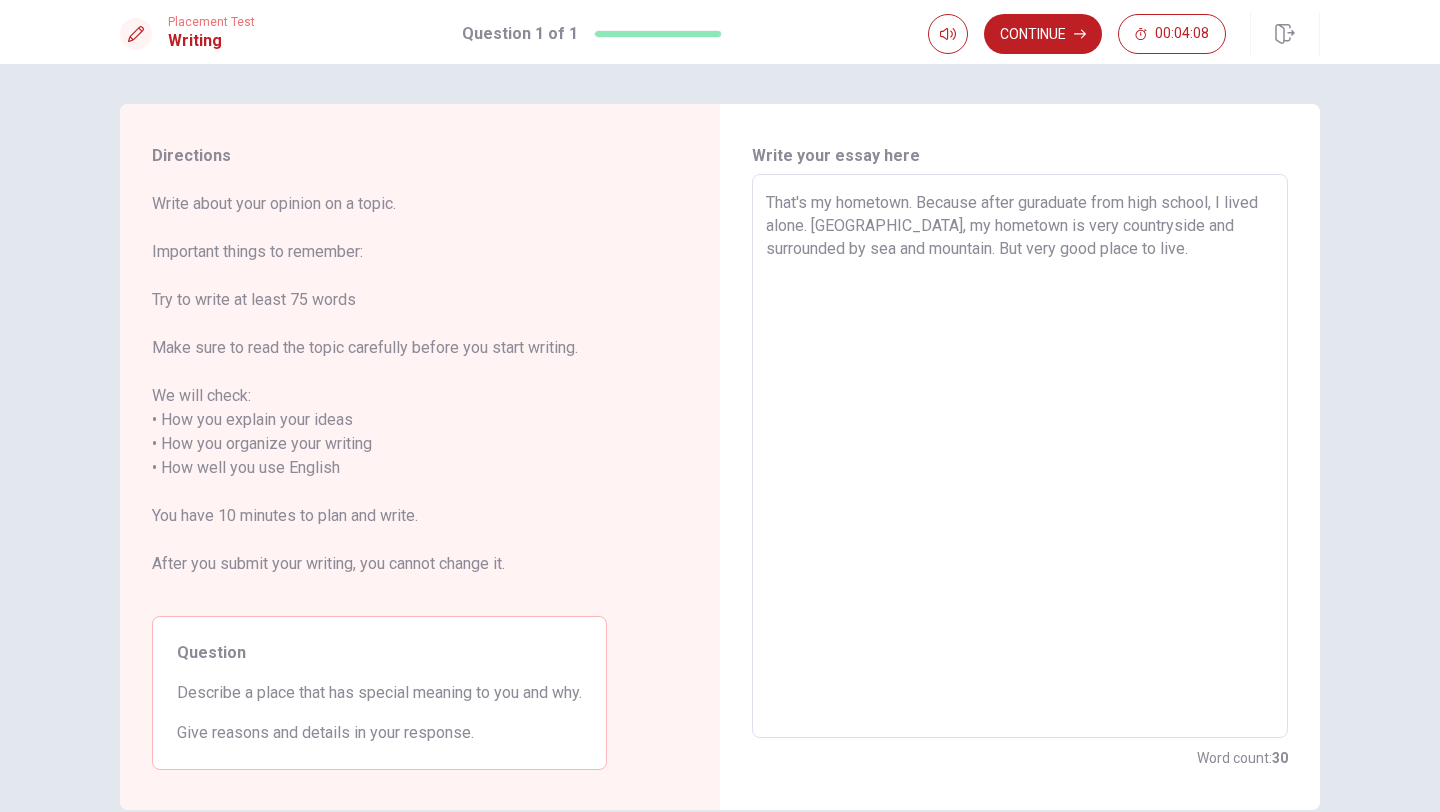 click on "That's my hometown. Because after guraduate from high school, I lived alone. [GEOGRAPHIC_DATA], my hometown is very countryside and surrounded by sea and mountain. But very good place to live." at bounding box center (1020, 456) 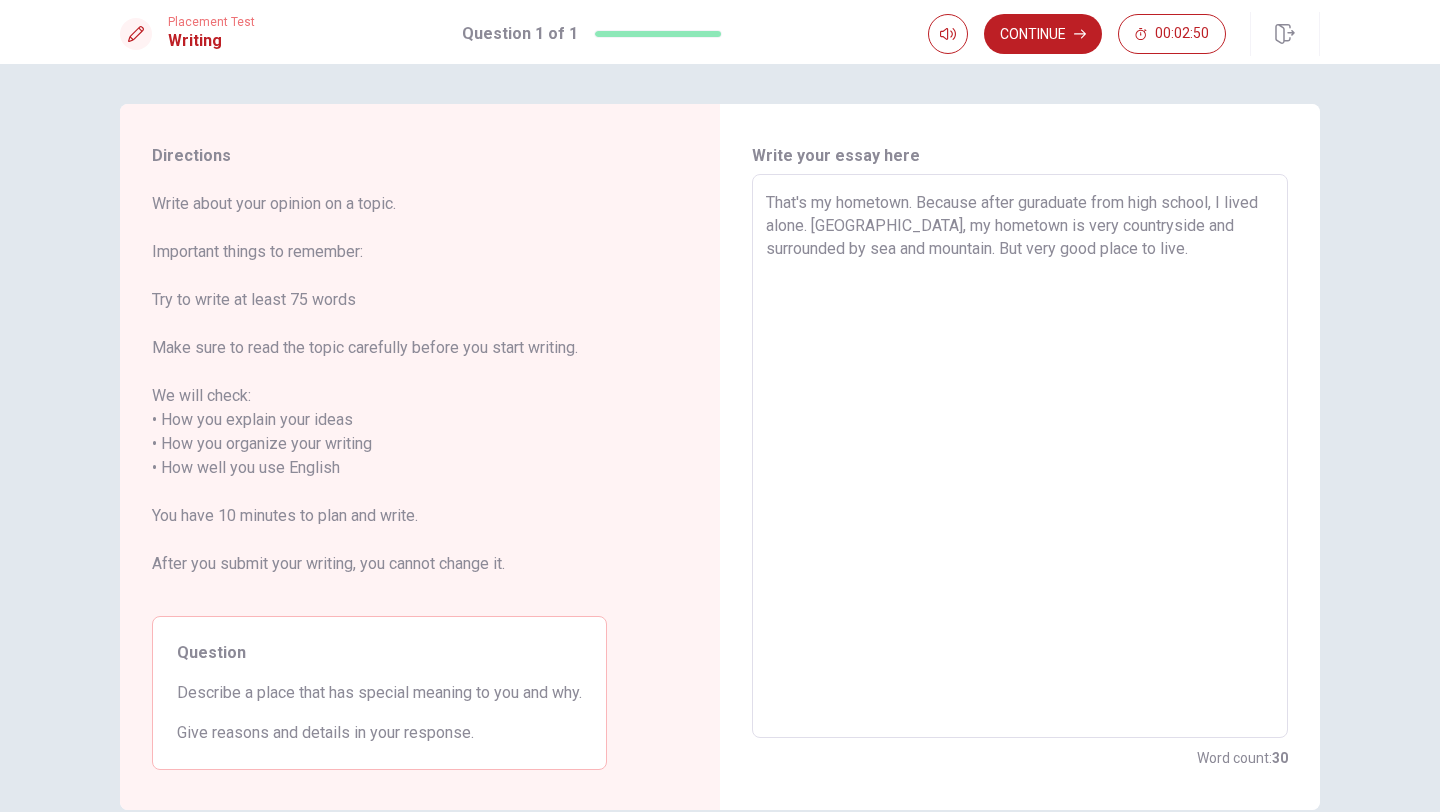 click on "That's my hometown. Because after guraduate from high school, I lived alone. [GEOGRAPHIC_DATA], my hometown is very countryside and surrounded by sea and mountain. But very good place to live." at bounding box center [1020, 456] 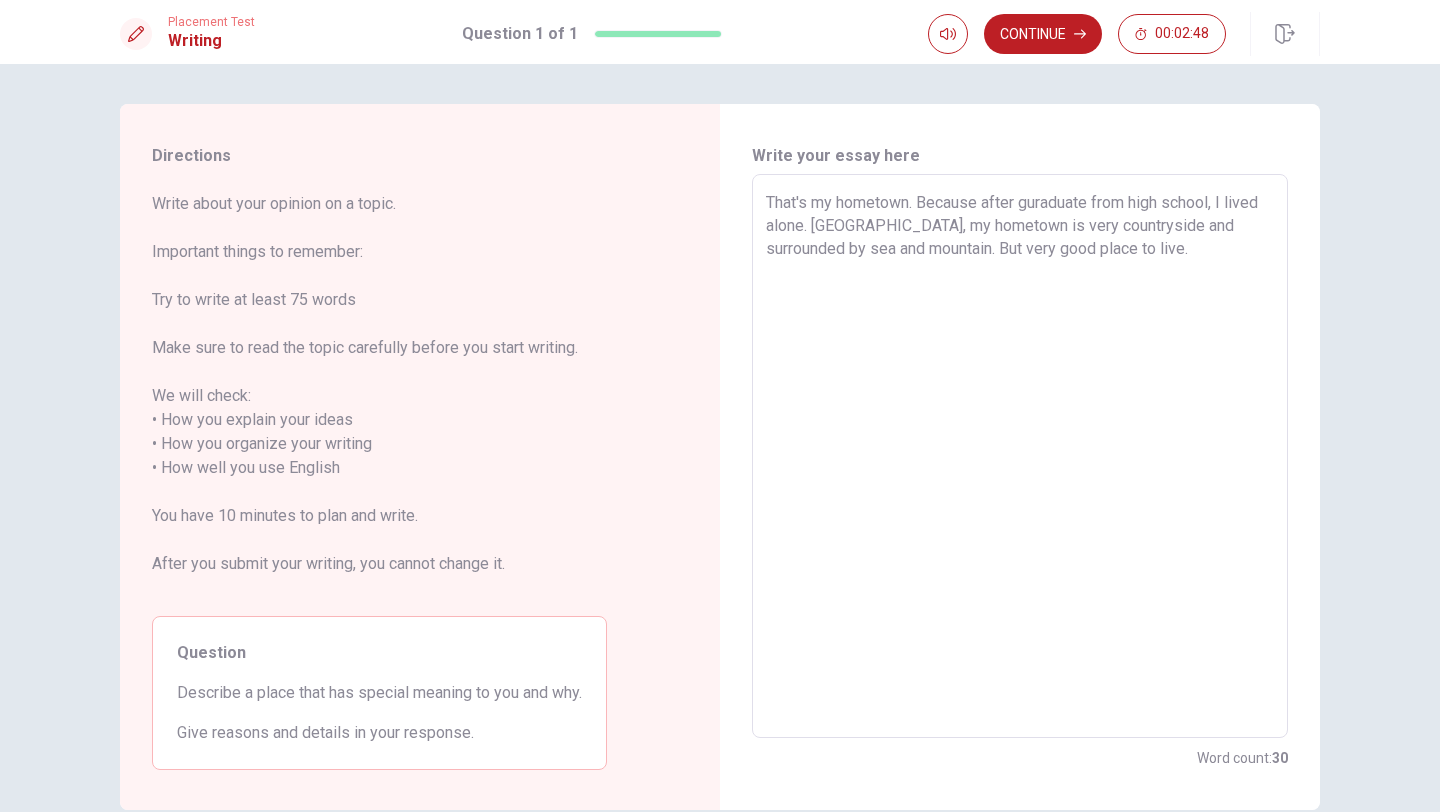 click on "That's my hometown. Because after guraduate from high school, I lived alone. [GEOGRAPHIC_DATA], my hometown is very countryside and surrounded by sea and mountain. But very good place to live." at bounding box center (1020, 456) 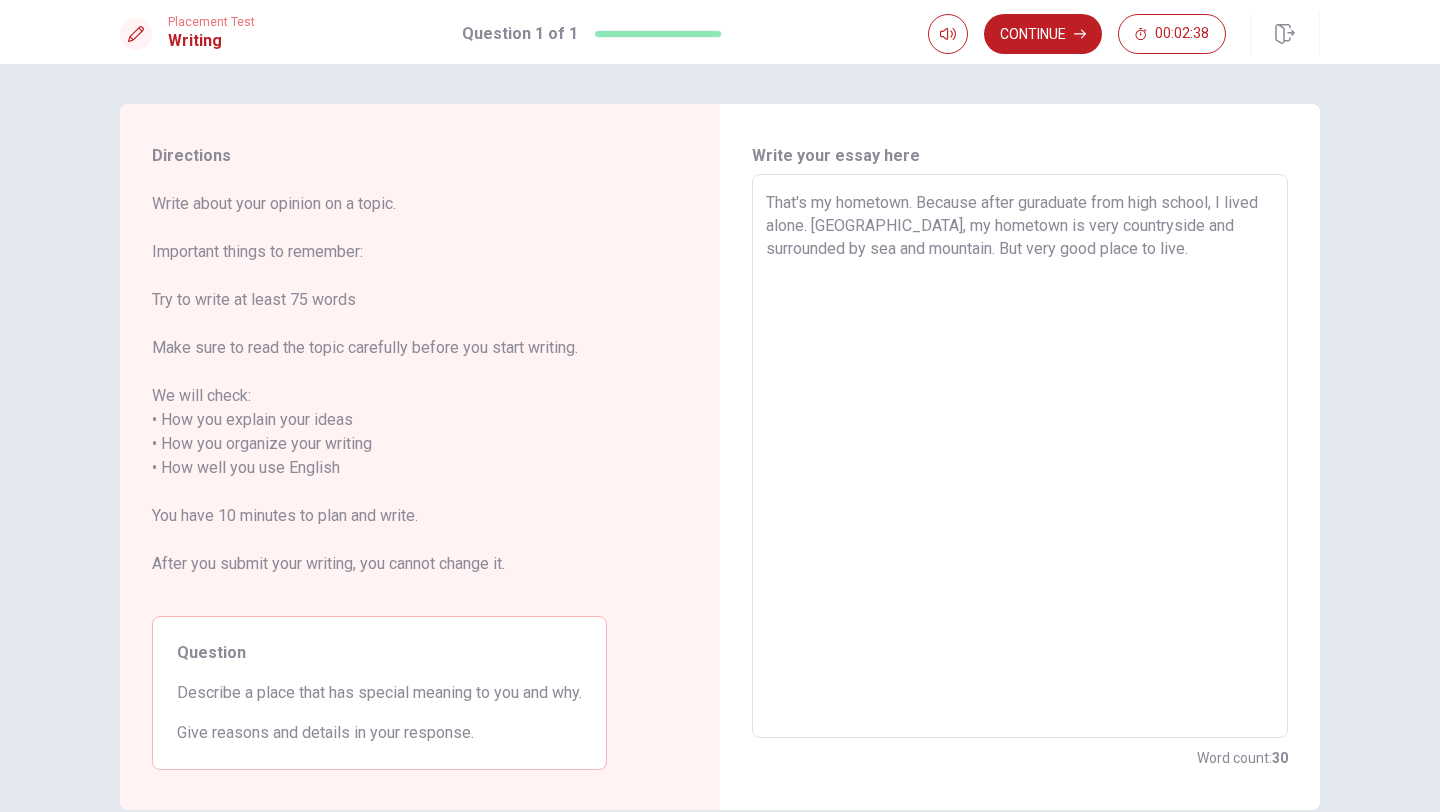 click on "That's my hometown. Because after guraduate from high school, I lived alone. [GEOGRAPHIC_DATA], my hometown is very countryside and surrounded by sea and mountain. But very good place to live." at bounding box center [1020, 456] 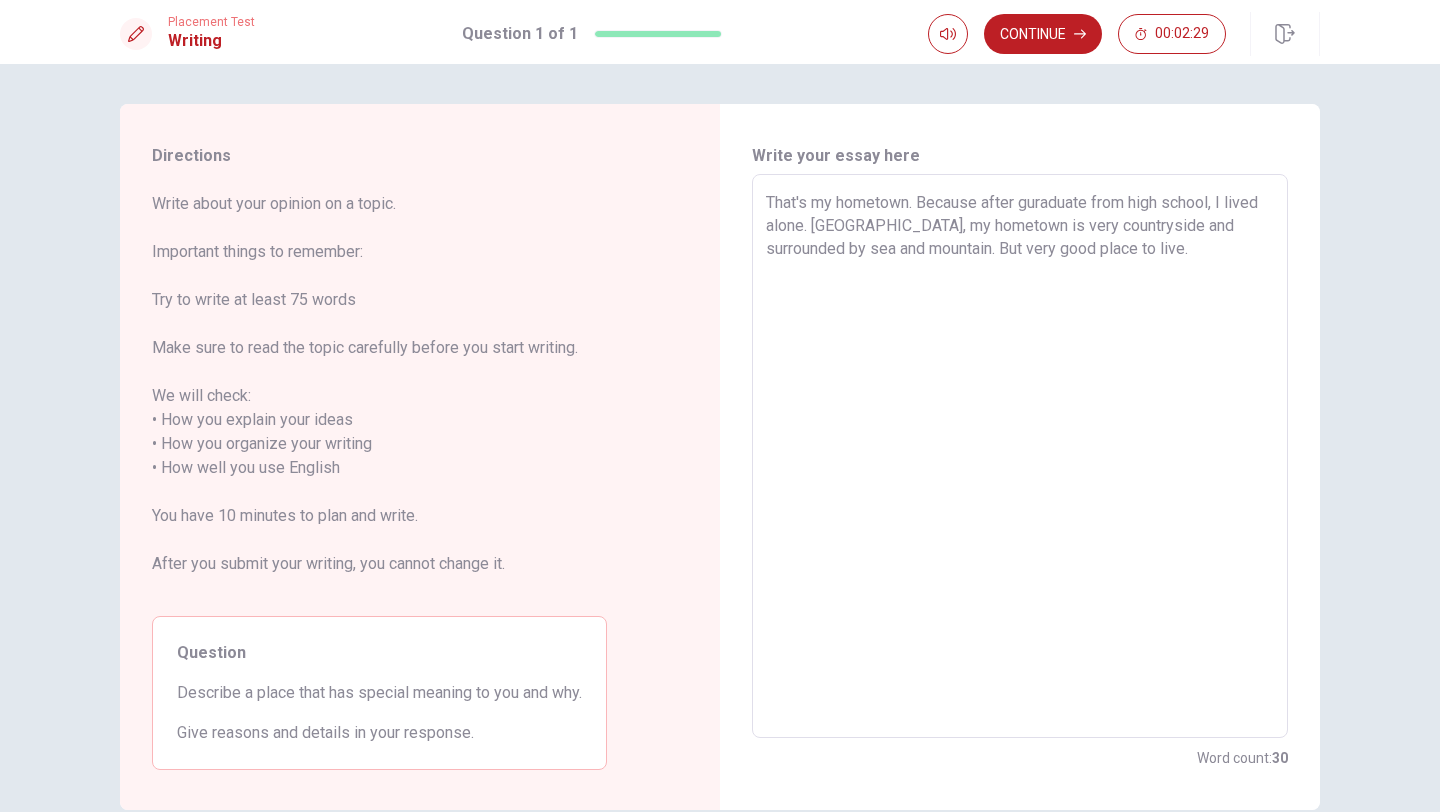 click on "That's my hometown. Because after guraduate from high school, I lived alone. [GEOGRAPHIC_DATA], my hometown is very countryside and surrounded by sea and mountain. But very good place to live." at bounding box center [1020, 456] 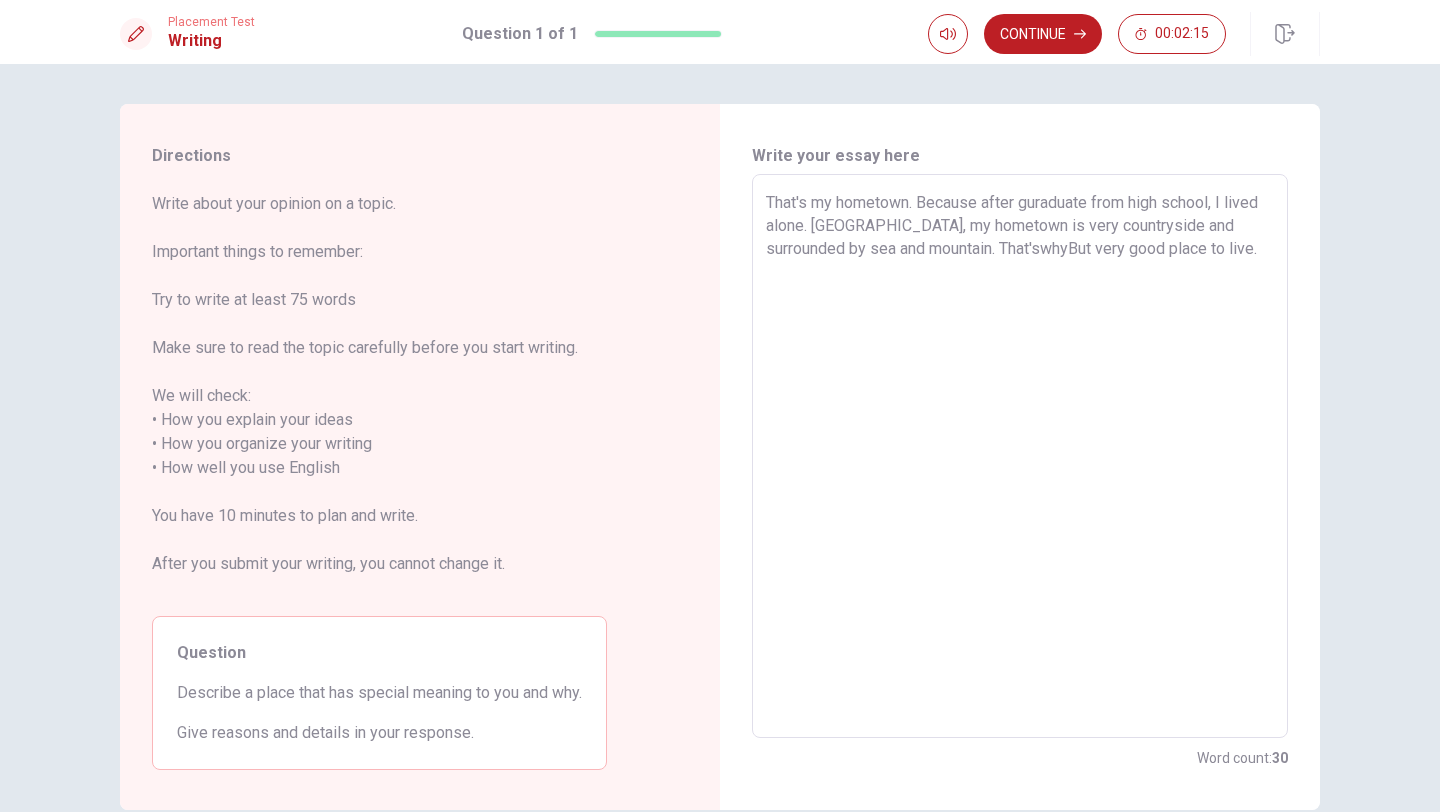 click on "That's my hometown. Because after guraduate from high school, I lived alone. [GEOGRAPHIC_DATA], my hometown is very countryside and surrounded by sea and mountain. That'swhyBut very good place to live." at bounding box center [1020, 456] 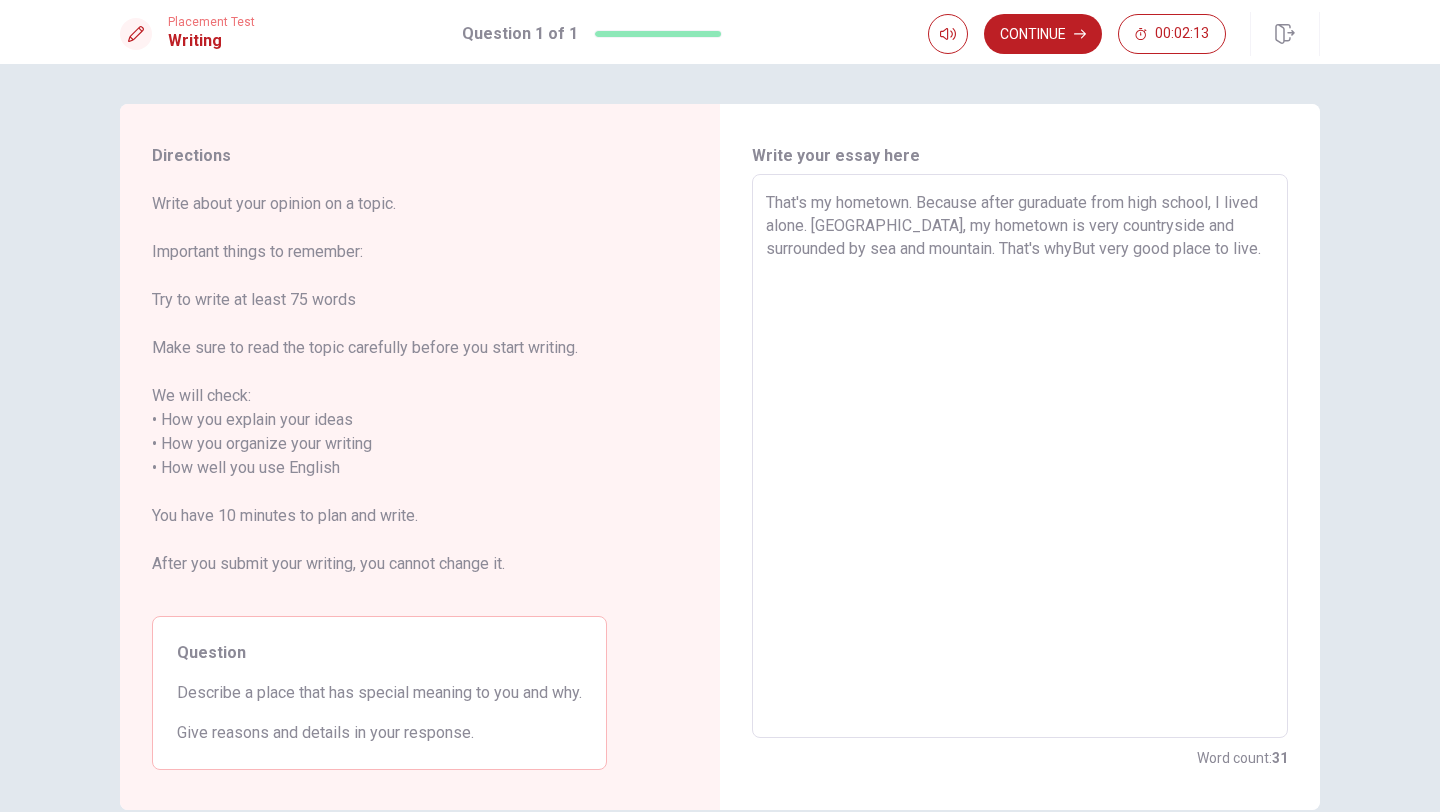 click on "That's my hometown. Because after guraduate from high school, I lived alone. [GEOGRAPHIC_DATA], my hometown is very countryside and surrounded by sea and mountain. That's whyBut very good place to live." at bounding box center (1020, 456) 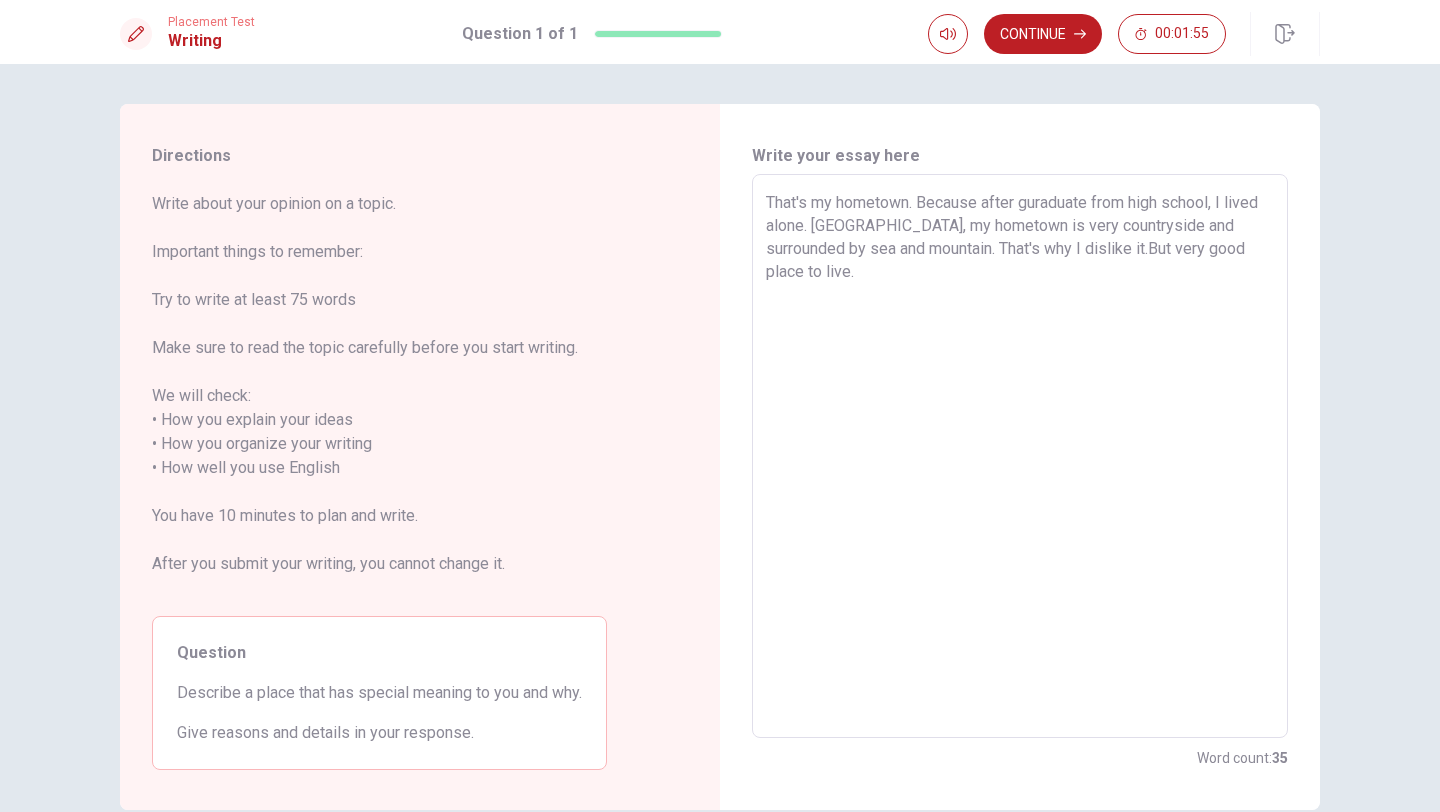 click on "That's my hometown. Because after guraduate from high school, I lived alone. [GEOGRAPHIC_DATA], my hometown is very countryside and surrounded by sea and mountain. That's why I dislike it.But very good place to live." at bounding box center [1020, 456] 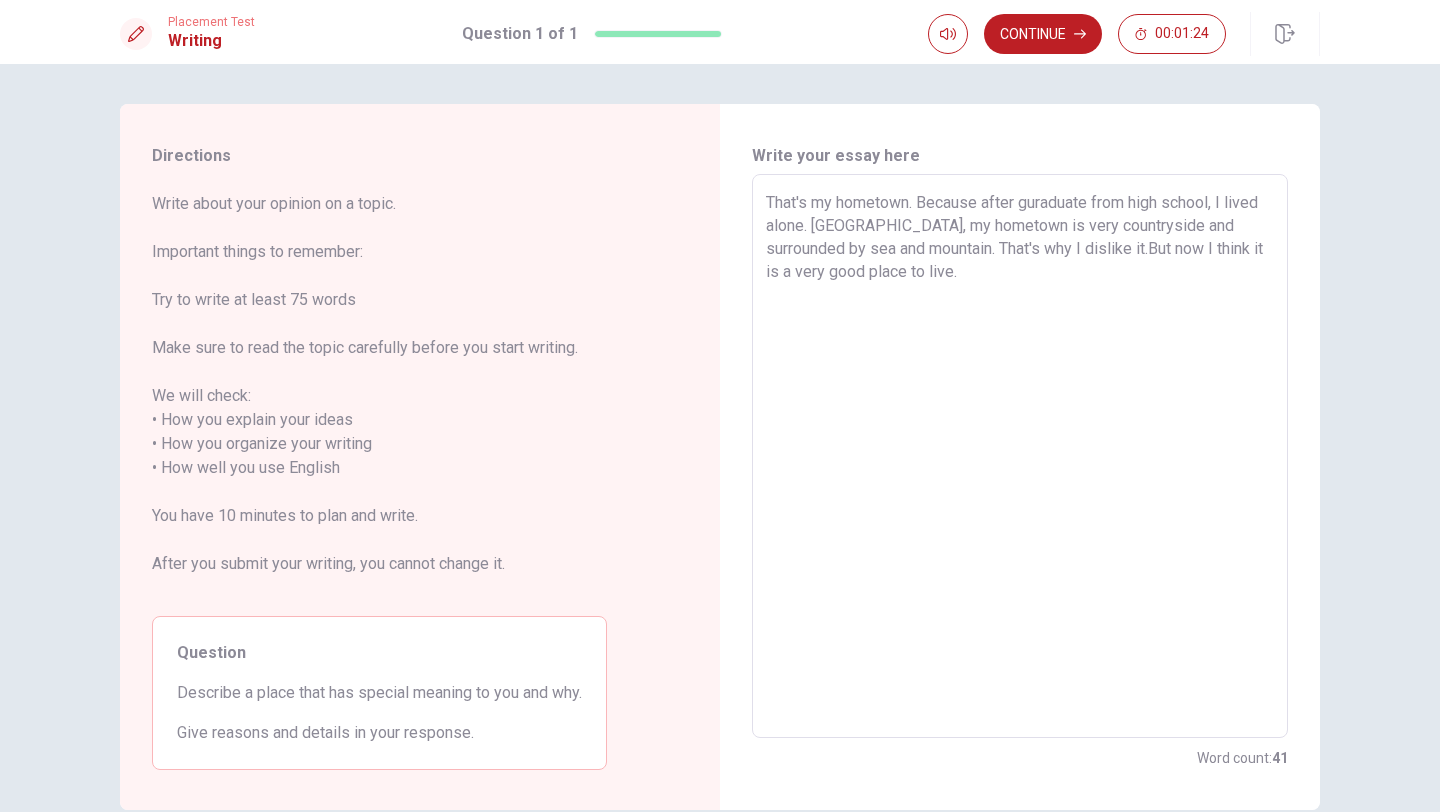 click on "That's my hometown. Because after guraduate from high school, I lived alone. [GEOGRAPHIC_DATA], my hometown is very countryside and surrounded by sea and mountain. That's why I dislike it.But now I think it is a very good place to live." at bounding box center (1020, 456) 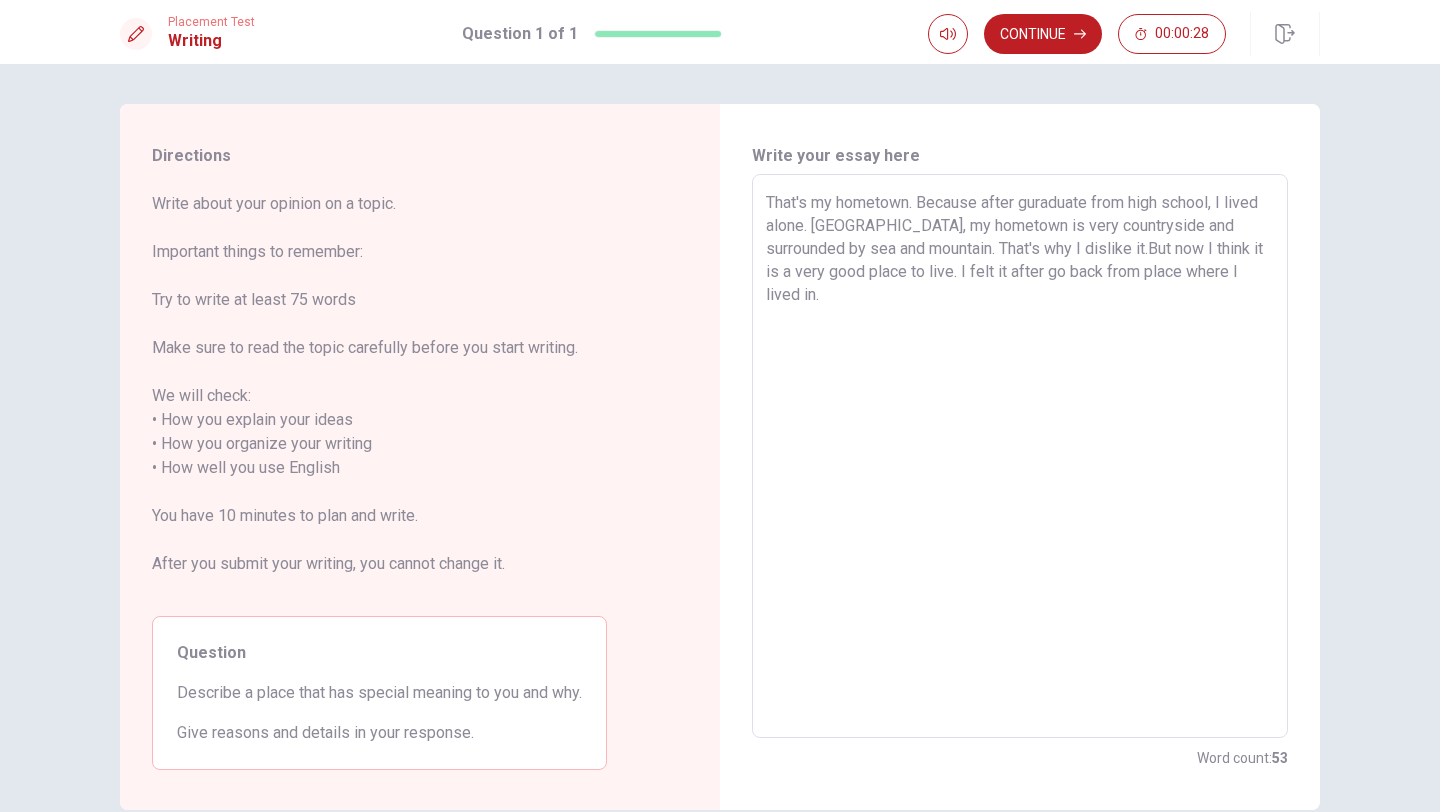 click on "That's my hometown. Because after guraduate from high school, I lived alone. [GEOGRAPHIC_DATA], my hometown is very countryside and surrounded by sea and mountain. That's why I dislike it.But now I think it is a very good place to live. I felt it after go back from place where I lived in." at bounding box center (1020, 456) 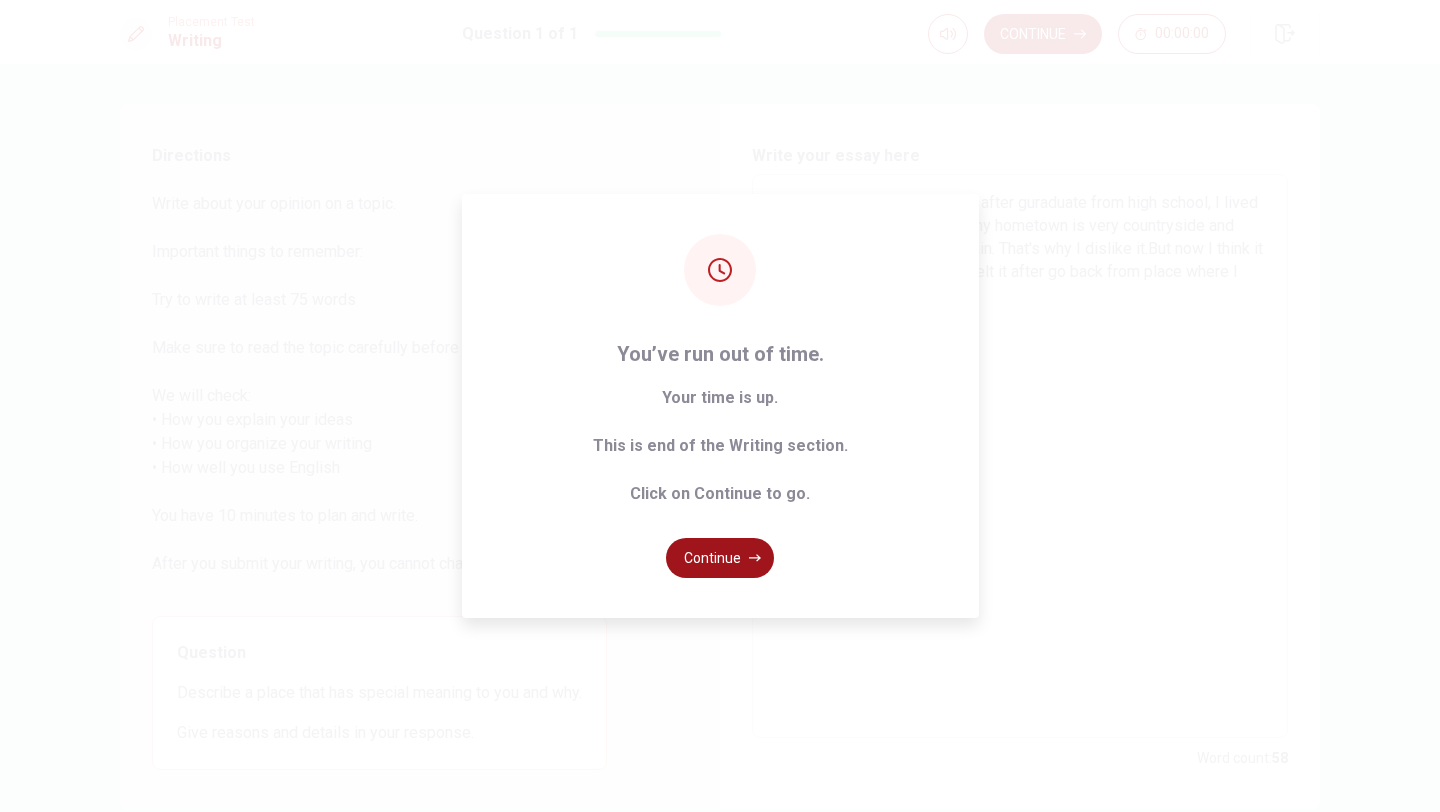 click on "Continue" at bounding box center [720, 558] 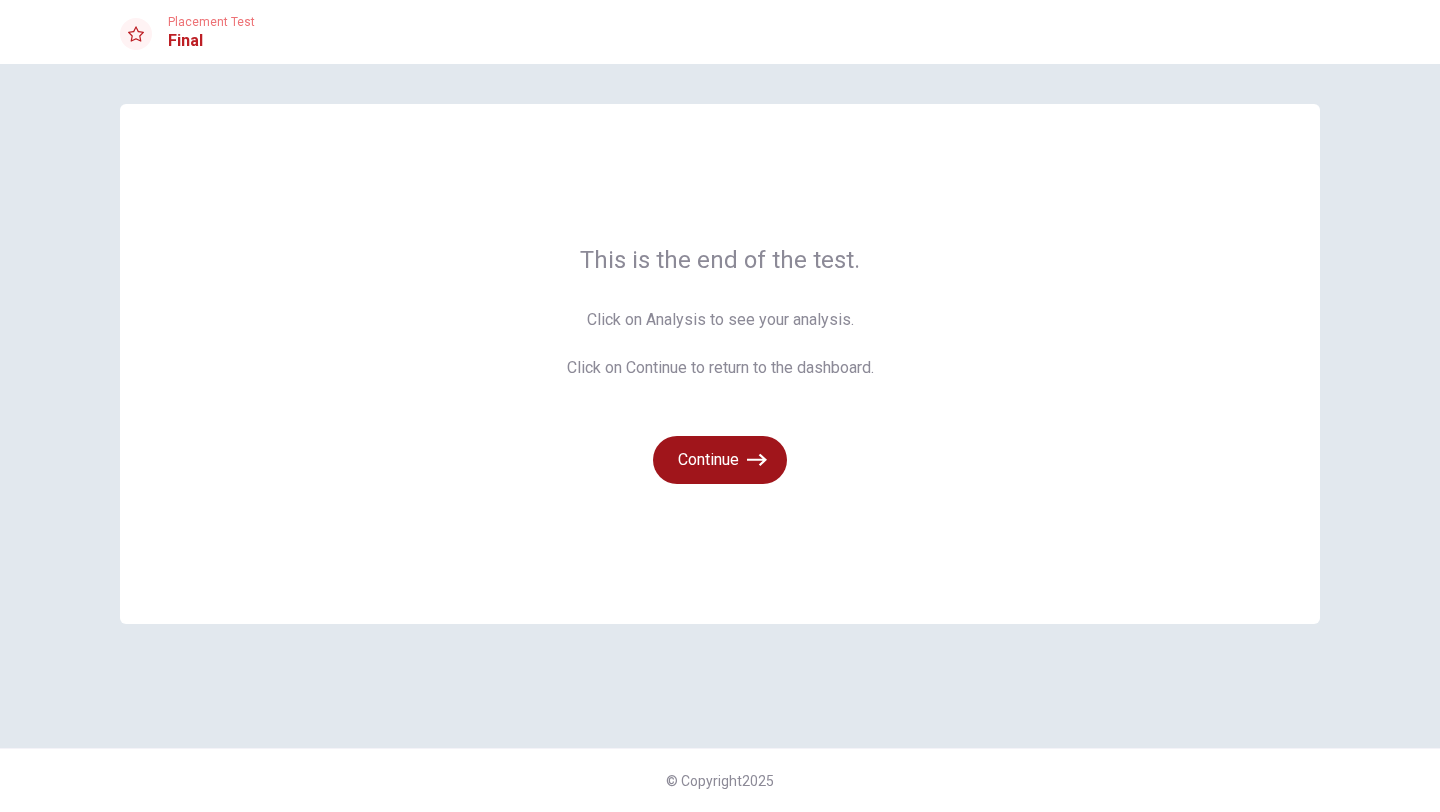click on "Continue" at bounding box center [720, 460] 